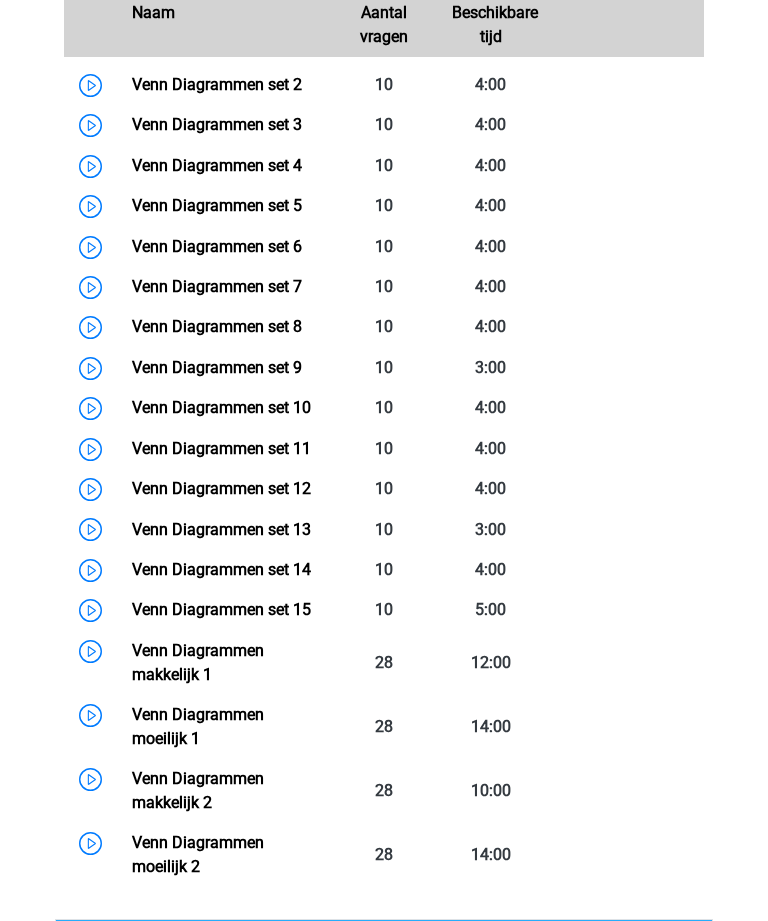 scroll, scrollTop: 936, scrollLeft: 0, axis: vertical 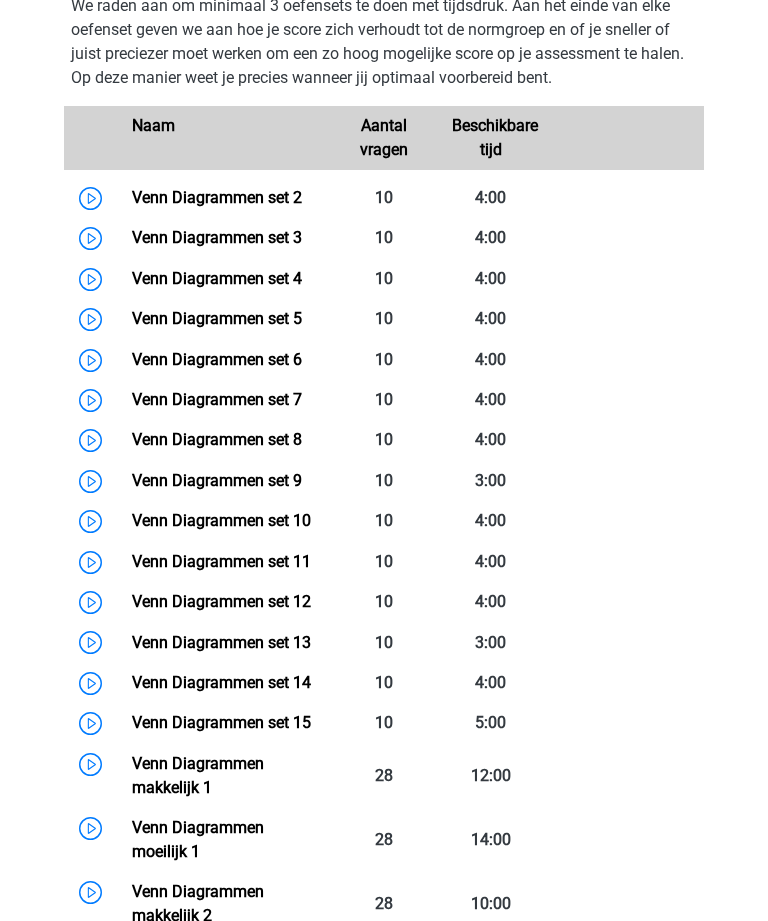 click on "Venn Diagrammen
set 5" at bounding box center [217, 318] 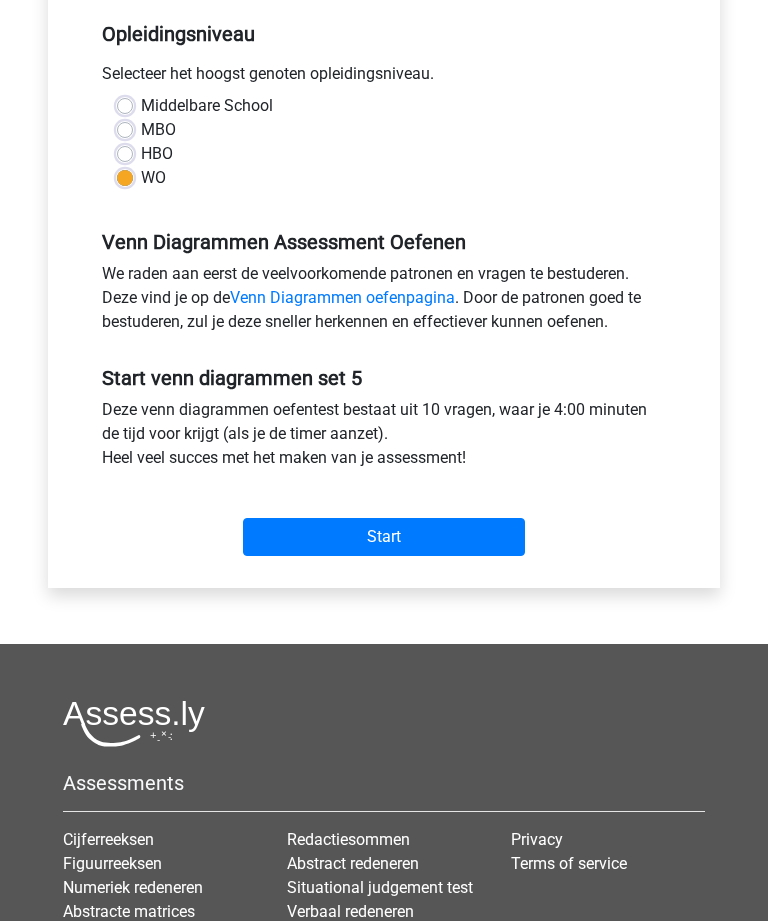 scroll, scrollTop: 413, scrollLeft: 0, axis: vertical 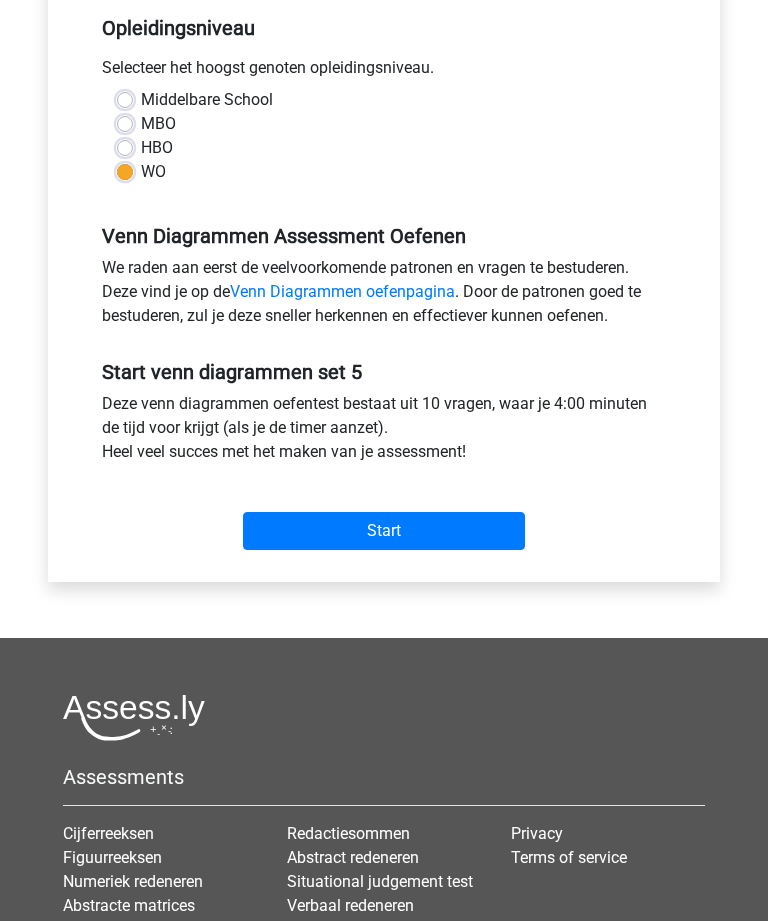 click on "Start" at bounding box center [384, 532] 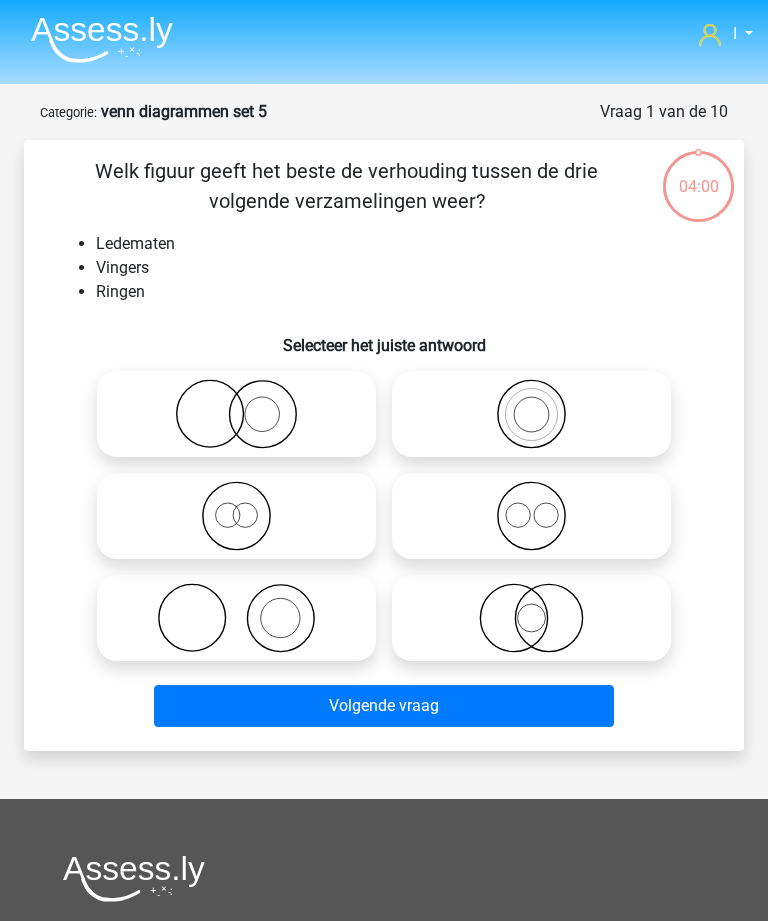 scroll, scrollTop: 0, scrollLeft: 0, axis: both 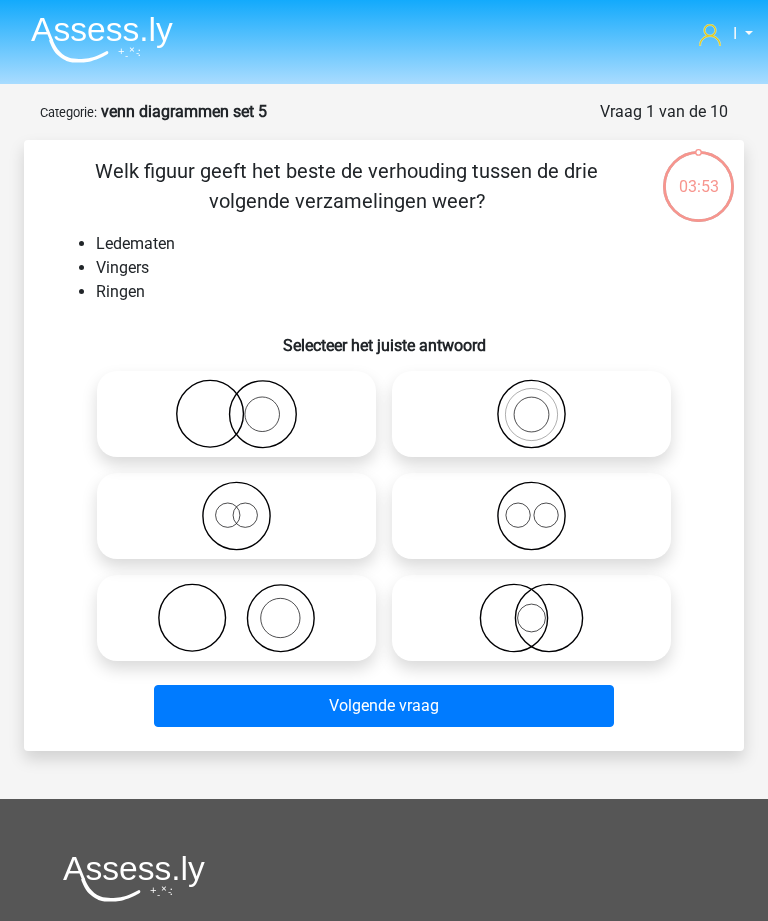 click 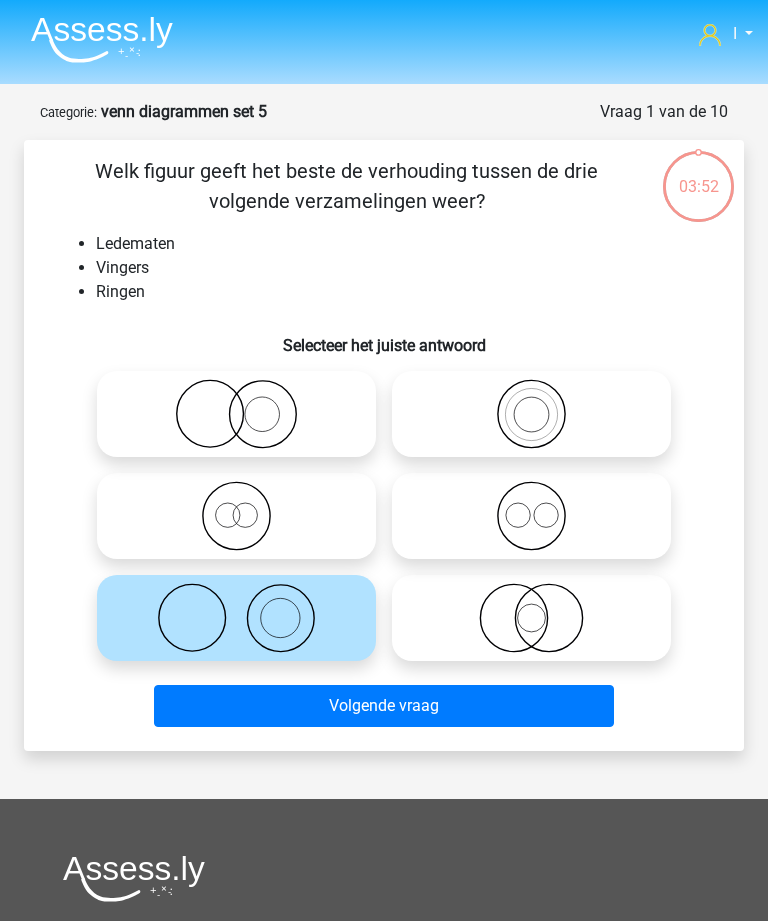 click on "Volgende vraag" at bounding box center (383, 706) 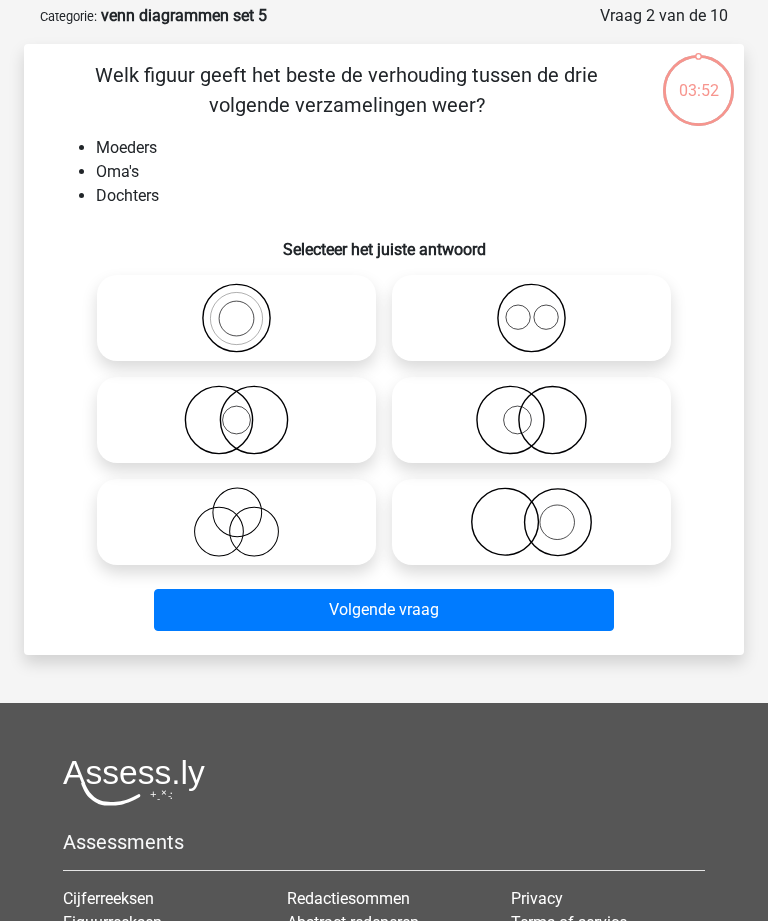 scroll, scrollTop: 100, scrollLeft: 0, axis: vertical 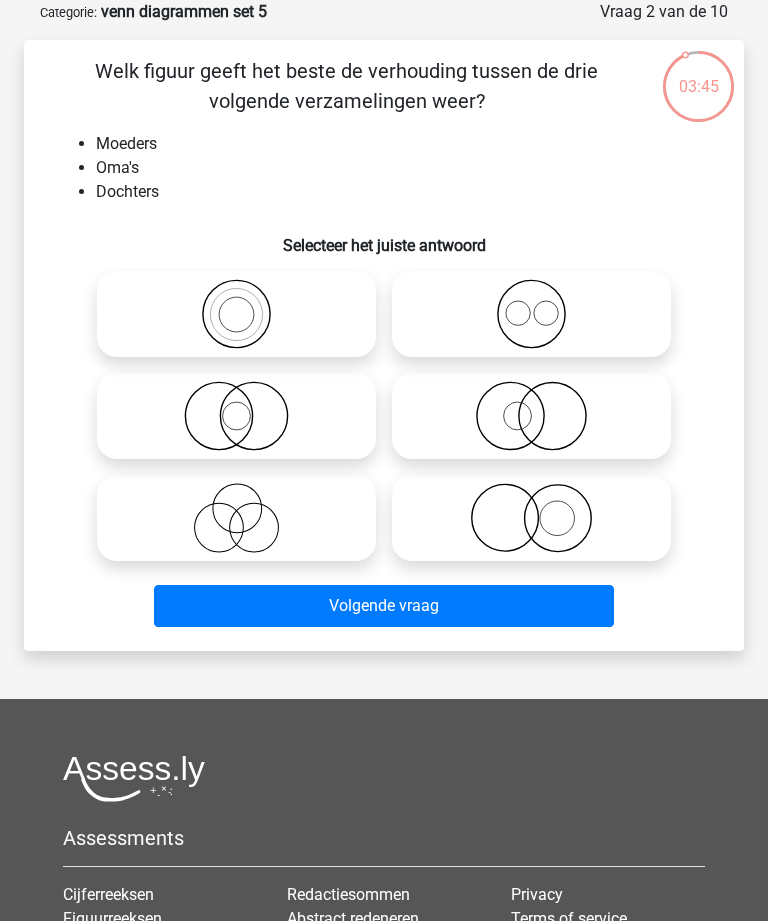 click 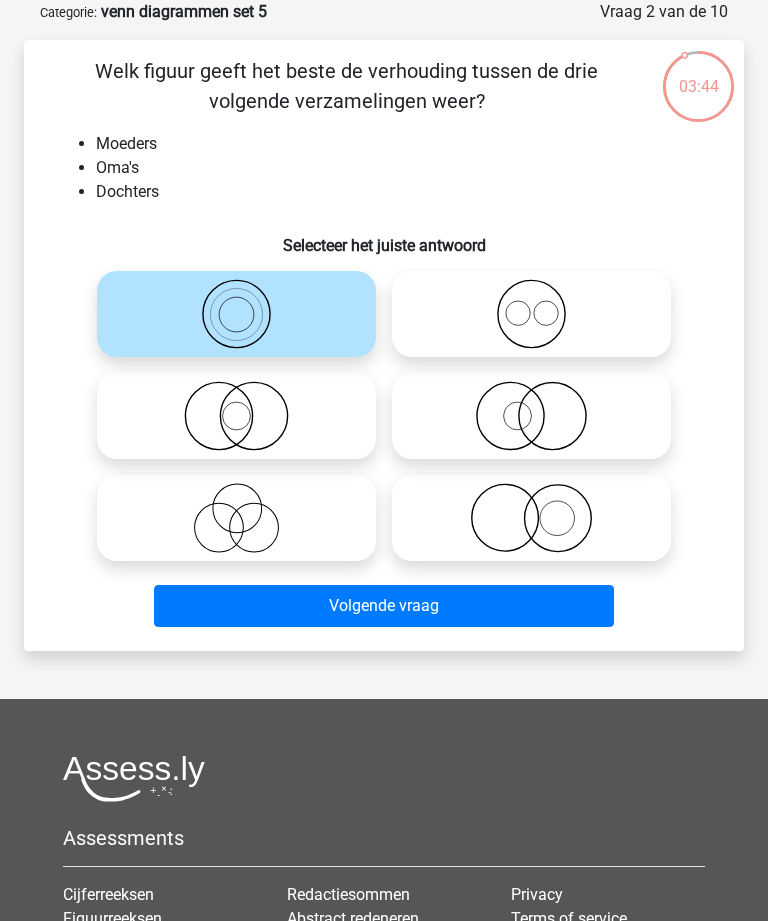 click on "Volgende vraag" at bounding box center (383, 606) 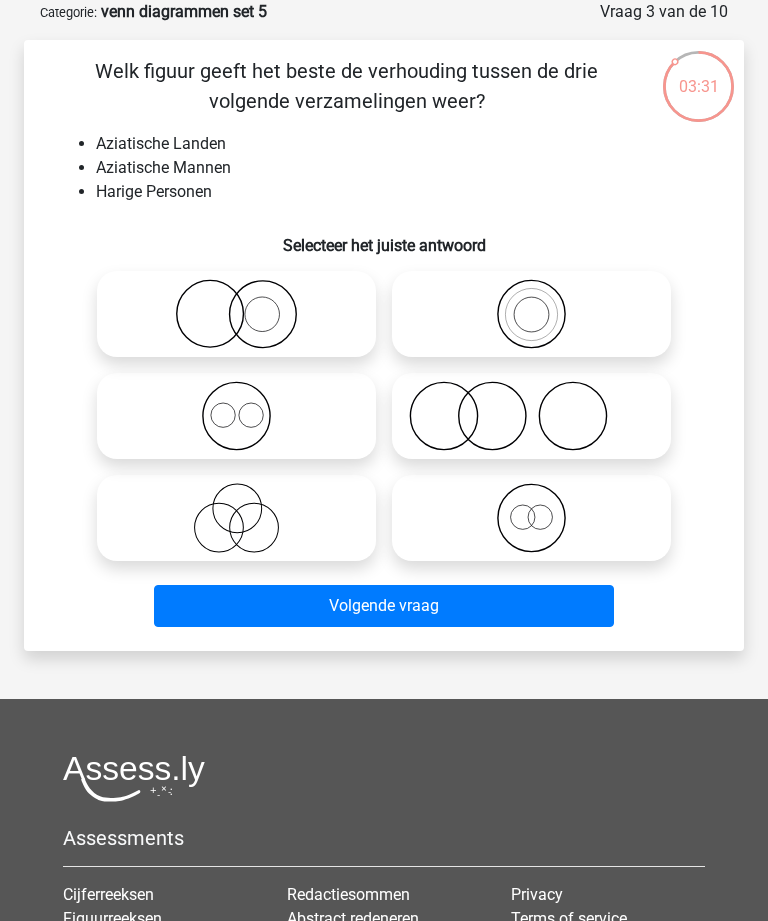 click 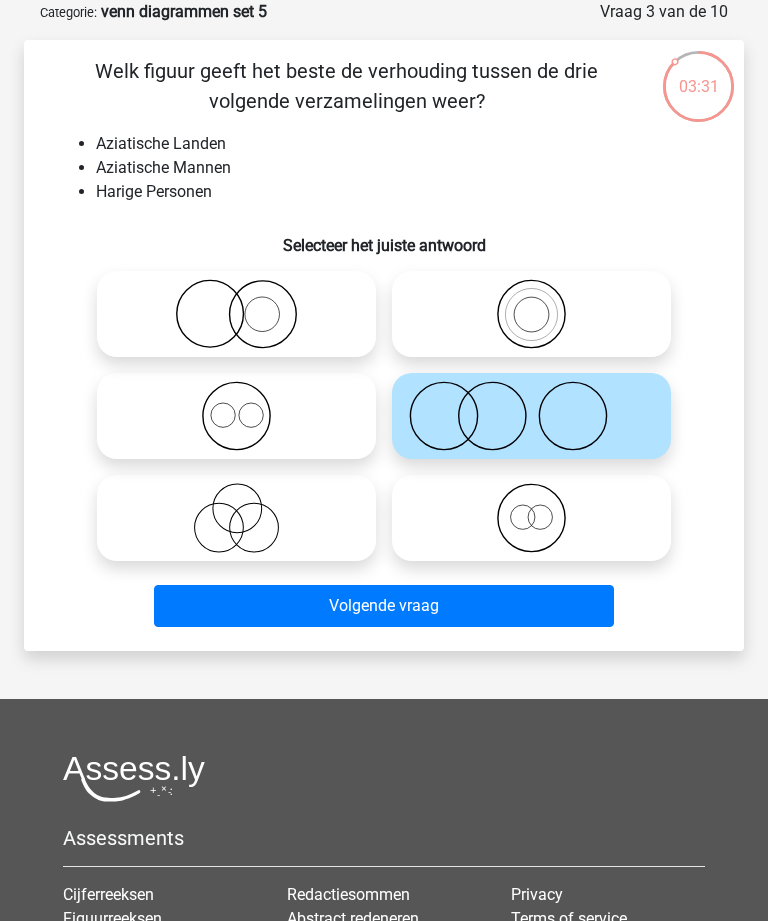 click on "Volgende vraag" at bounding box center (383, 606) 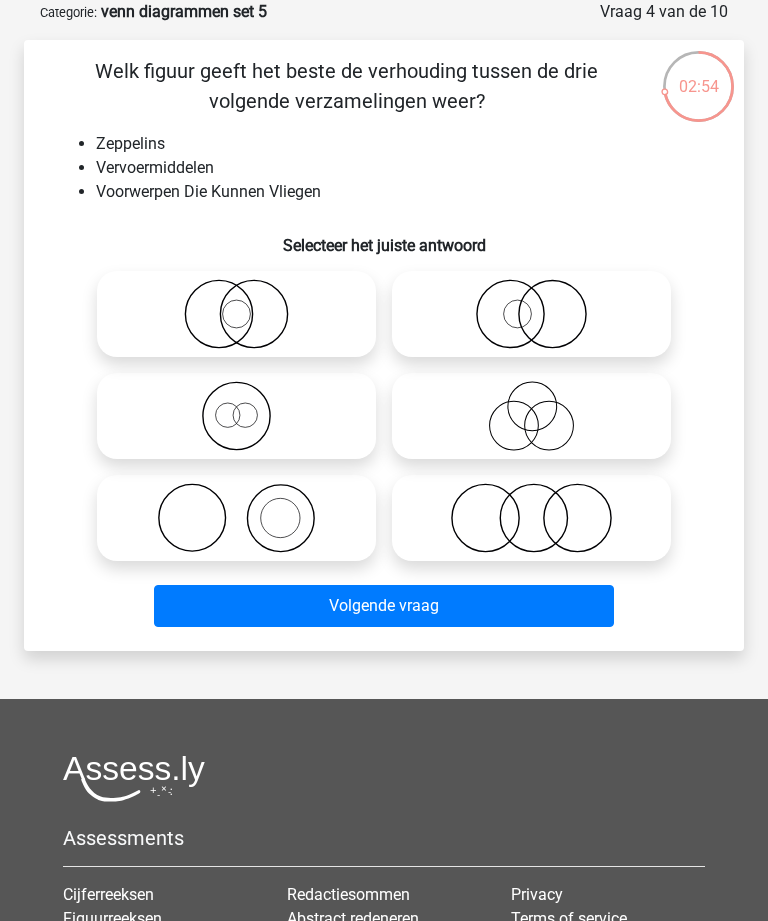 click 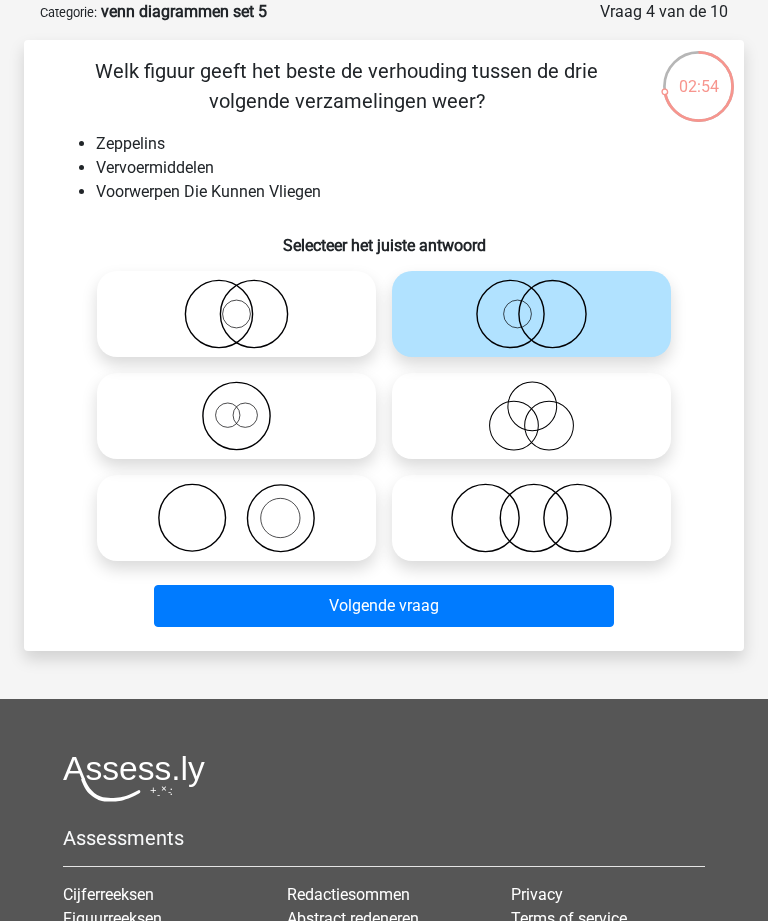 click on "Volgende vraag" at bounding box center [383, 606] 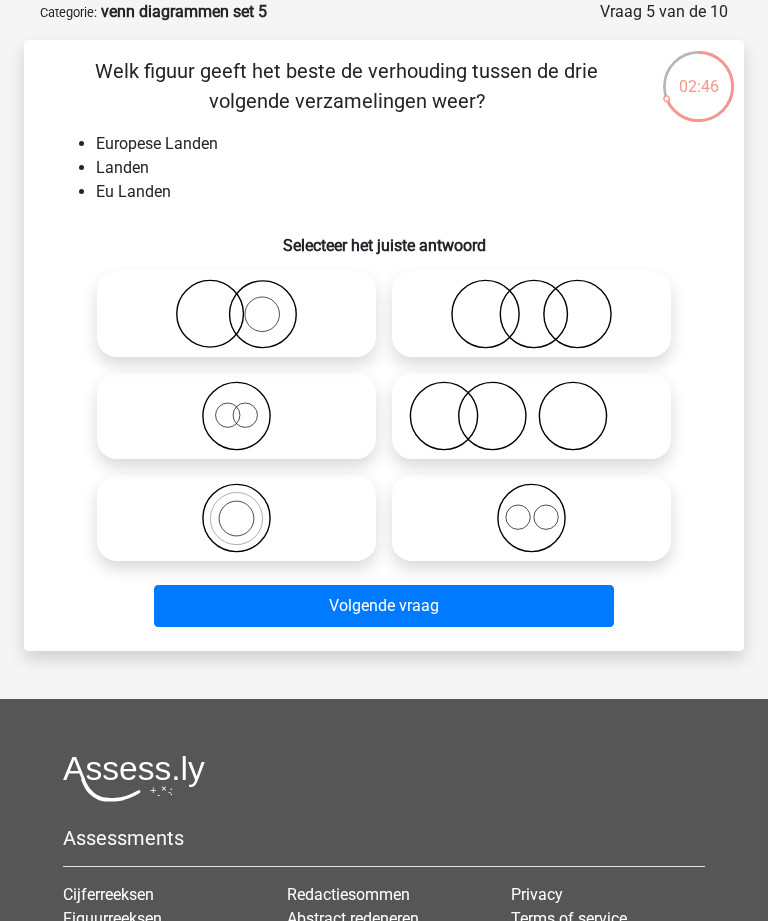 click 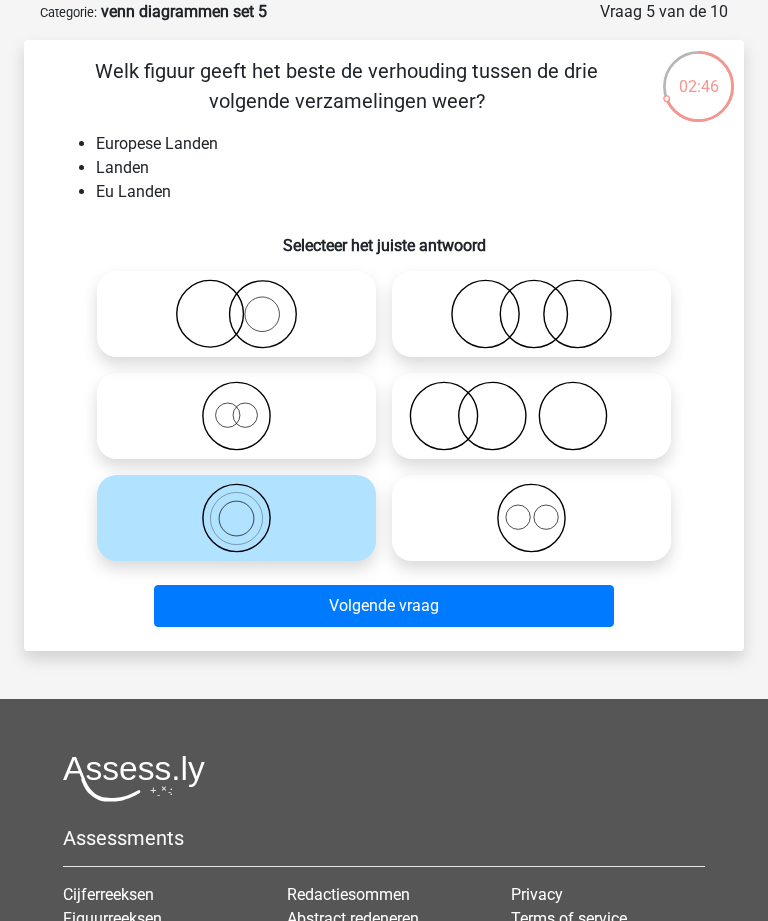 click on "Volgende vraag" at bounding box center (383, 606) 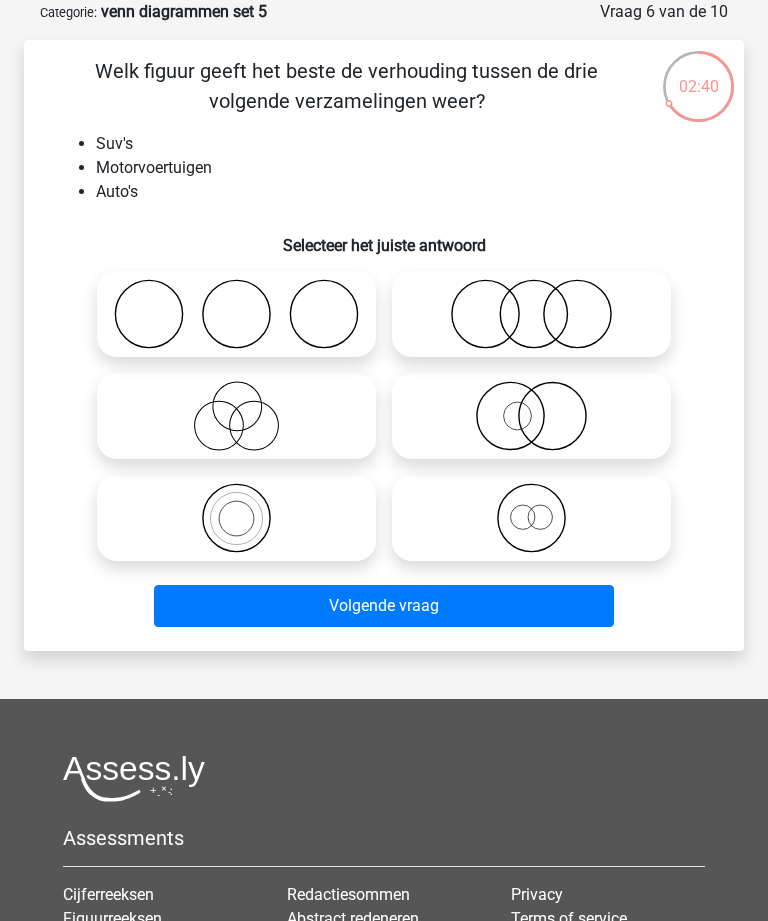 click 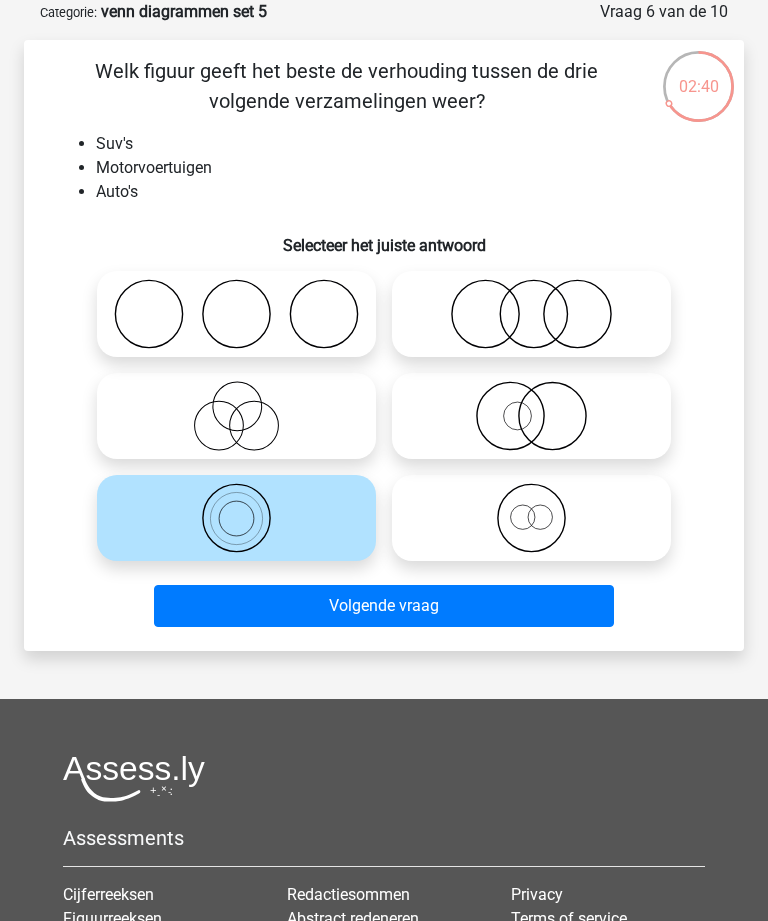 click on "Volgende vraag" at bounding box center (383, 606) 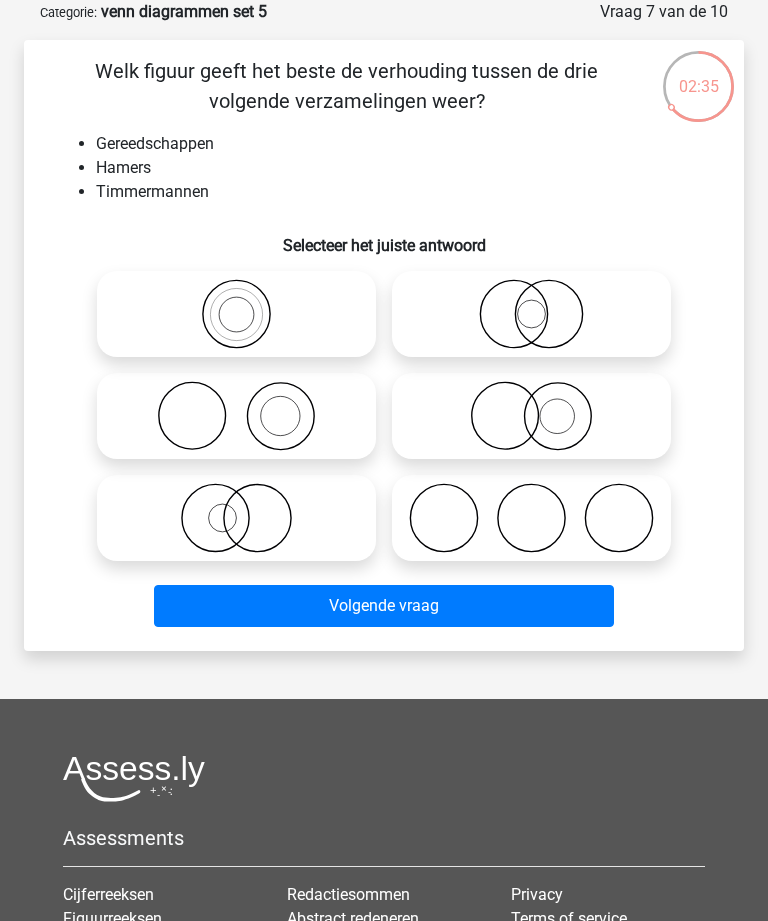 click 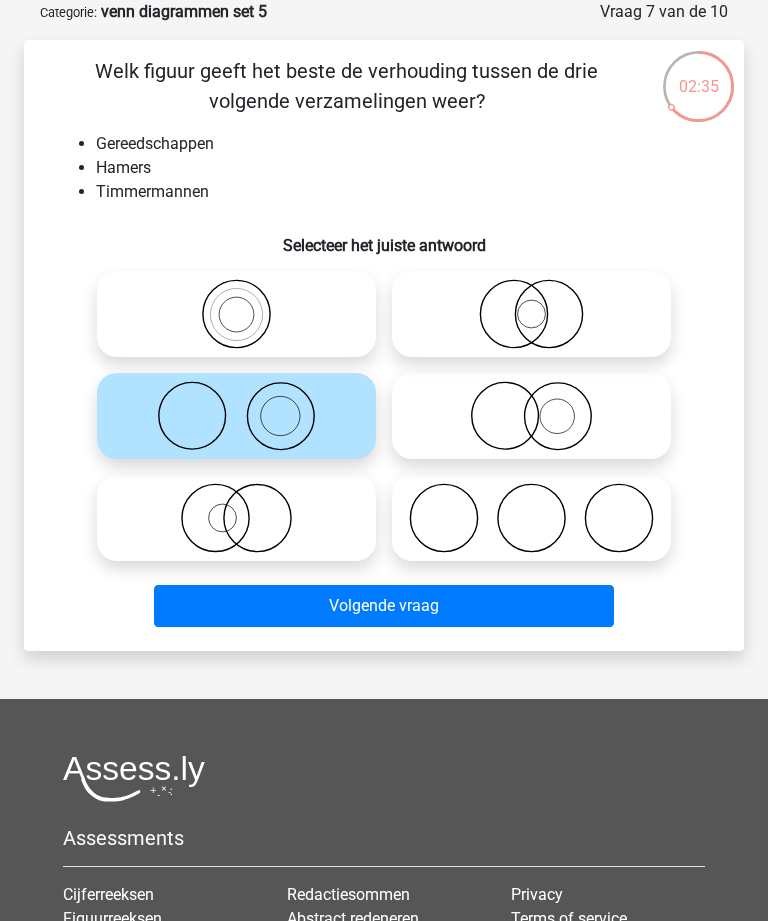 click on "Volgende vraag" at bounding box center (383, 606) 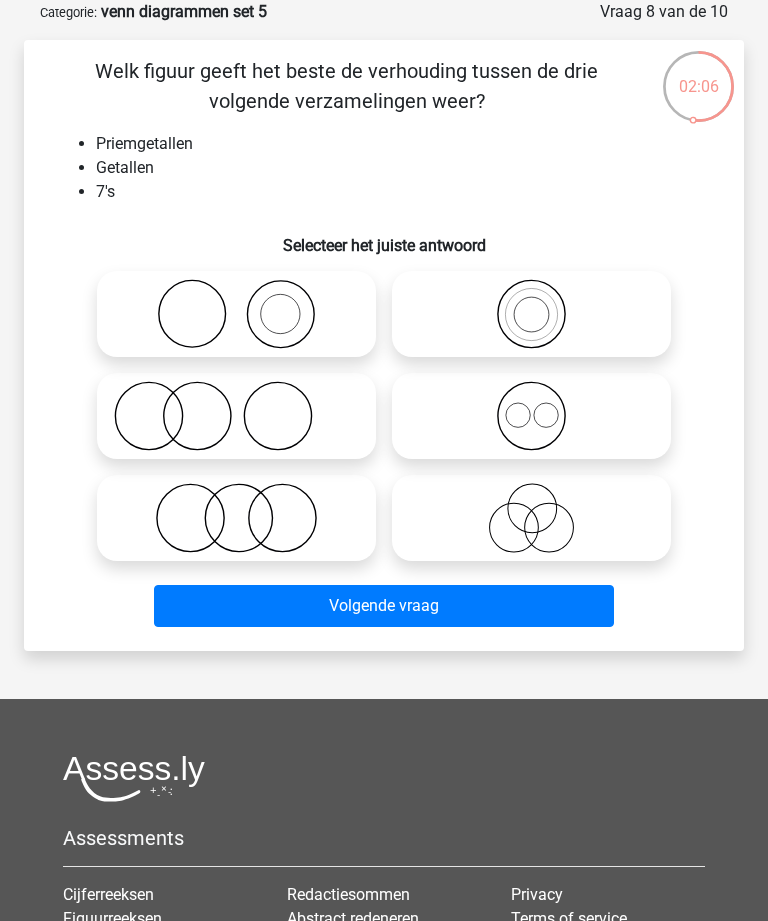 click 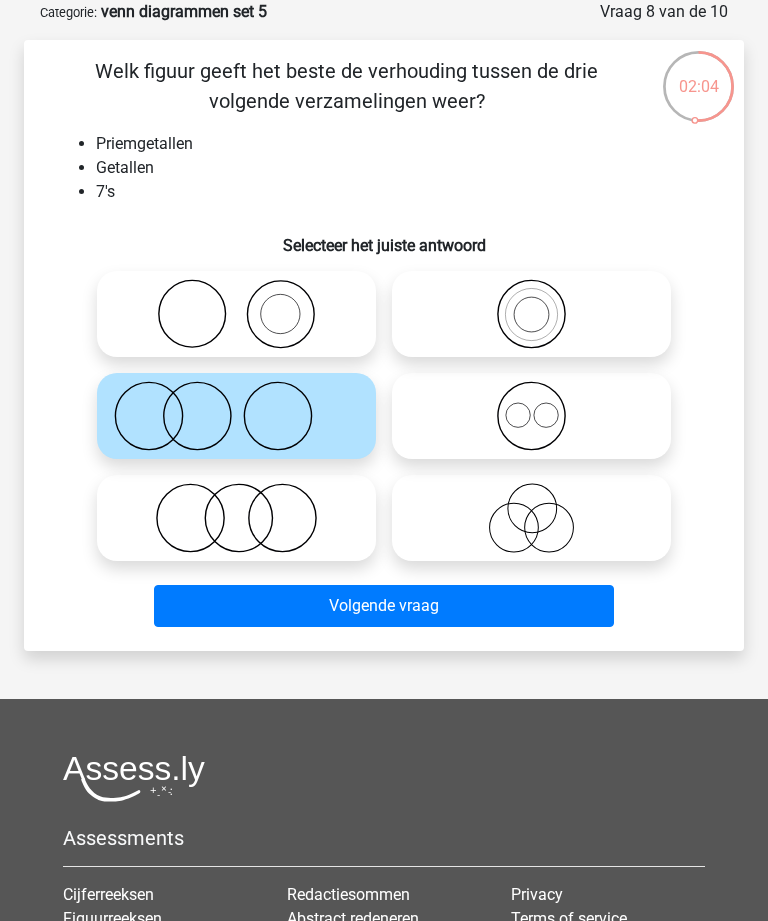 click 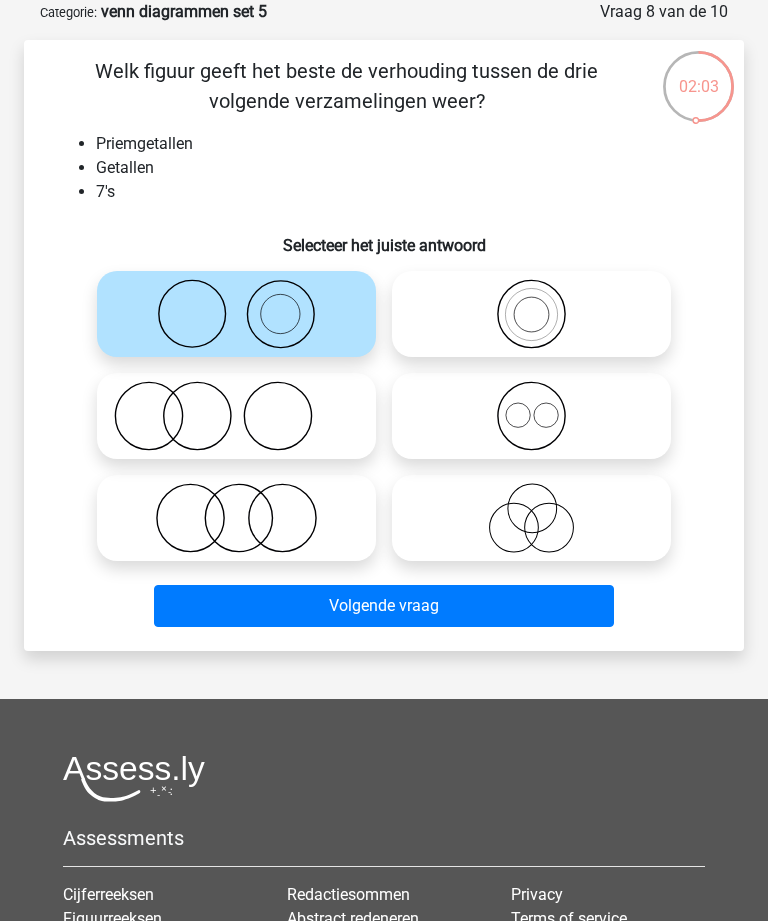 click on "Volgende vraag" at bounding box center (383, 606) 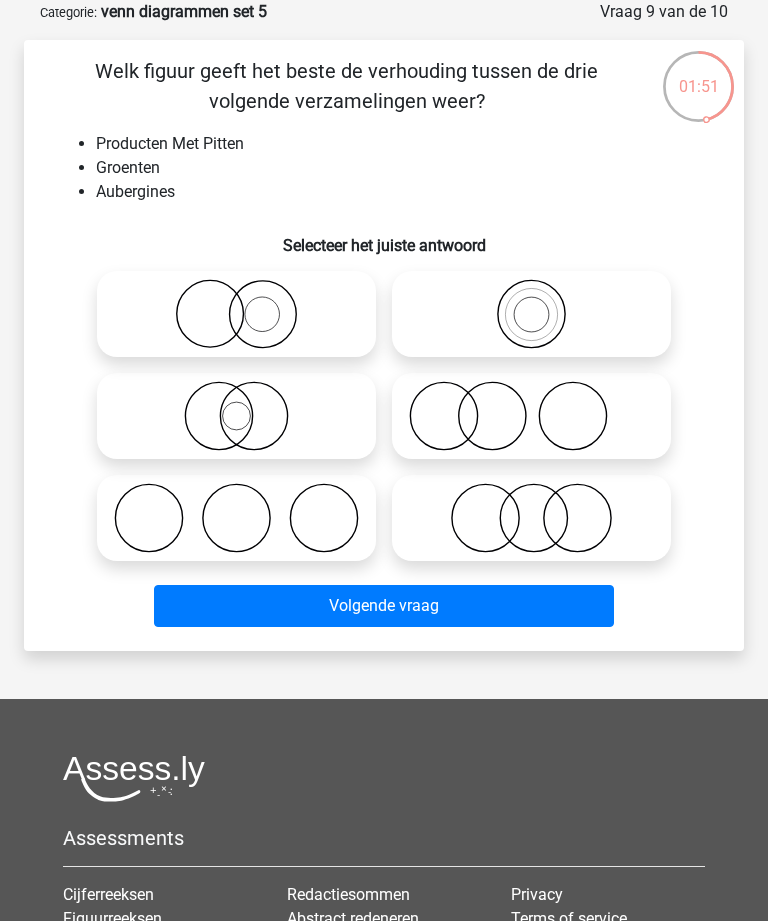 click 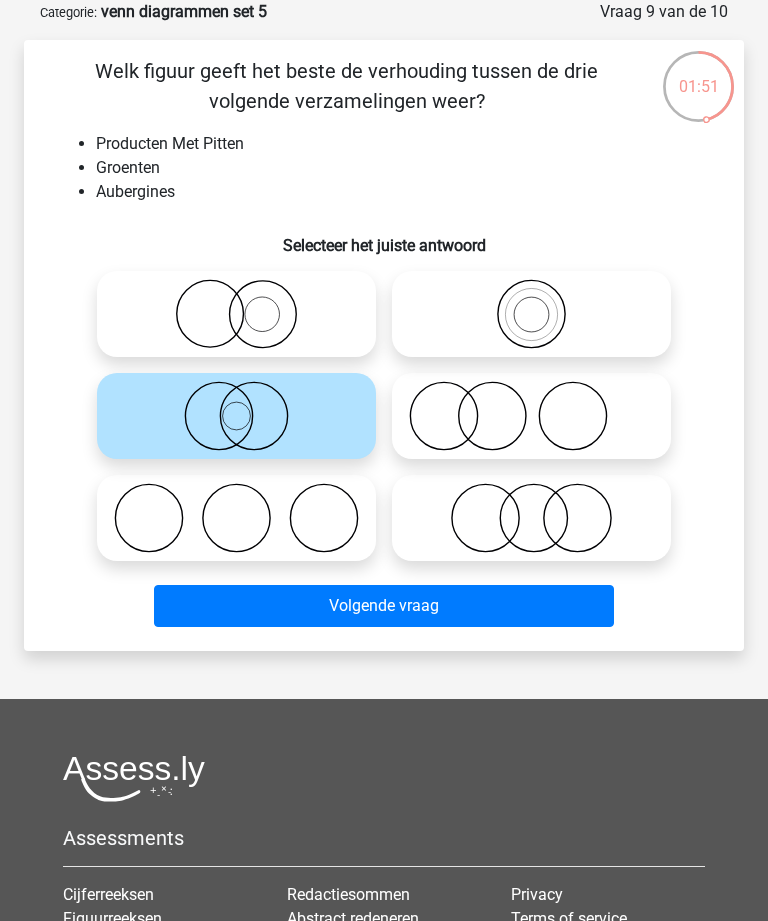click on "Volgende vraag" at bounding box center [383, 606] 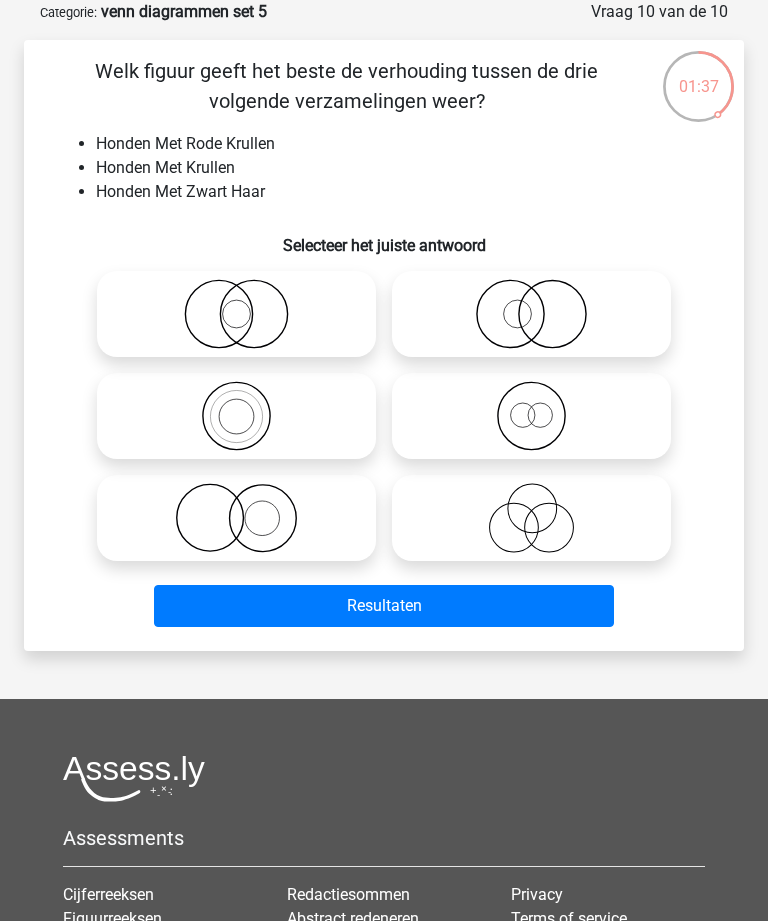 click 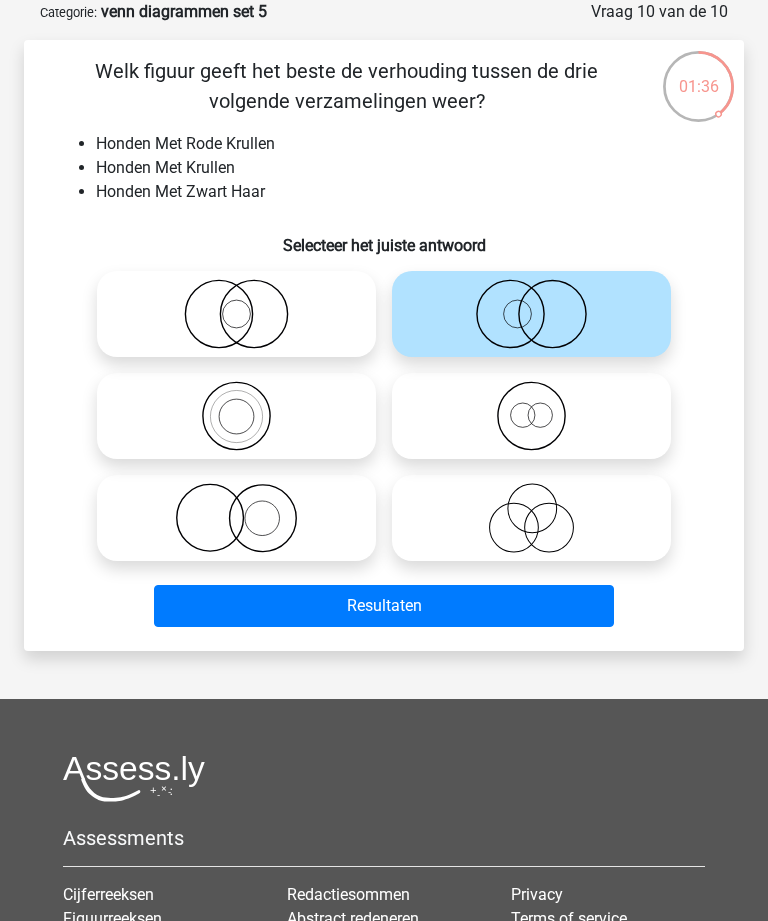 click on "Resultaten" at bounding box center (383, 606) 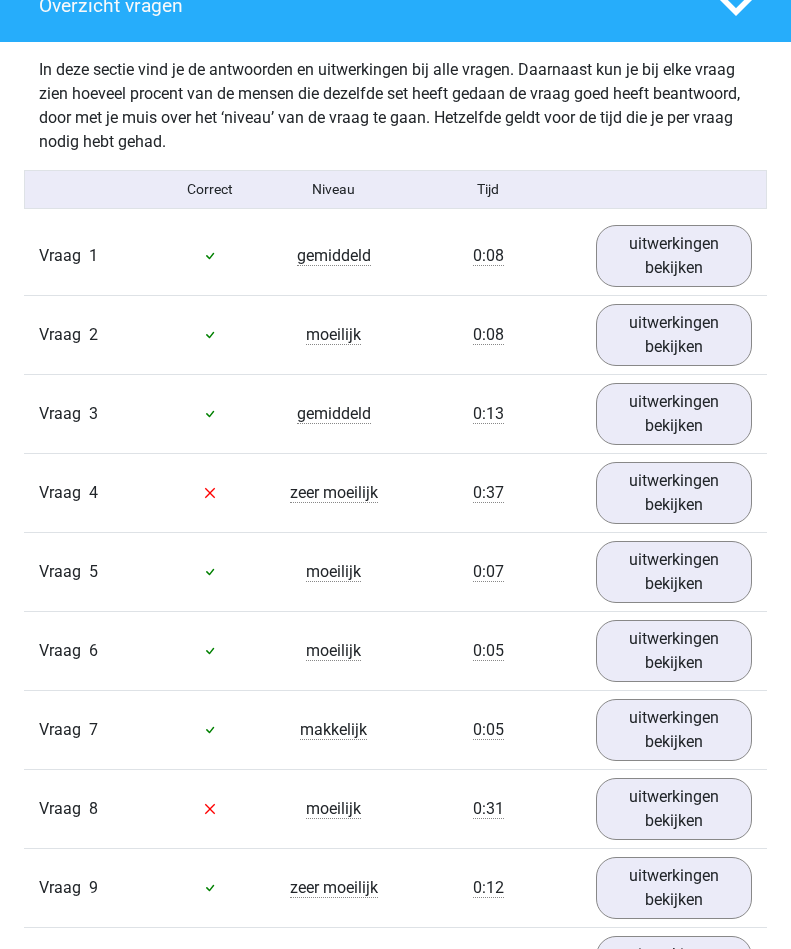 scroll, scrollTop: 1167, scrollLeft: 0, axis: vertical 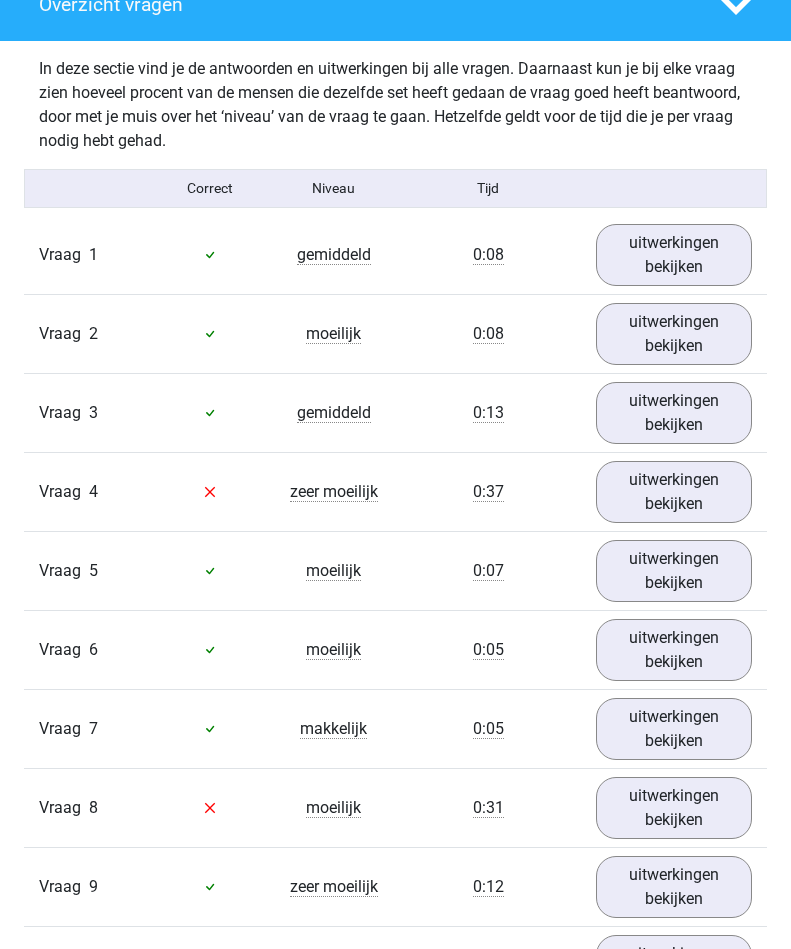 click on "uitwerkingen bekijken" at bounding box center [674, 492] 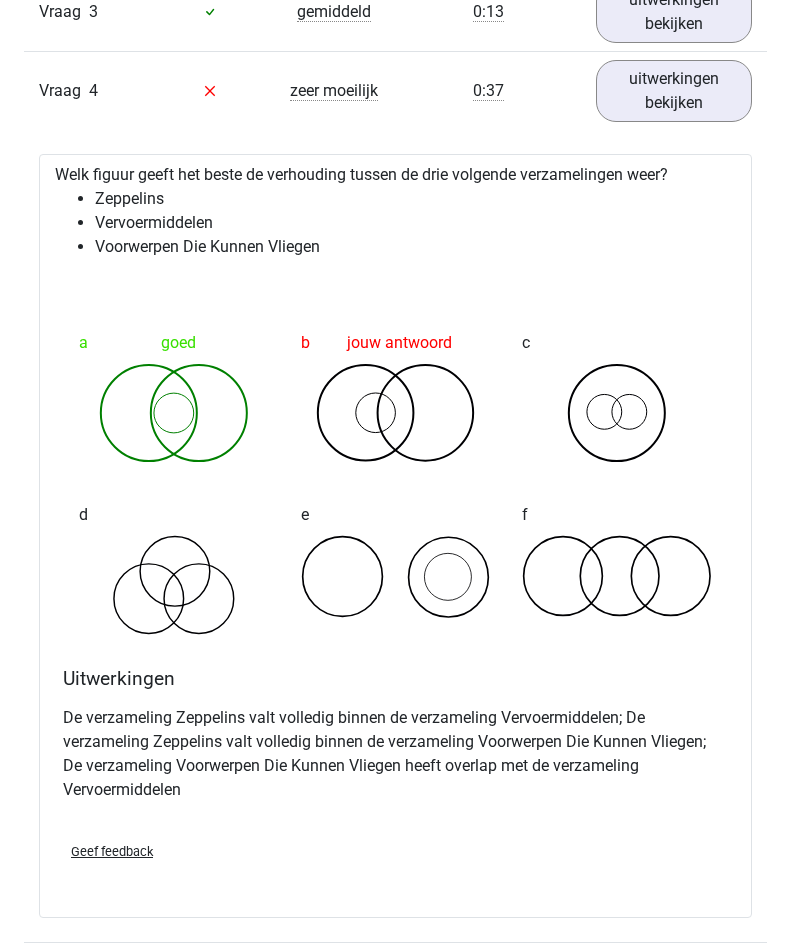 scroll, scrollTop: 1569, scrollLeft: 0, axis: vertical 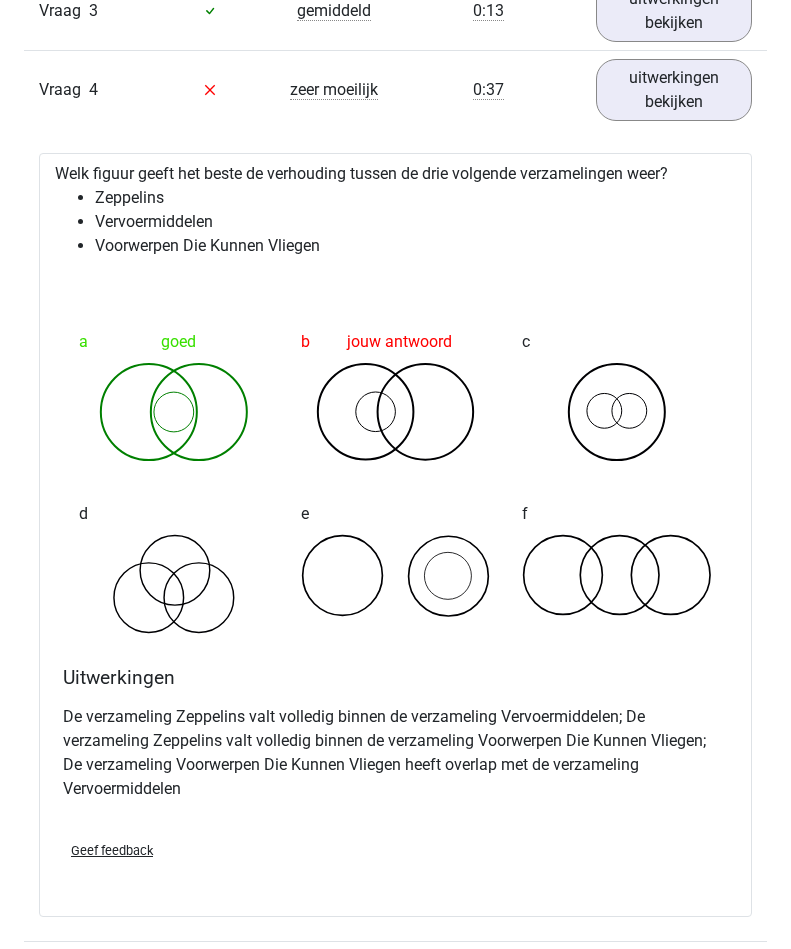 click on "uitwerkingen bekijken" at bounding box center (674, 90) 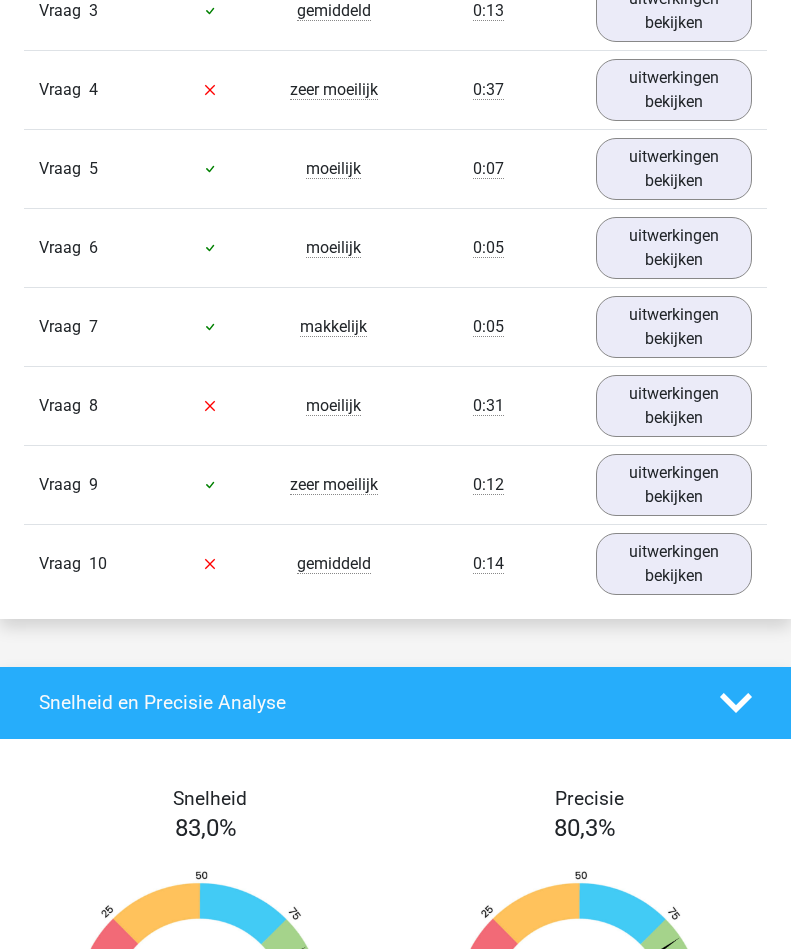 click on "uitwerkingen bekijken" at bounding box center (674, 406) 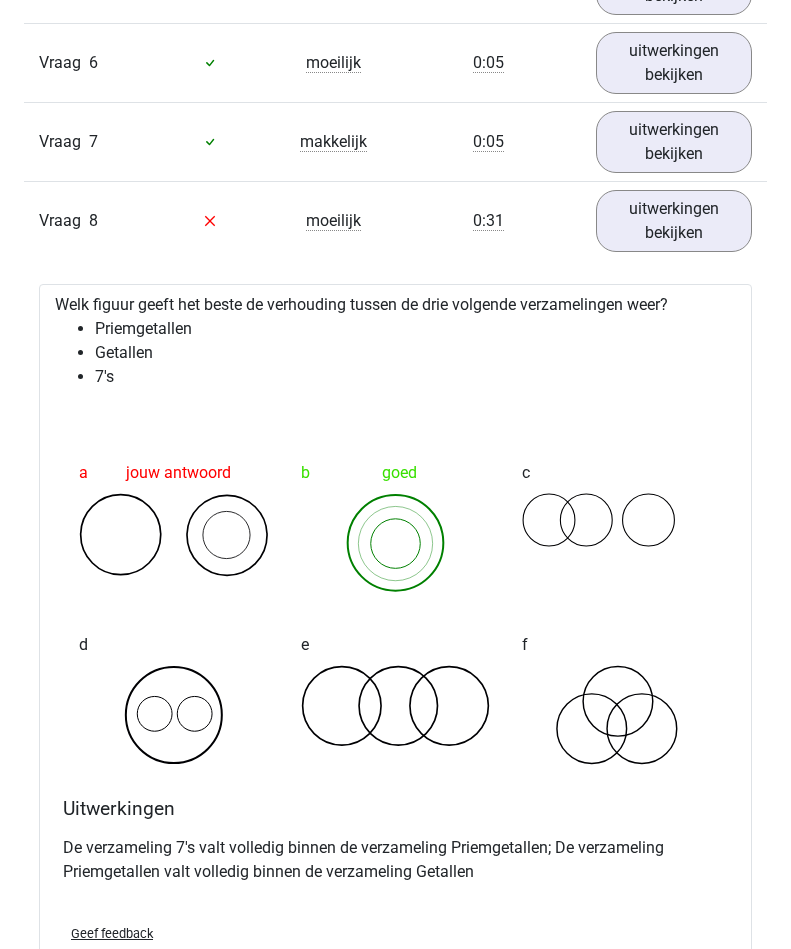 scroll, scrollTop: 1754, scrollLeft: 0, axis: vertical 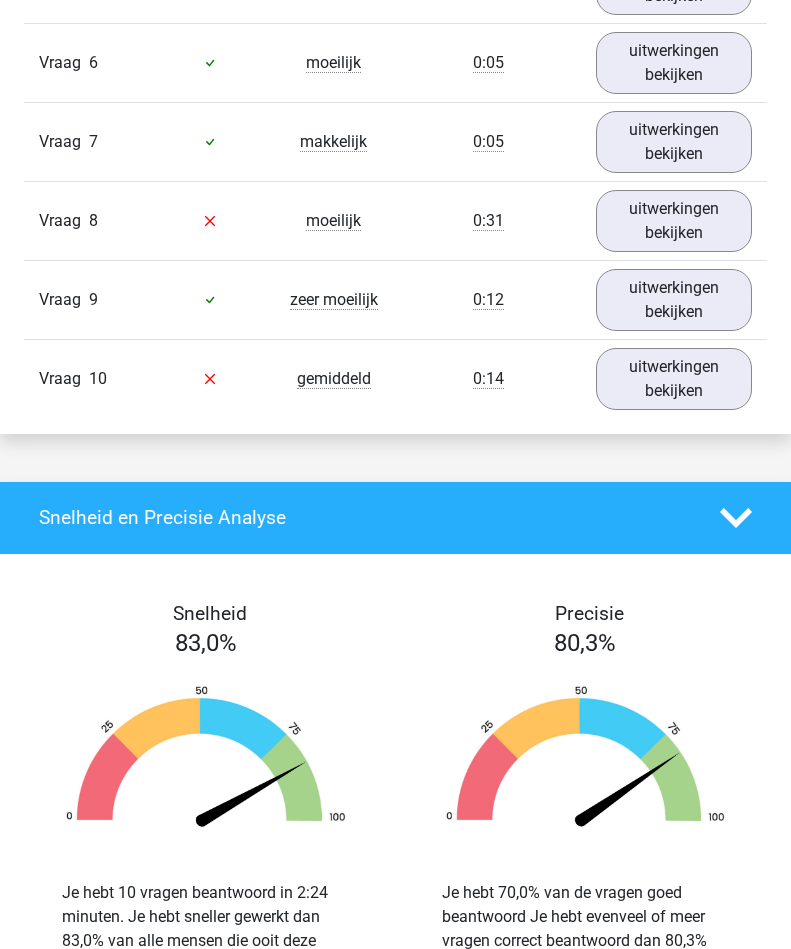click on "uitwerkingen bekijken" at bounding box center [674, 379] 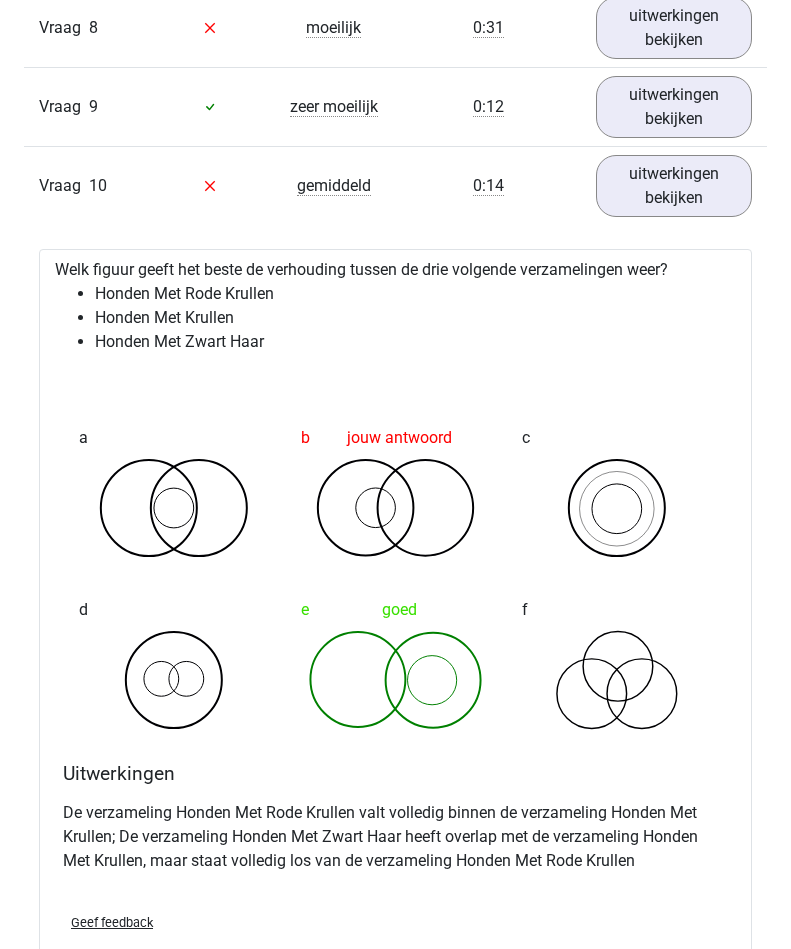 scroll, scrollTop: 1948, scrollLeft: 0, axis: vertical 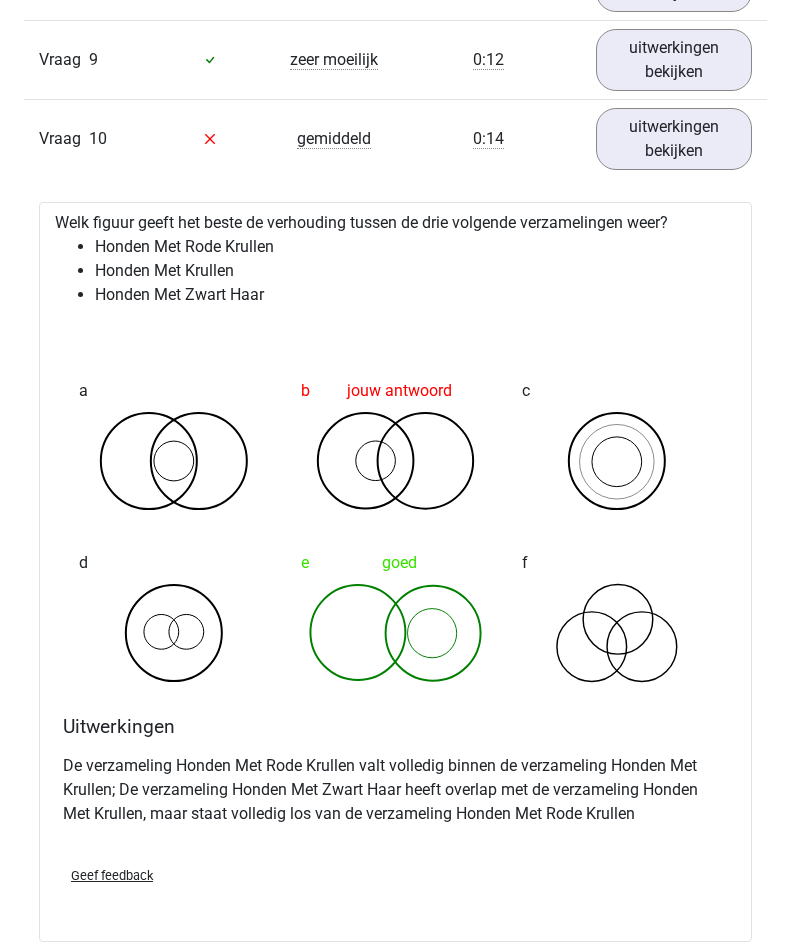 click on "uitwerkingen bekijken" at bounding box center (674, 139) 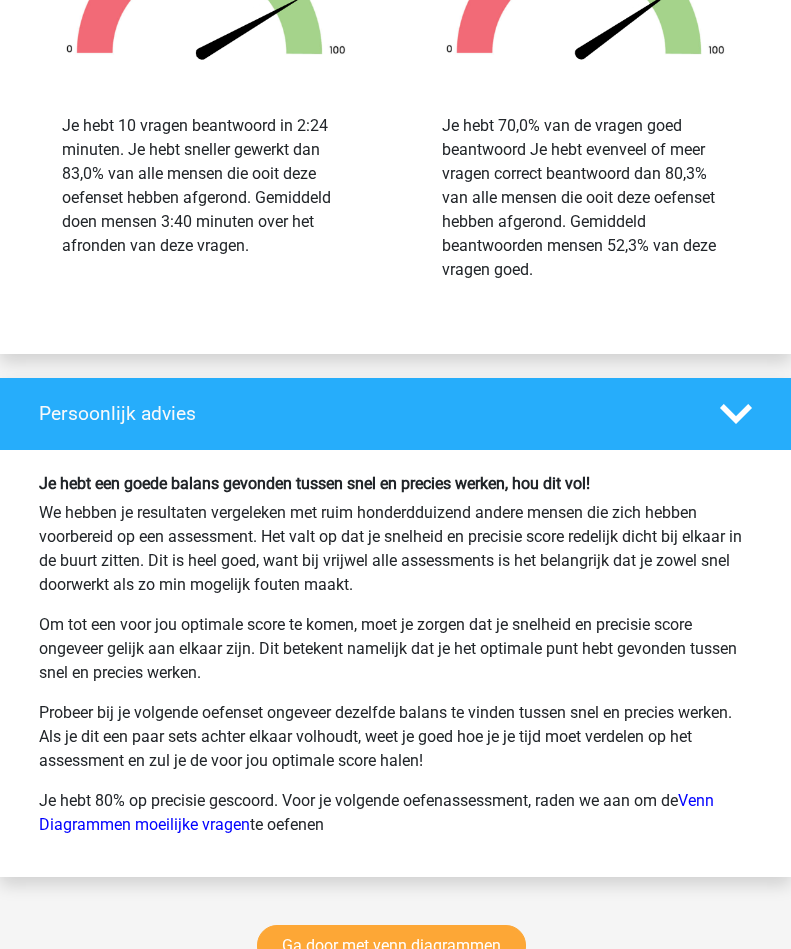 scroll, scrollTop: 2527, scrollLeft: 0, axis: vertical 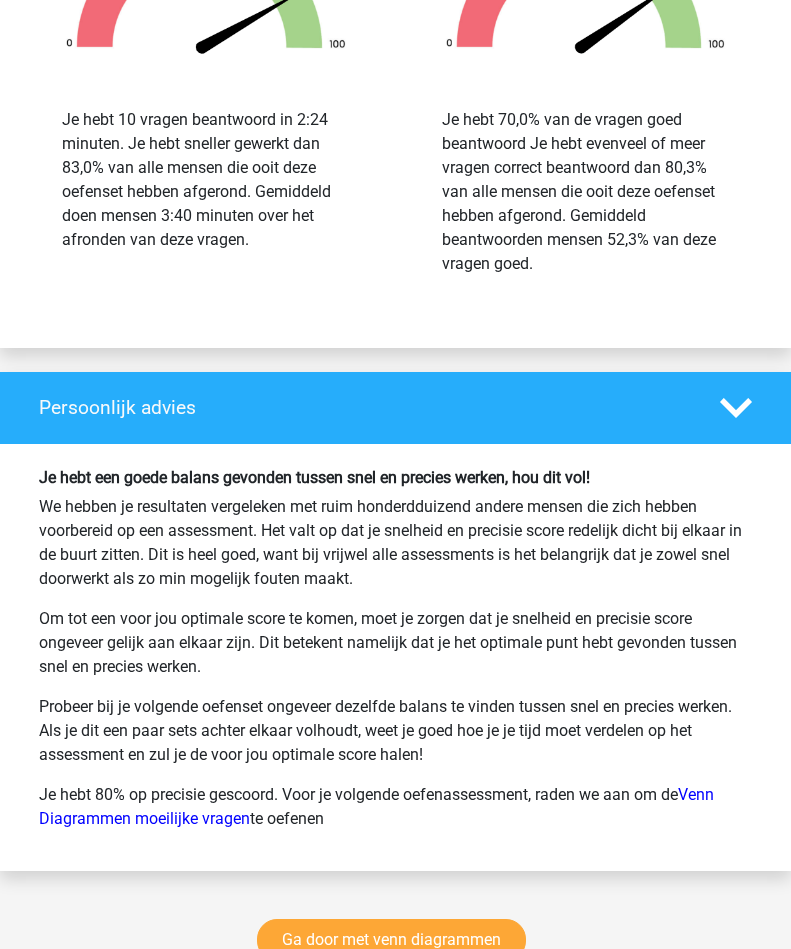 click on "Ga door met venn diagrammen" at bounding box center [391, 940] 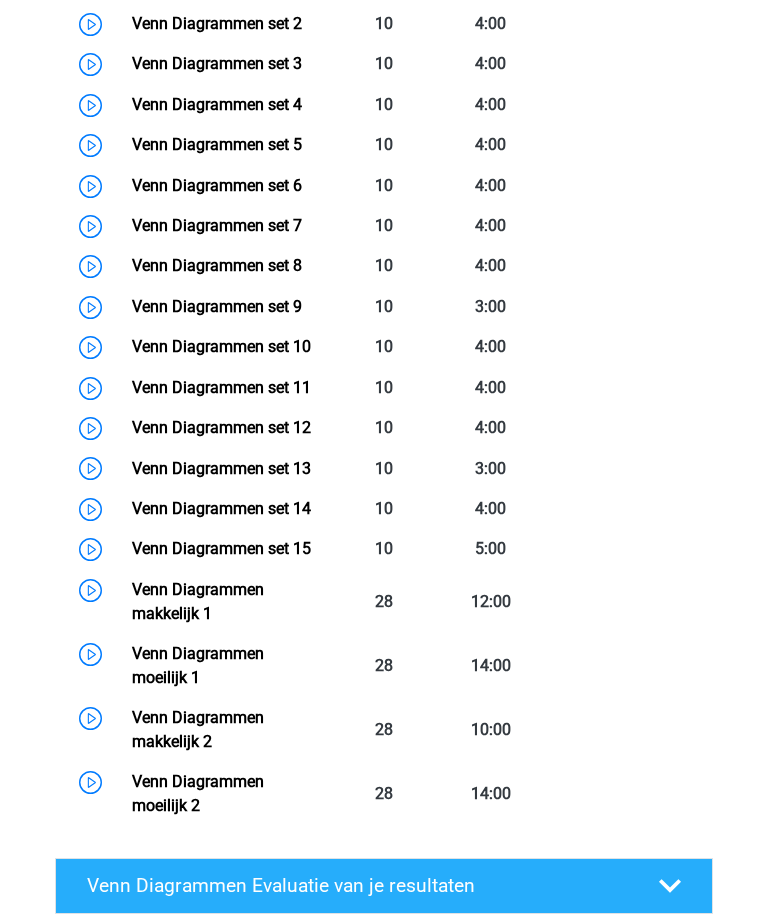 scroll, scrollTop: 1110, scrollLeft: 0, axis: vertical 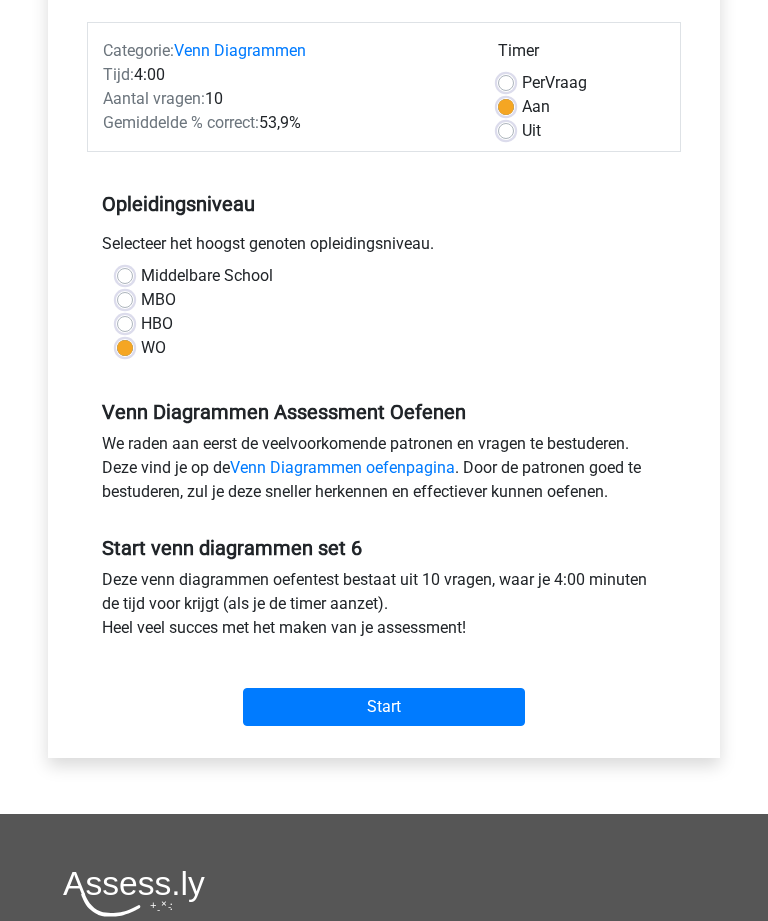 click on "Start" at bounding box center (384, 708) 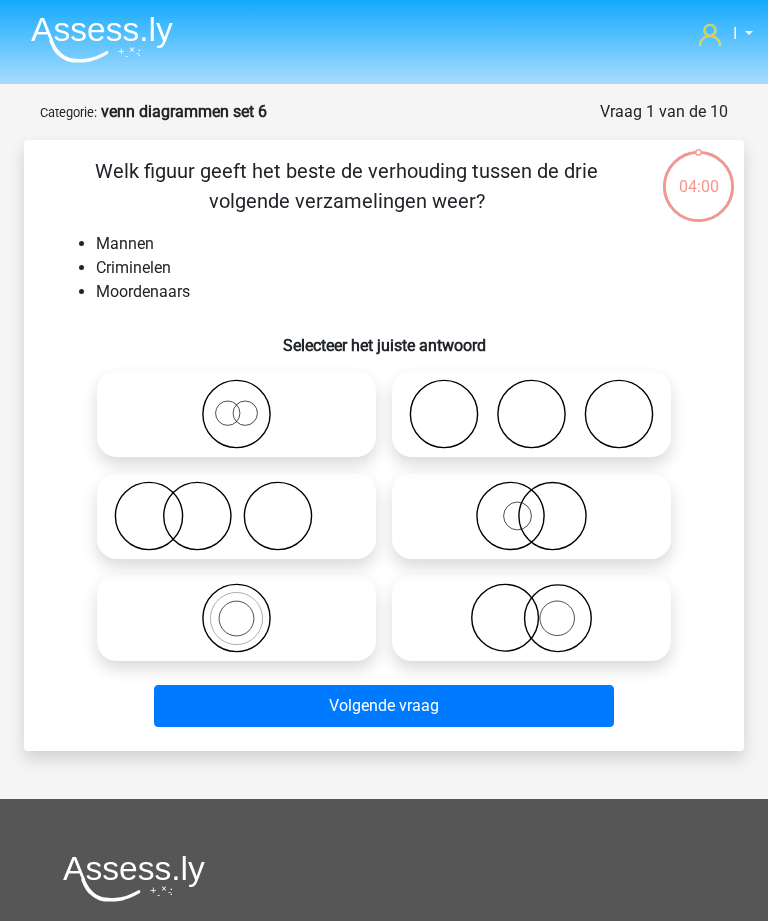 scroll, scrollTop: 0, scrollLeft: 0, axis: both 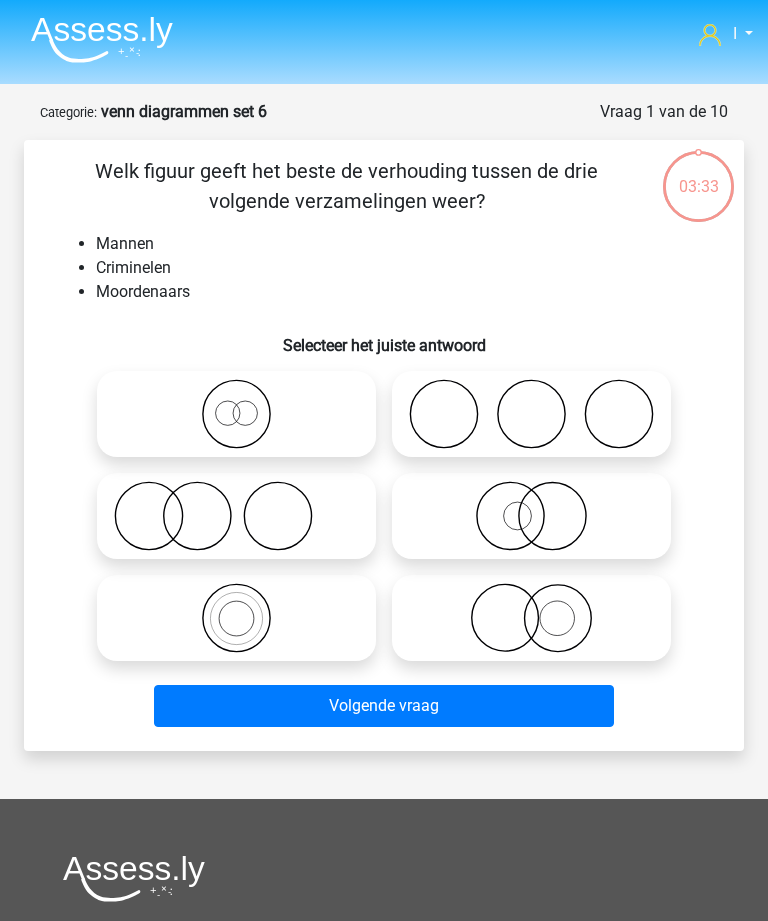 click 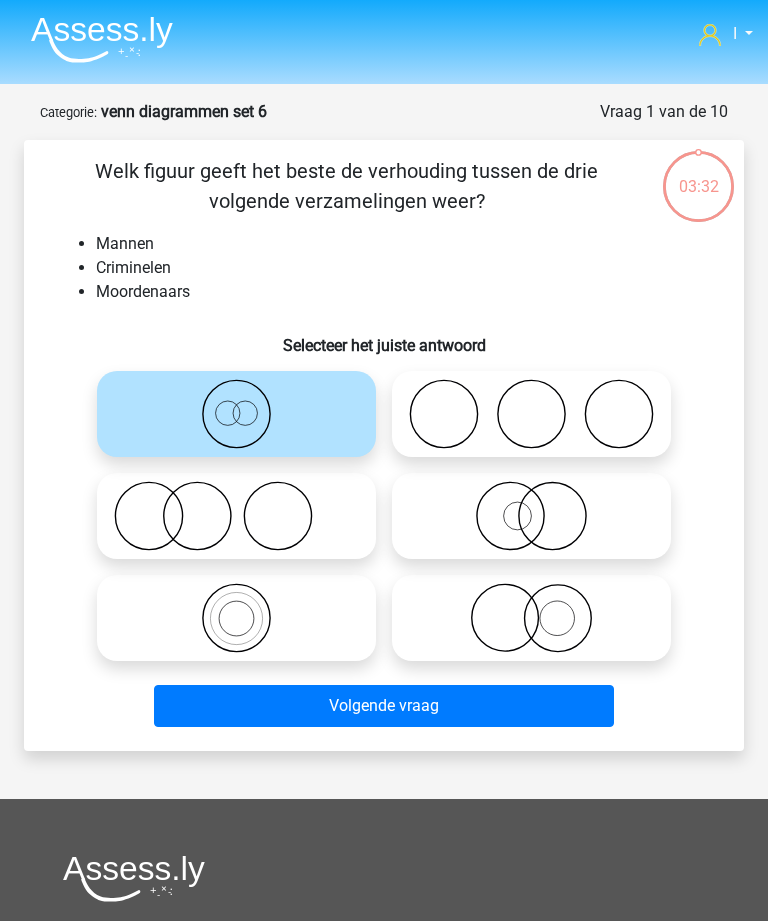 click on "Volgende vraag" at bounding box center (383, 706) 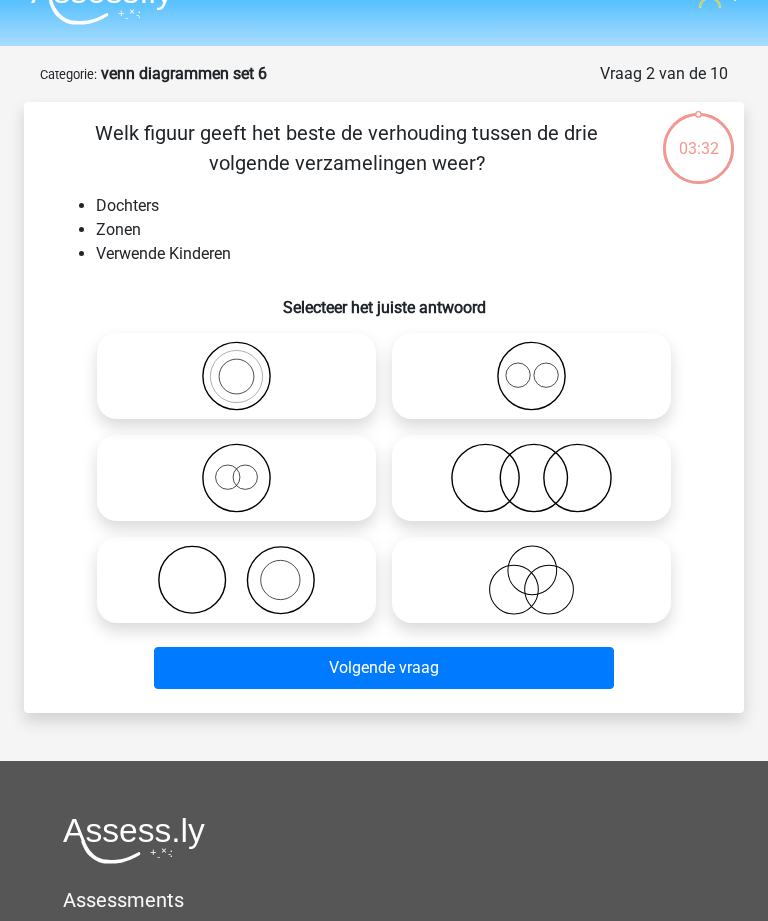 scroll, scrollTop: 100, scrollLeft: 0, axis: vertical 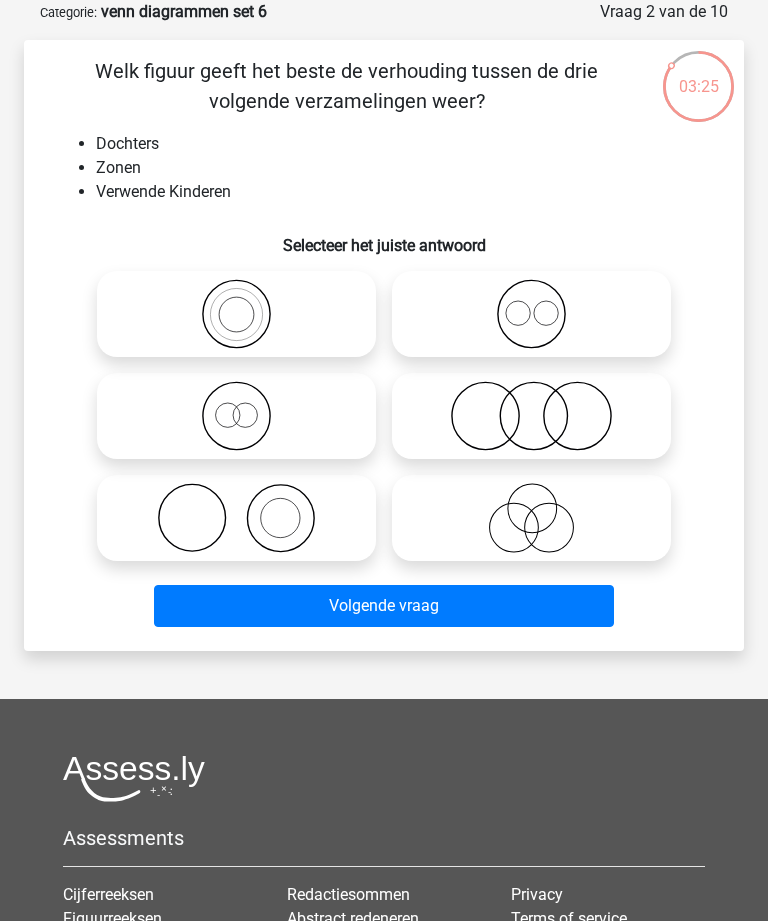 click 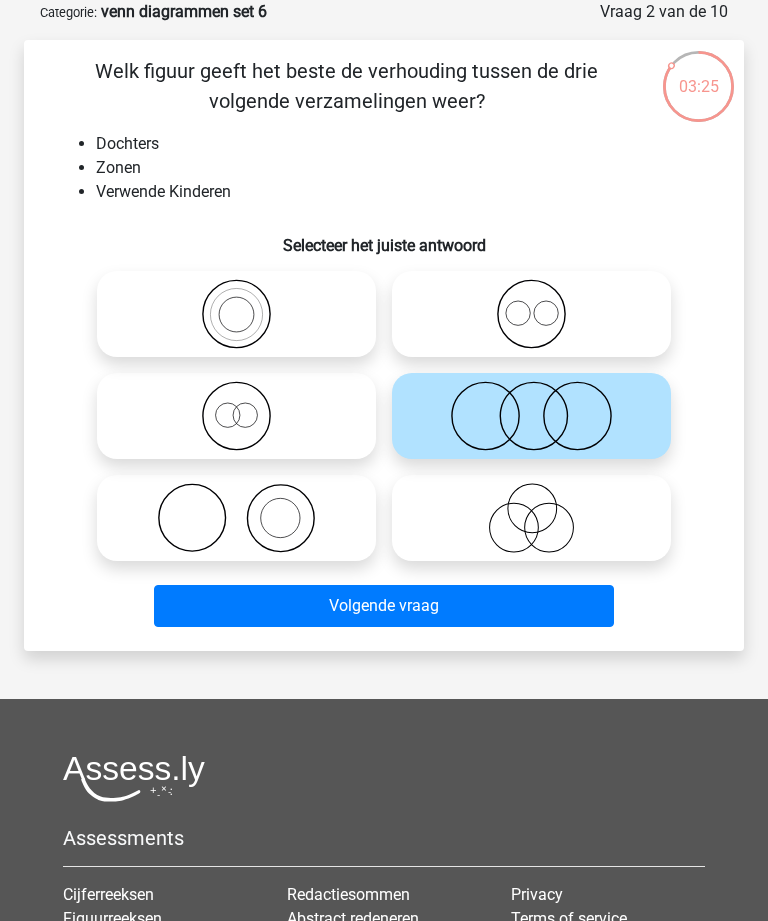 click on "Volgende vraag" at bounding box center (383, 606) 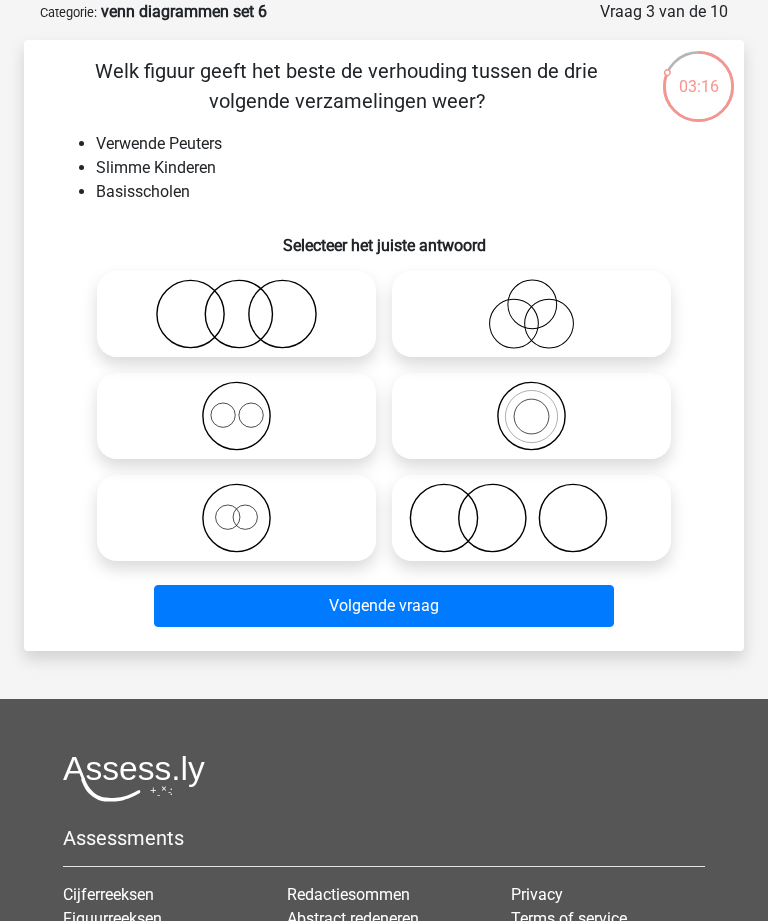 click 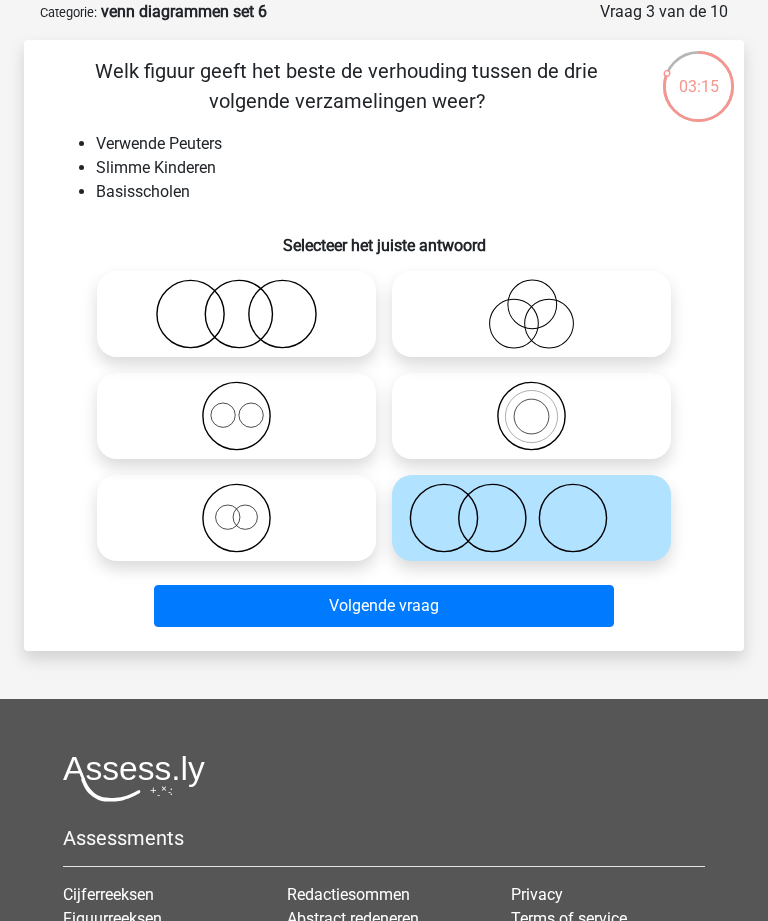 click on "Volgende vraag" at bounding box center (383, 606) 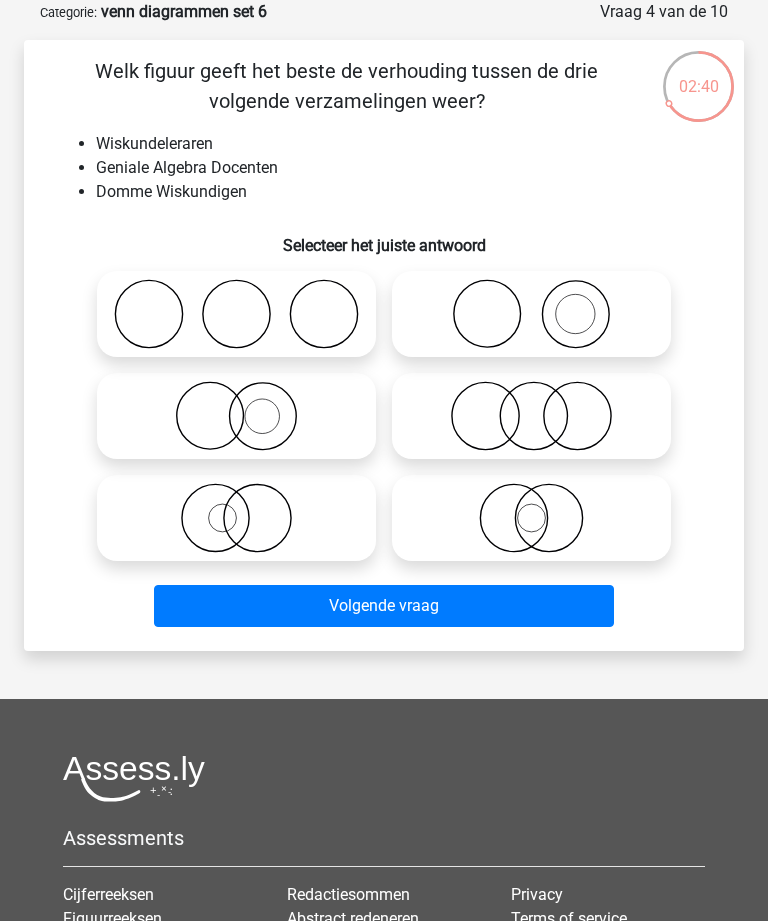 click 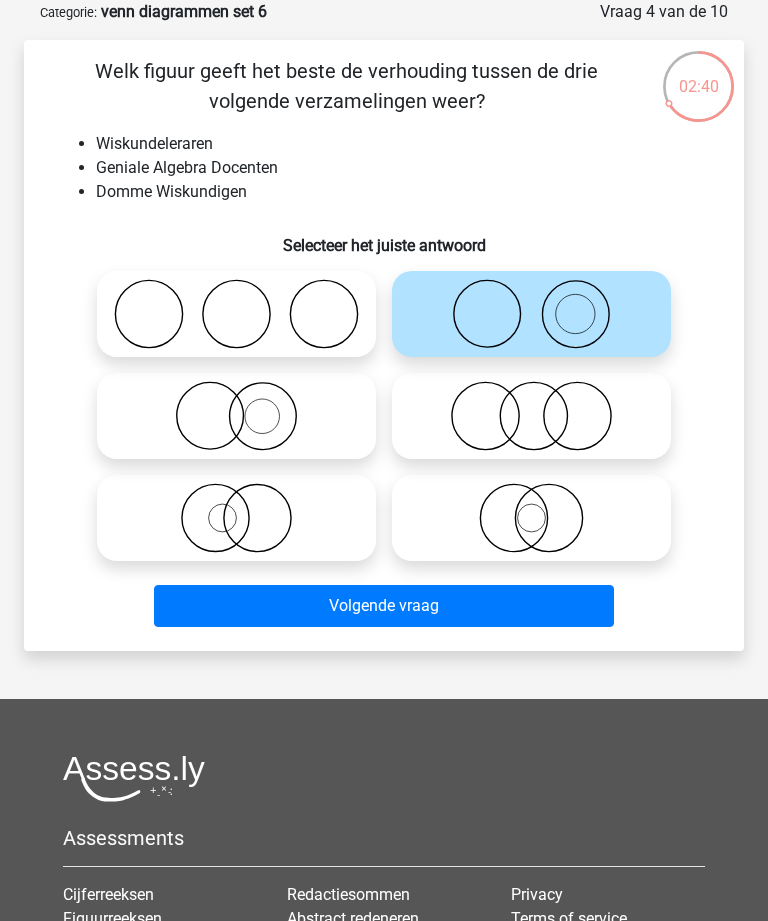 click on "Volgende vraag" at bounding box center (383, 606) 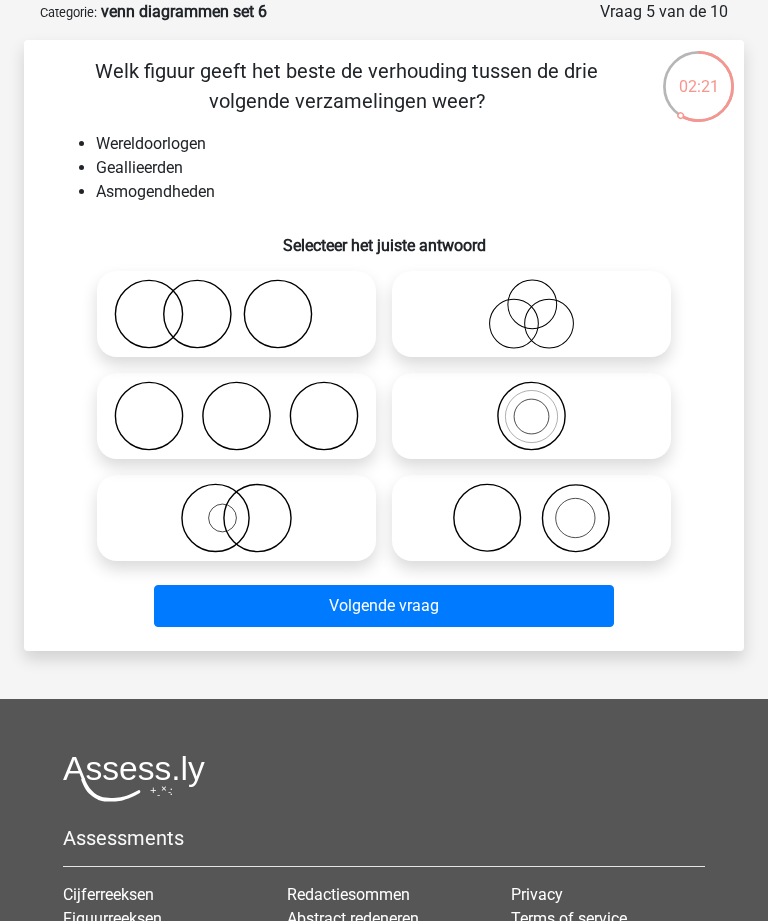 click 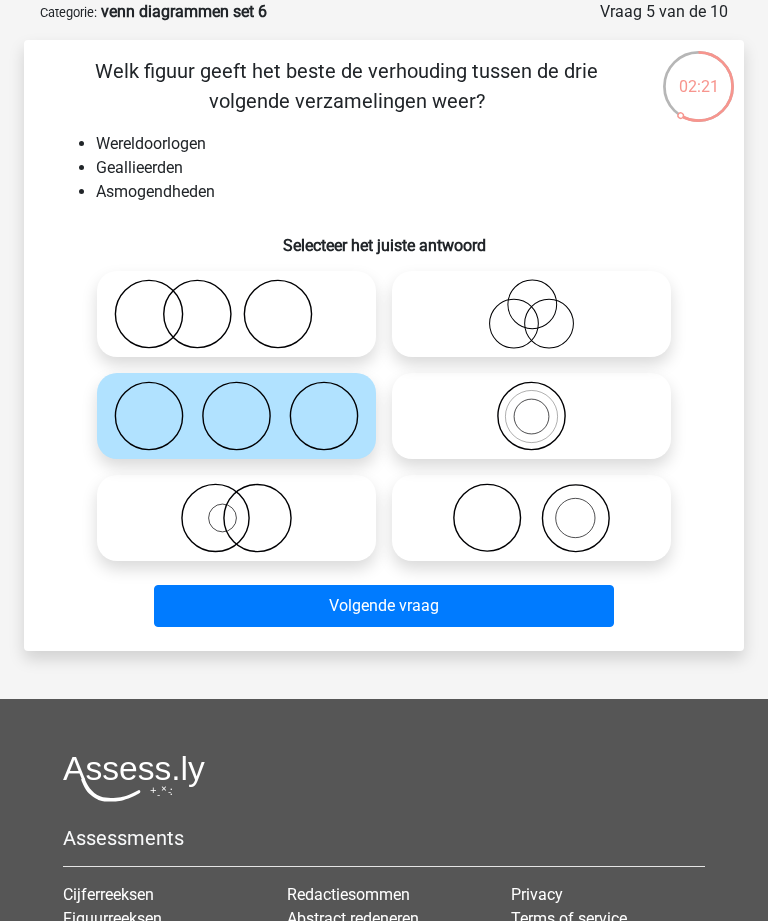 click on "Volgende vraag" at bounding box center (383, 606) 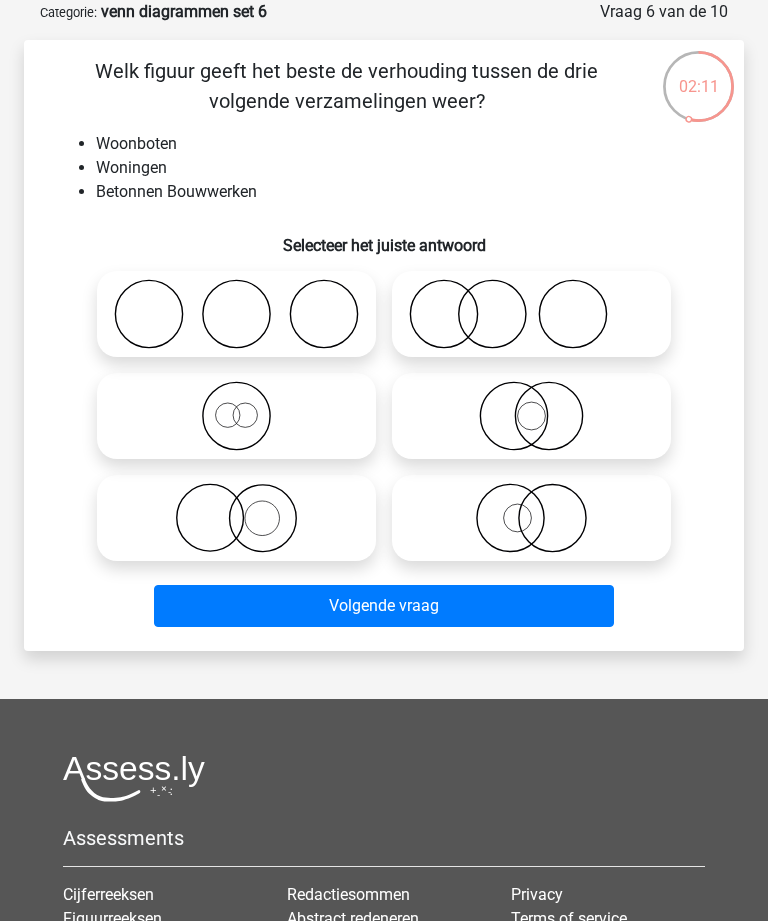 click 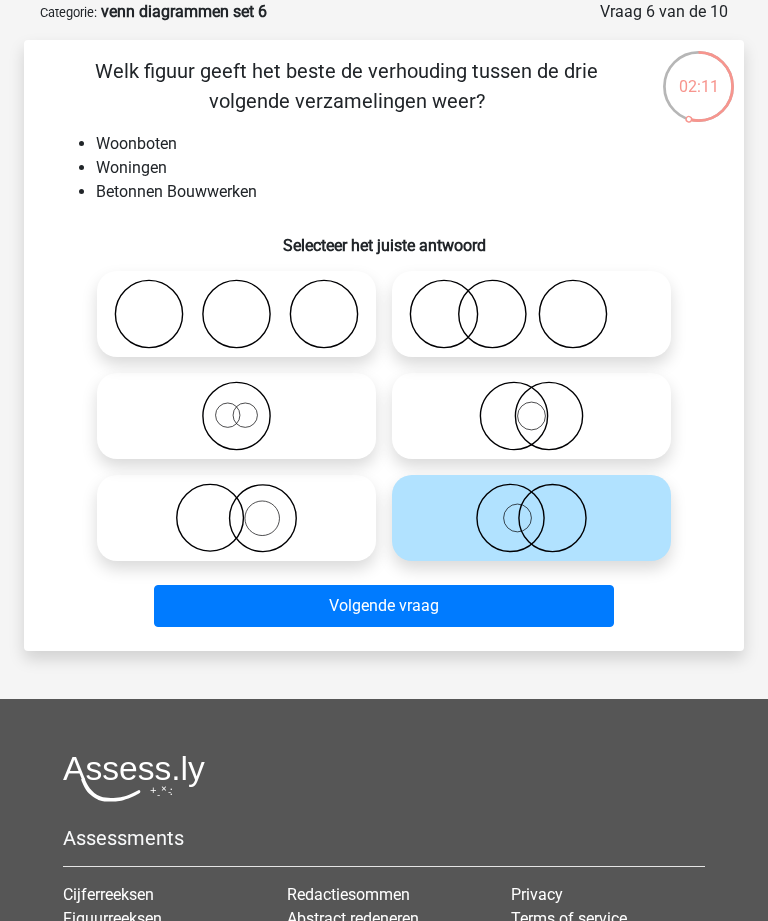 click on "Volgende vraag" at bounding box center (383, 606) 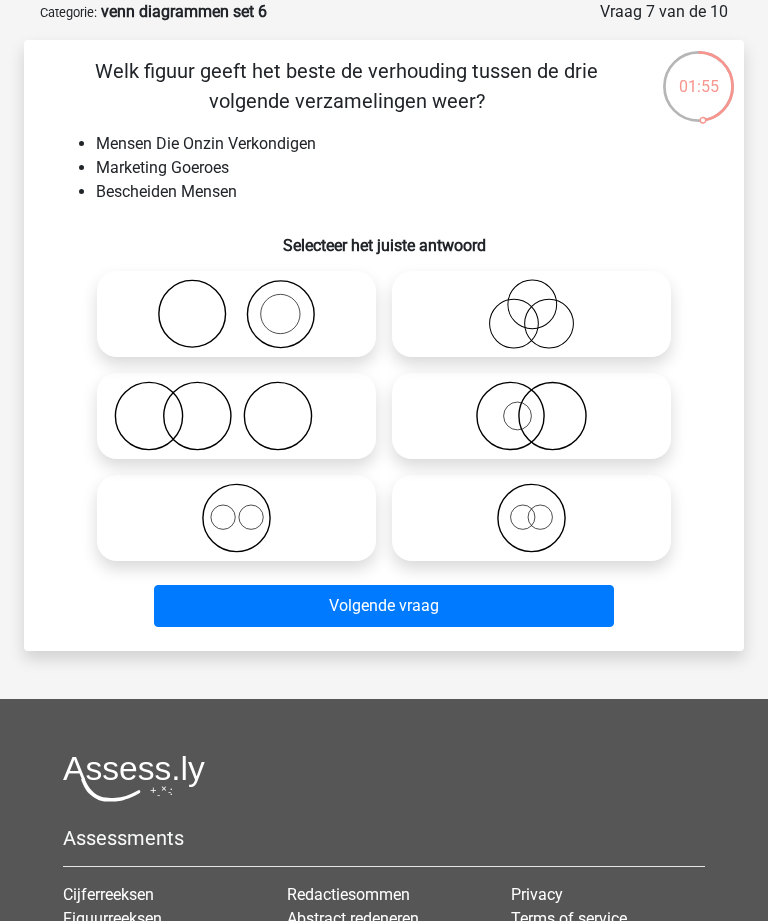 click 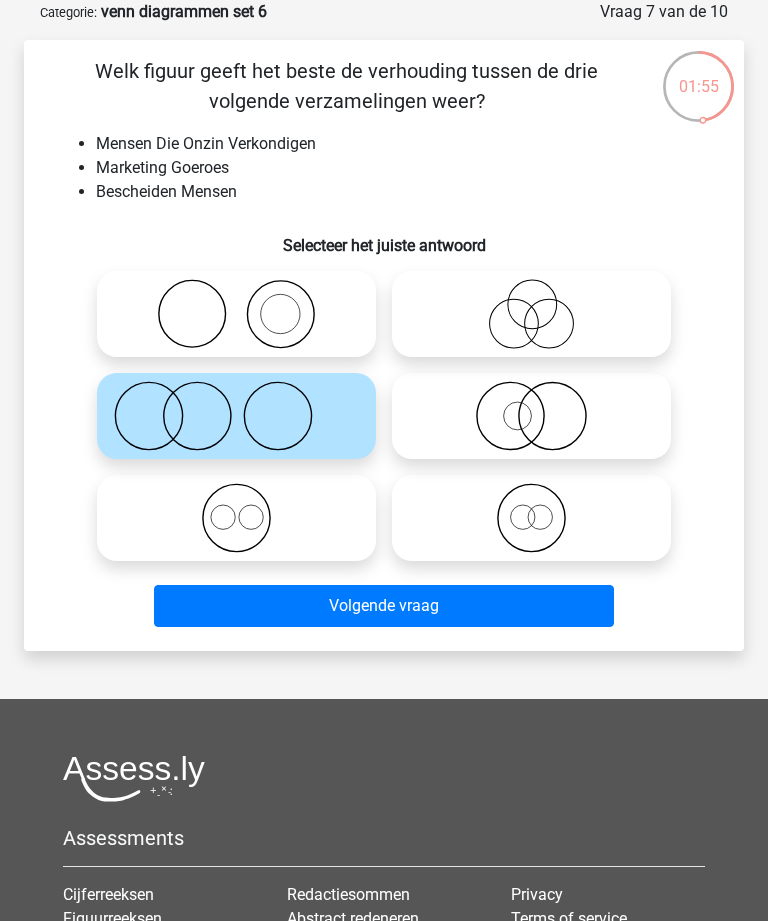 click on "Volgende vraag" at bounding box center [383, 606] 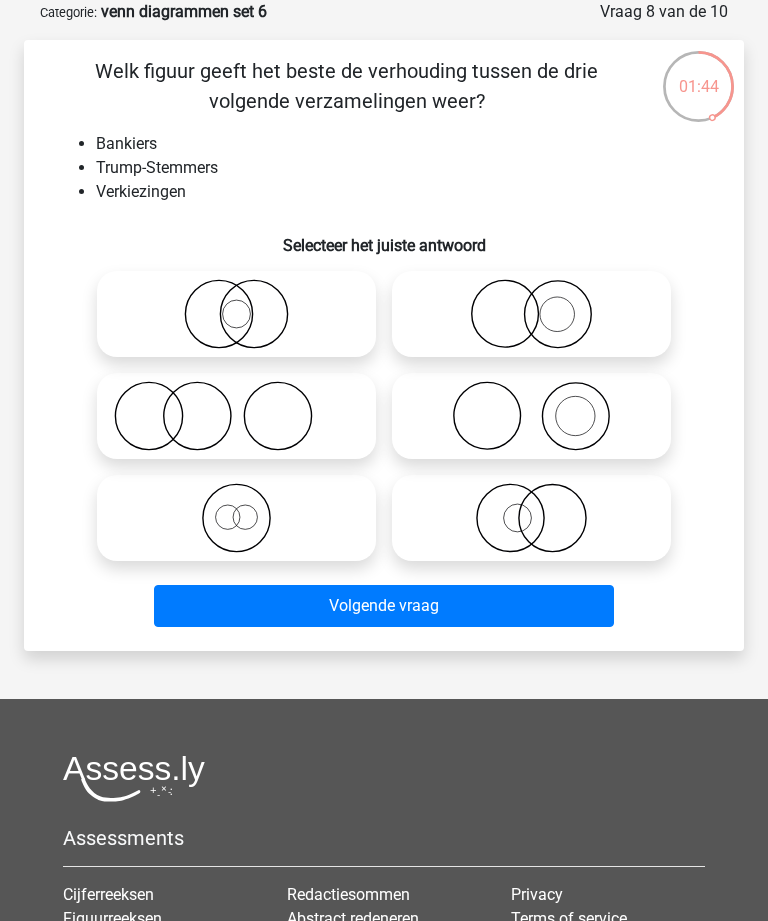 click 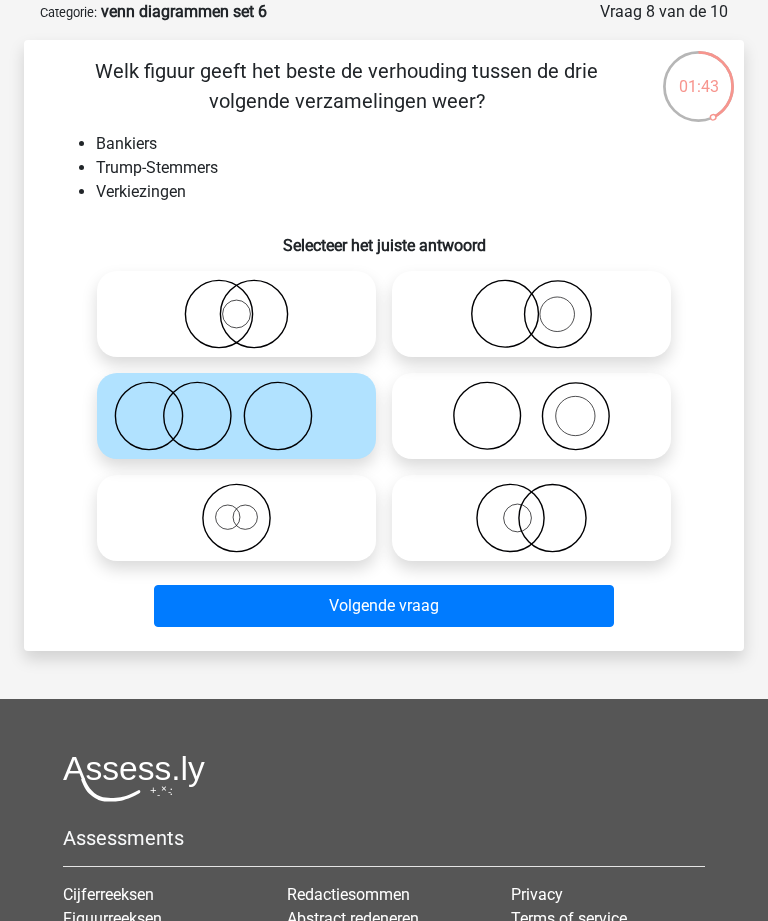 click on "Volgende vraag" at bounding box center [383, 606] 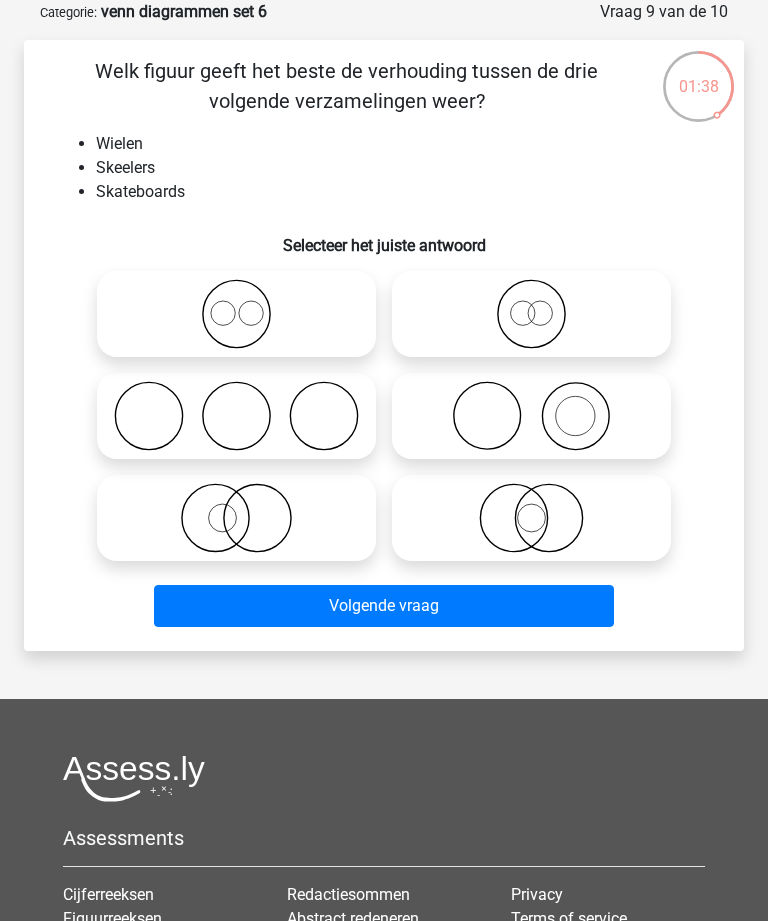 click 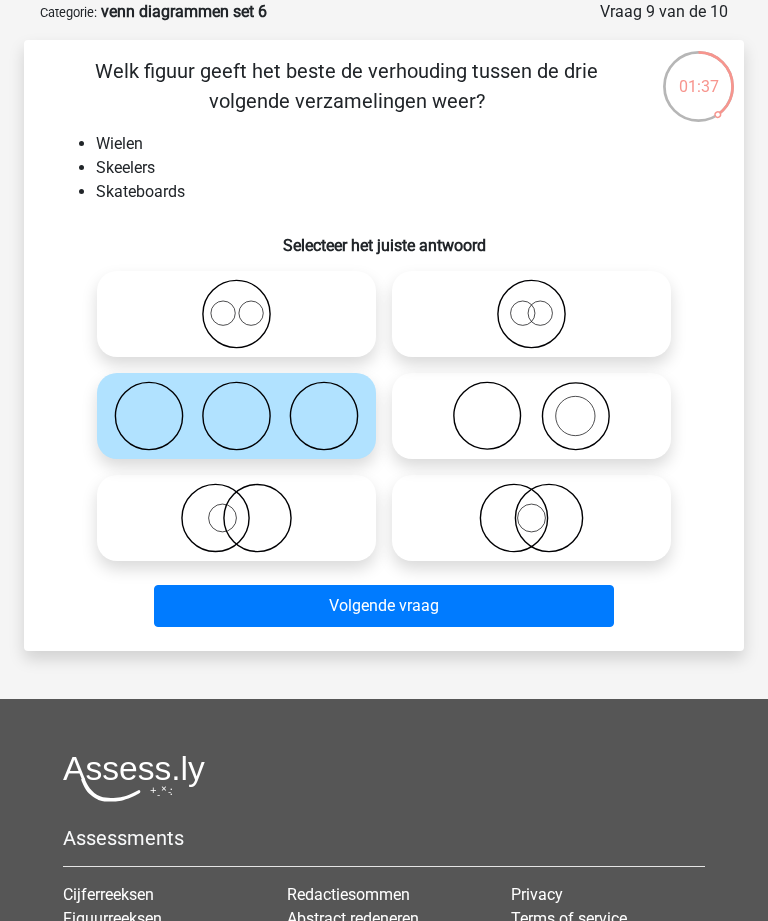 click on "Volgende vraag" at bounding box center (383, 606) 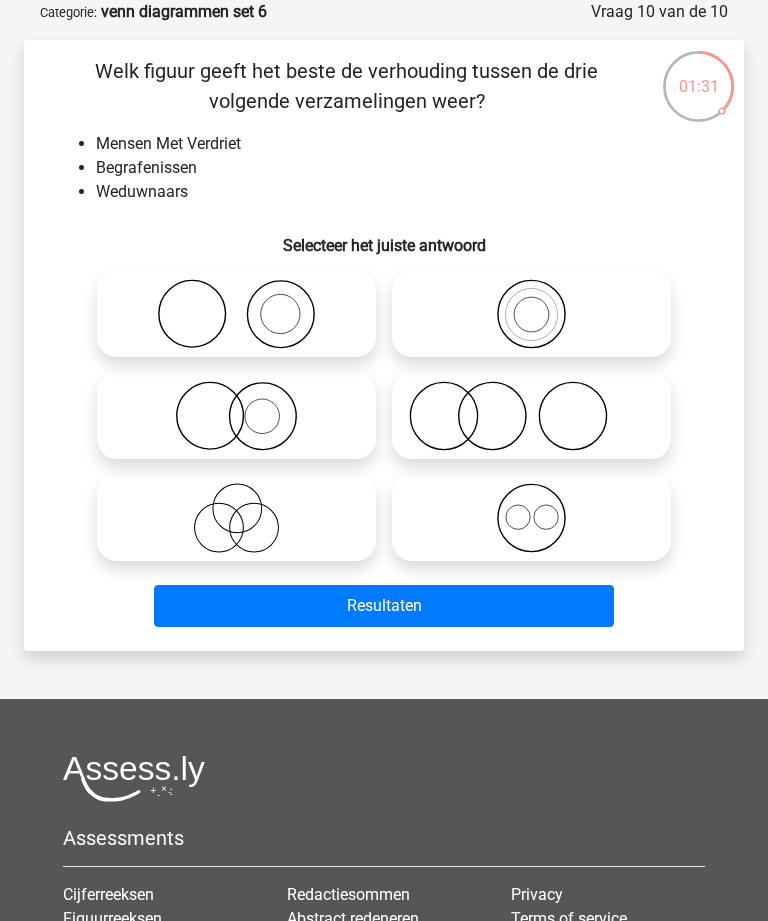 click 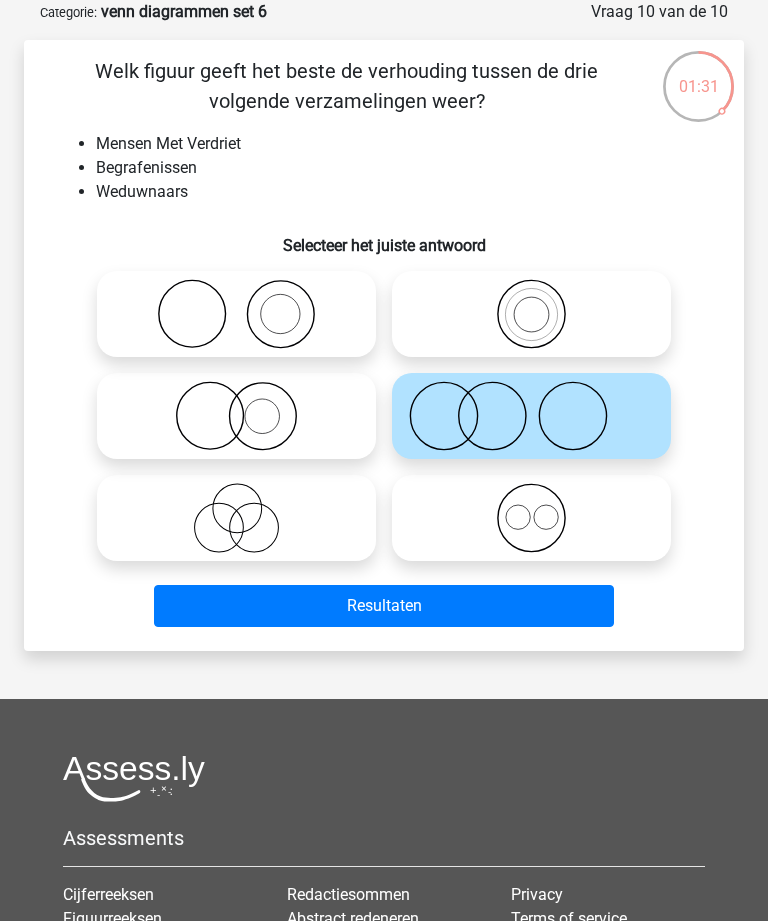 click on "Resultaten" at bounding box center [383, 606] 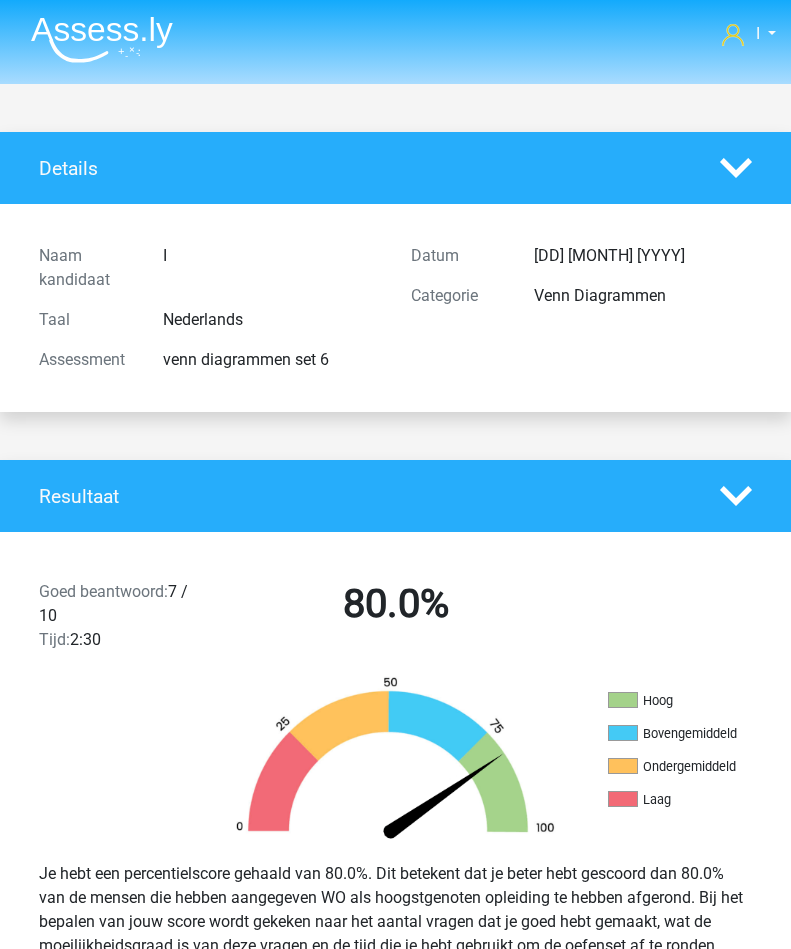 scroll, scrollTop: 0, scrollLeft: 0, axis: both 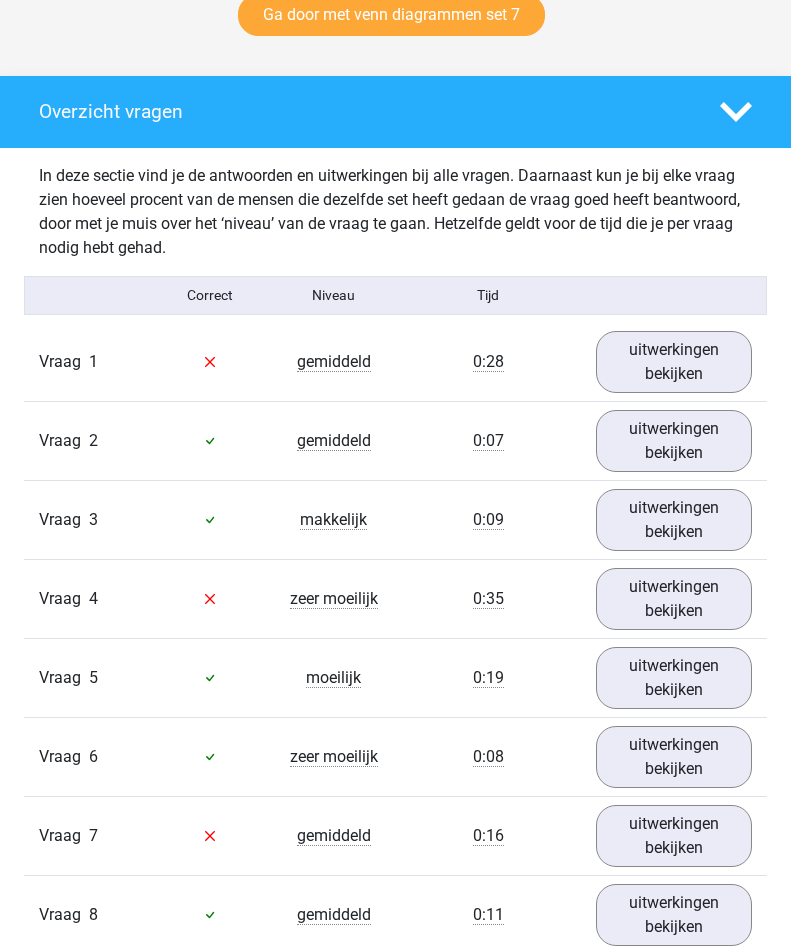 click on "uitwerkingen bekijken" at bounding box center [674, 362] 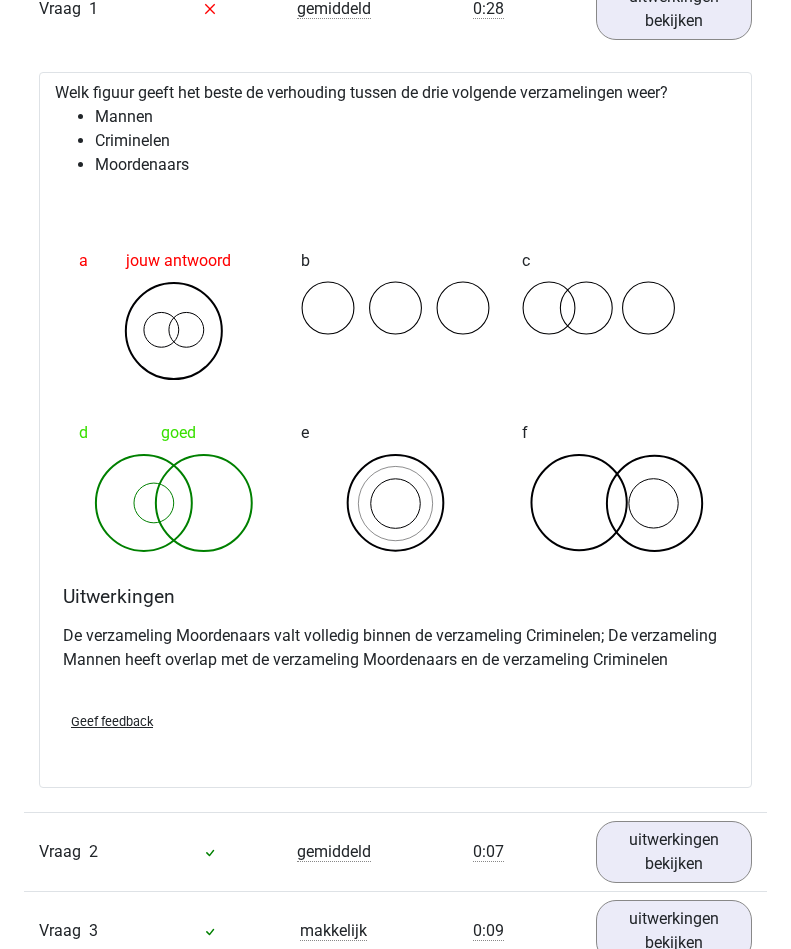 scroll, scrollTop: 1409, scrollLeft: 0, axis: vertical 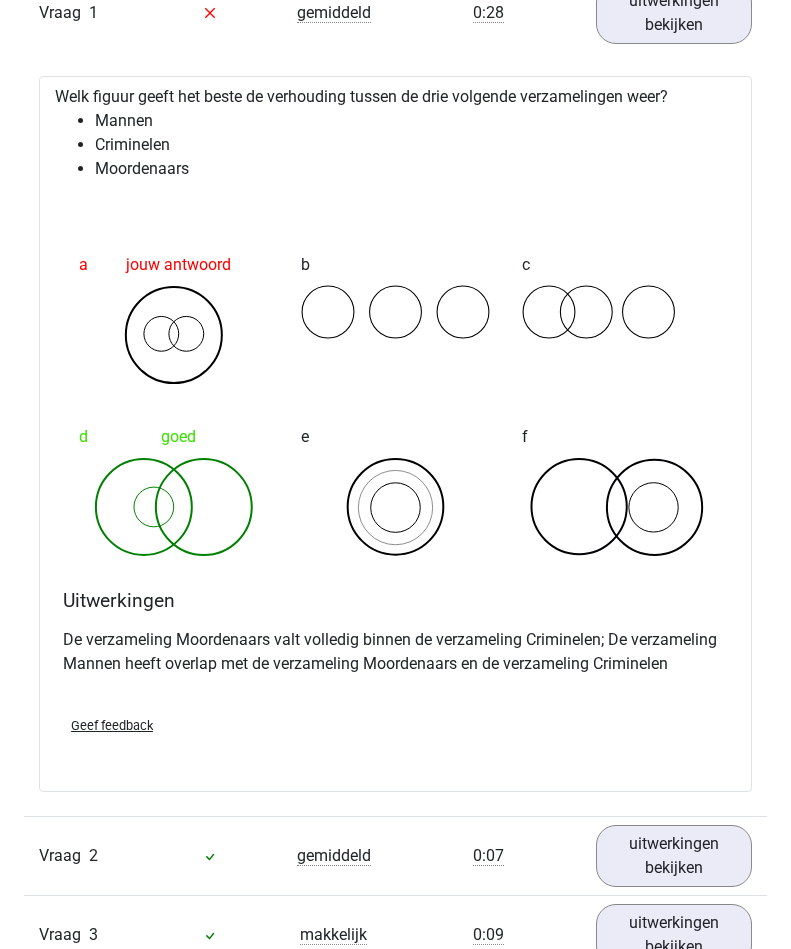click on "uitwerkingen bekijken" at bounding box center [674, 13] 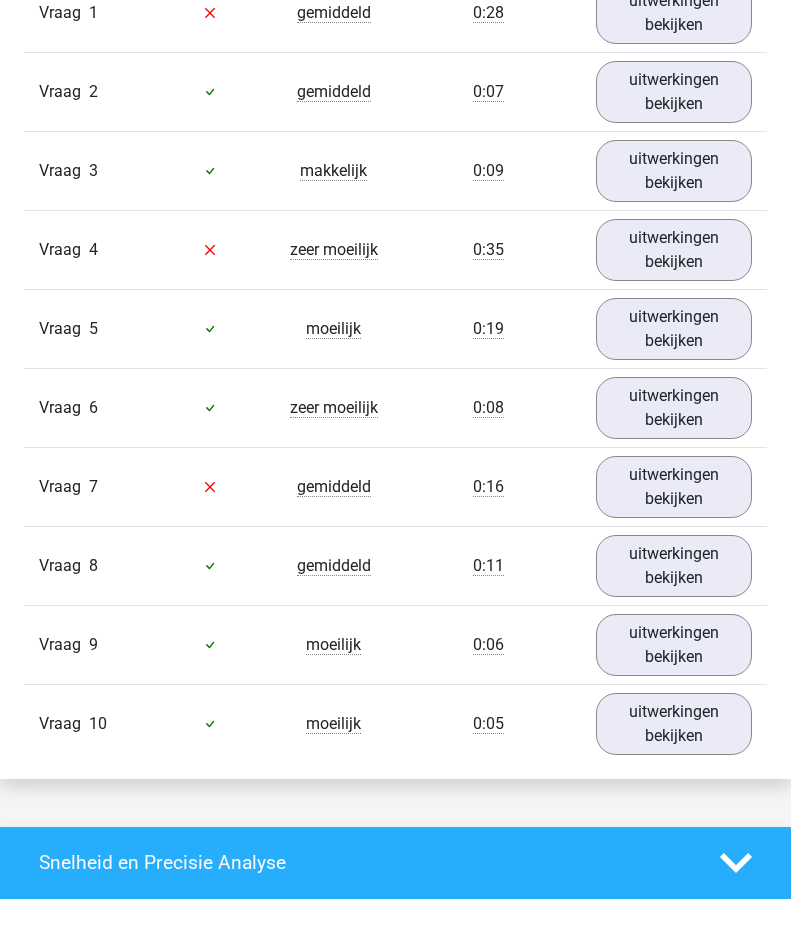 click on "uitwerkingen bekijken" at bounding box center [674, 250] 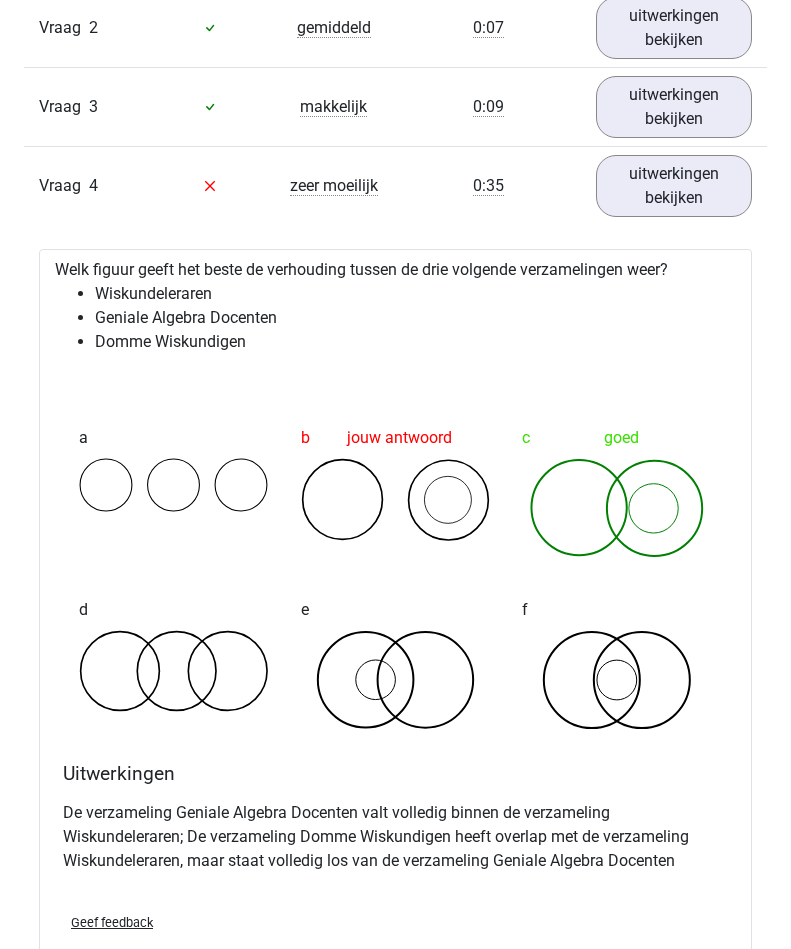 scroll, scrollTop: 1475, scrollLeft: 0, axis: vertical 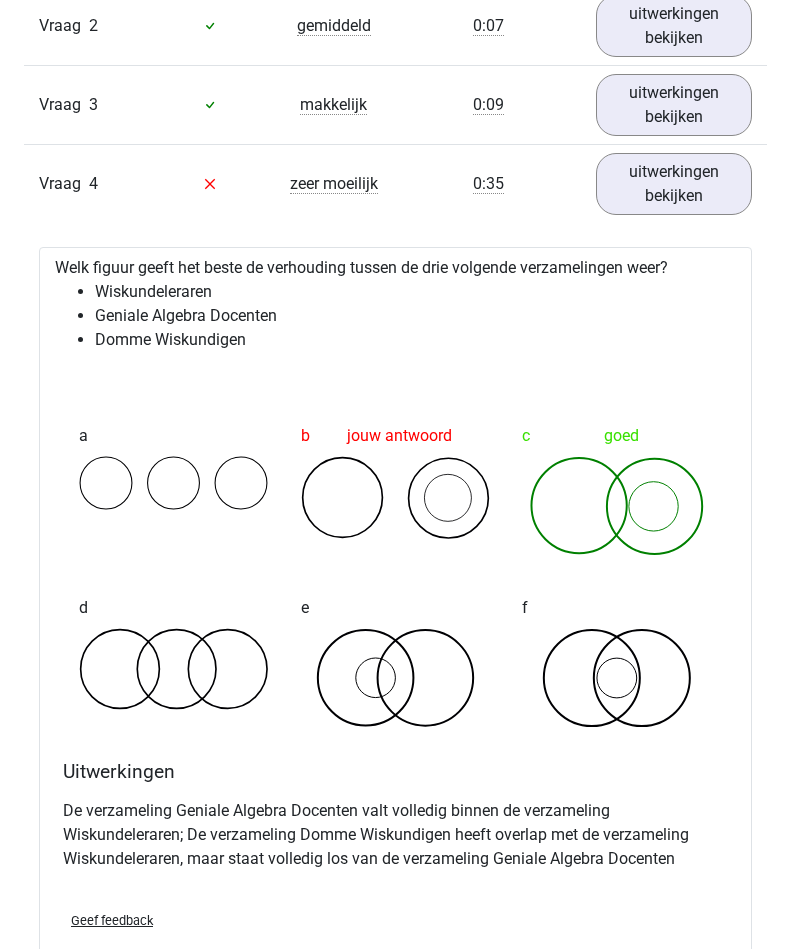 click on "uitwerkingen bekijken" at bounding box center [674, 184] 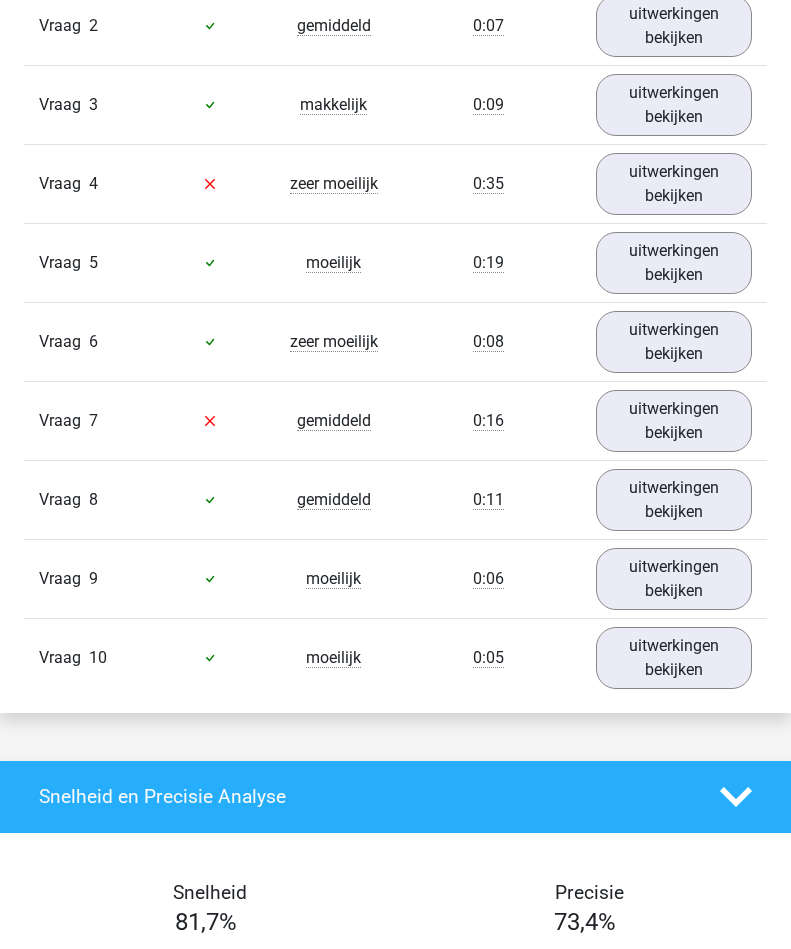 click on "uitwerkingen bekijken" at bounding box center (674, 421) 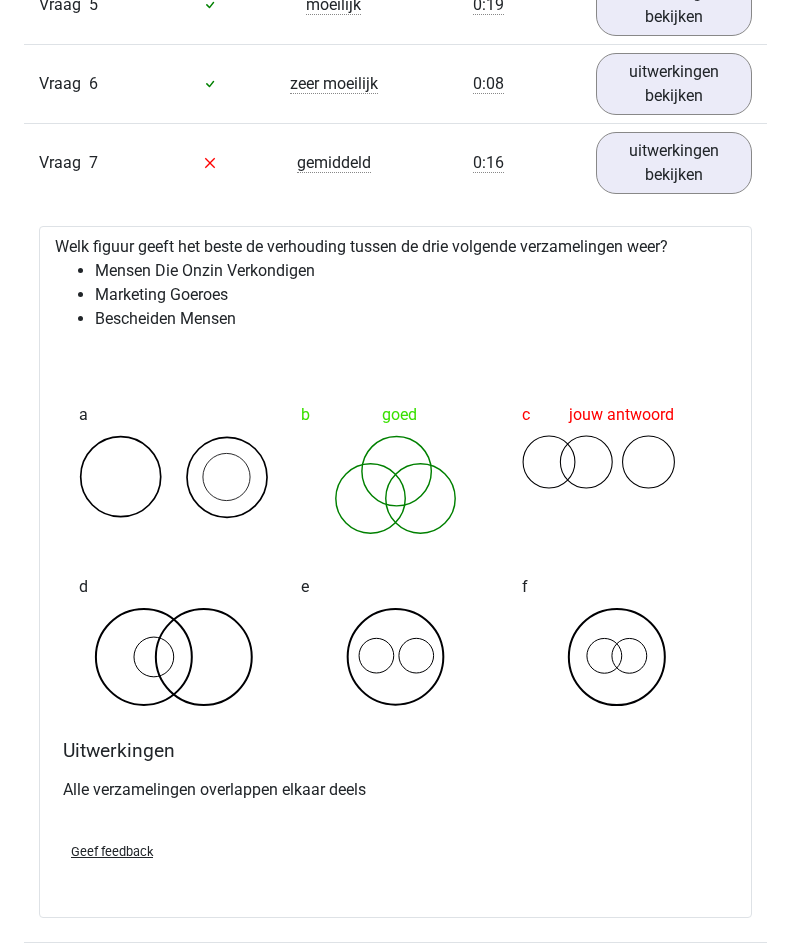 scroll, scrollTop: 1735, scrollLeft: 0, axis: vertical 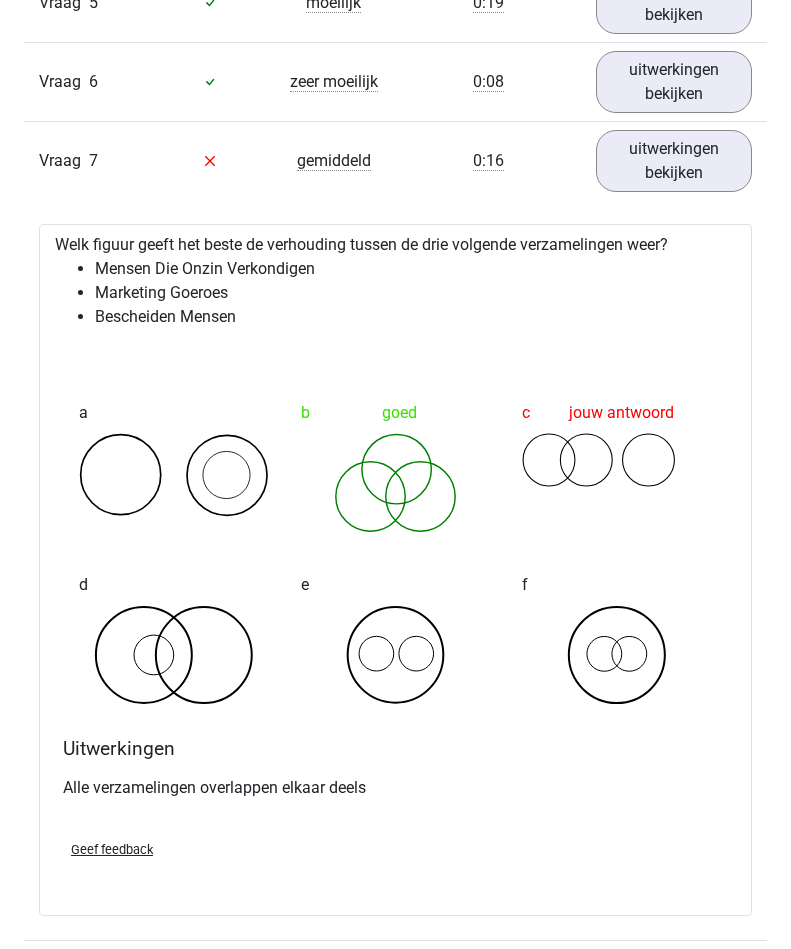click on "uitwerkingen bekijken" at bounding box center [674, 161] 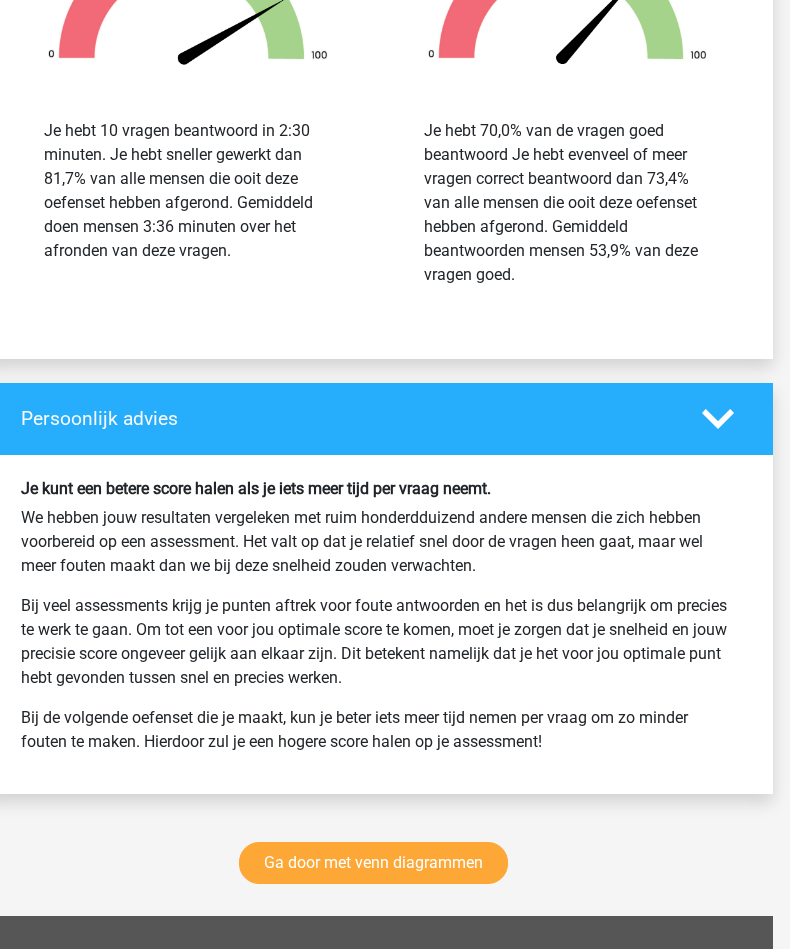 scroll, scrollTop: 2516, scrollLeft: 0, axis: vertical 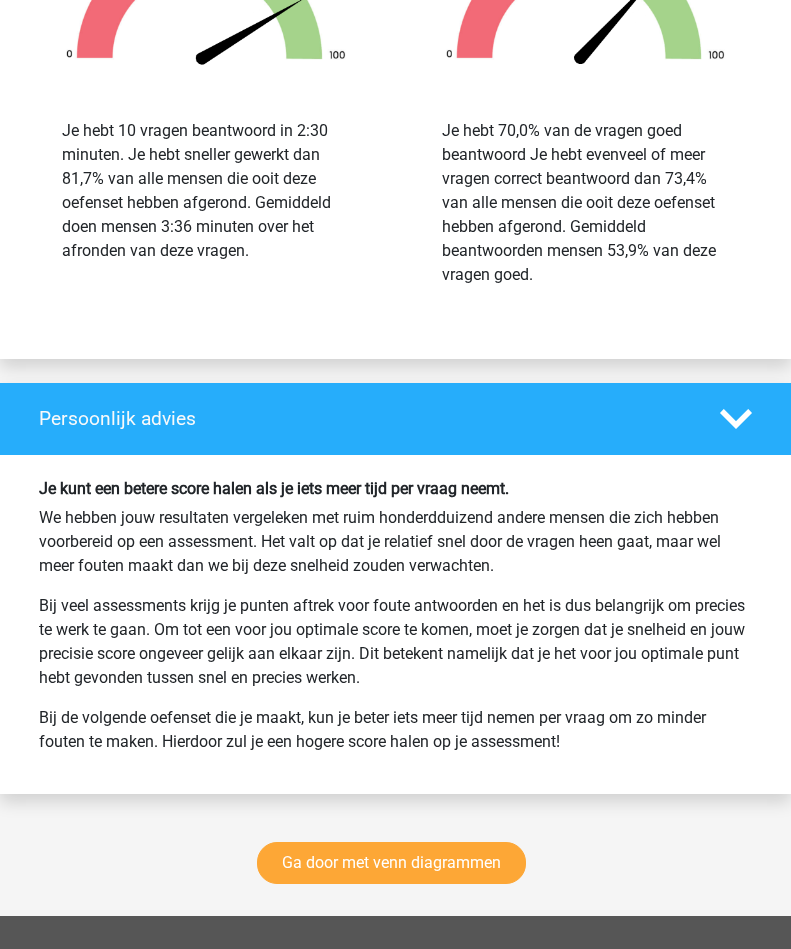 click on "Ga door met venn diagrammen" at bounding box center [391, 863] 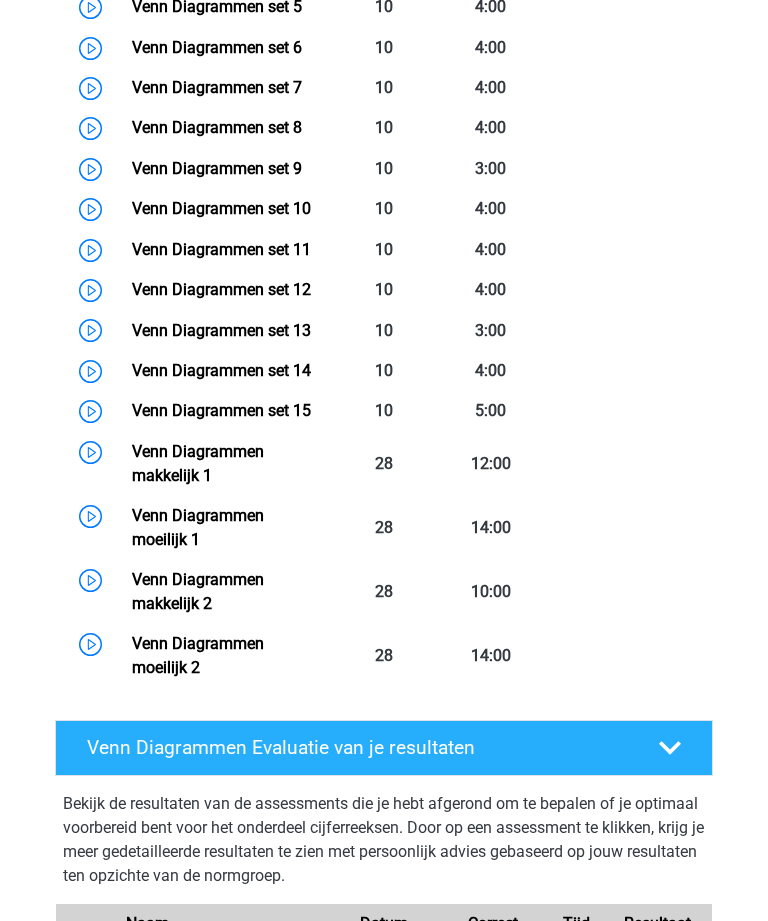 scroll, scrollTop: 1233, scrollLeft: 0, axis: vertical 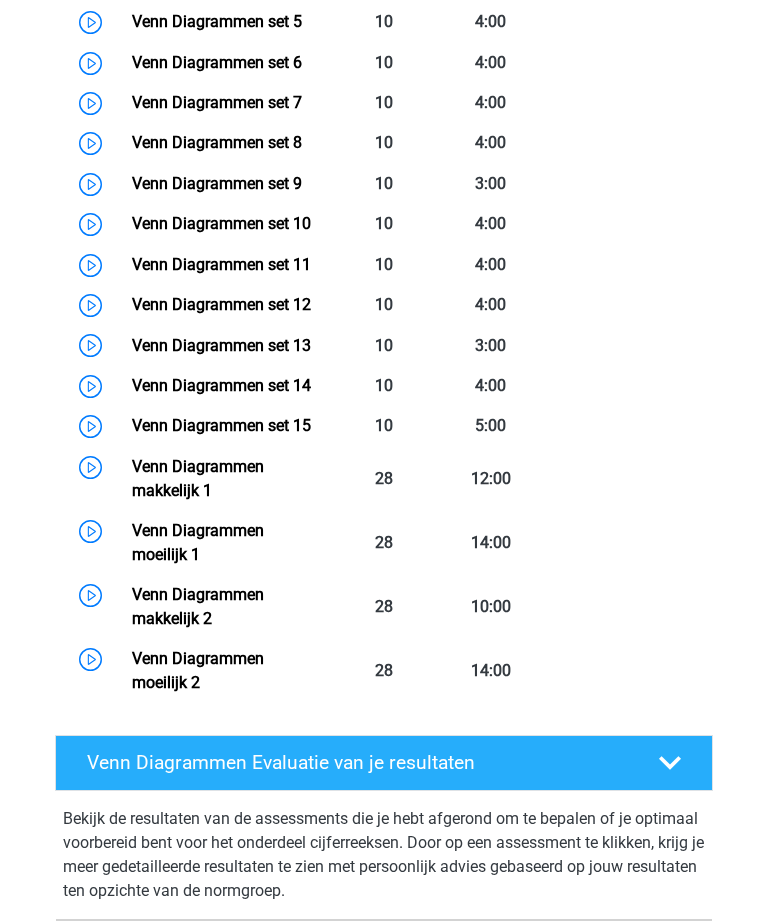 click on "Venn Diagrammen
set 7" at bounding box center [217, 102] 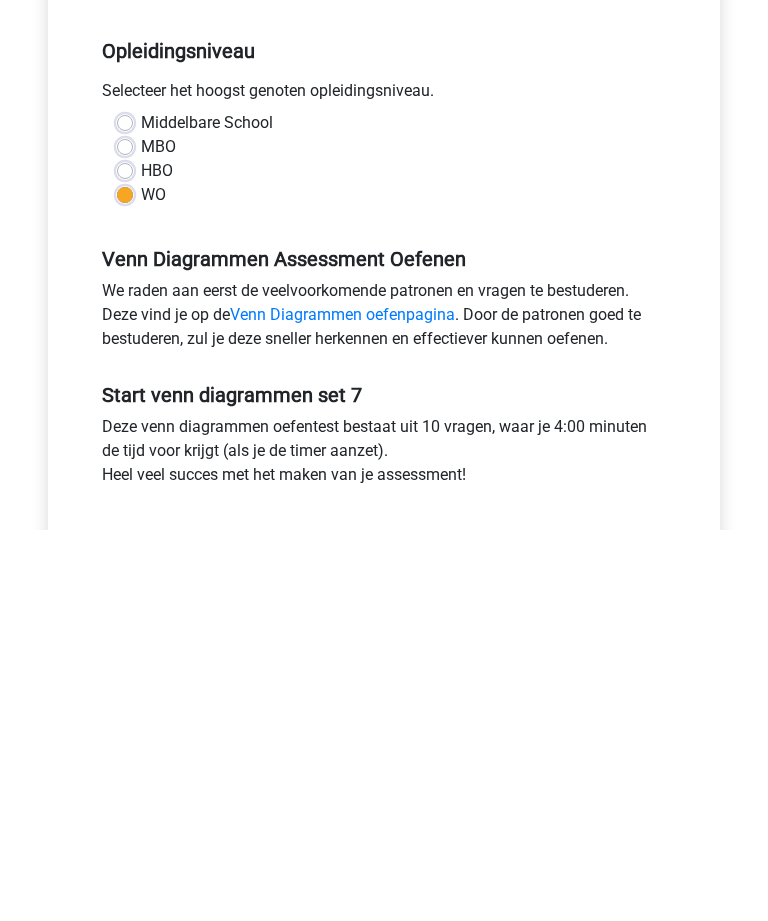 scroll, scrollTop: 595, scrollLeft: 0, axis: vertical 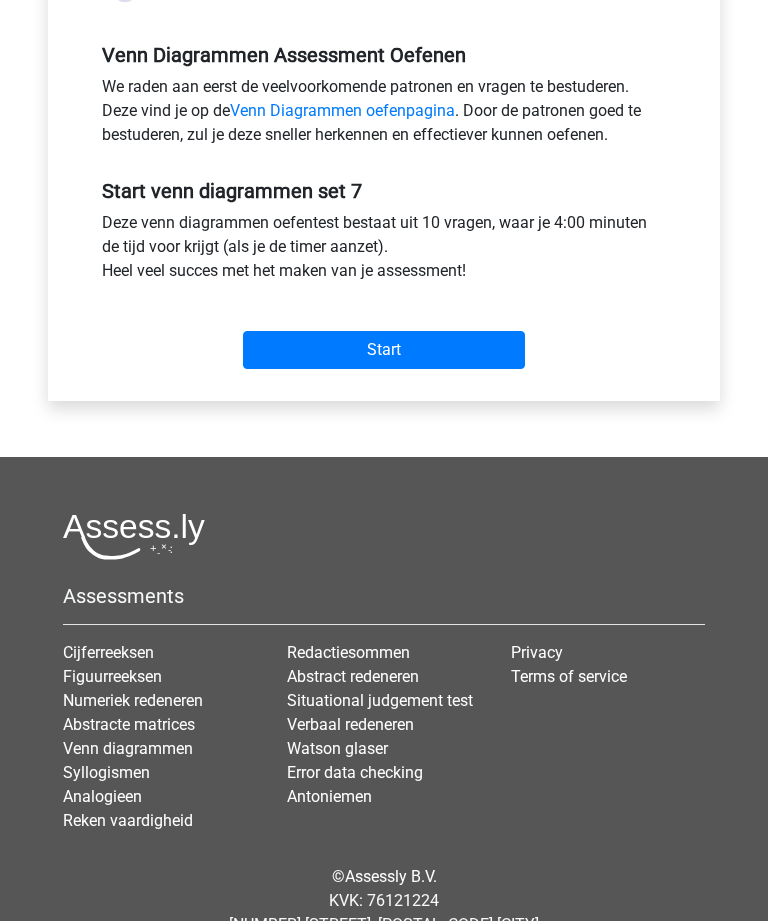 click on "Start" at bounding box center (384, 350) 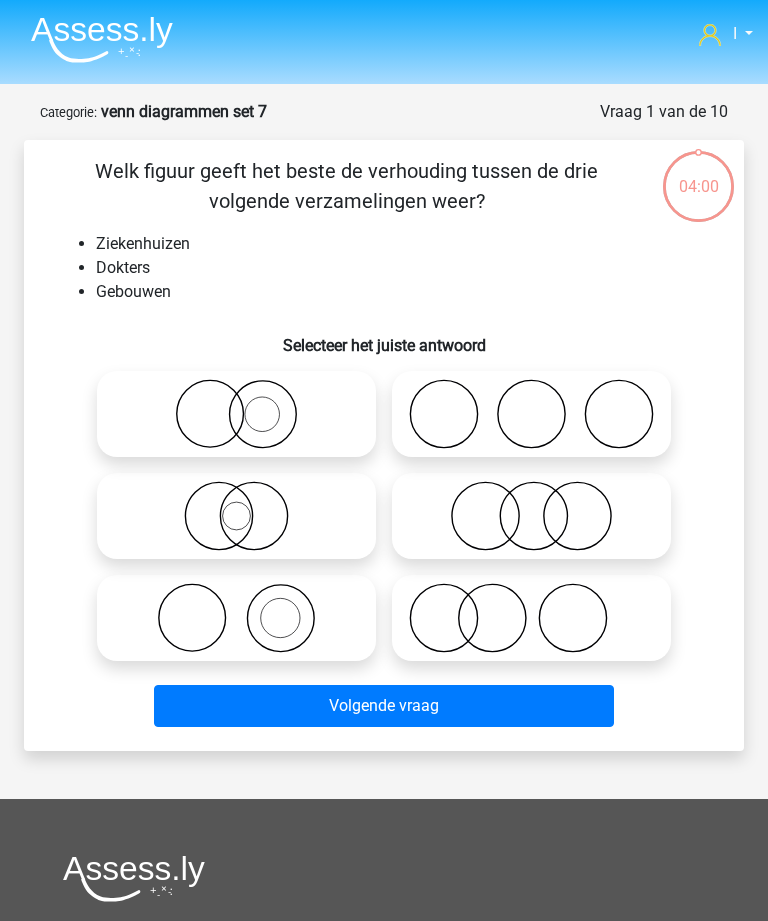 scroll, scrollTop: 0, scrollLeft: 0, axis: both 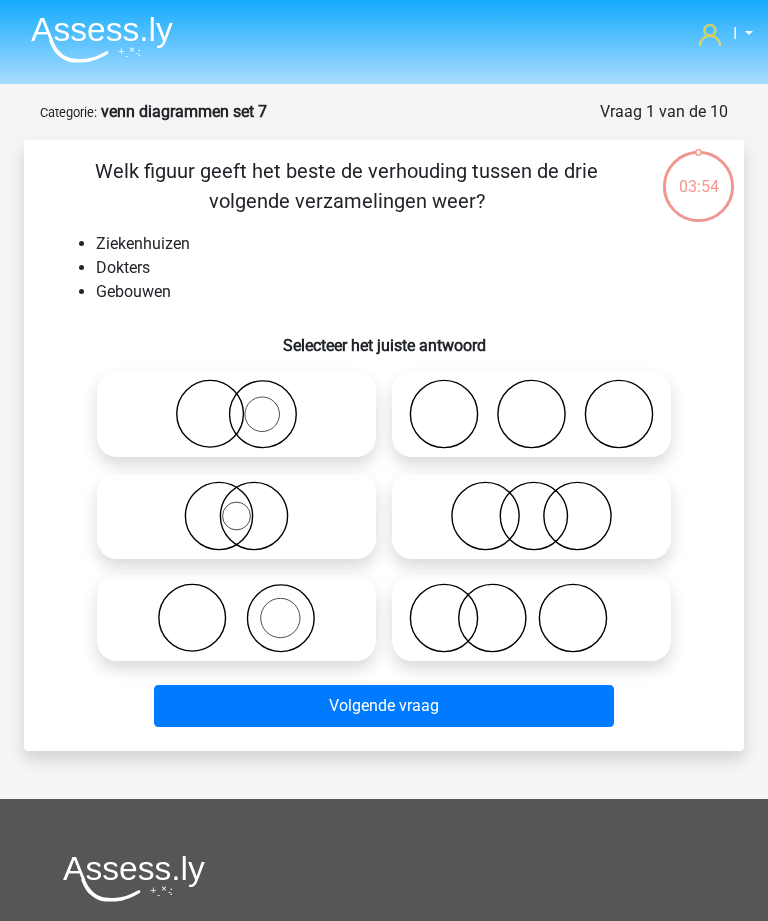 click 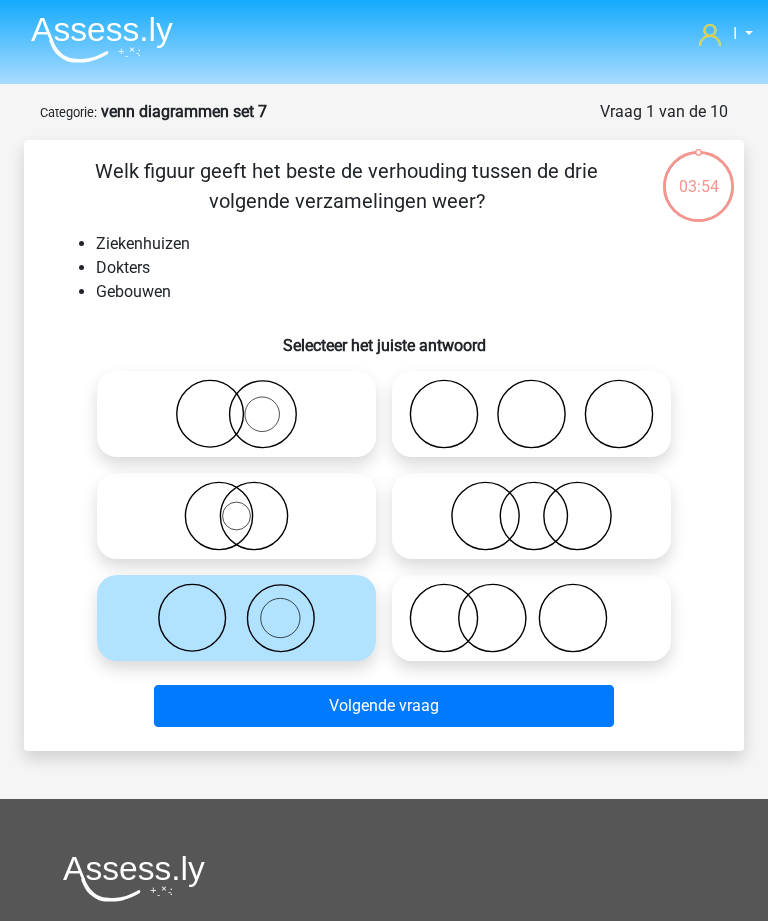 click on "Volgende vraag" at bounding box center [383, 706] 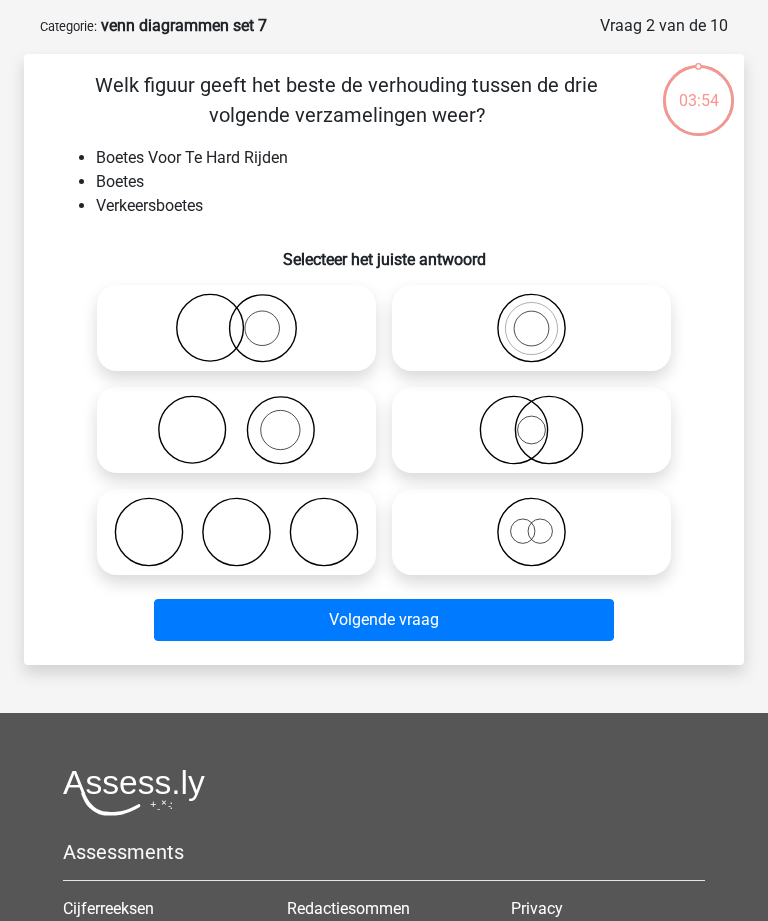 scroll, scrollTop: 100, scrollLeft: 0, axis: vertical 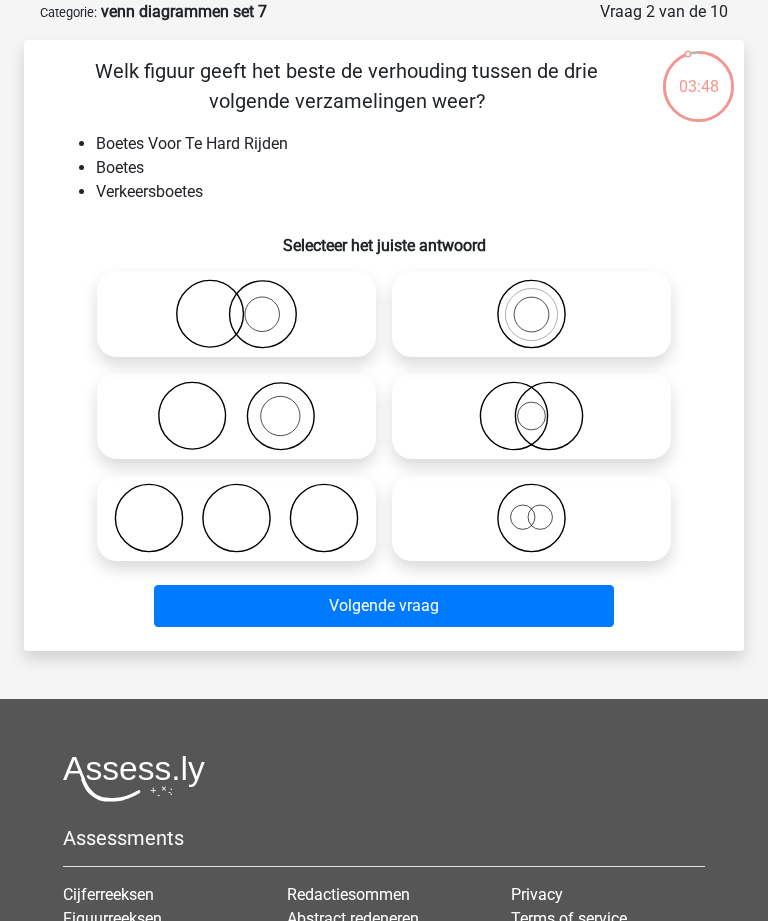 click 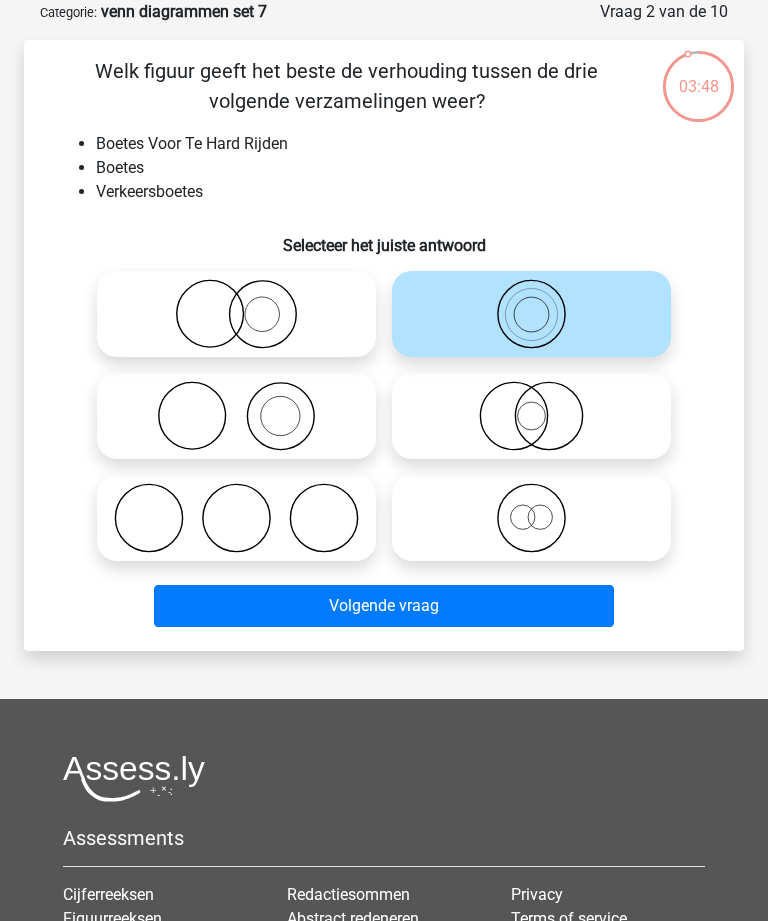 click on "Volgende vraag" at bounding box center [383, 606] 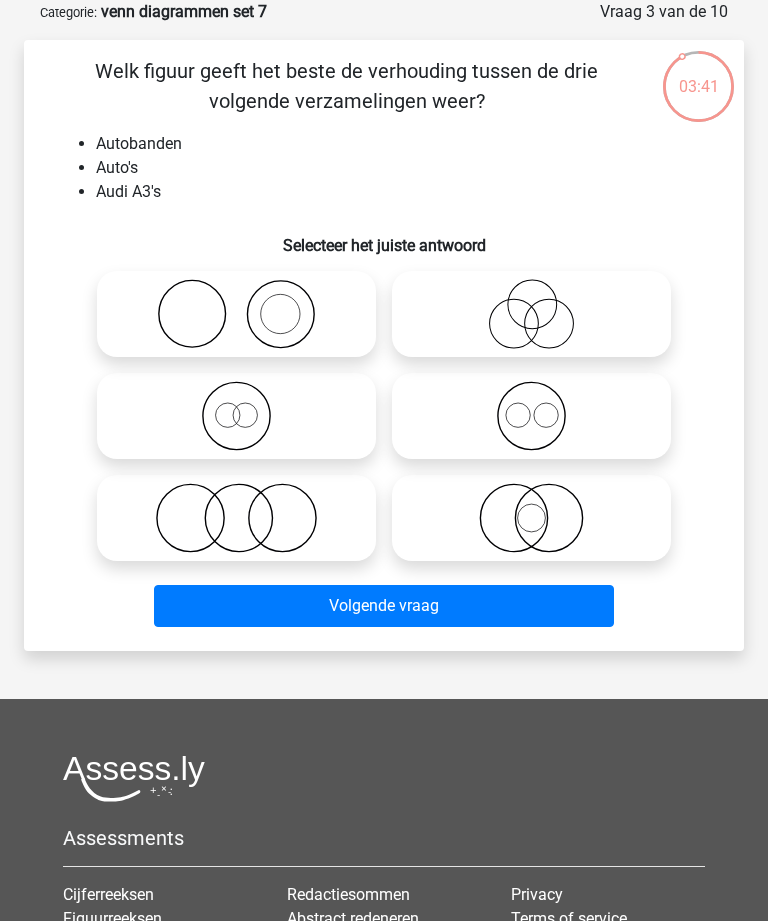 click 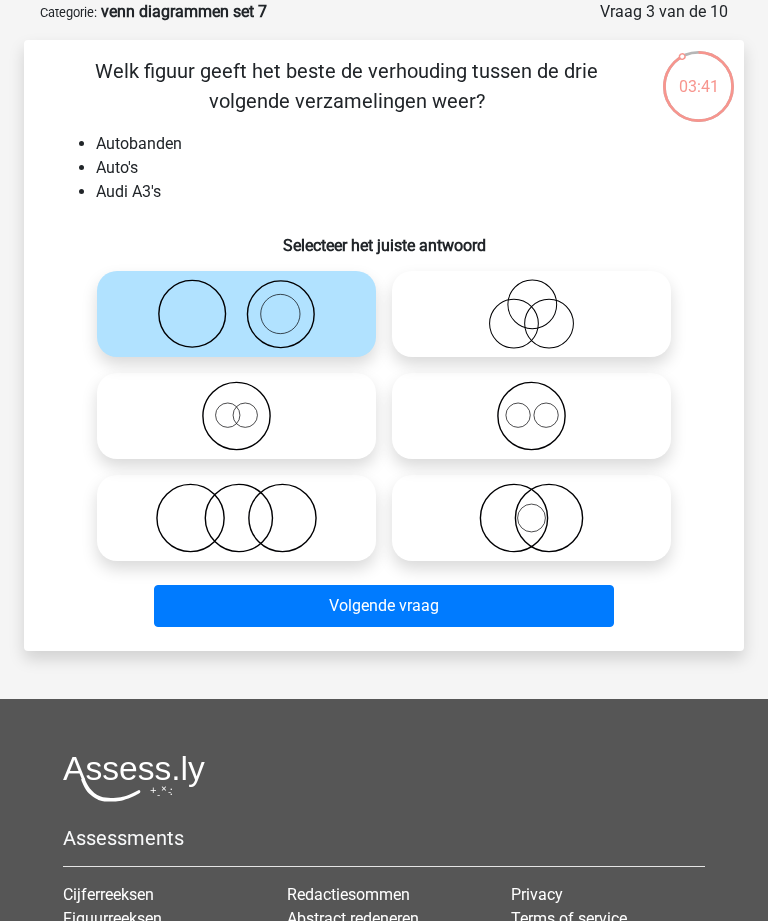 click on "Volgende vraag" at bounding box center (383, 606) 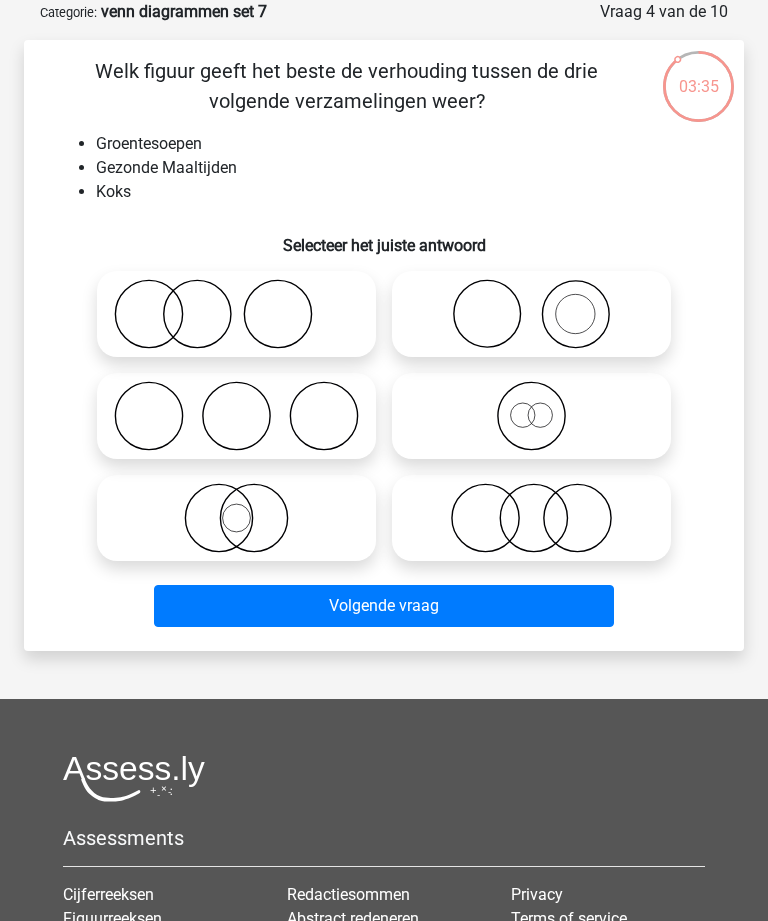 click 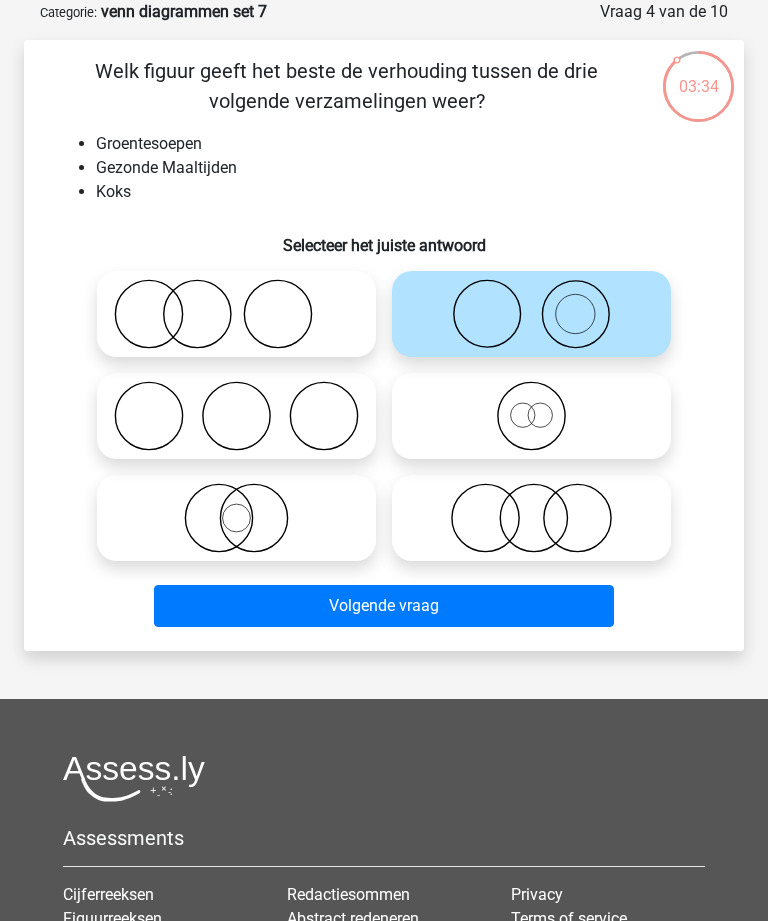 click on "Volgende vraag" at bounding box center (383, 606) 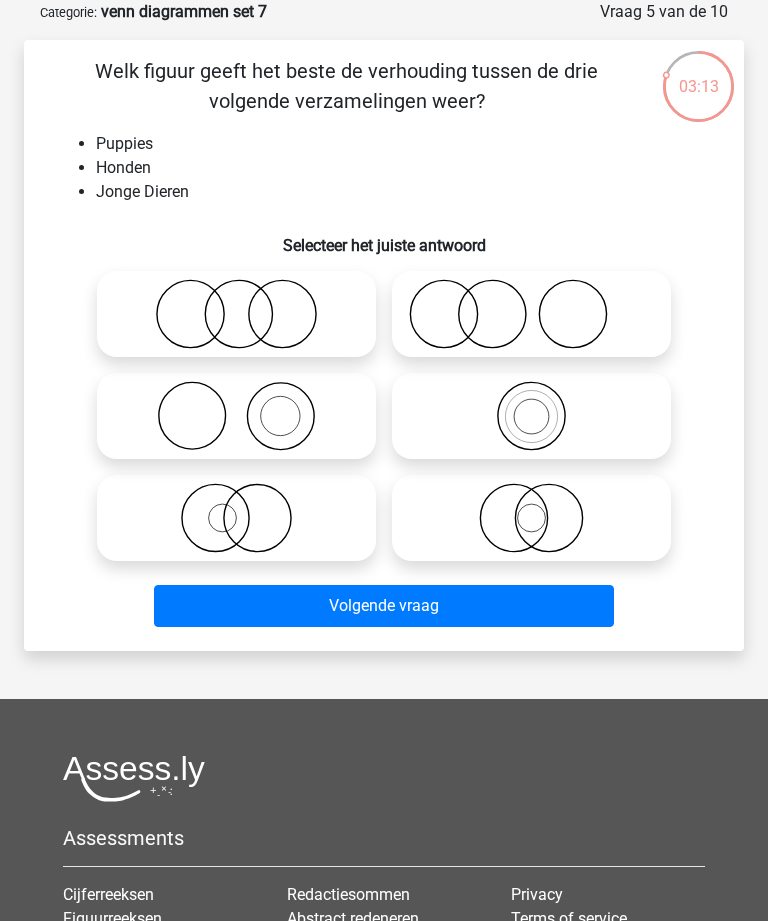 click 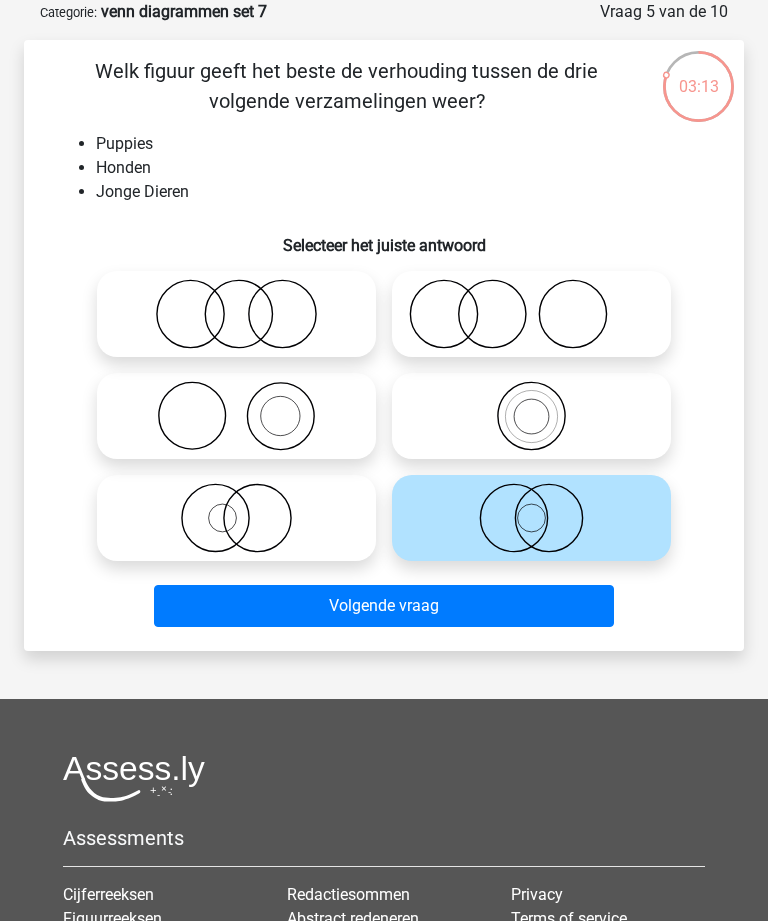 click on "Volgende vraag" at bounding box center (383, 606) 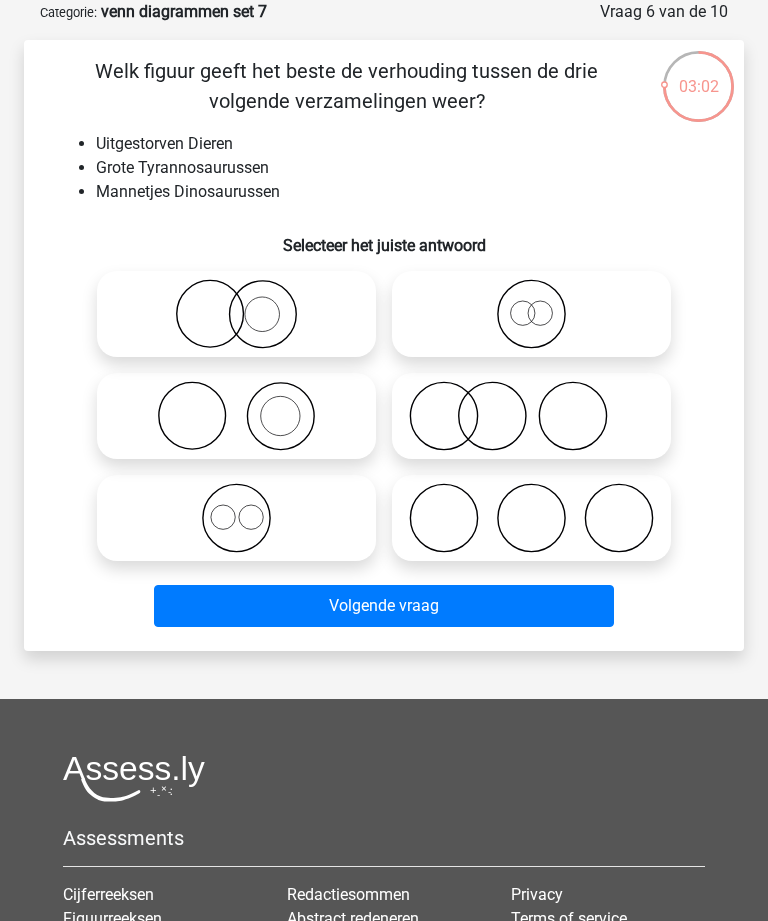 click at bounding box center (538, 297) 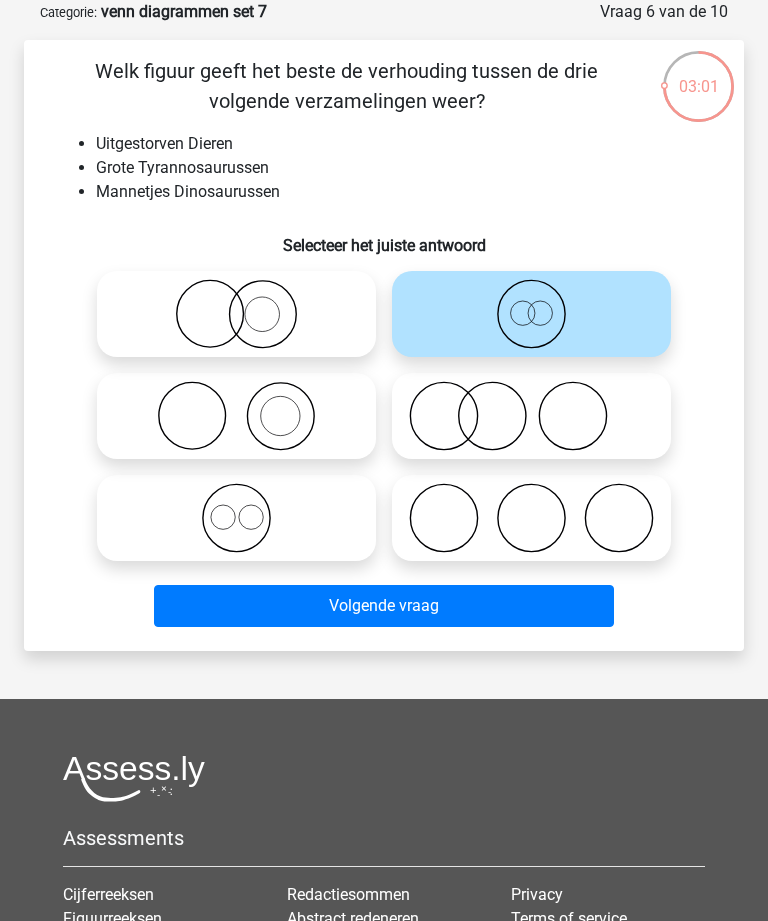 click on "Volgende vraag" at bounding box center [383, 606] 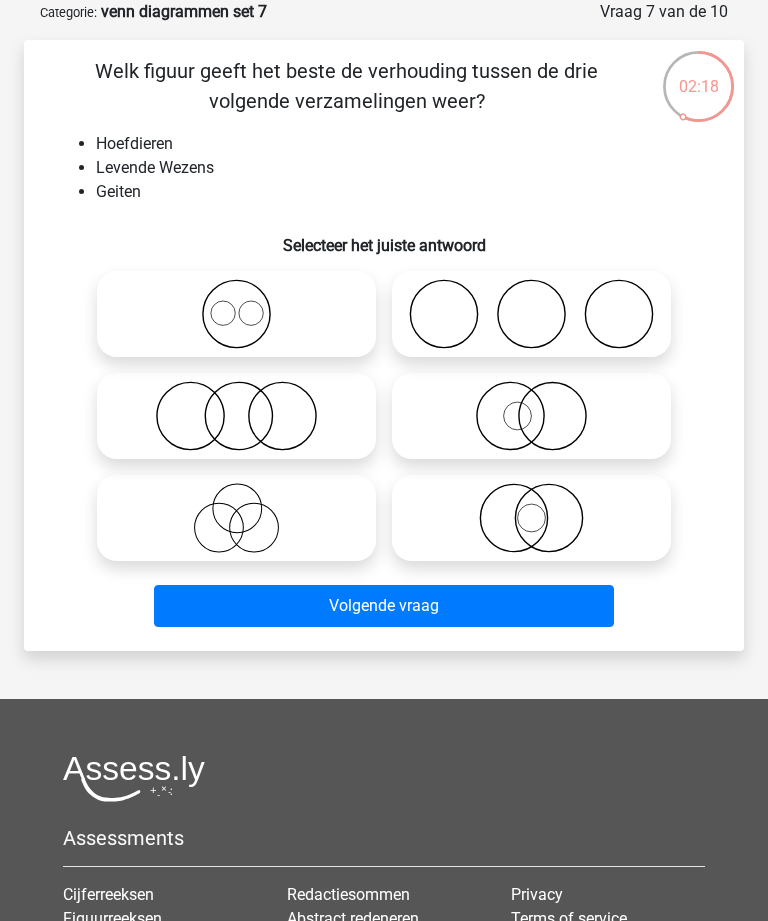 click 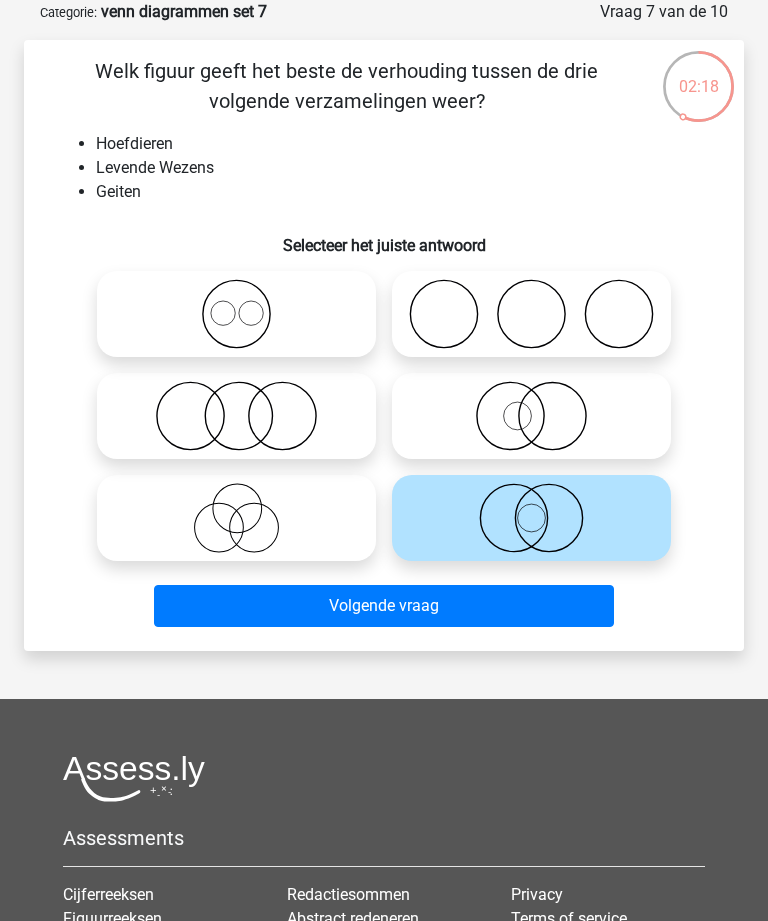 click on "Volgende vraag" at bounding box center (383, 606) 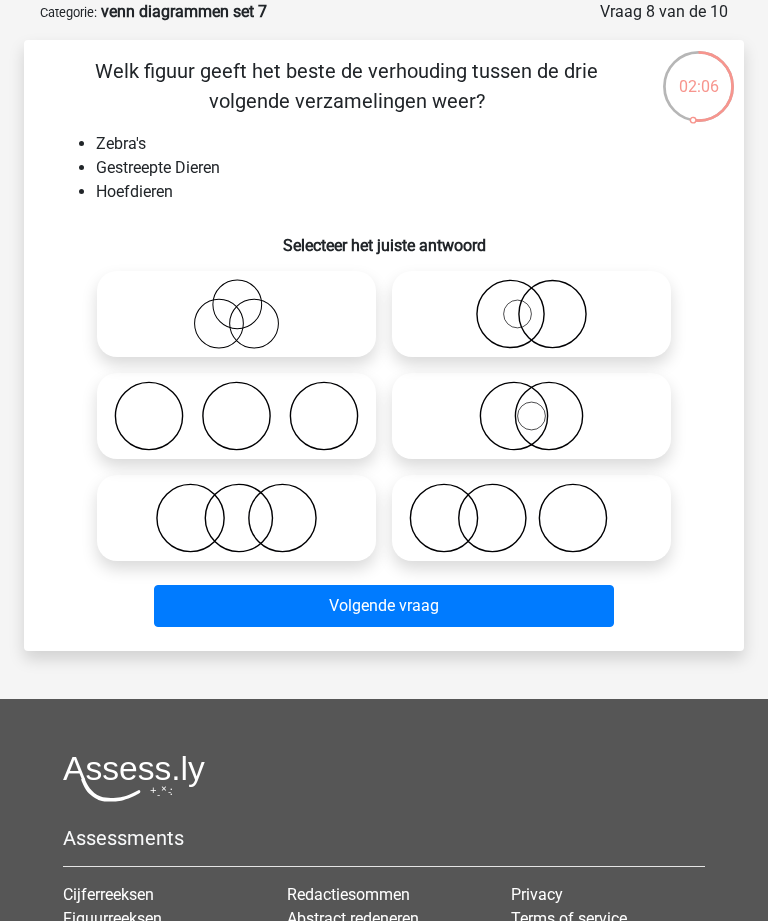 click 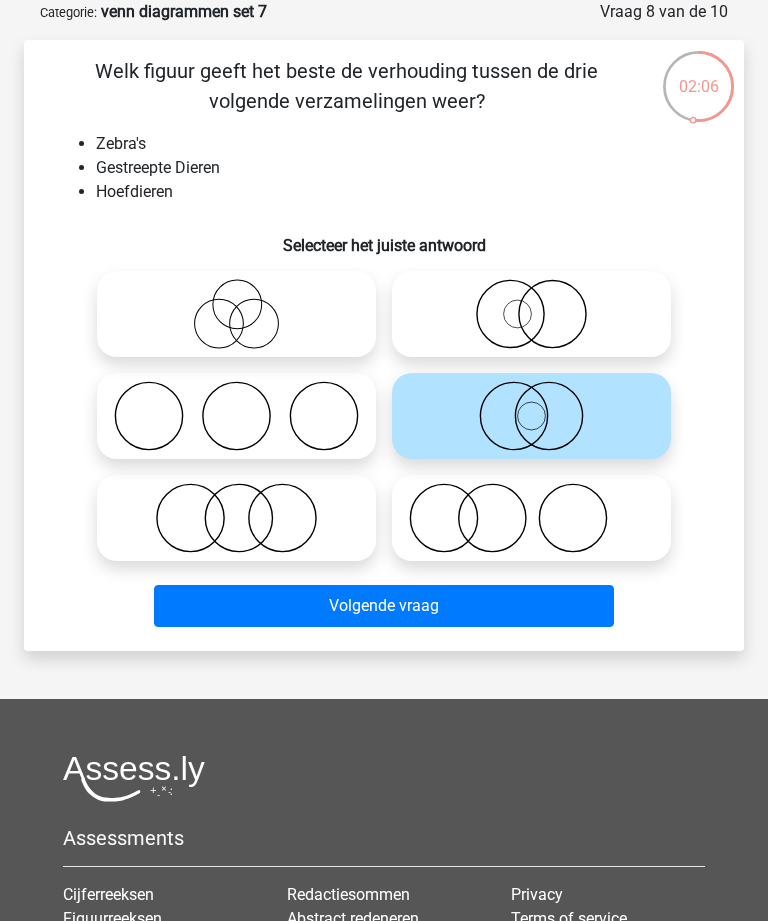 click on "Volgende vraag" at bounding box center (383, 606) 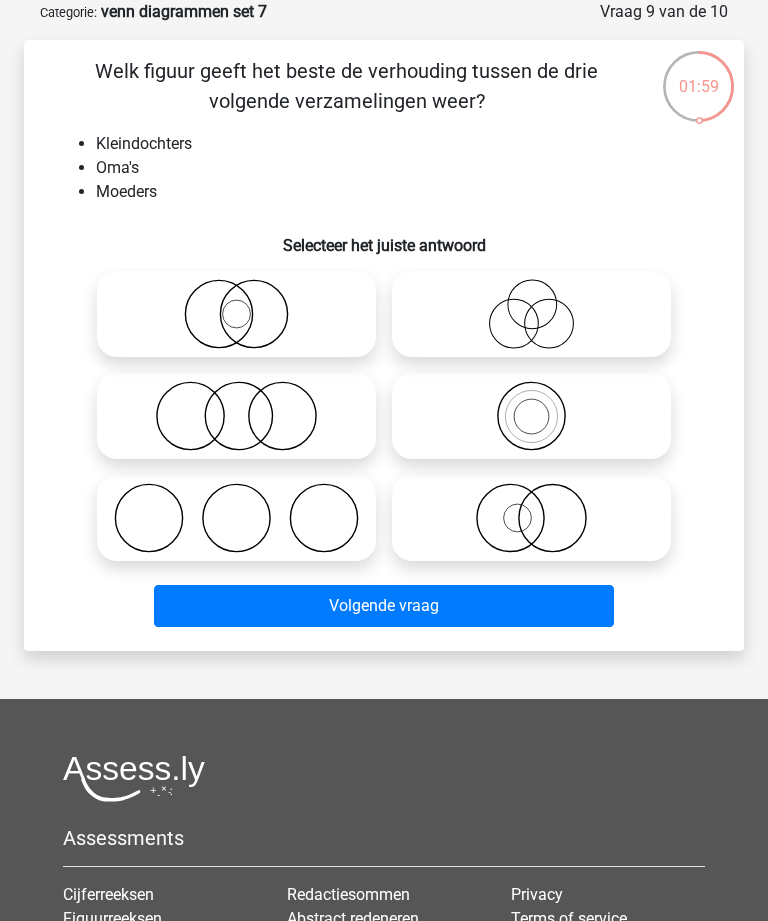click at bounding box center [538, 399] 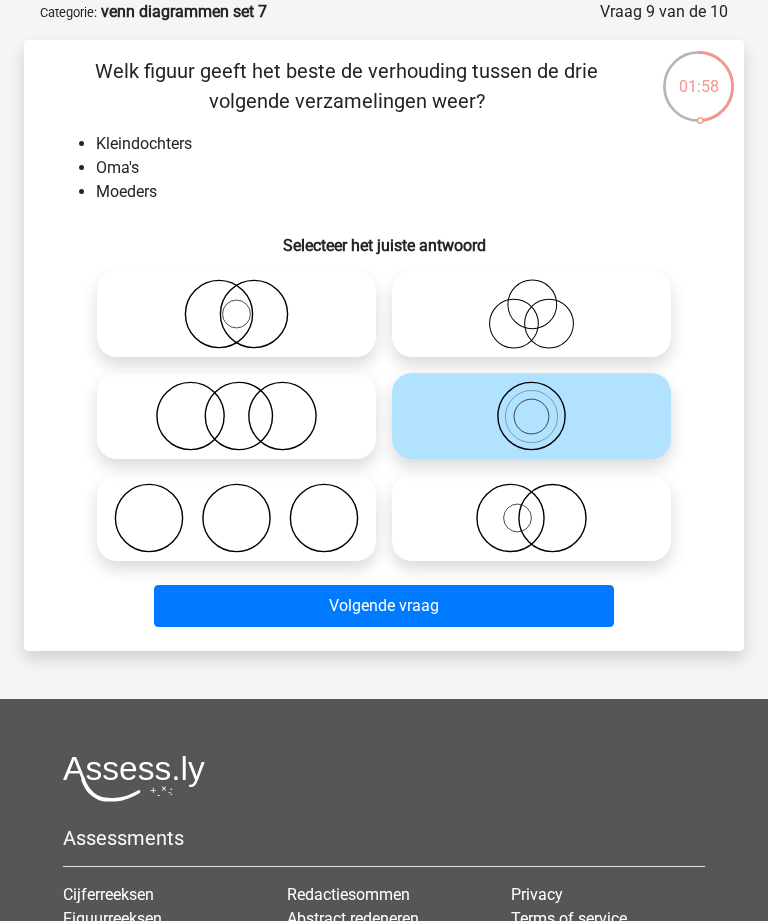 click on "Volgende vraag" at bounding box center [383, 606] 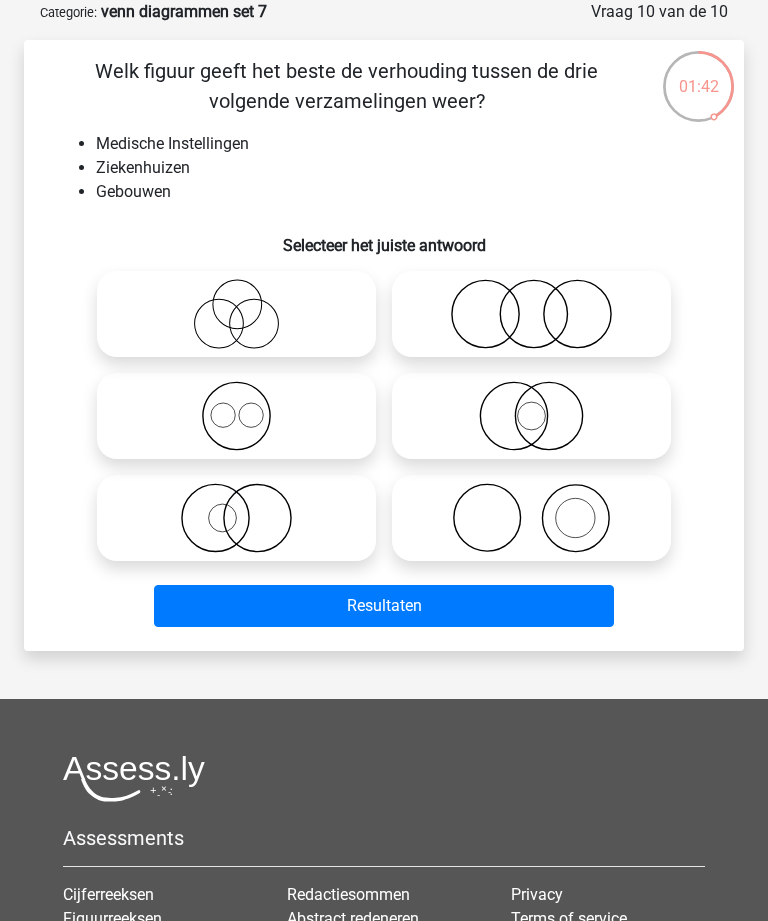 click 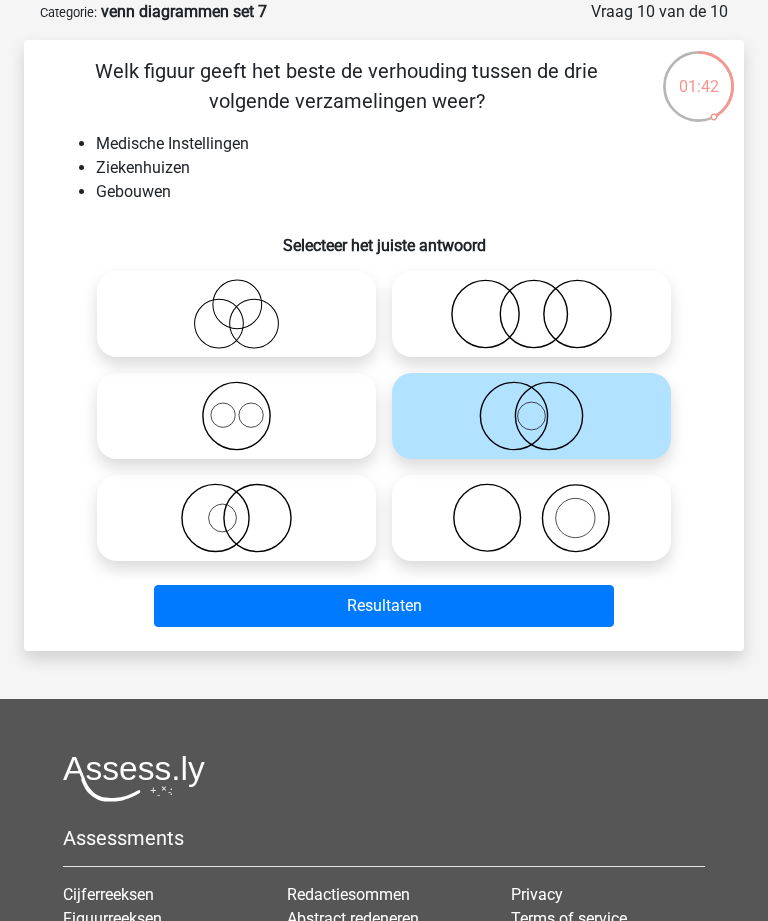 click on "Resultaten" at bounding box center (383, 606) 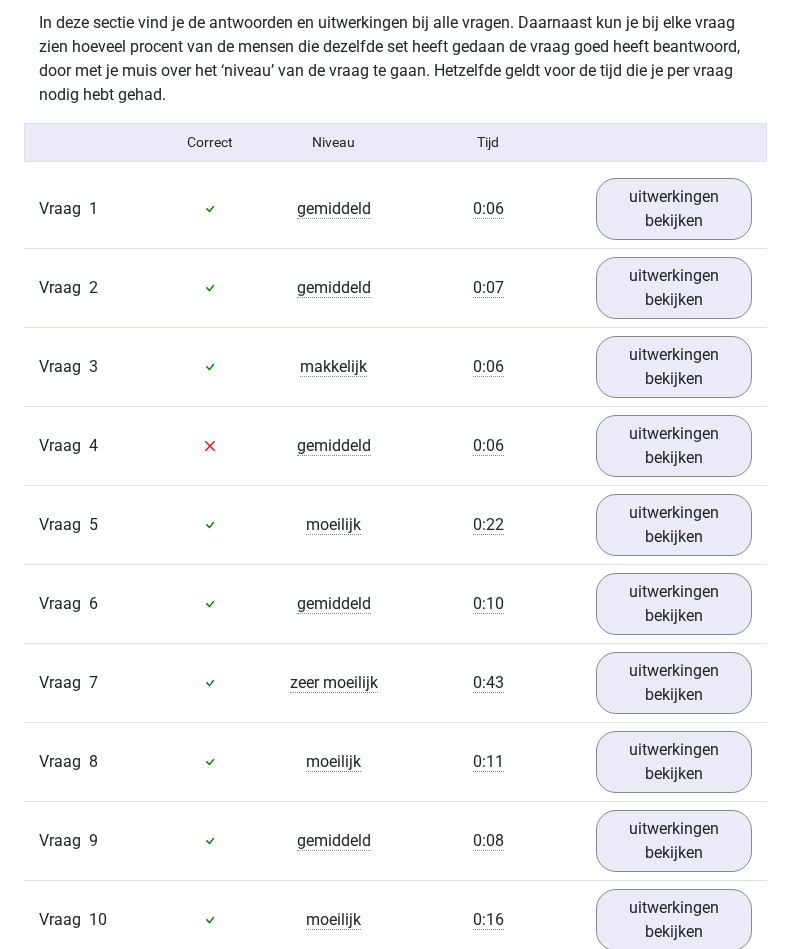 scroll, scrollTop: 1215, scrollLeft: 0, axis: vertical 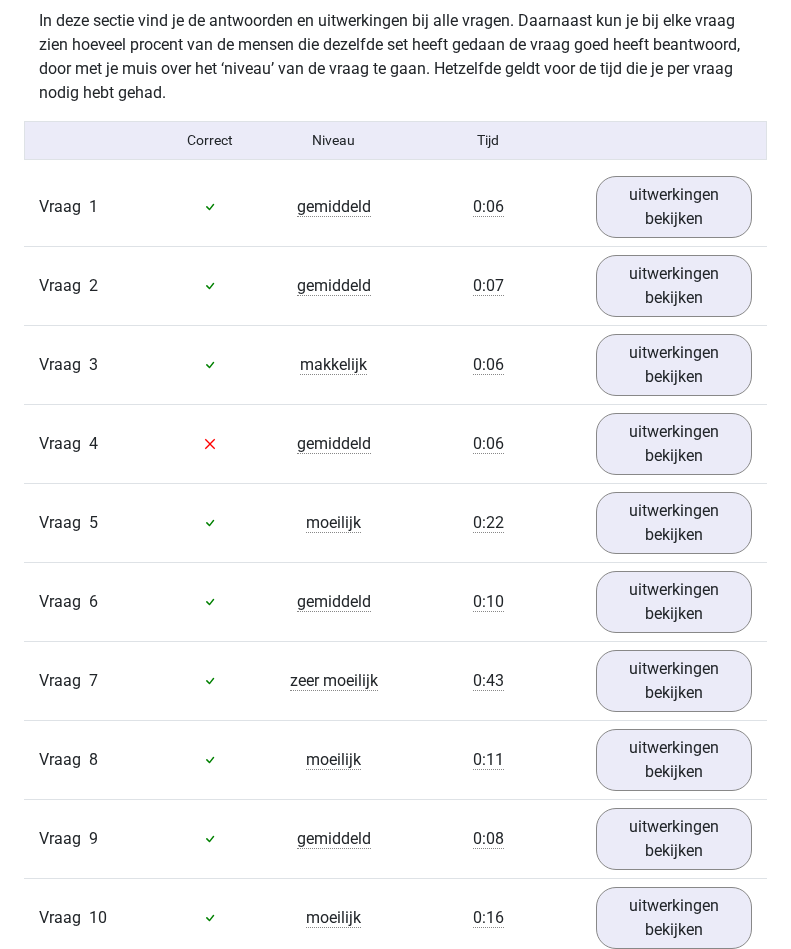 click on "uitwerkingen bekijken" at bounding box center [674, 444] 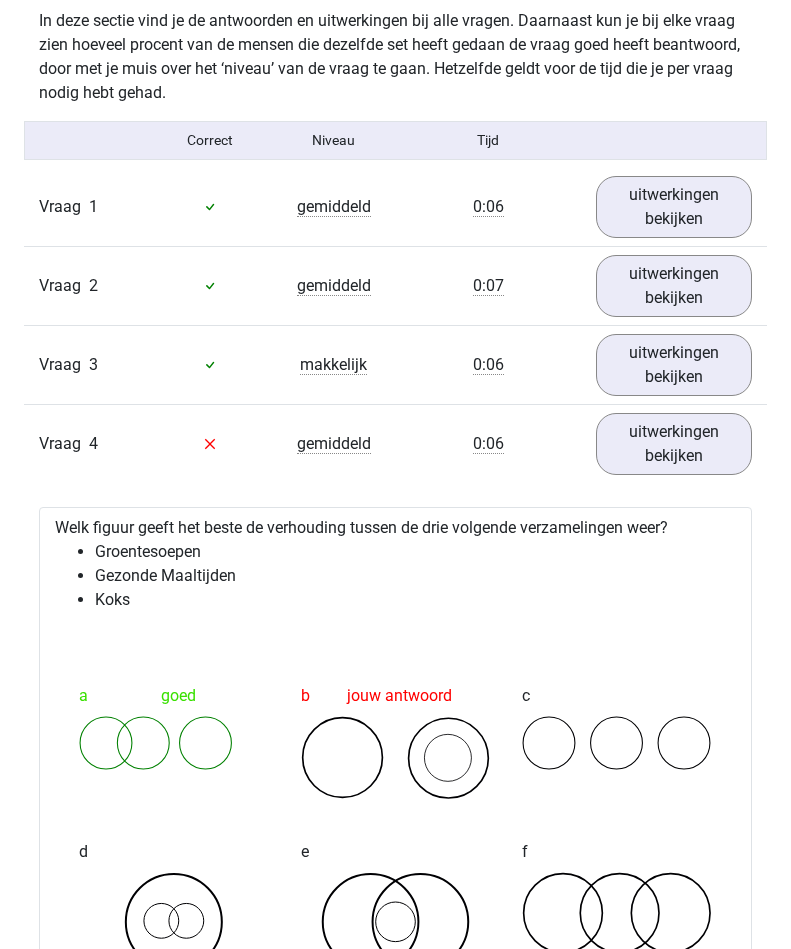 click on "uitwerkingen bekijken" at bounding box center (674, 444) 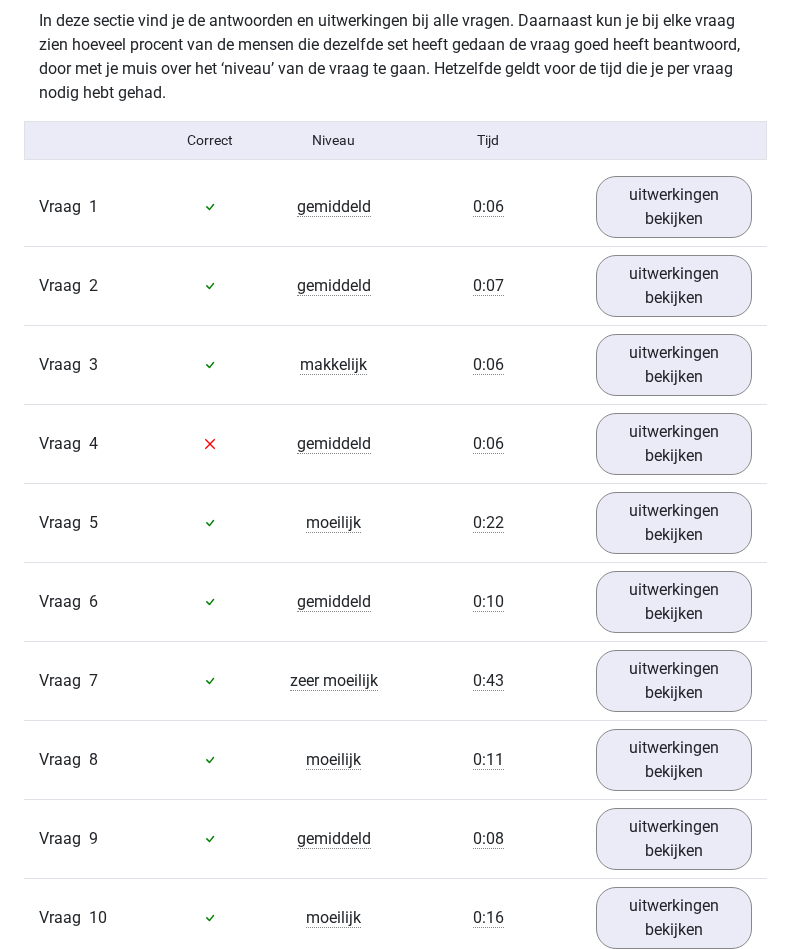 click on "uitwerkingen bekijken" at bounding box center (674, 207) 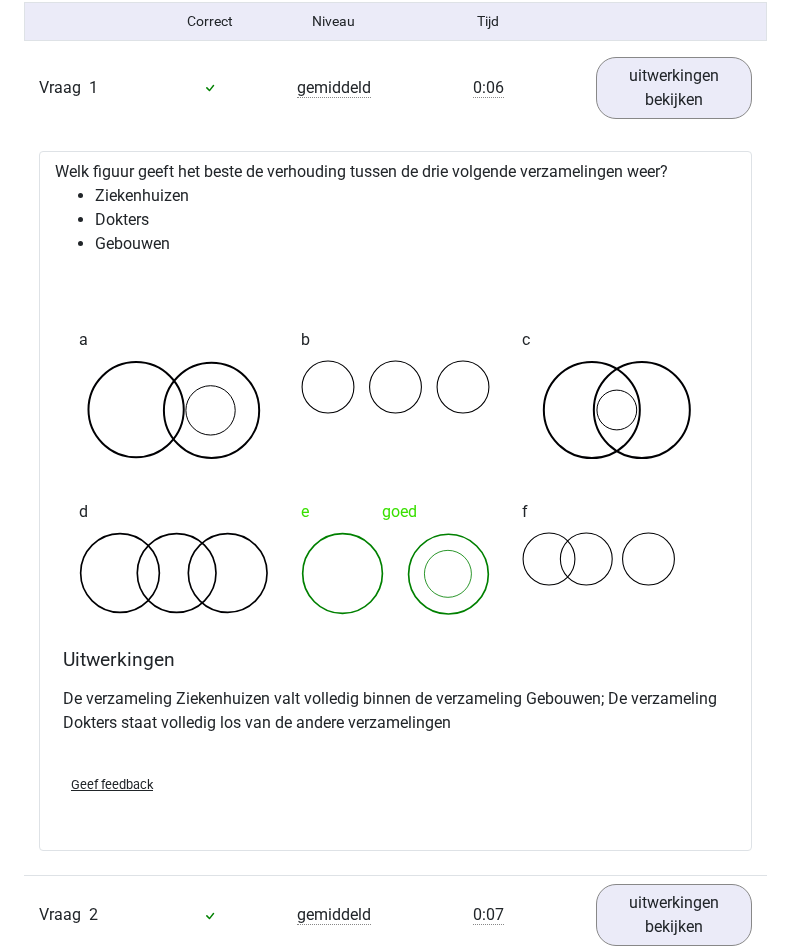 scroll, scrollTop: 1336, scrollLeft: 0, axis: vertical 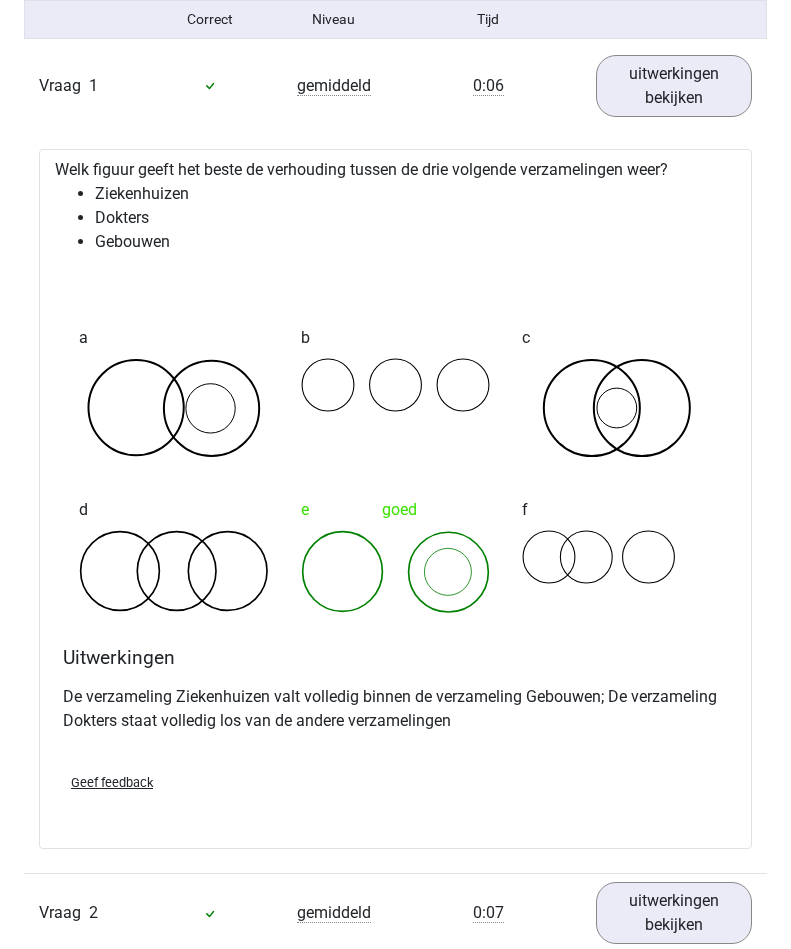 click on "uitwerkingen bekijken" at bounding box center (674, 86) 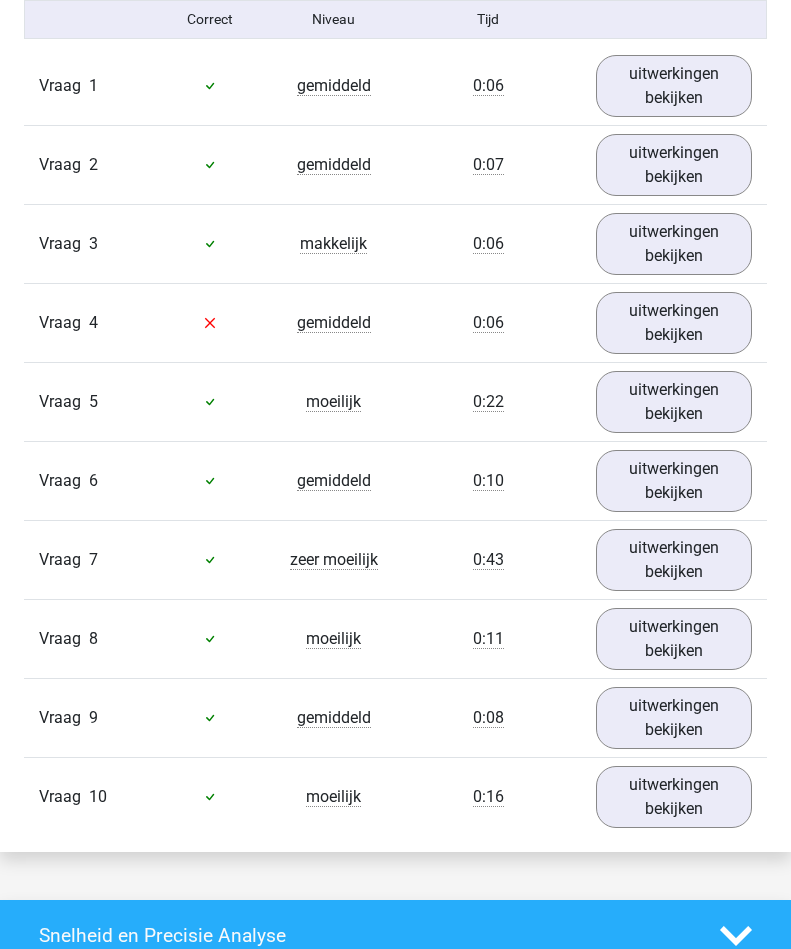 click on "uitwerkingen bekijken" at bounding box center [674, 165] 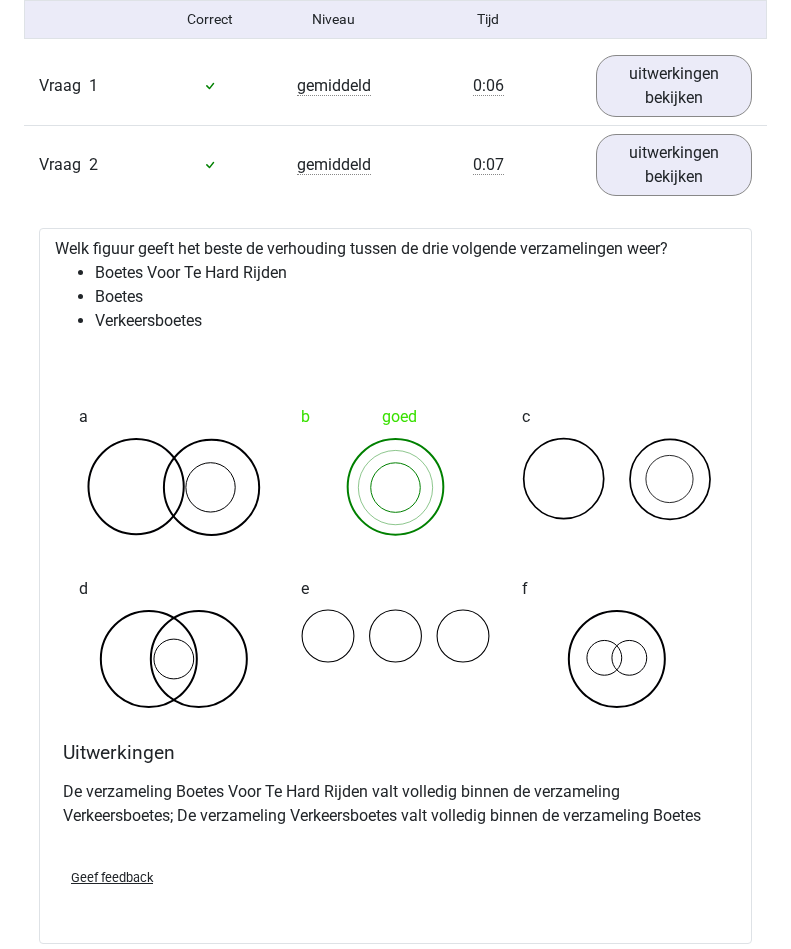 click on "uitwerkingen bekijken" at bounding box center (674, 165) 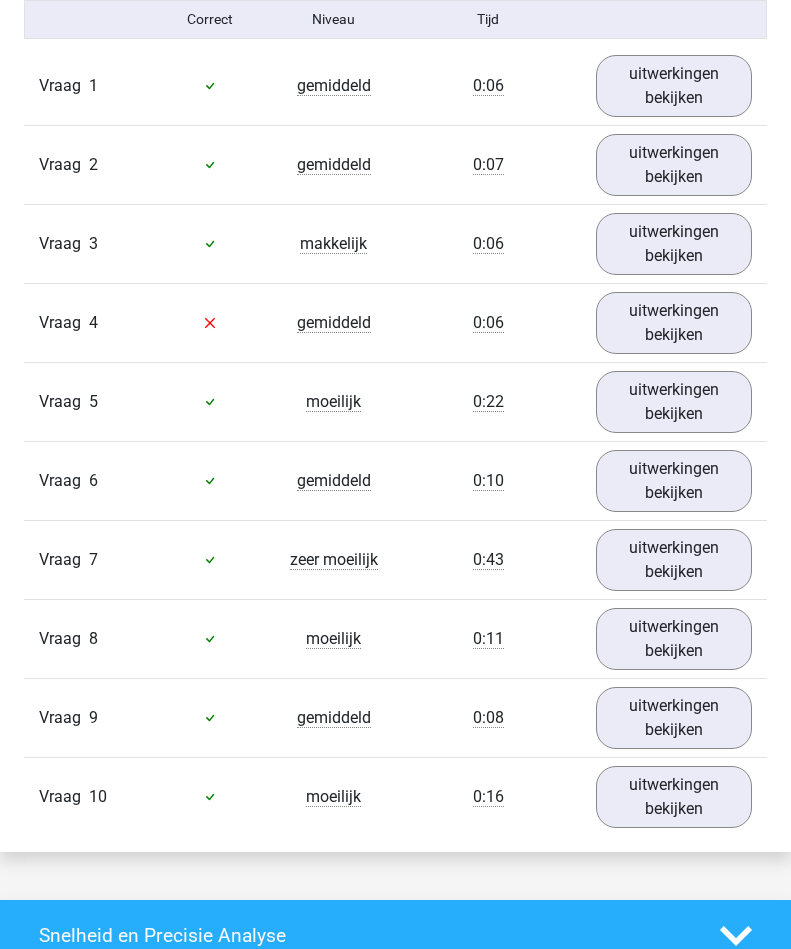 click on "uitwerkingen bekijken" at bounding box center (674, 244) 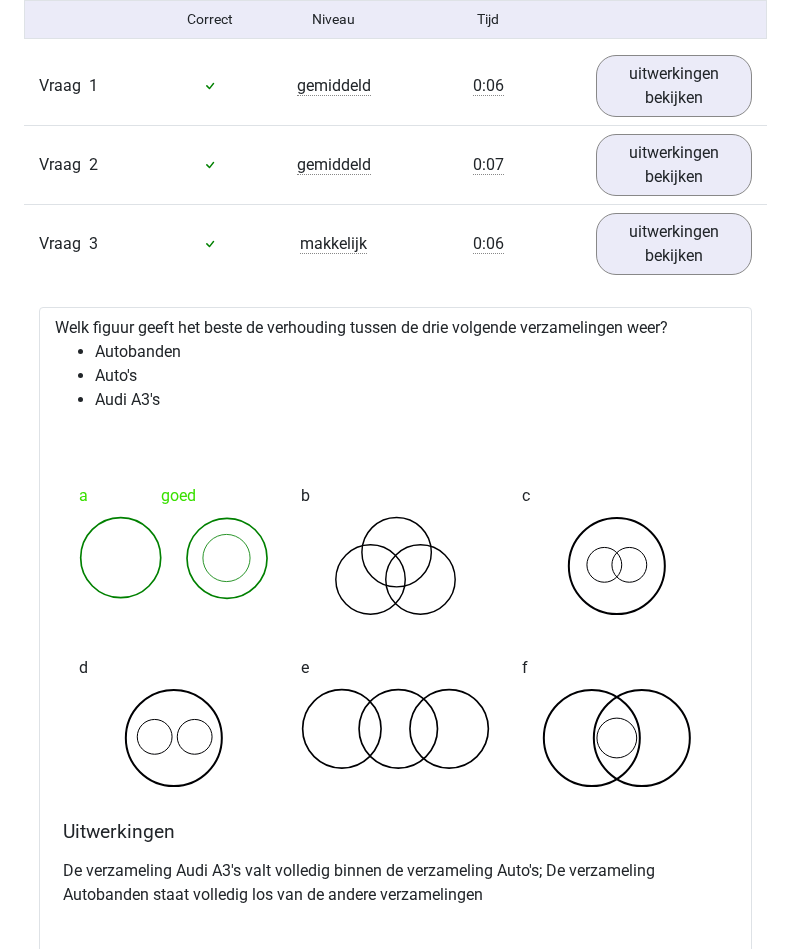click on "uitwerkingen bekijken" at bounding box center [674, 244] 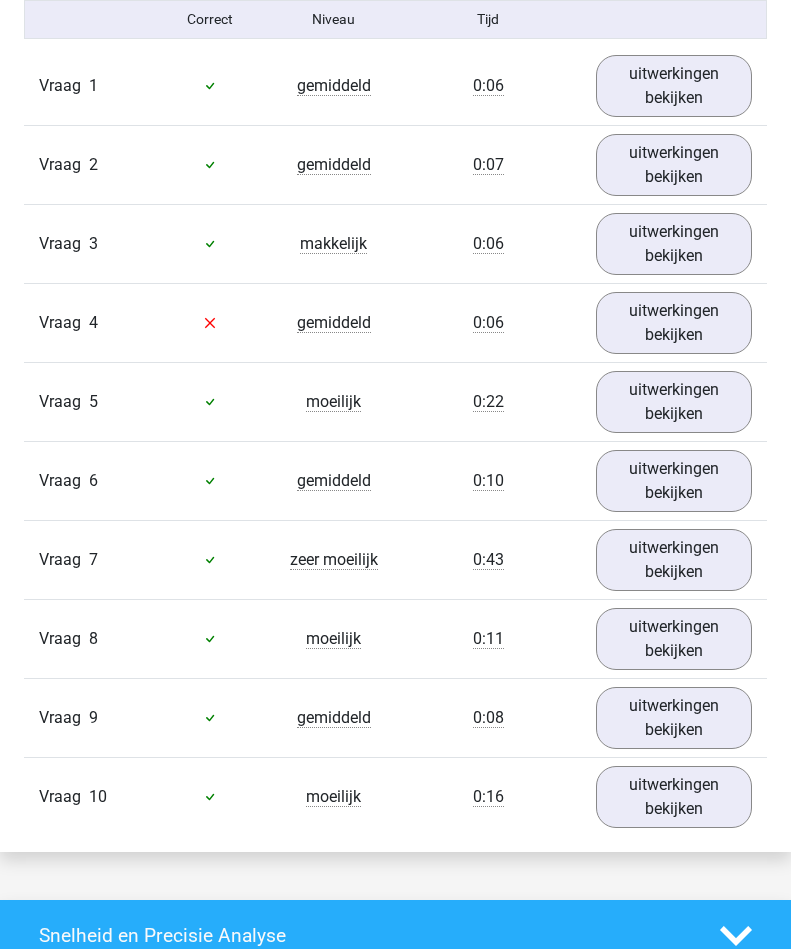 click on "uitwerkingen bekijken" at bounding box center [674, 323] 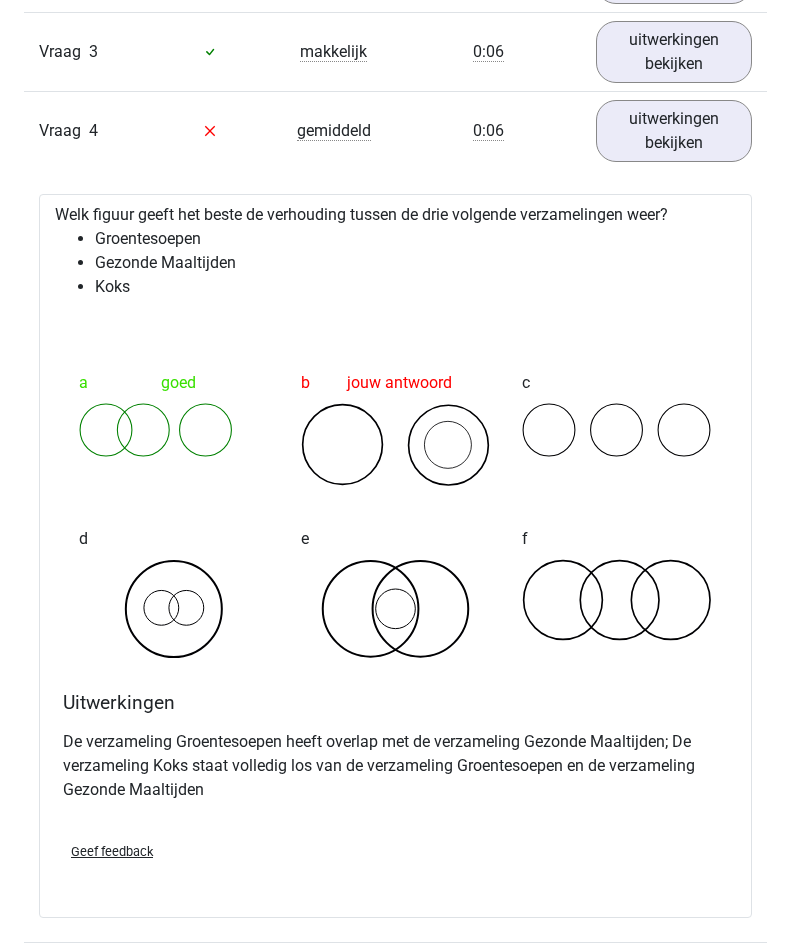 scroll, scrollTop: 1531, scrollLeft: 0, axis: vertical 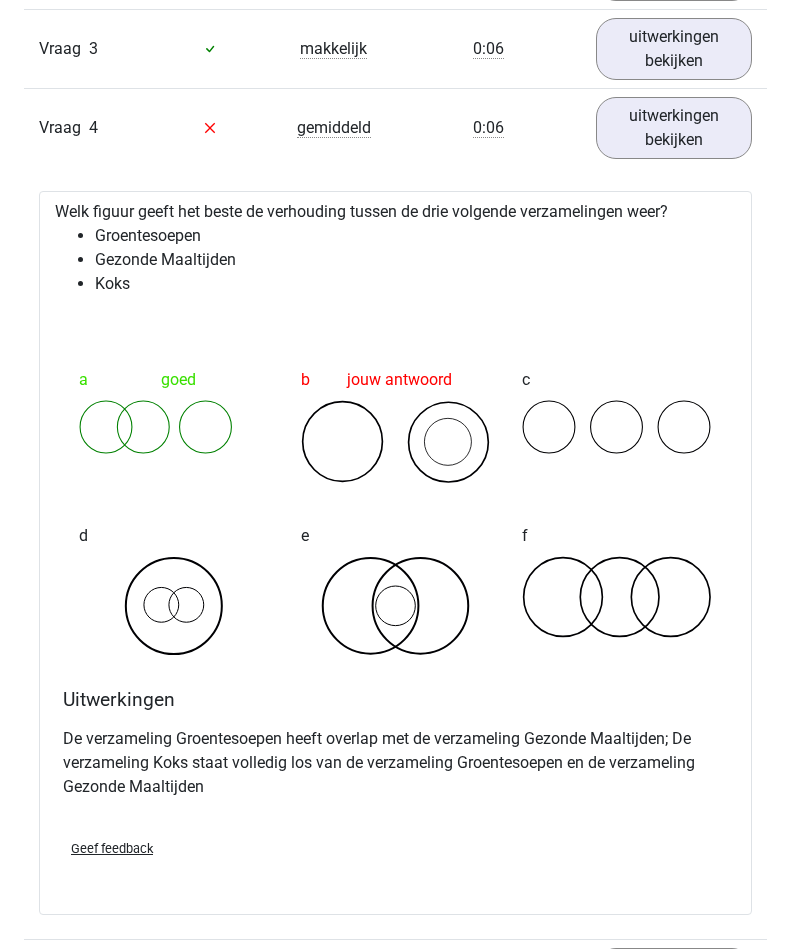 click on "uitwerkingen bekijken" at bounding box center [674, 128] 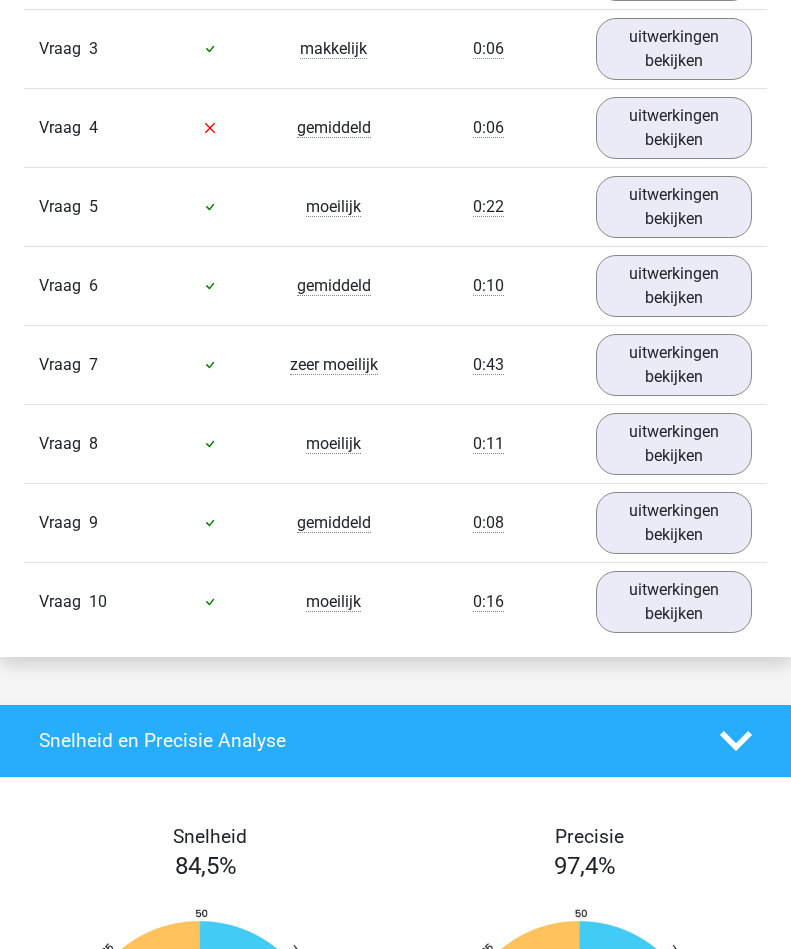 click on "uitwerkingen bekijken" at bounding box center (674, 207) 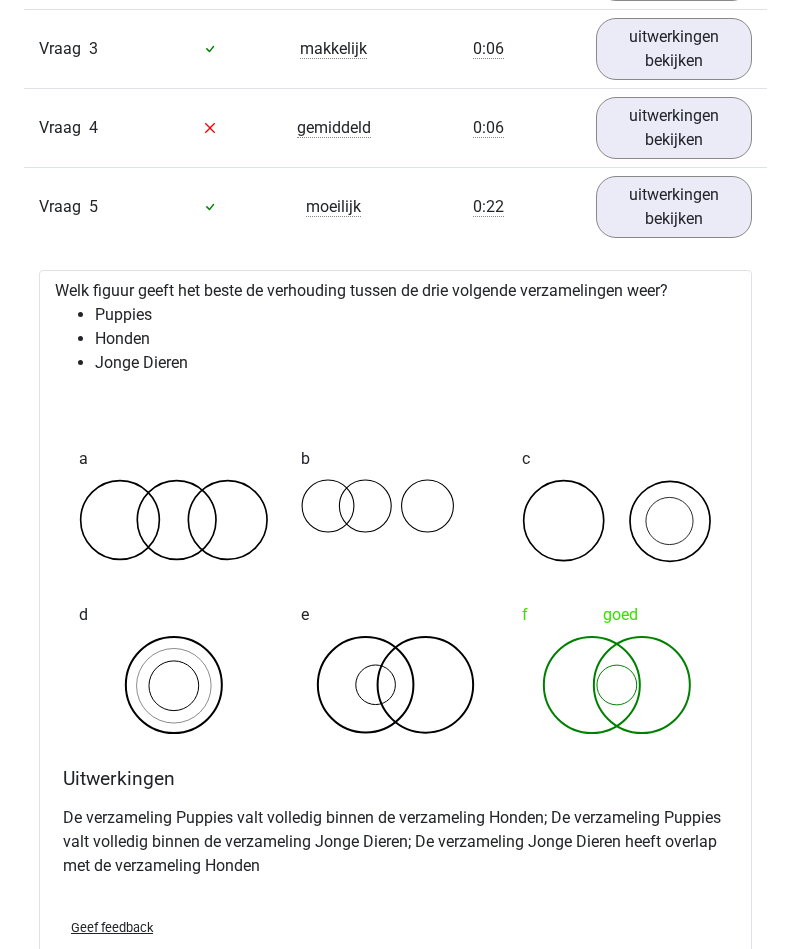 click on "uitwerkingen bekijken" at bounding box center (674, 207) 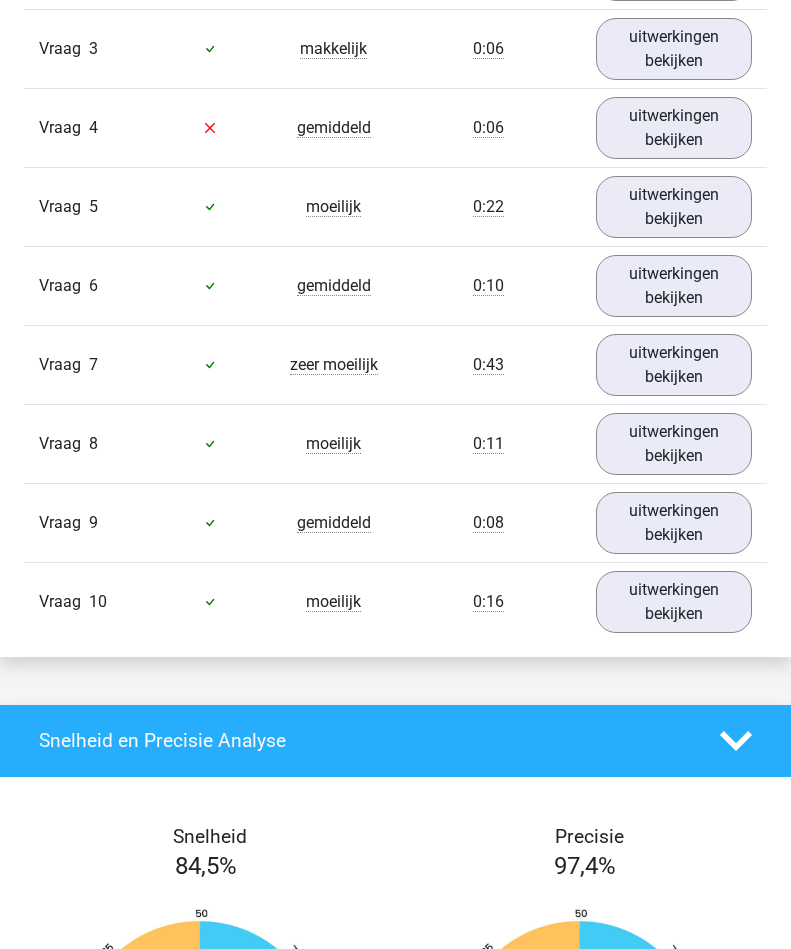 click on "uitwerkingen bekijken" at bounding box center (674, 286) 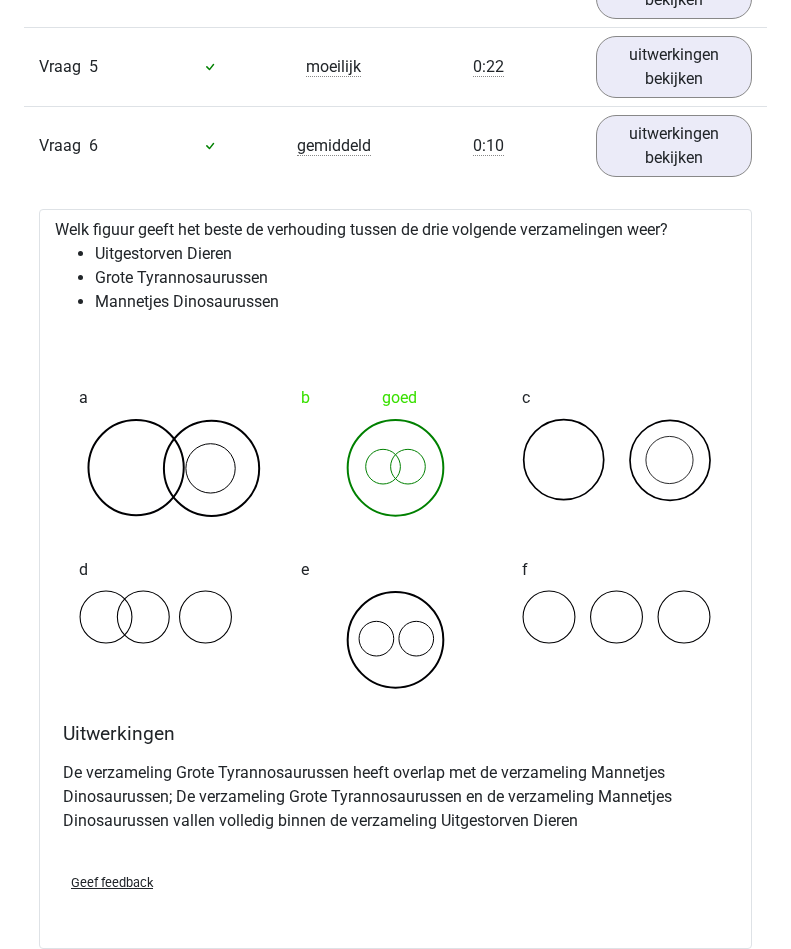 scroll, scrollTop: 1671, scrollLeft: 0, axis: vertical 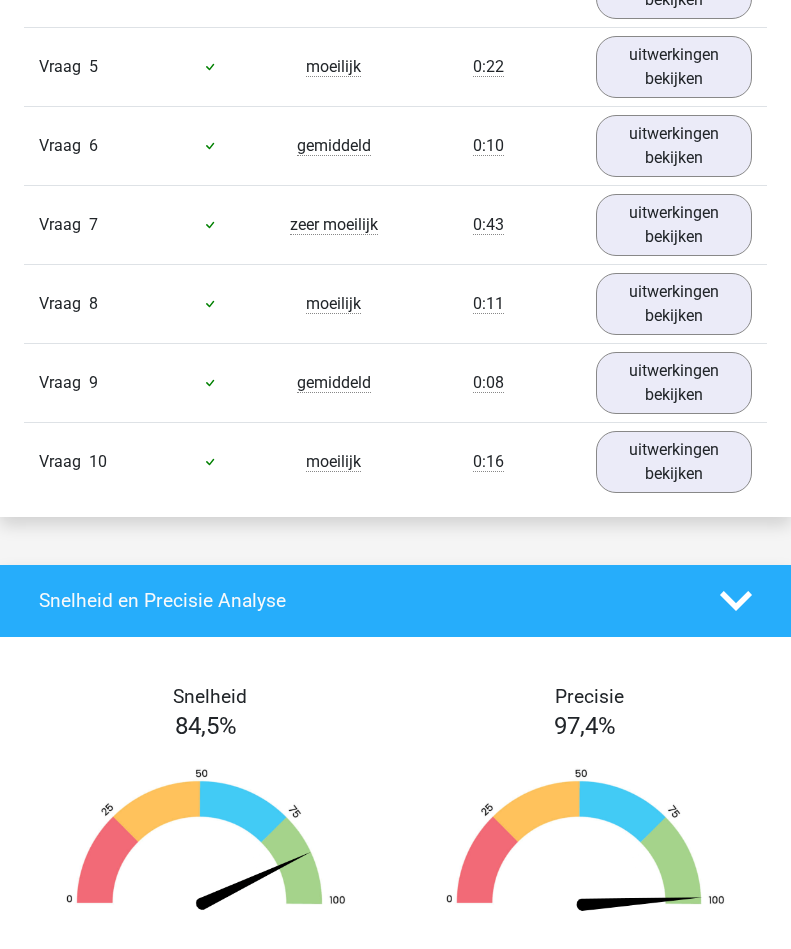 click on "uitwerkingen bekijken" at bounding box center [674, 225] 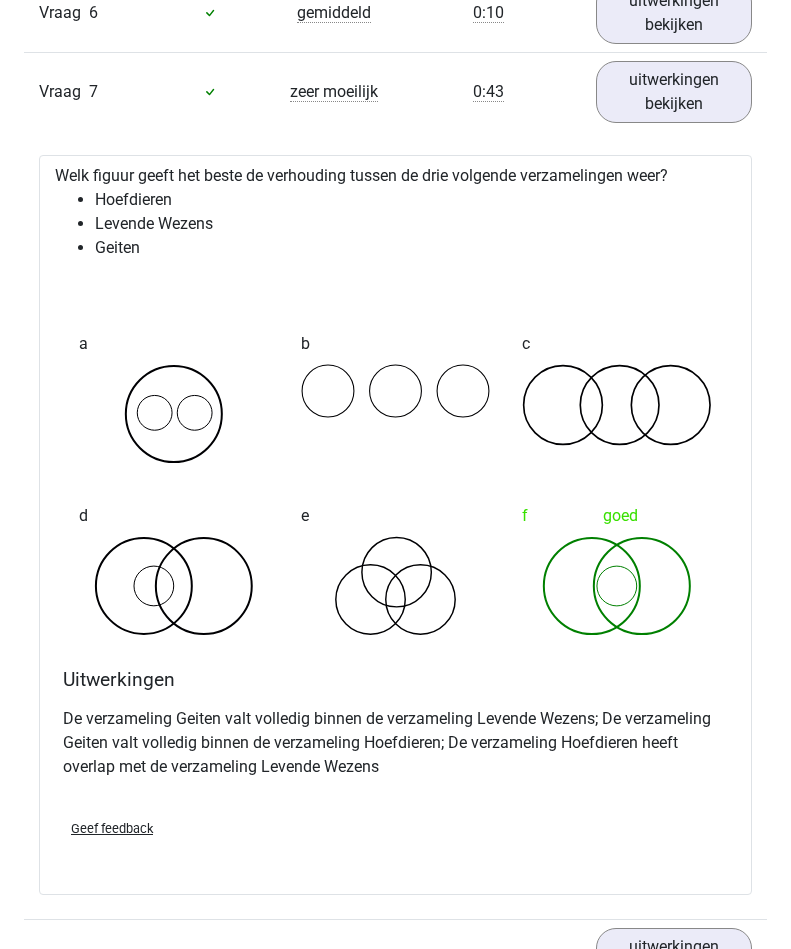 scroll, scrollTop: 1806, scrollLeft: 0, axis: vertical 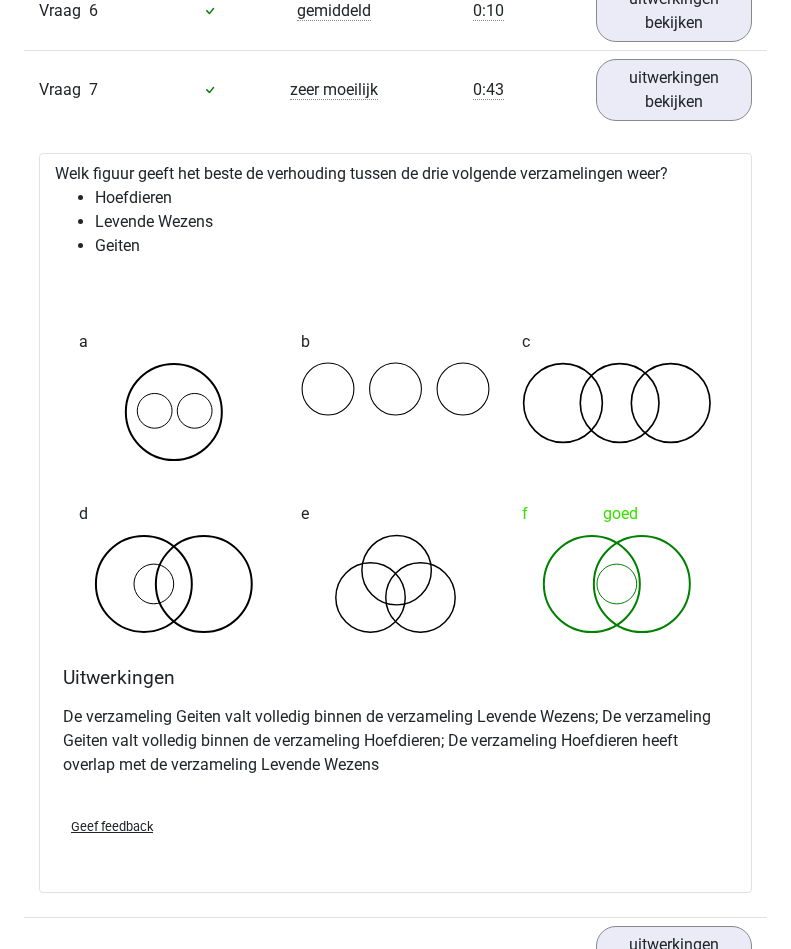 click on "uitwerkingen bekijken" at bounding box center (674, 90) 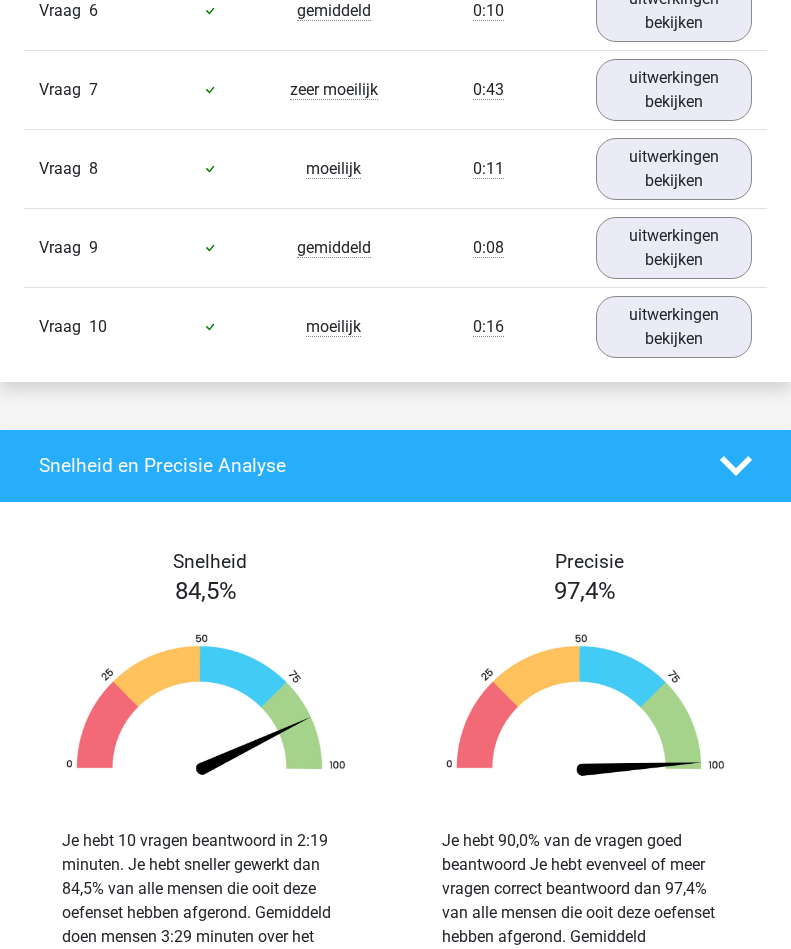 click on "uitwerkingen bekijken" at bounding box center (674, 169) 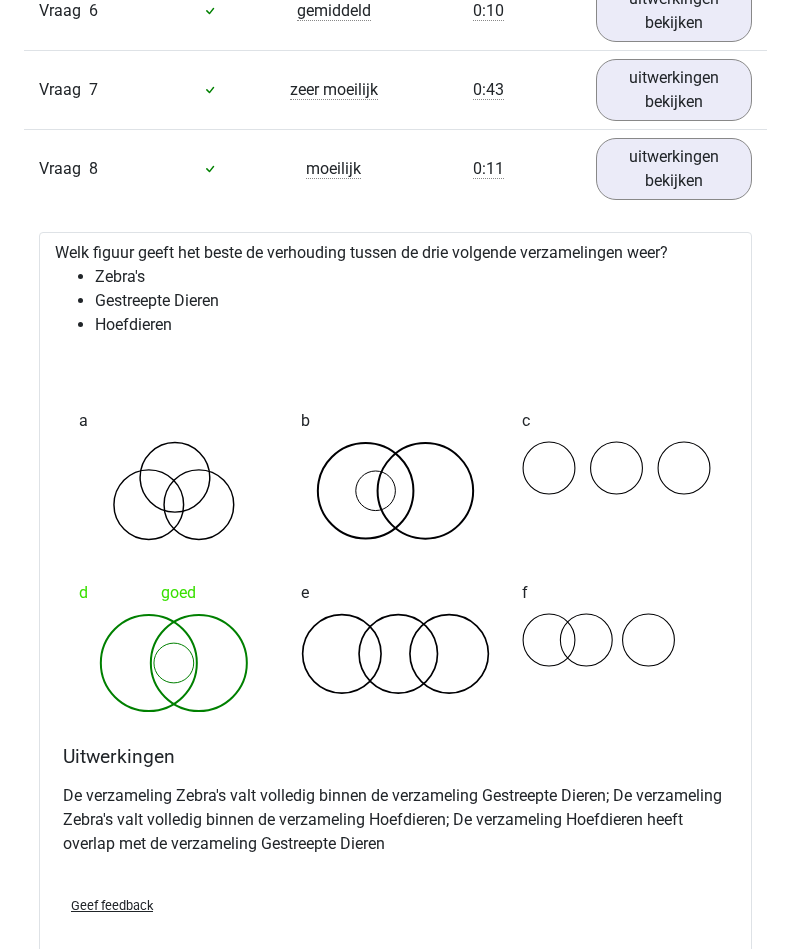 click on "uitwerkingen bekijken" at bounding box center (674, 169) 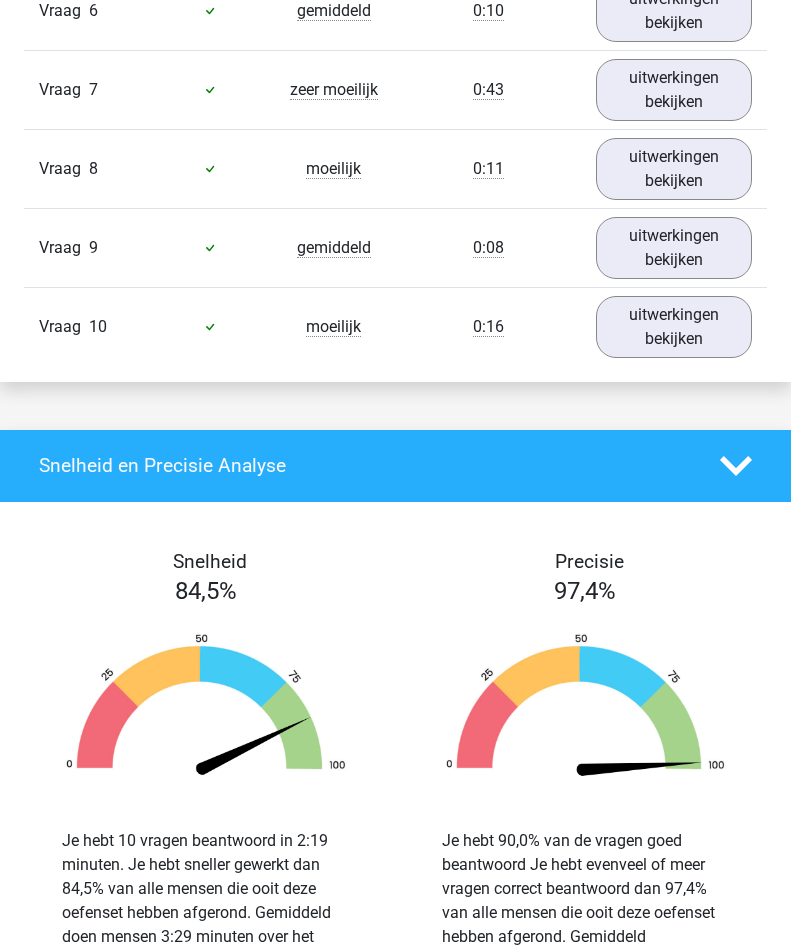 click on "uitwerkingen bekijken" at bounding box center (674, 248) 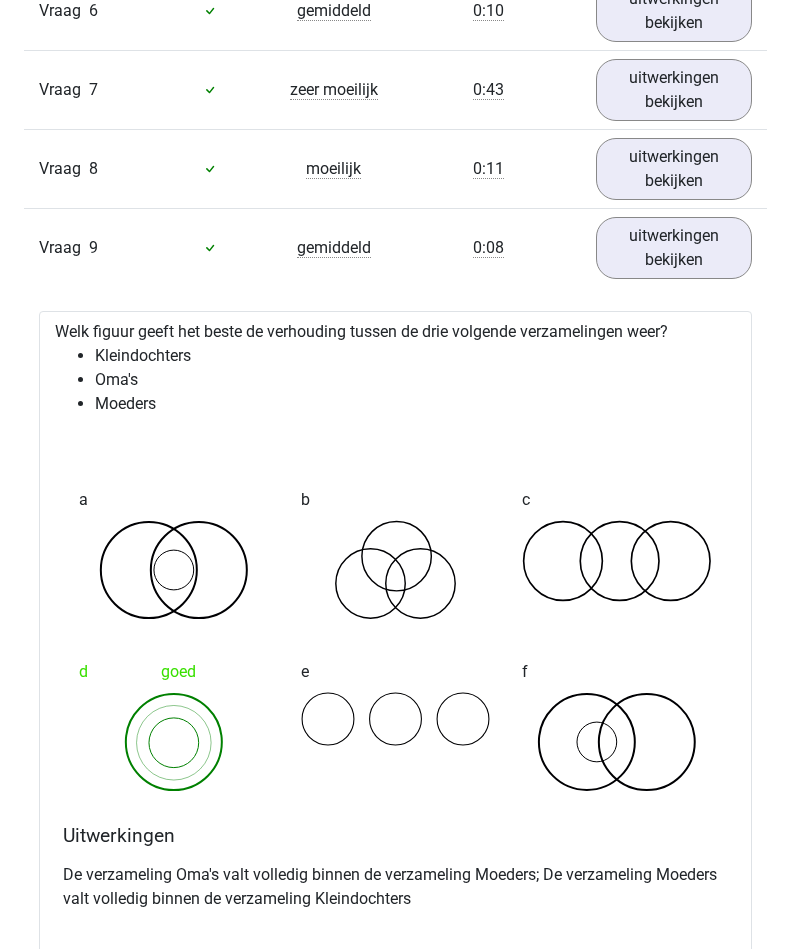 click on "uitwerkingen bekijken" at bounding box center [674, 248] 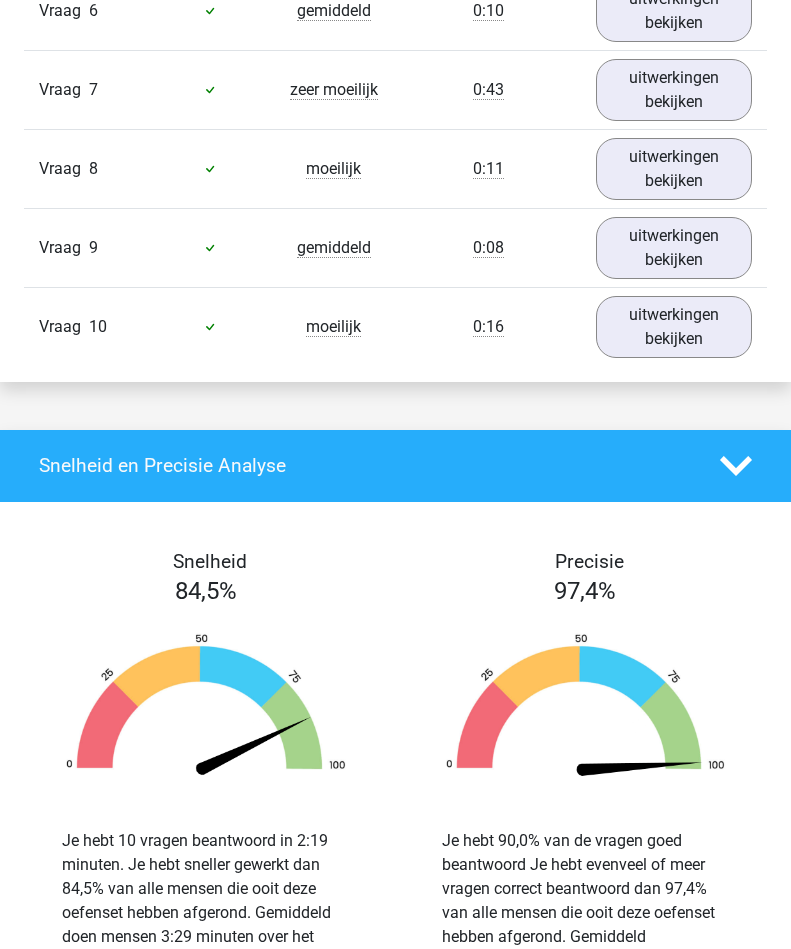 click on "uitwerkingen bekijken" at bounding box center (674, 327) 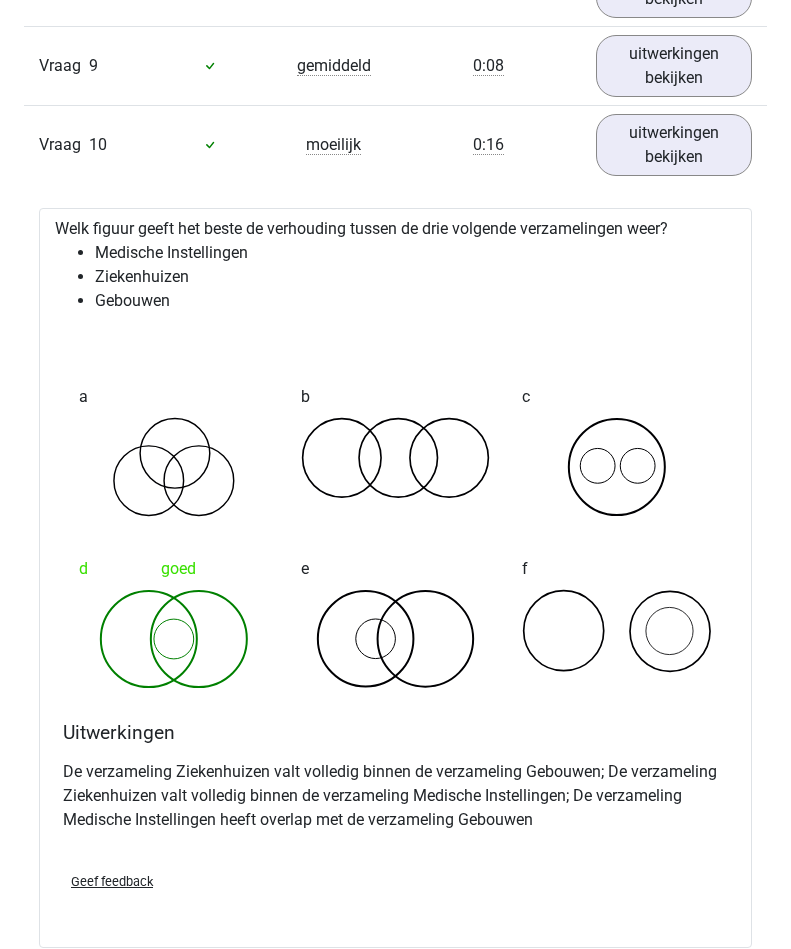scroll, scrollTop: 1991, scrollLeft: 0, axis: vertical 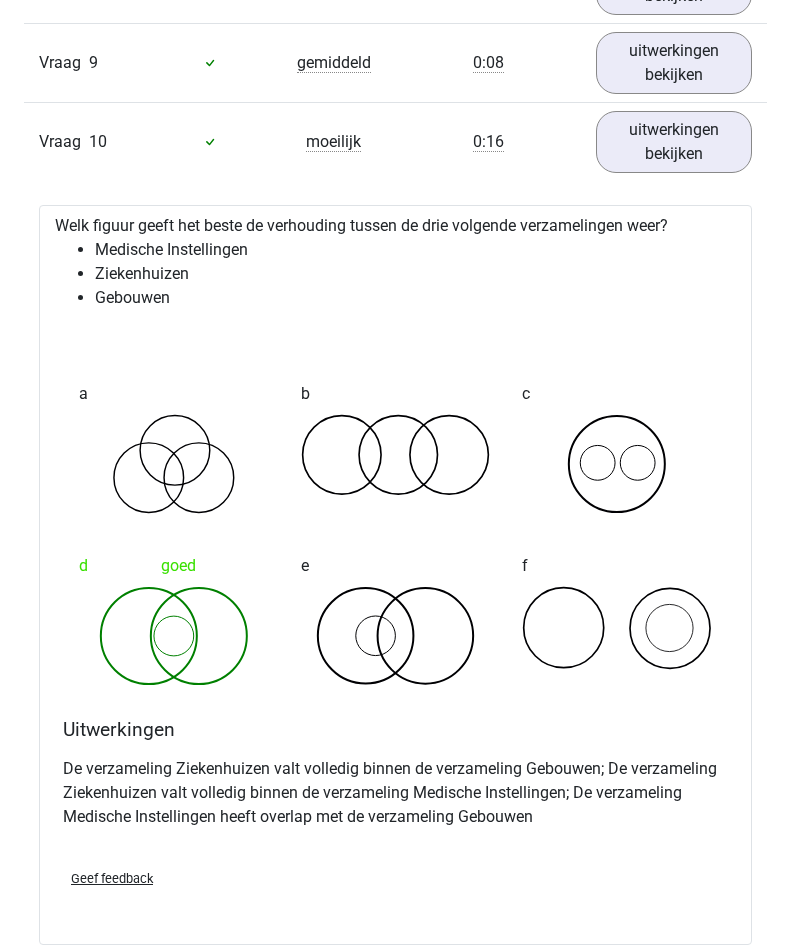 click on "uitwerkingen bekijken" at bounding box center (674, 142) 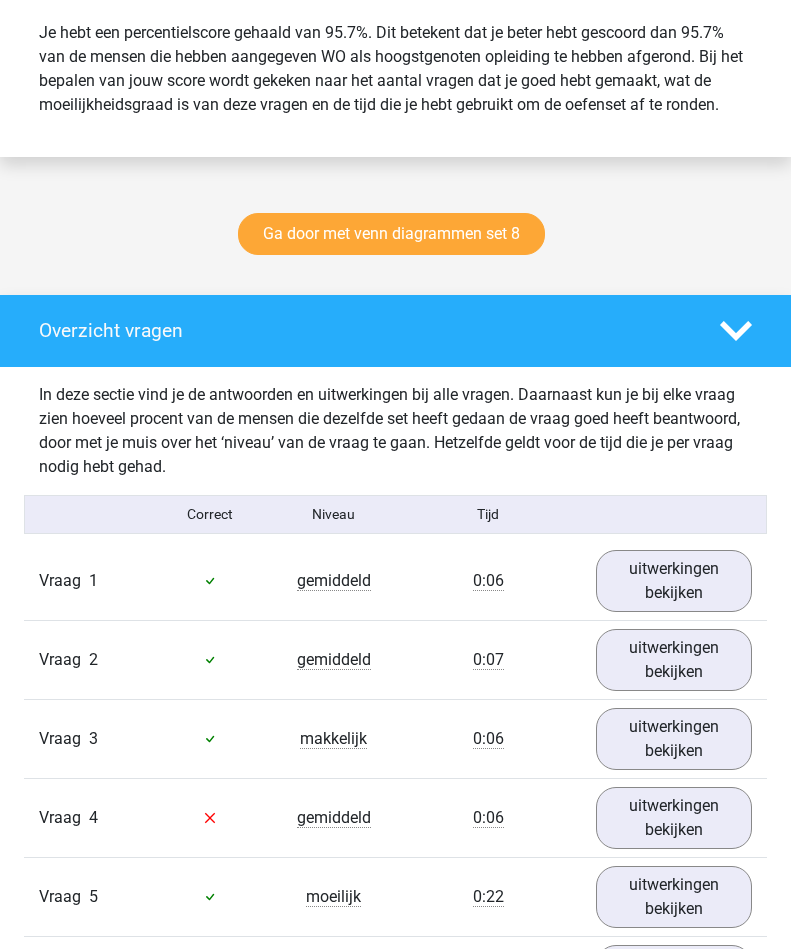 scroll, scrollTop: 845, scrollLeft: 0, axis: vertical 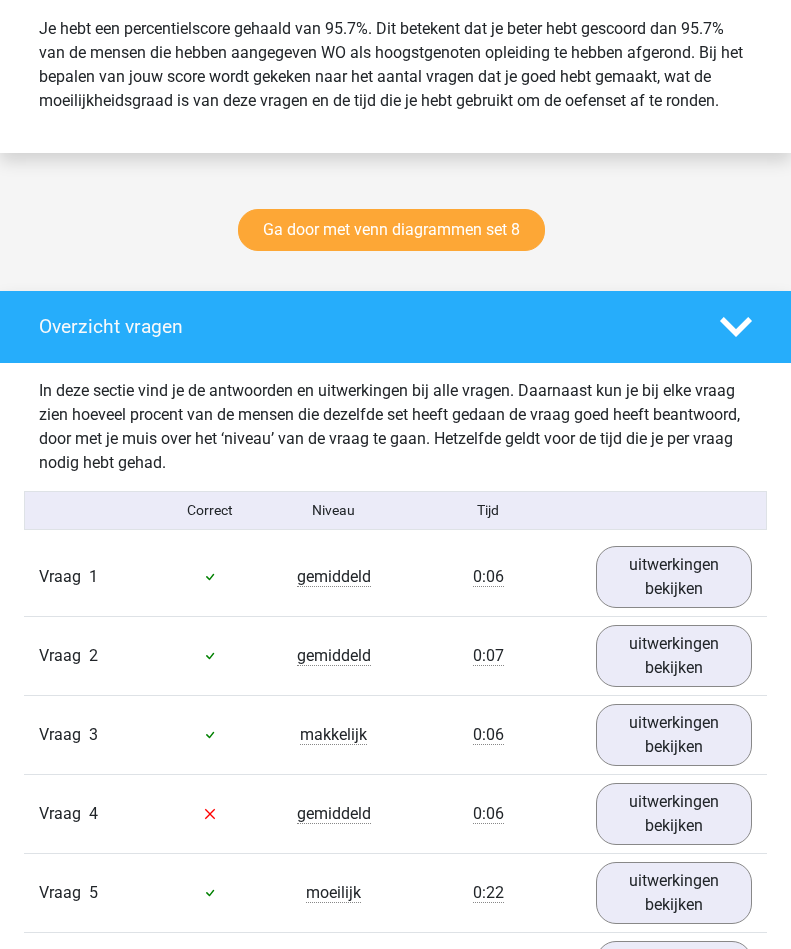 click on "Ga door met venn diagrammen set 8" at bounding box center [391, 230] 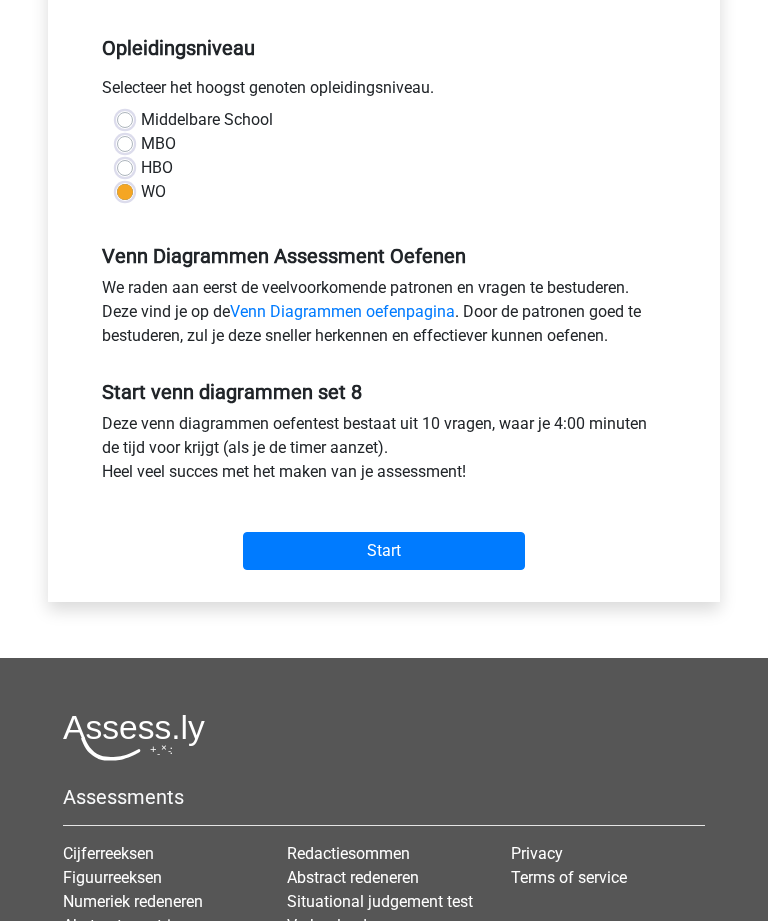 scroll, scrollTop: 399, scrollLeft: 0, axis: vertical 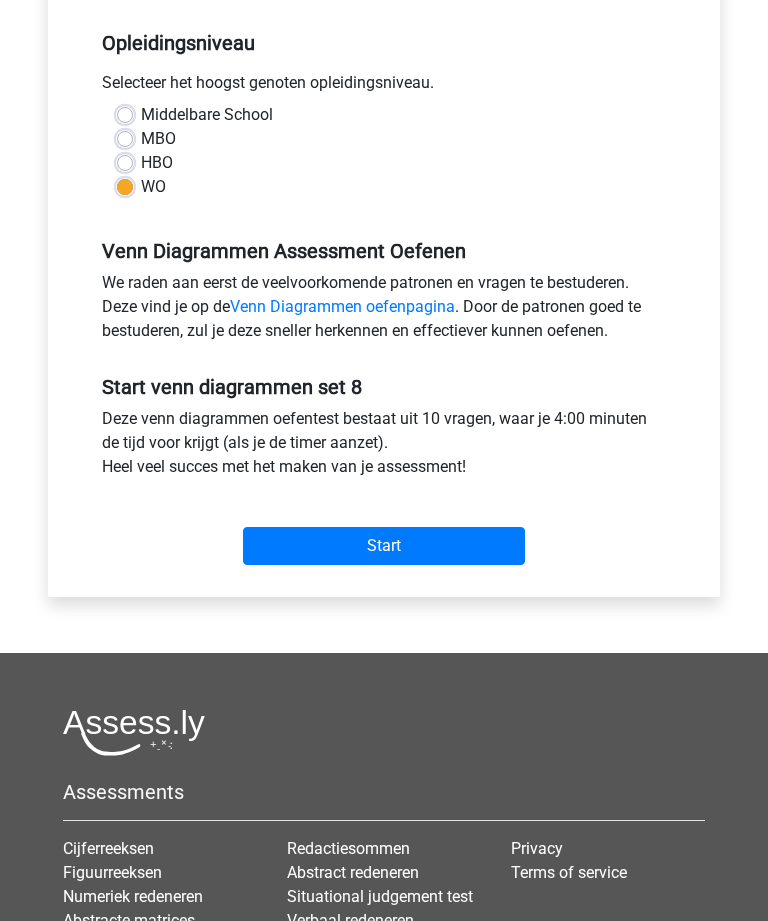 click on "Start" at bounding box center [384, 546] 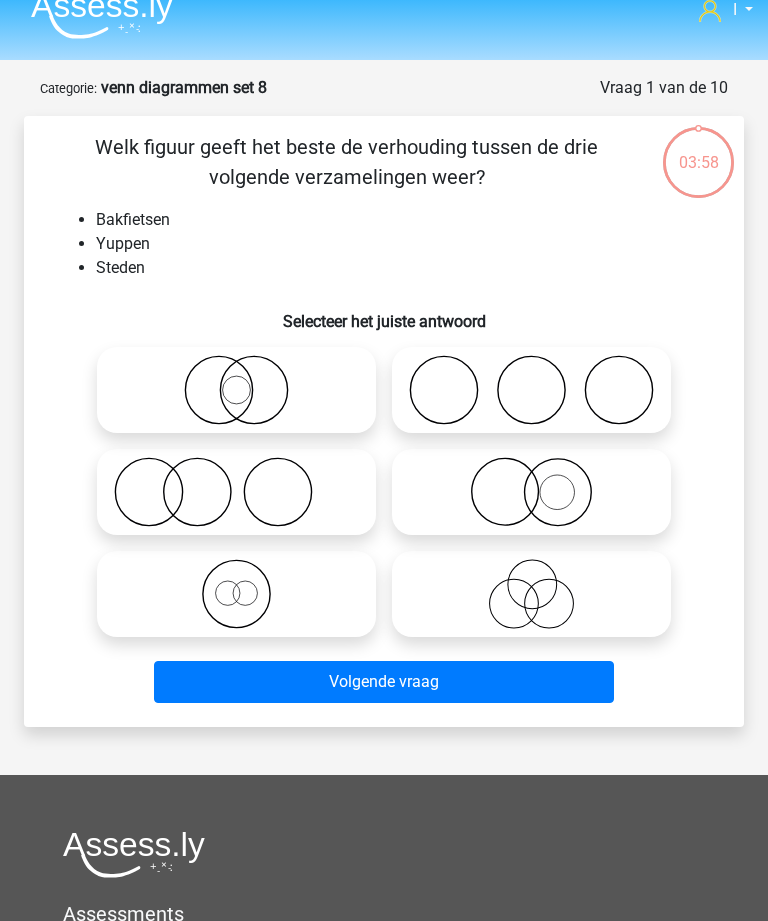 scroll, scrollTop: 24, scrollLeft: 0, axis: vertical 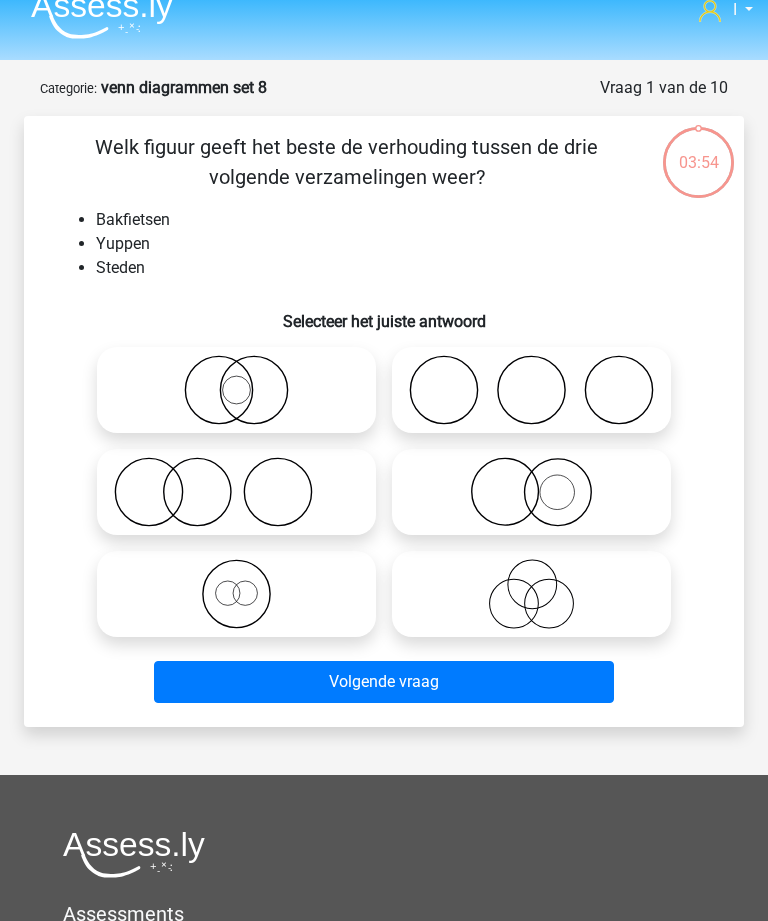 click 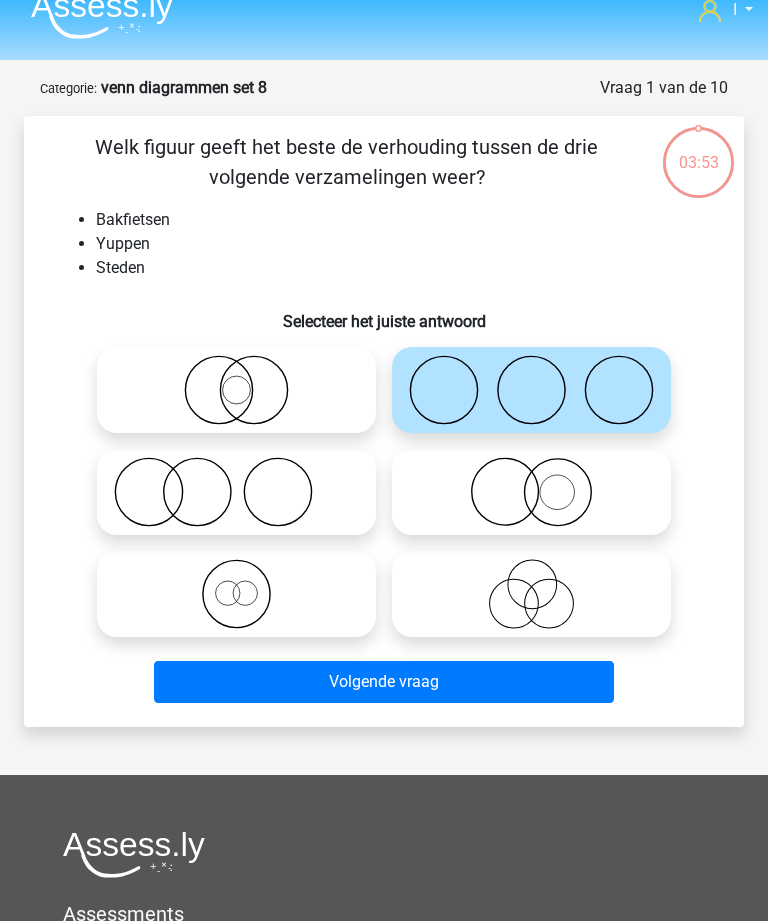 click on "Volgende vraag" at bounding box center (383, 682) 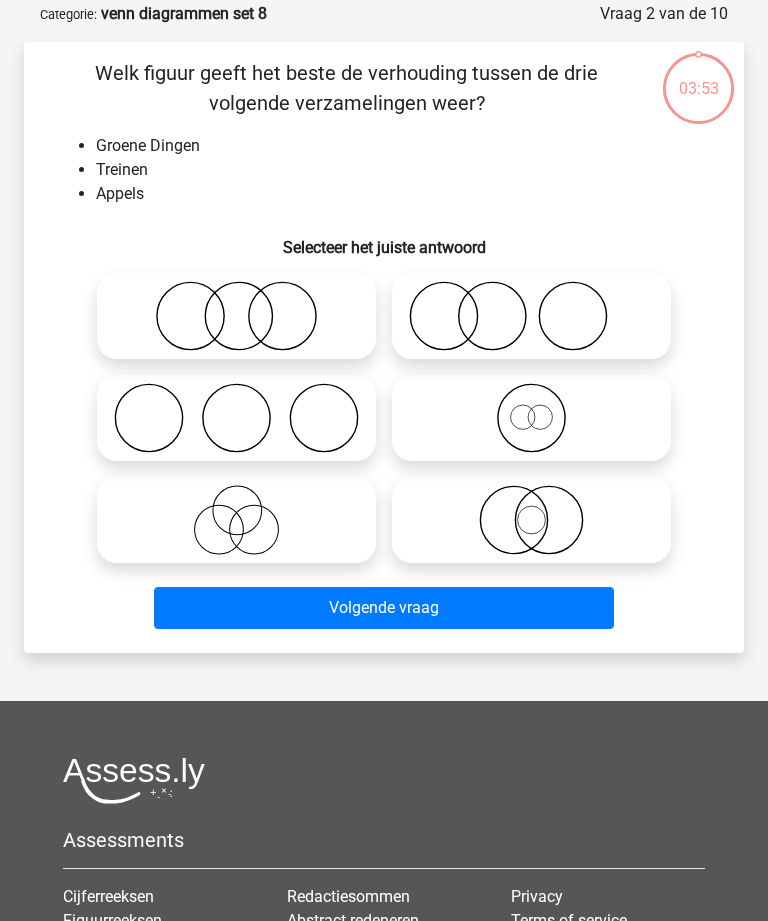 scroll, scrollTop: 100, scrollLeft: 0, axis: vertical 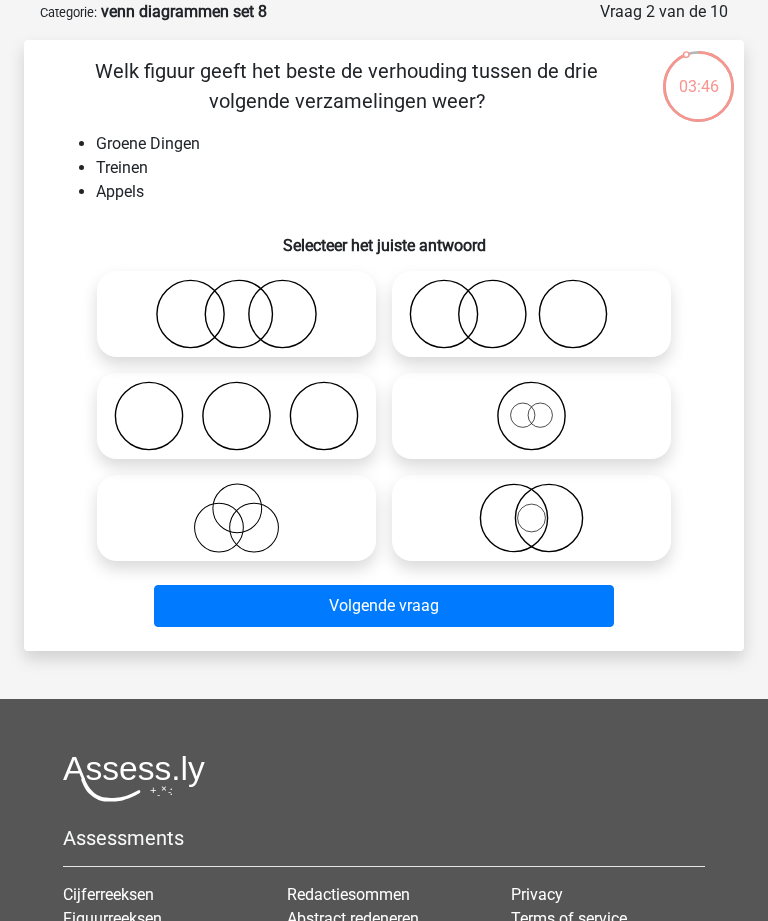click 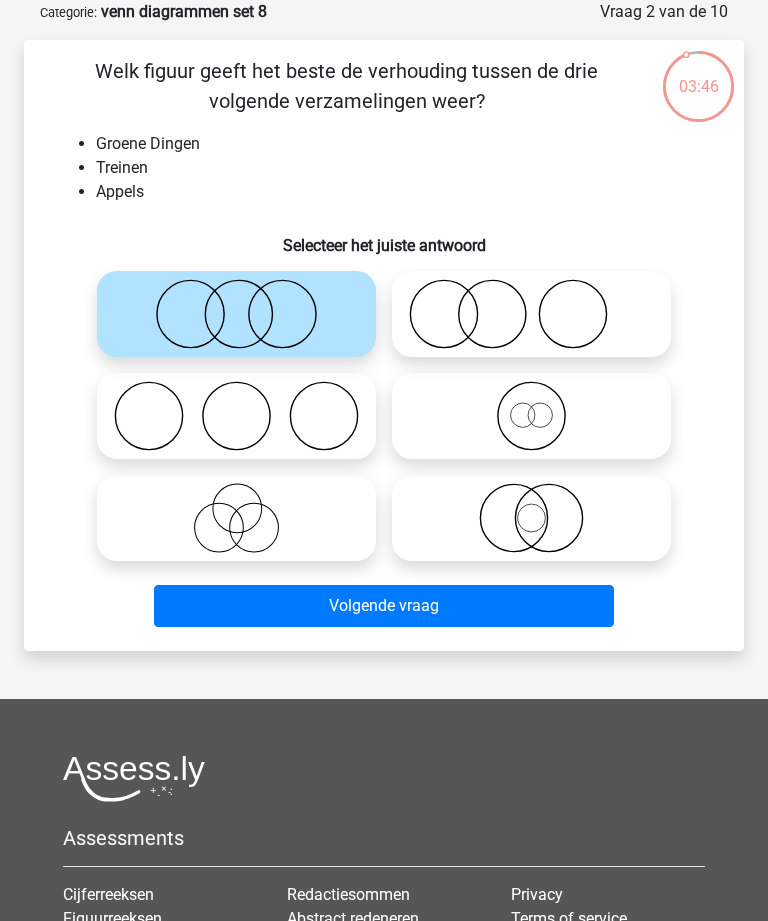 click on "Volgende vraag" at bounding box center [383, 606] 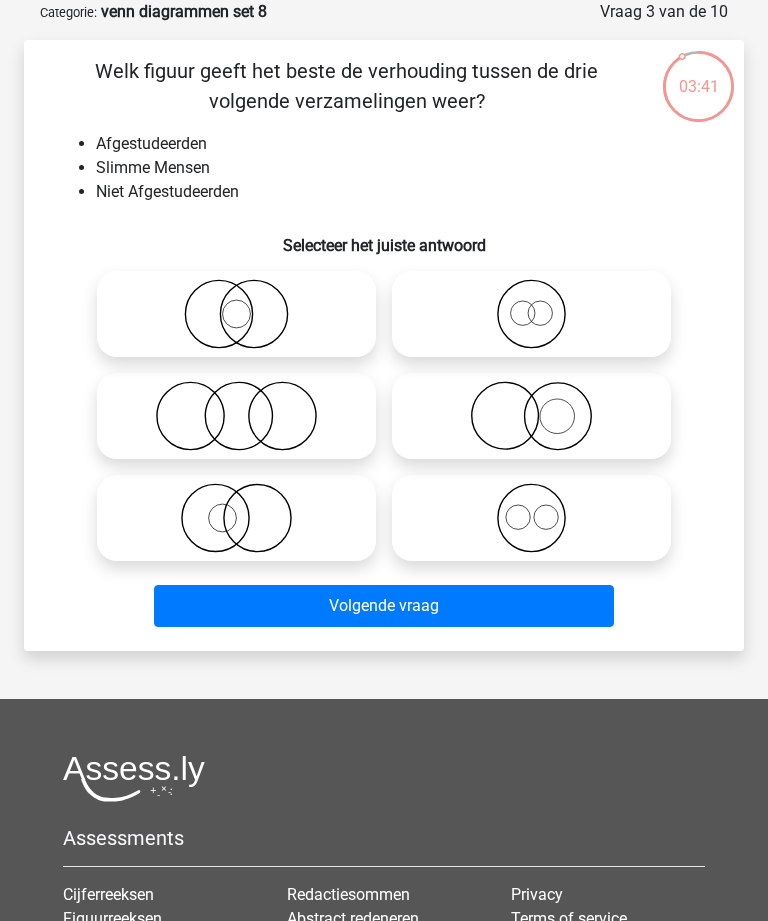 click 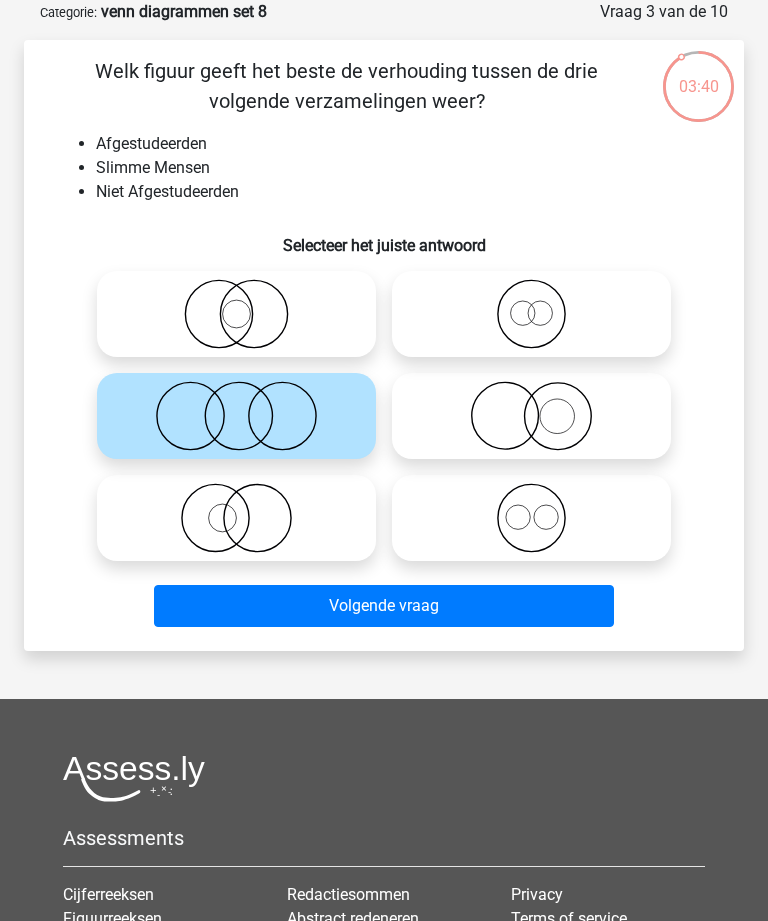 click on "Volgende vraag" at bounding box center [383, 606] 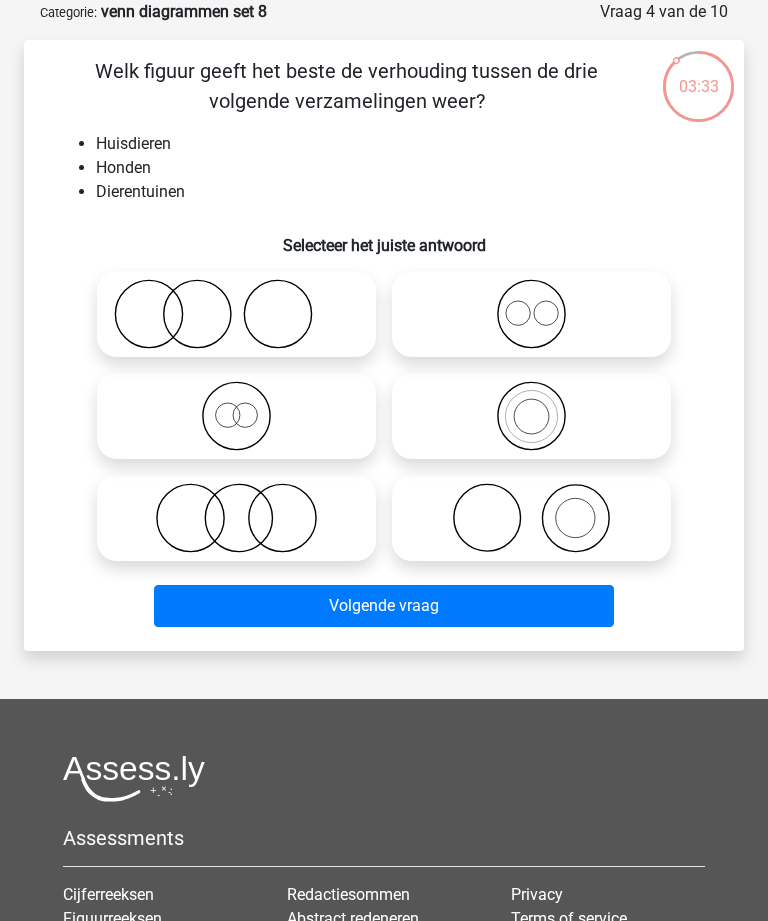 click 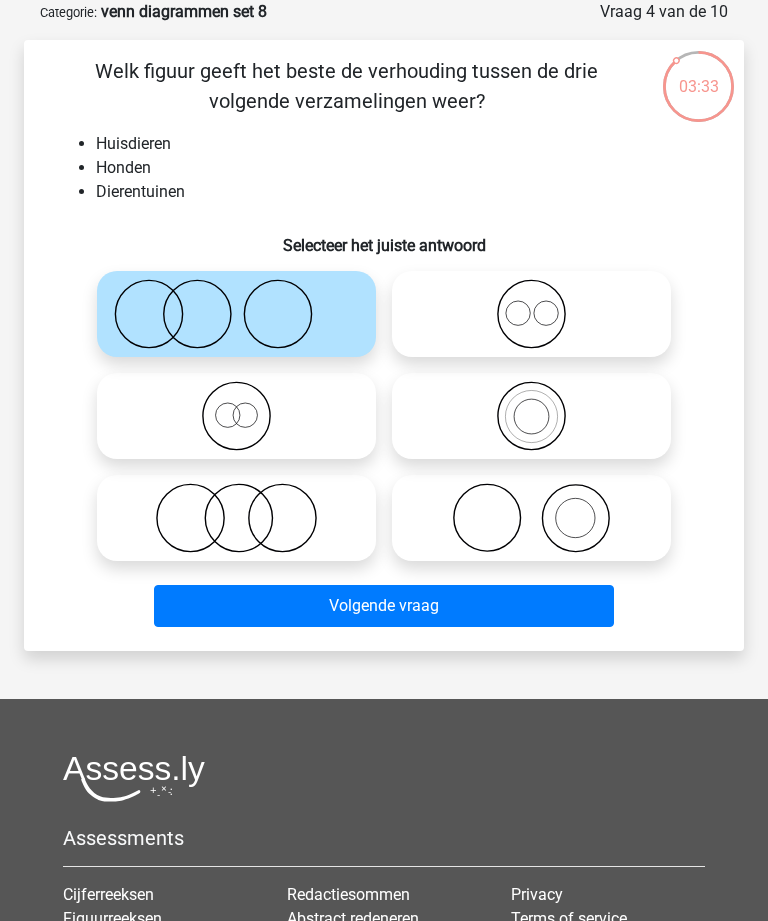 click on "Volgende vraag" at bounding box center (383, 606) 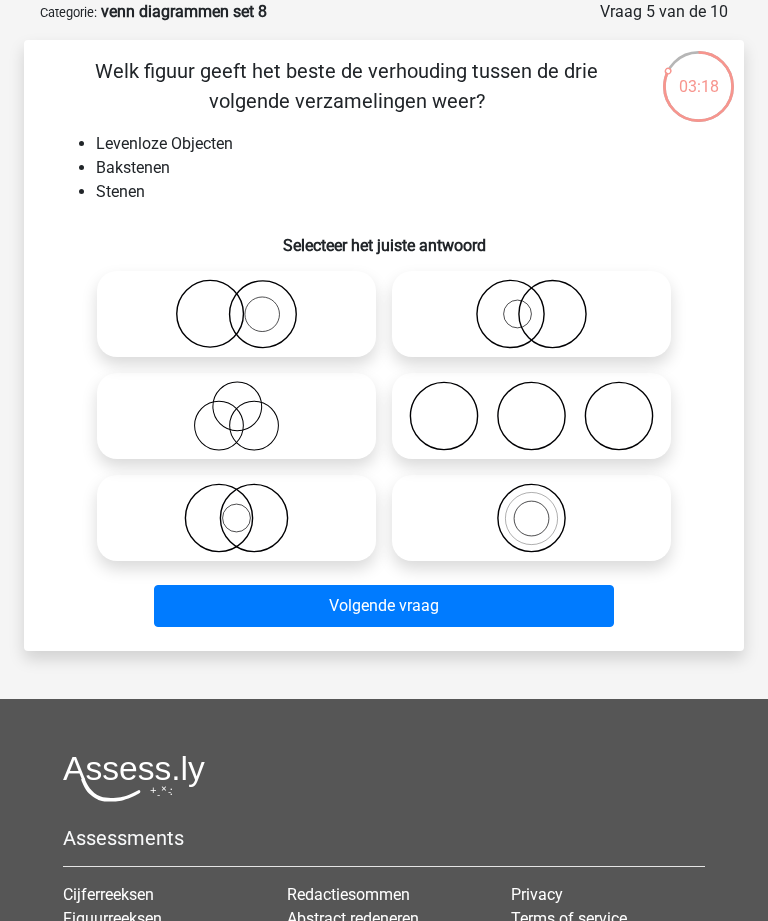 click 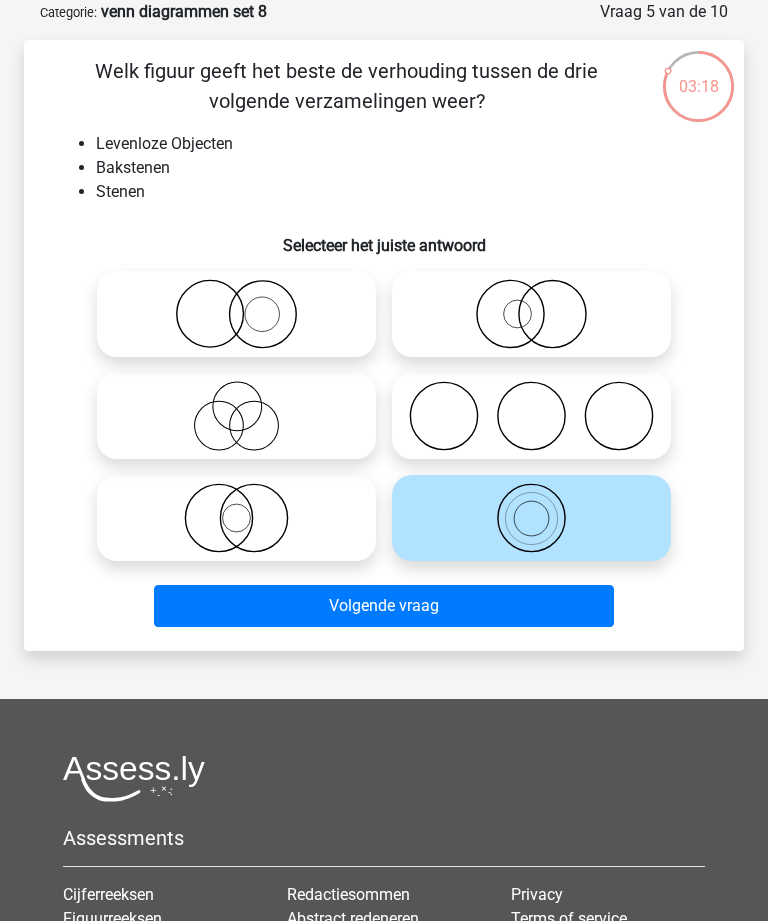 click on "Volgende vraag" at bounding box center (383, 606) 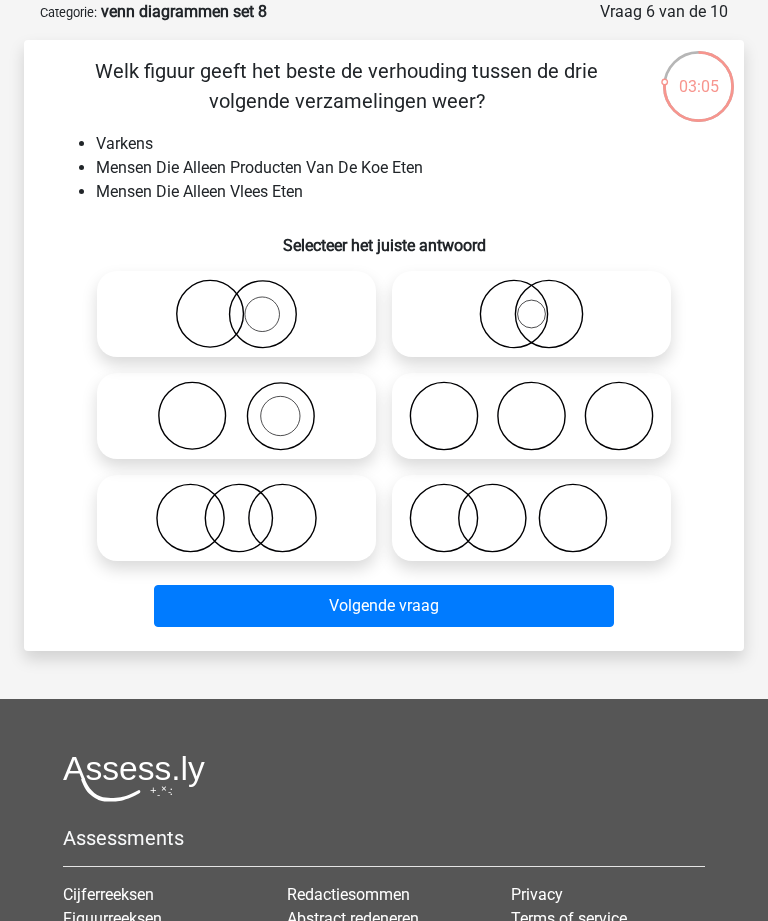 click 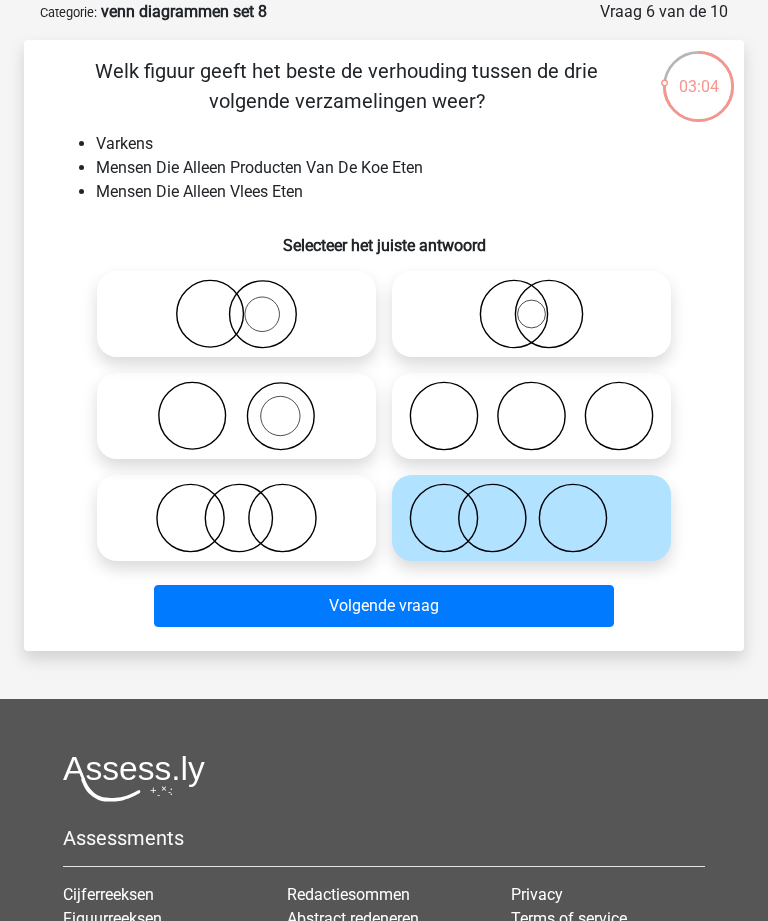 click on "Volgende vraag" at bounding box center (383, 606) 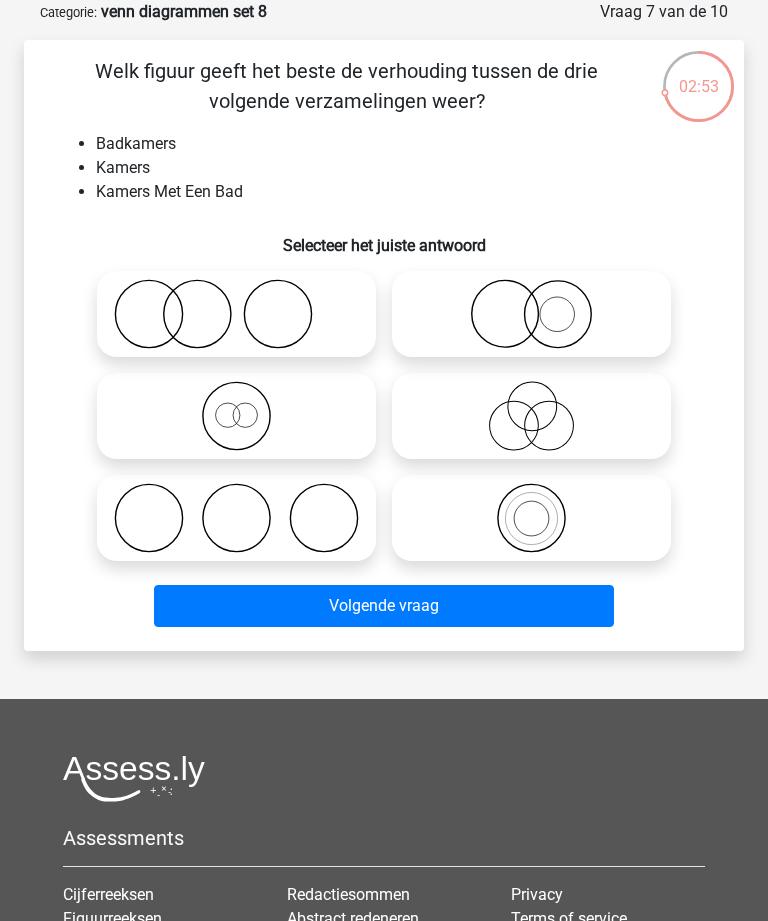 click 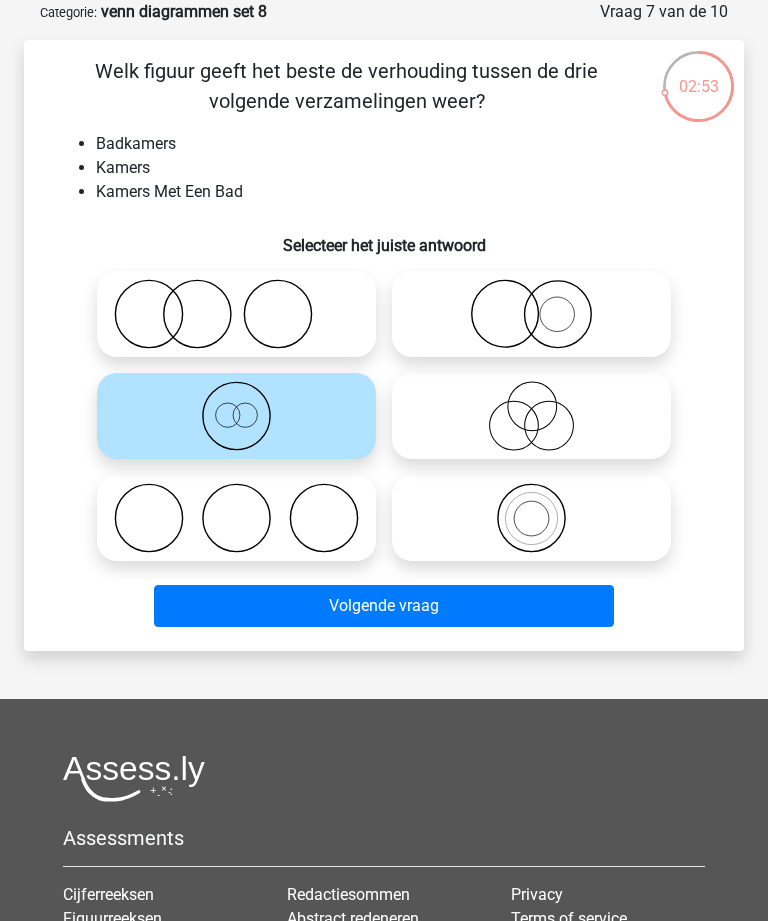 click on "Volgende vraag" at bounding box center (383, 606) 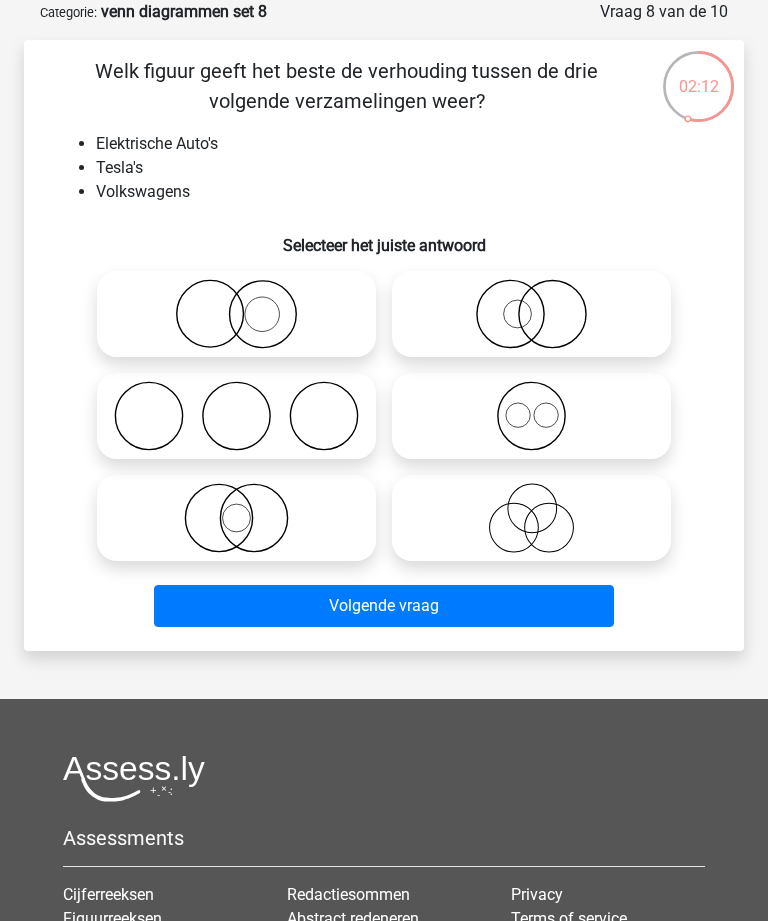 click 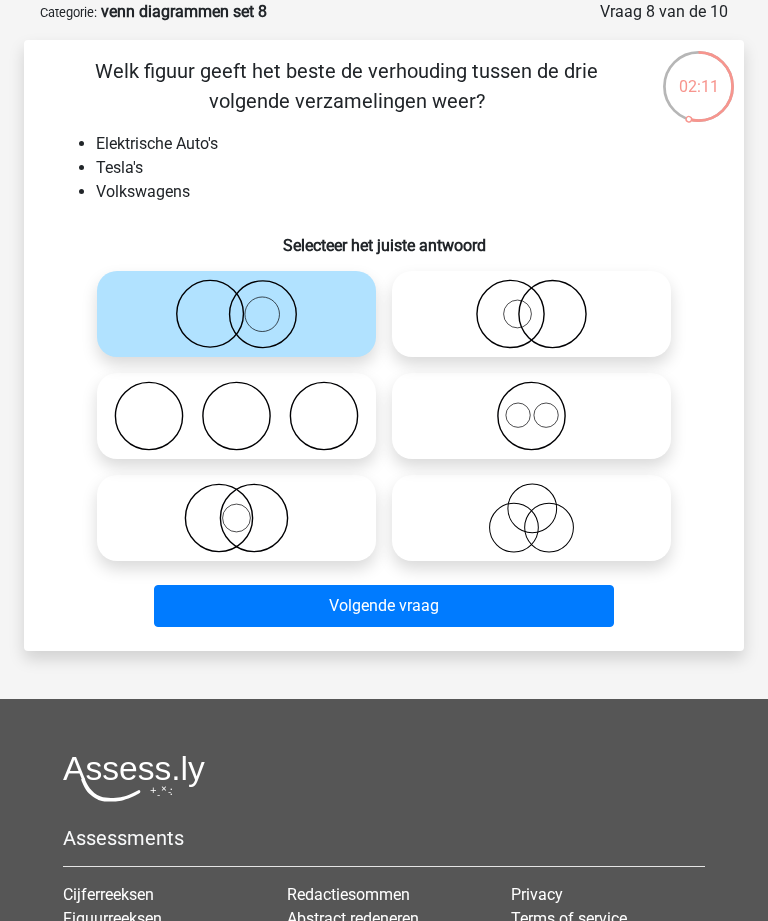click on "Volgende vraag" at bounding box center (383, 606) 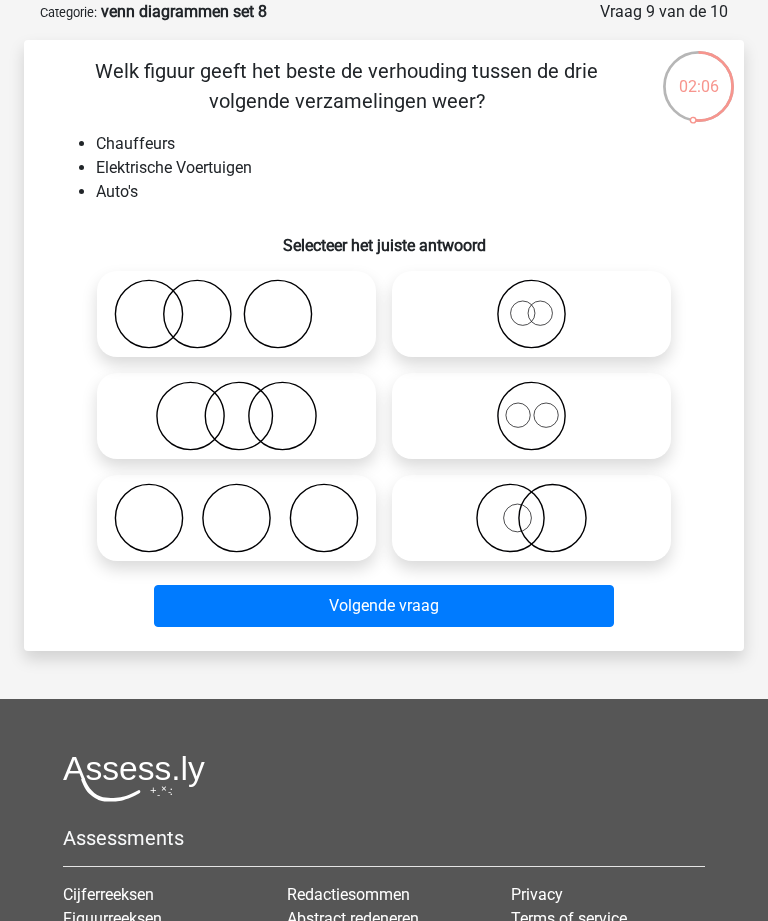 click 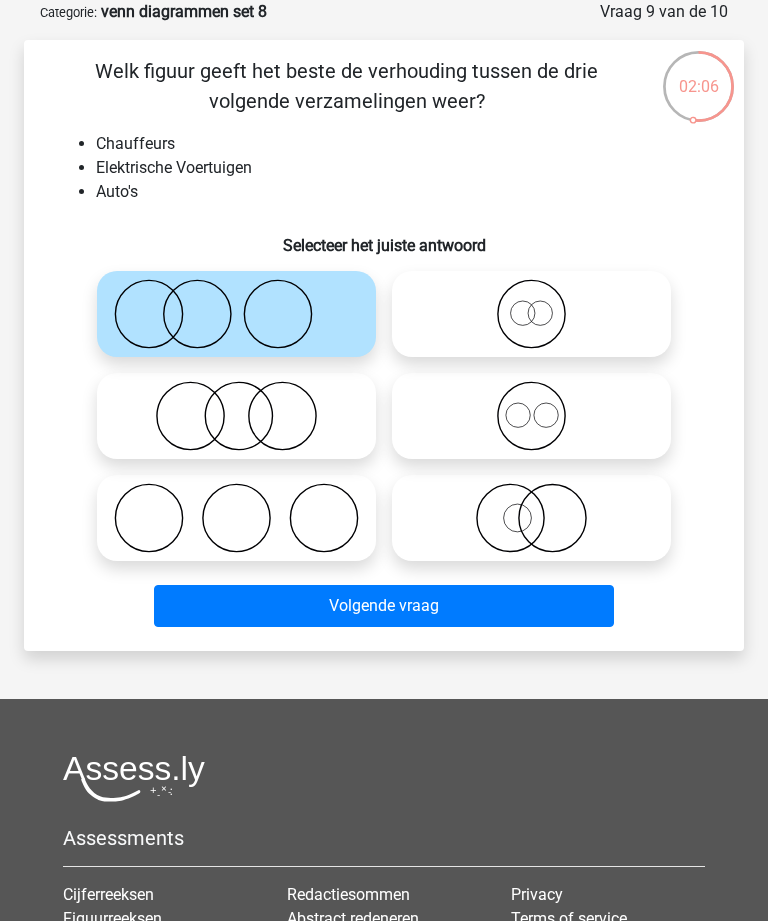 click on "Volgende vraag" at bounding box center [383, 606] 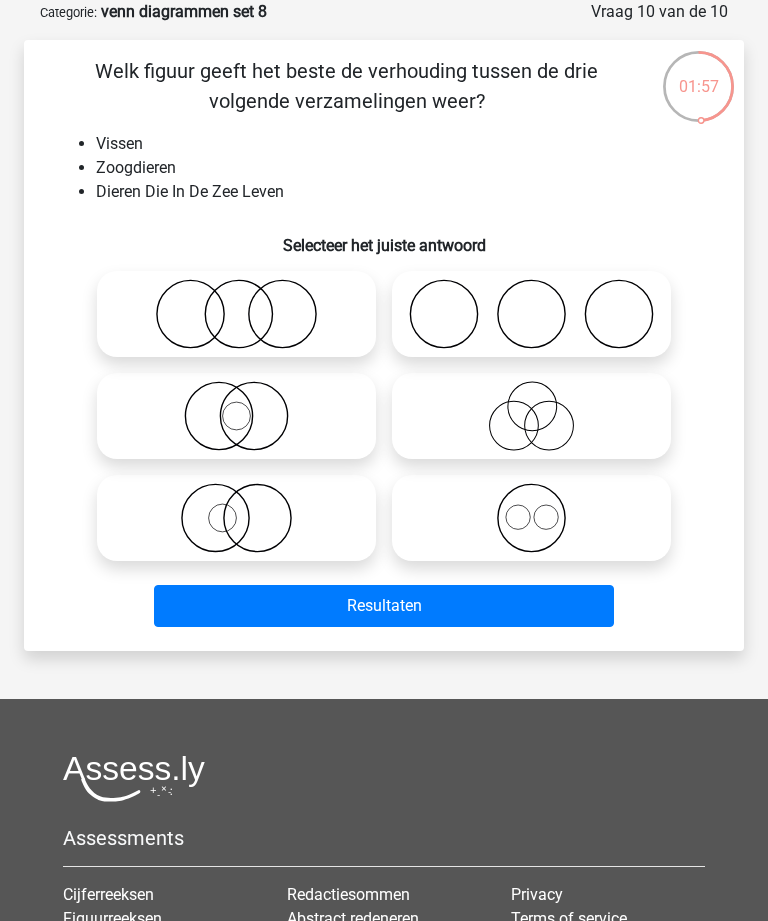 click 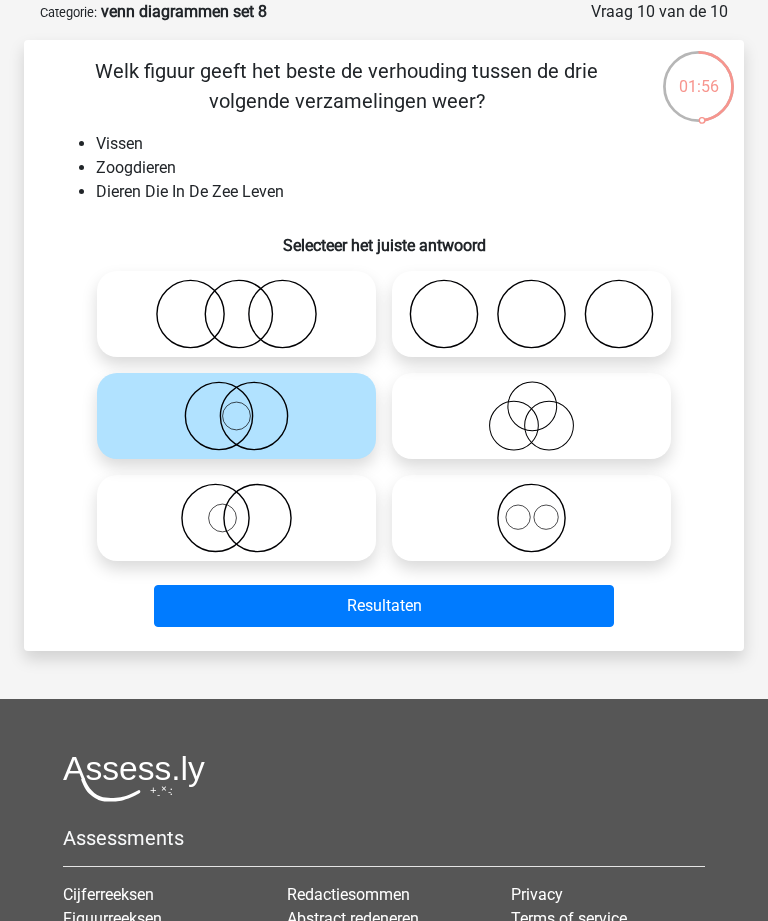 click on "Resultaten" at bounding box center [383, 606] 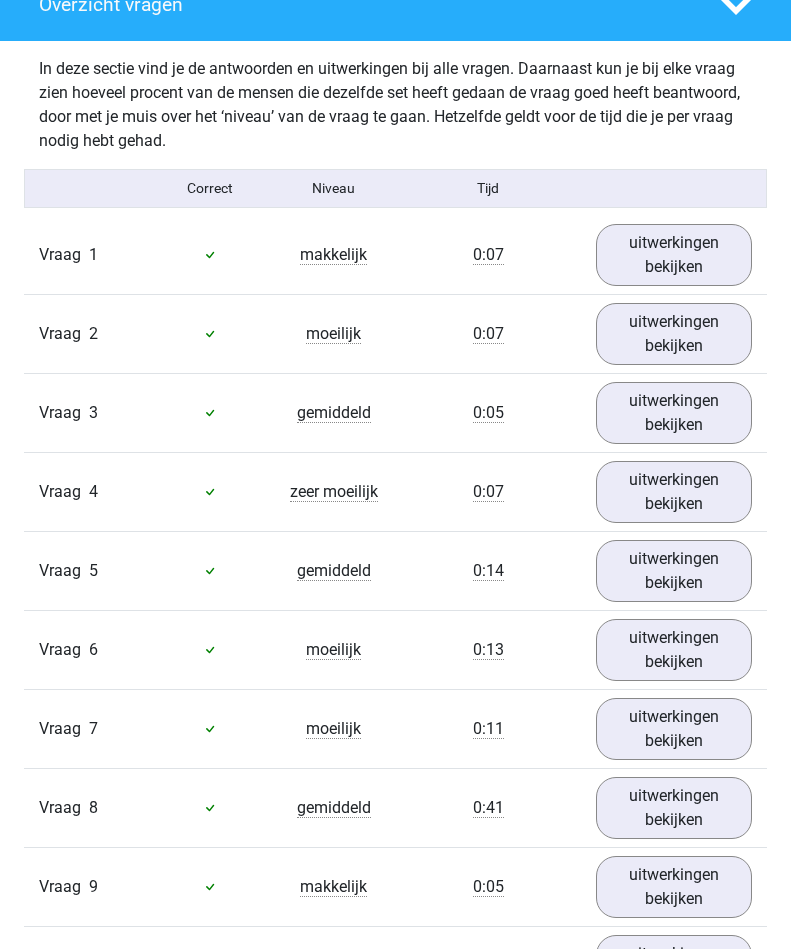 scroll, scrollTop: 1171, scrollLeft: 0, axis: vertical 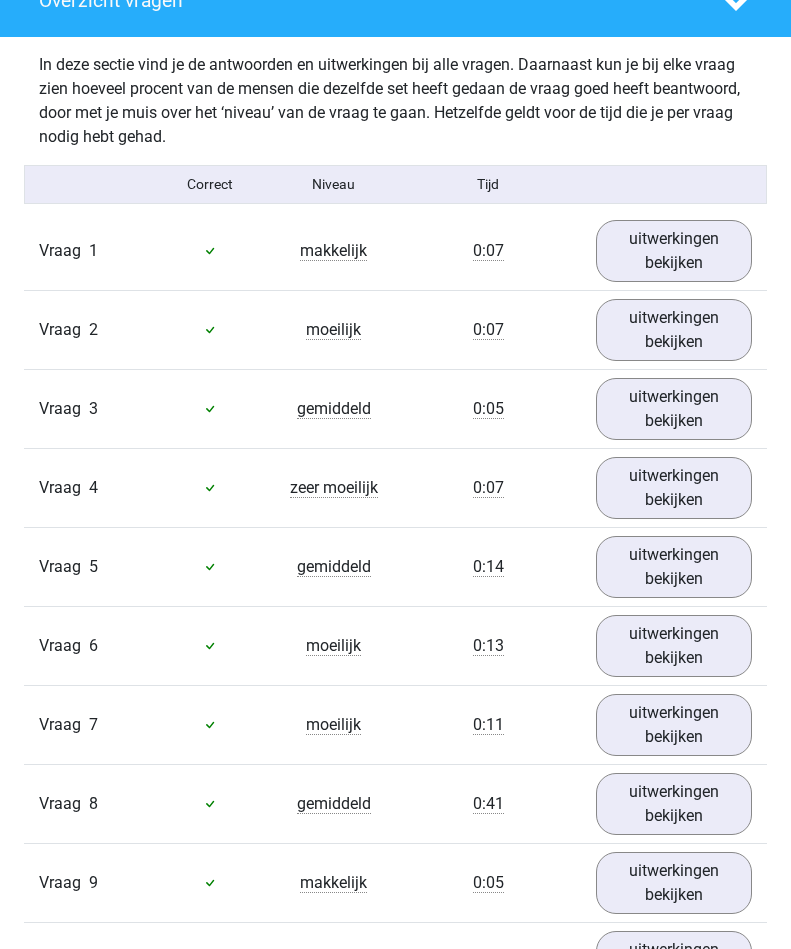 click on "uitwerkingen bekijken" at bounding box center [674, 330] 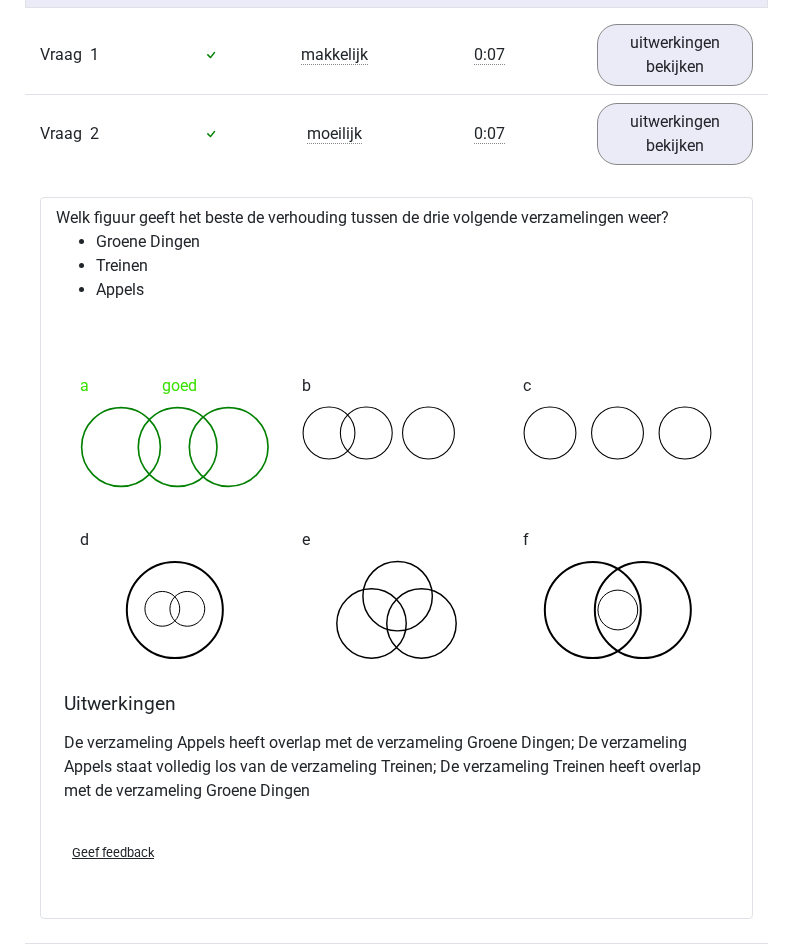 scroll, scrollTop: 1362, scrollLeft: 0, axis: vertical 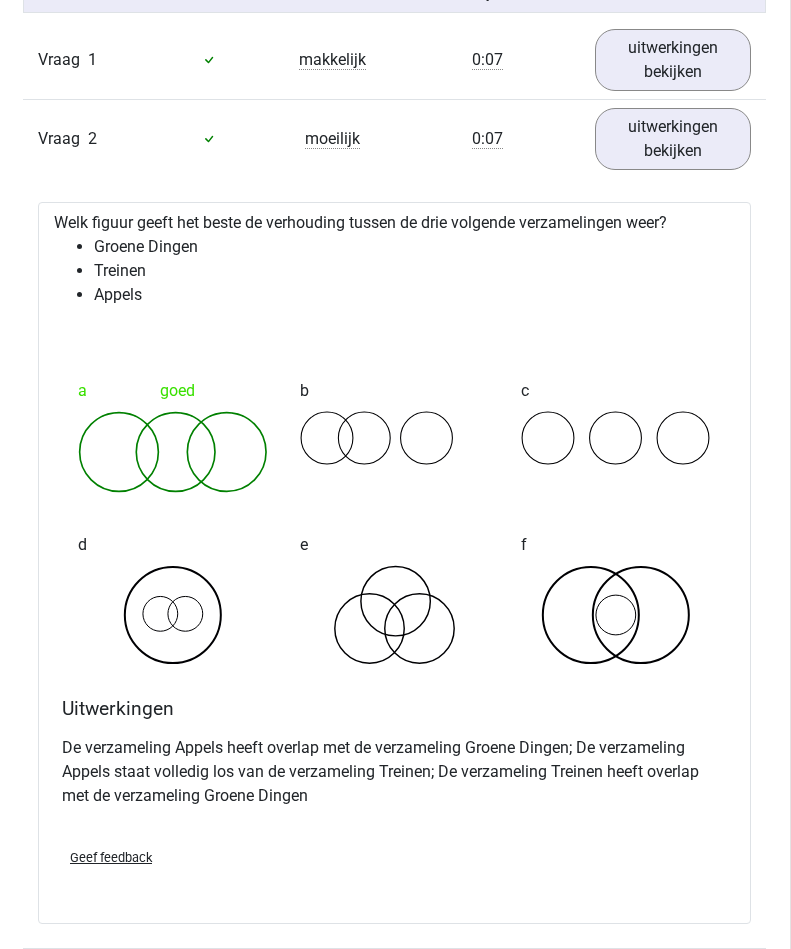 click on "uitwerkingen bekijken" at bounding box center (673, 139) 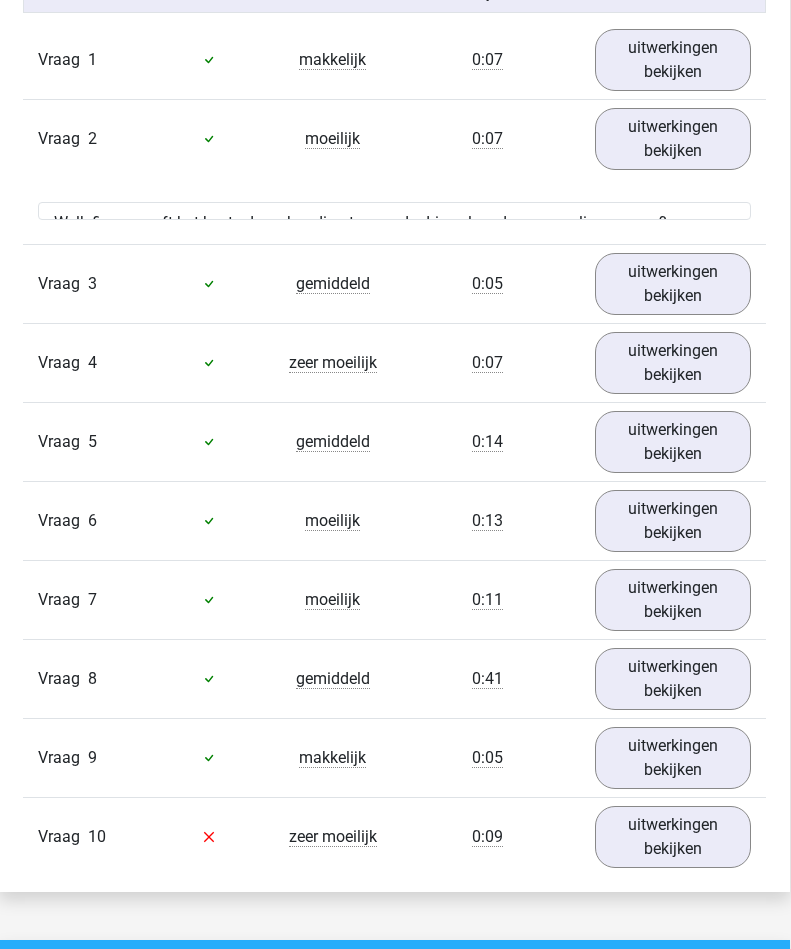 scroll, scrollTop: 1362, scrollLeft: 1, axis: both 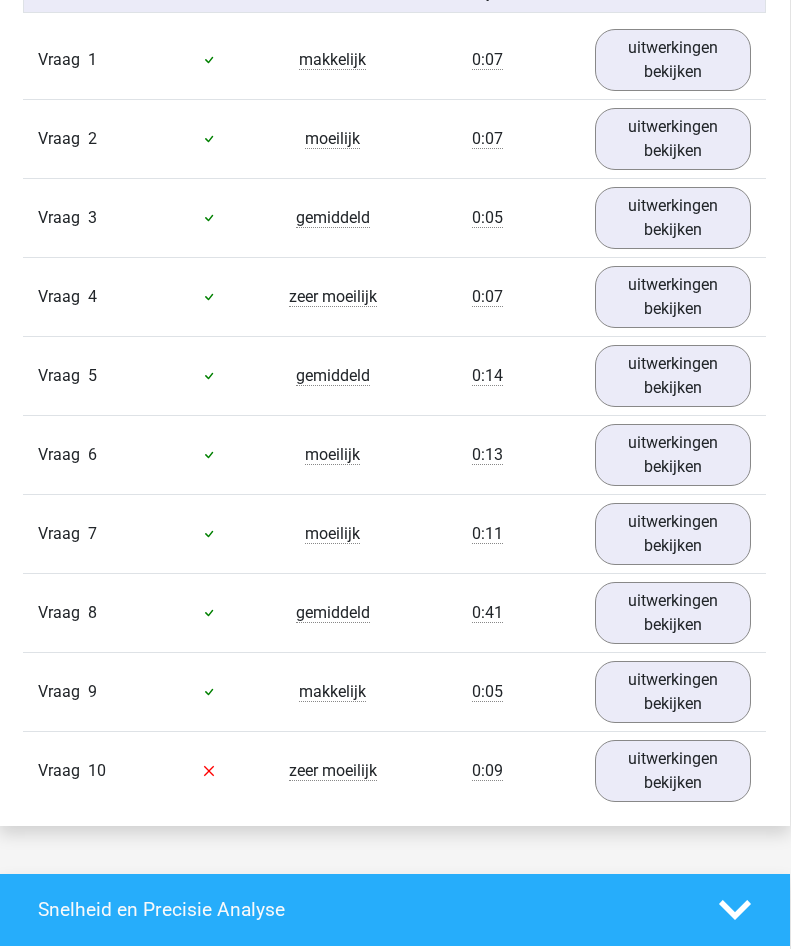 click on "uitwerkingen bekijken" at bounding box center (673, 297) 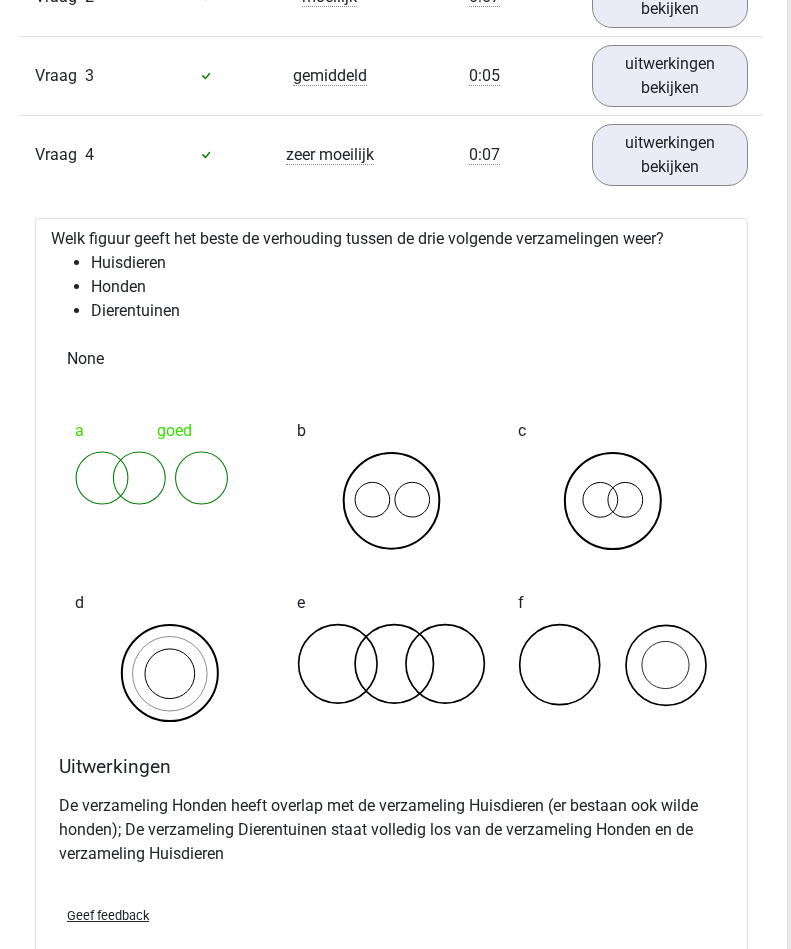scroll, scrollTop: 1506, scrollLeft: 4, axis: both 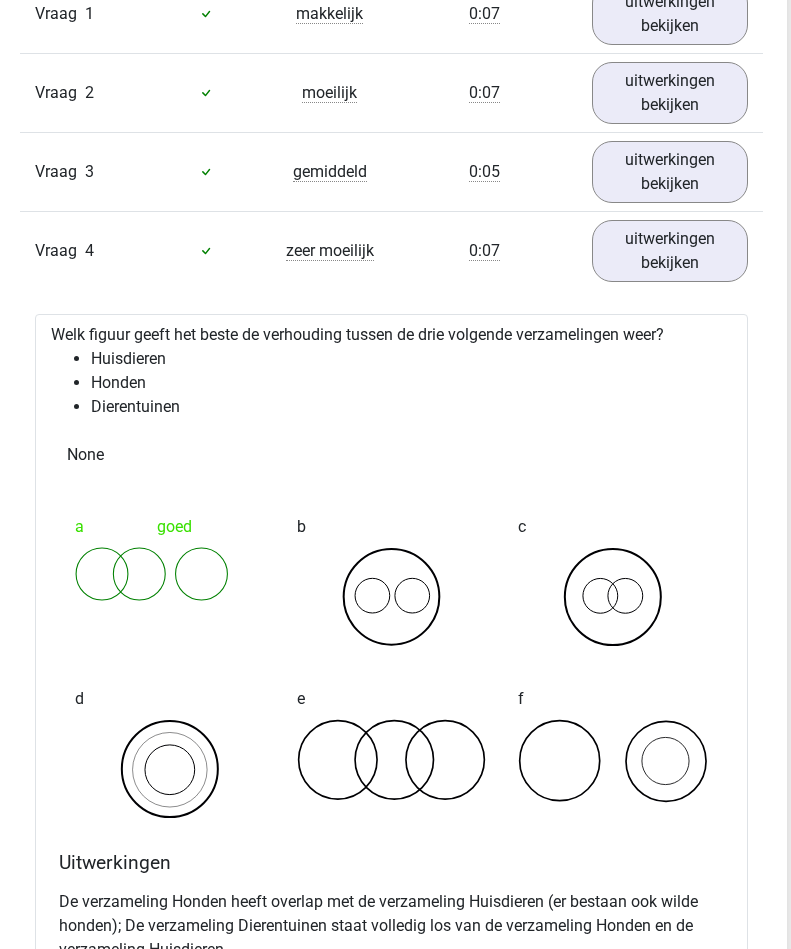 click on "uitwerkingen bekijken" at bounding box center (670, 251) 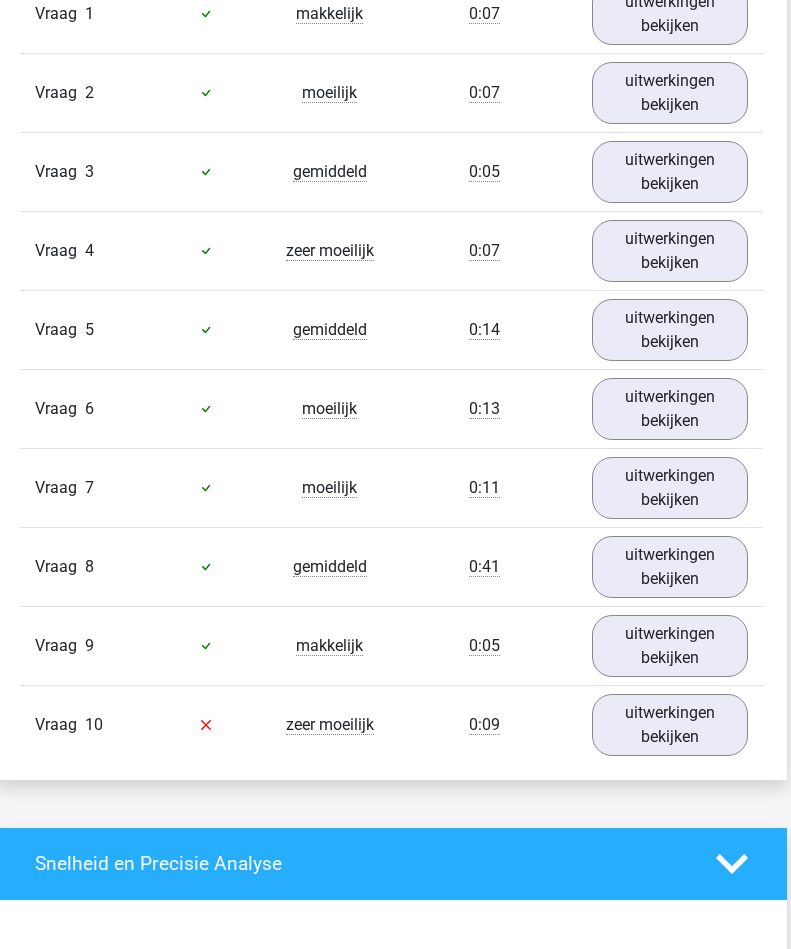 click on "uitwerkingen bekijken" at bounding box center (670, 725) 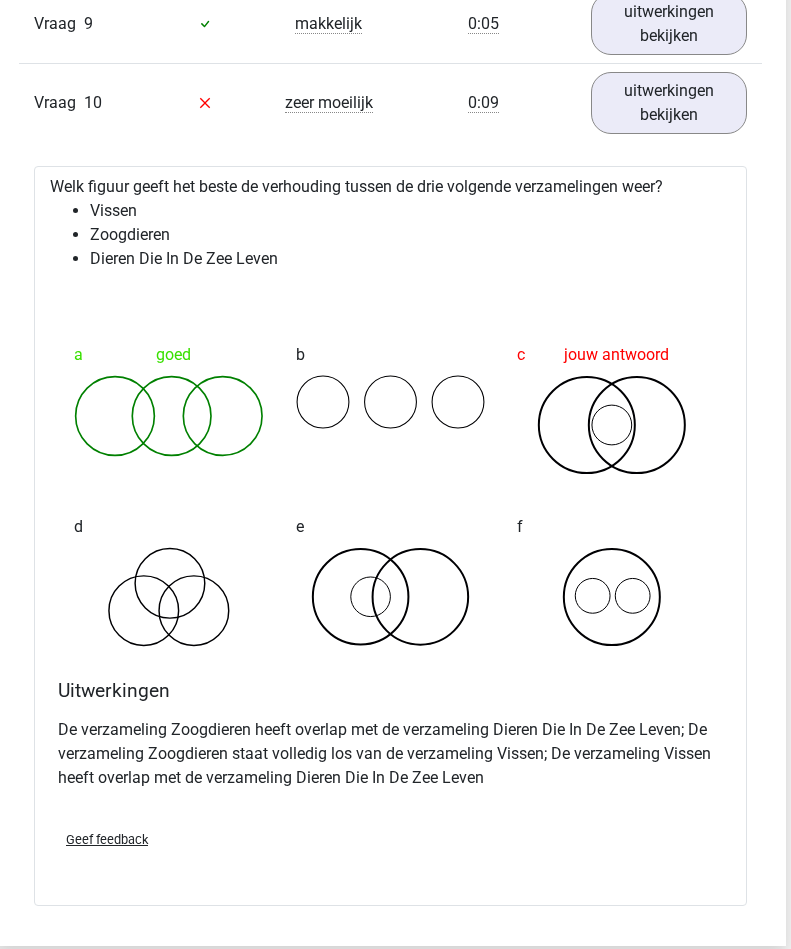scroll, scrollTop: 2032, scrollLeft: 6, axis: both 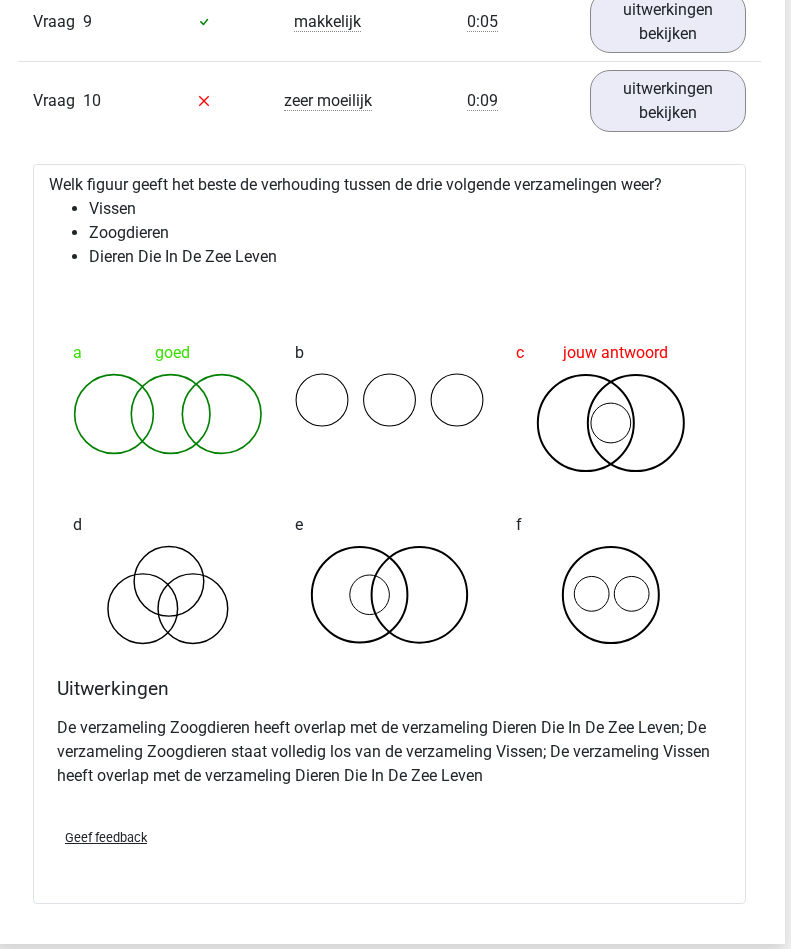 click on "uitwerkingen bekijken" at bounding box center (668, 101) 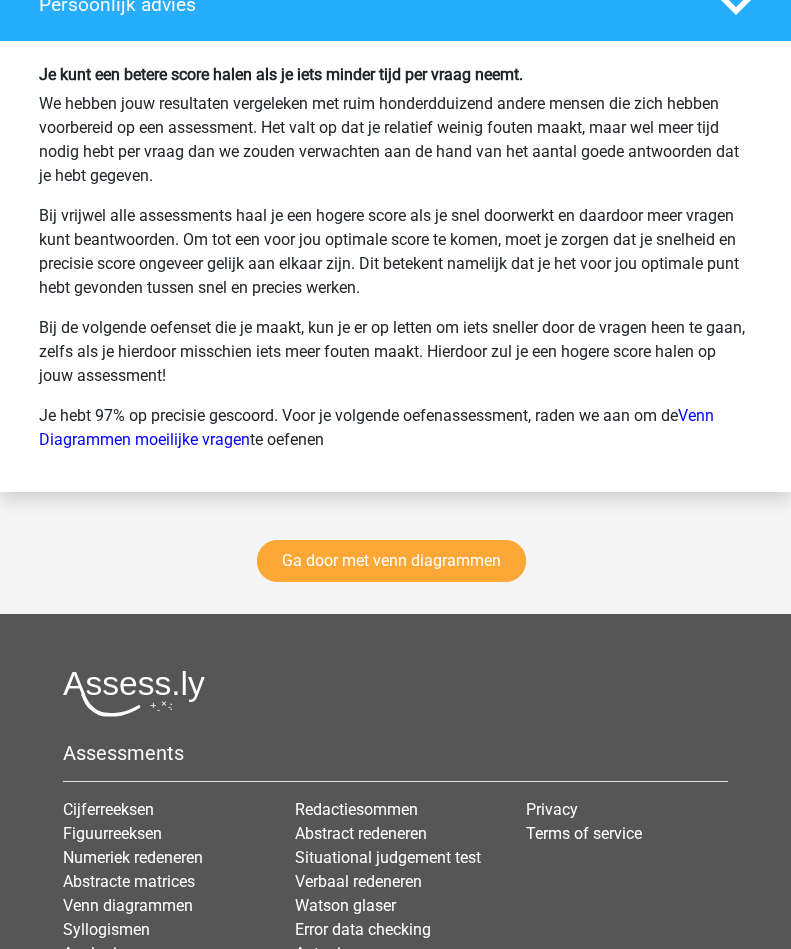 scroll, scrollTop: 2930, scrollLeft: 0, axis: vertical 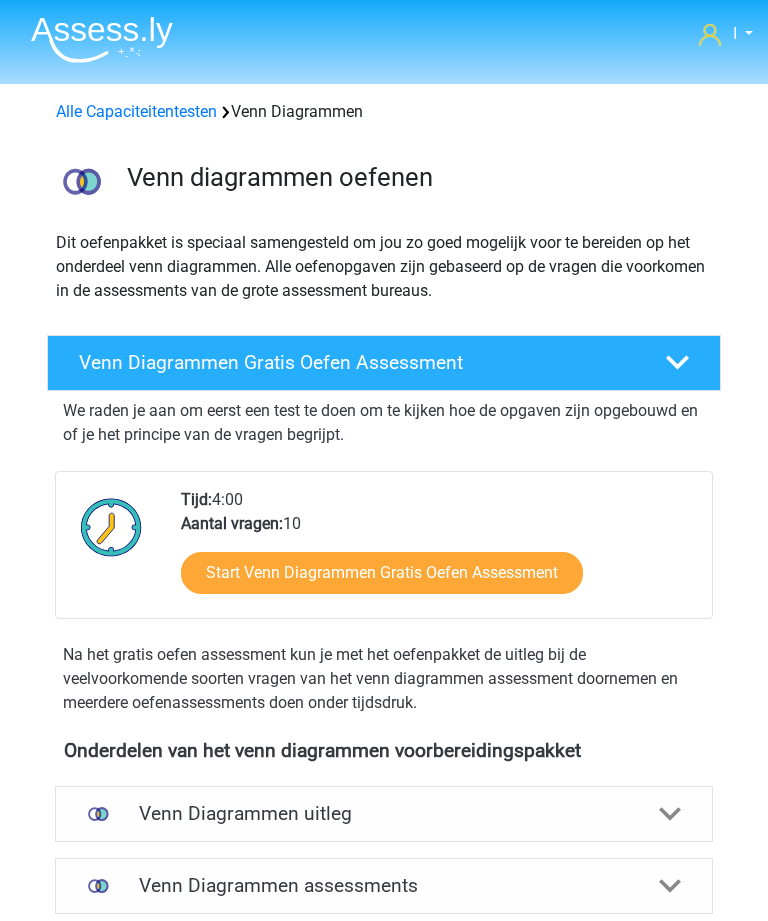 click on "Alle Capaciteitentesten" at bounding box center (136, 111) 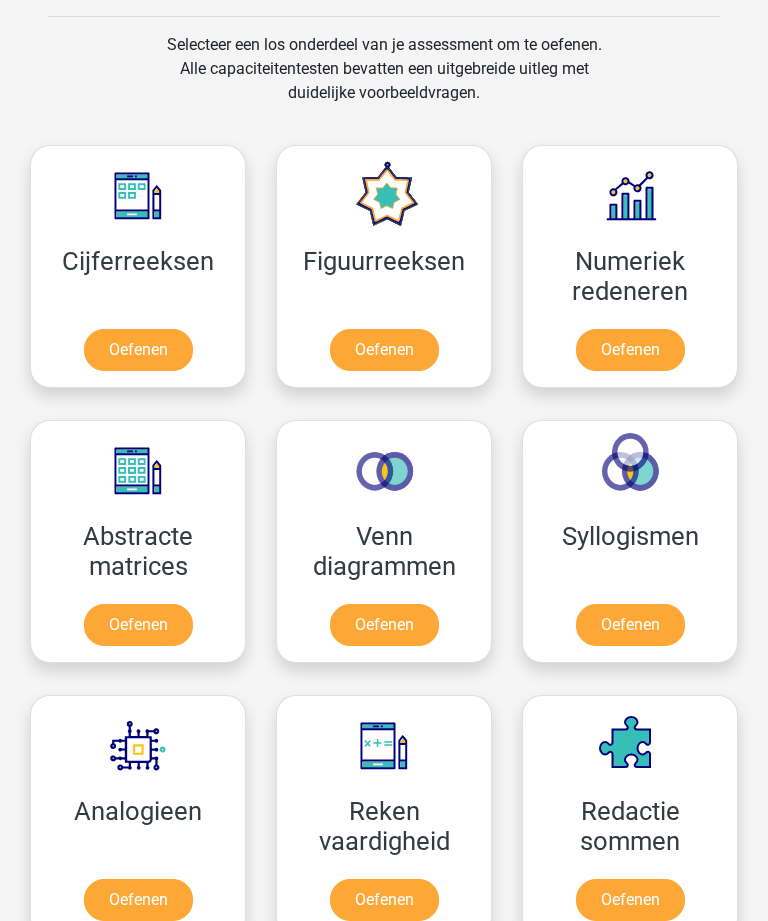 scroll, scrollTop: 1162, scrollLeft: 0, axis: vertical 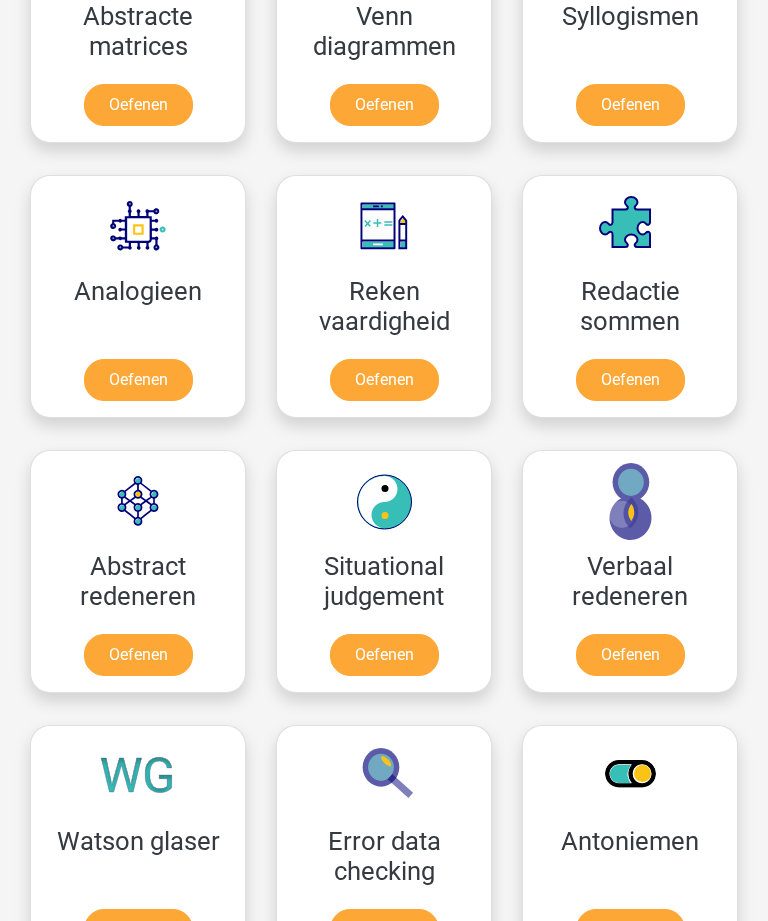 click on "Oefenen" at bounding box center (138, 656) 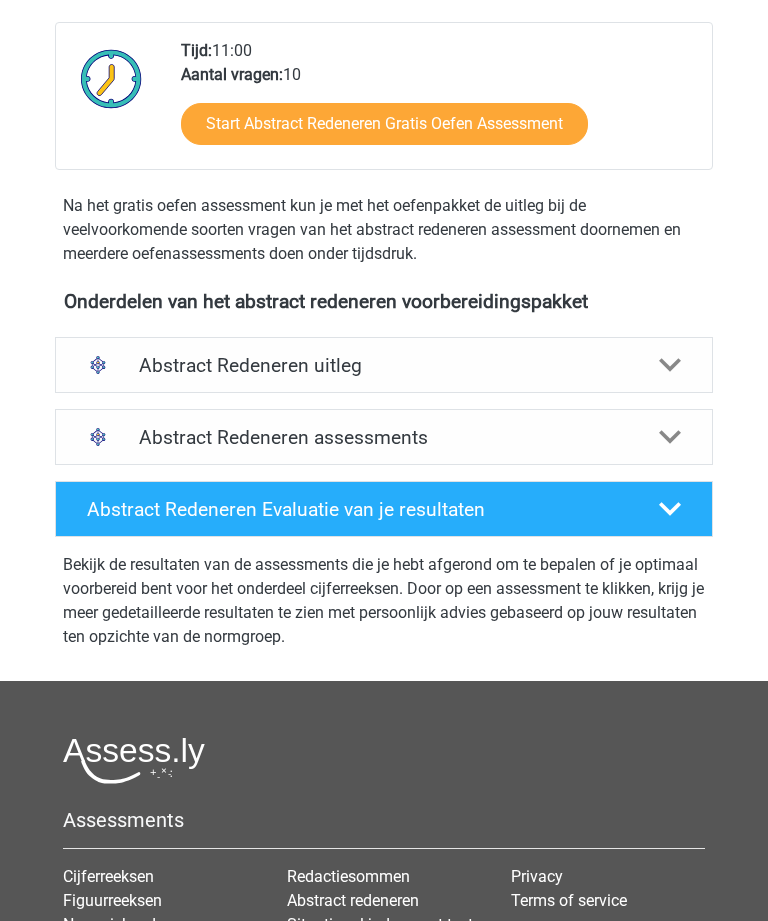 scroll, scrollTop: 441, scrollLeft: 0, axis: vertical 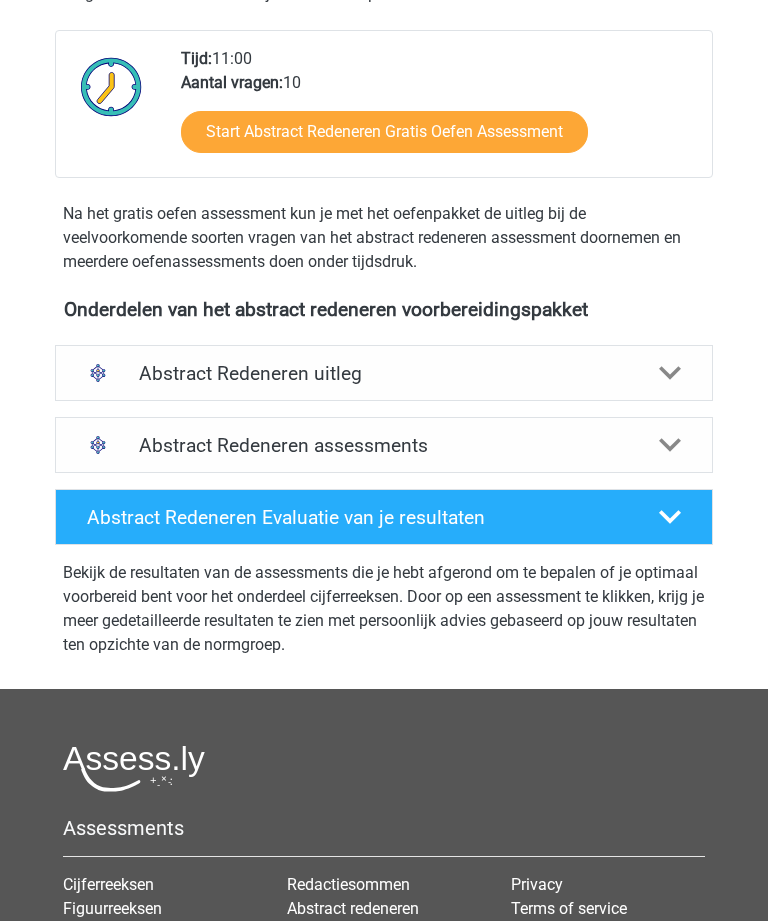 click at bounding box center [670, 373] 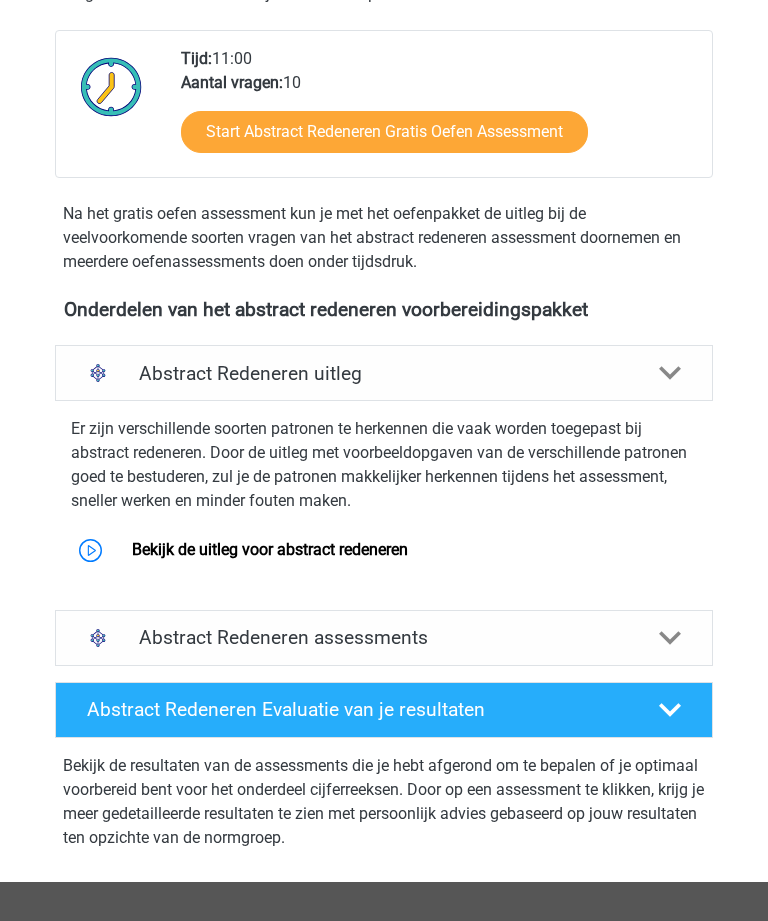 click on "Bekijk de uitleg voor
abstract redeneren" at bounding box center [270, 549] 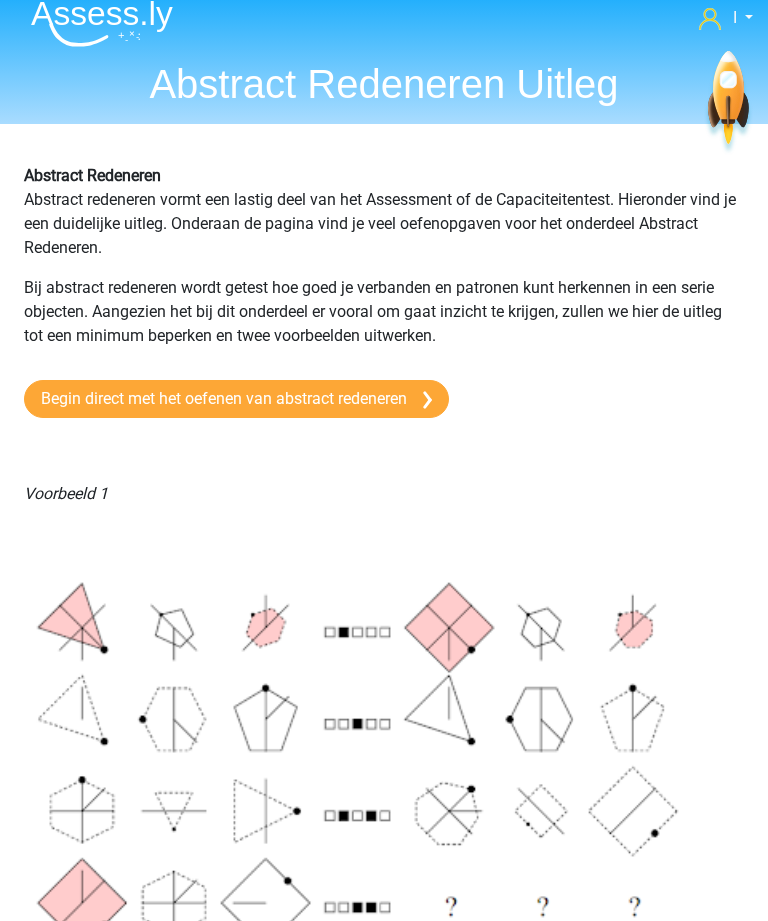 scroll, scrollTop: 0, scrollLeft: 0, axis: both 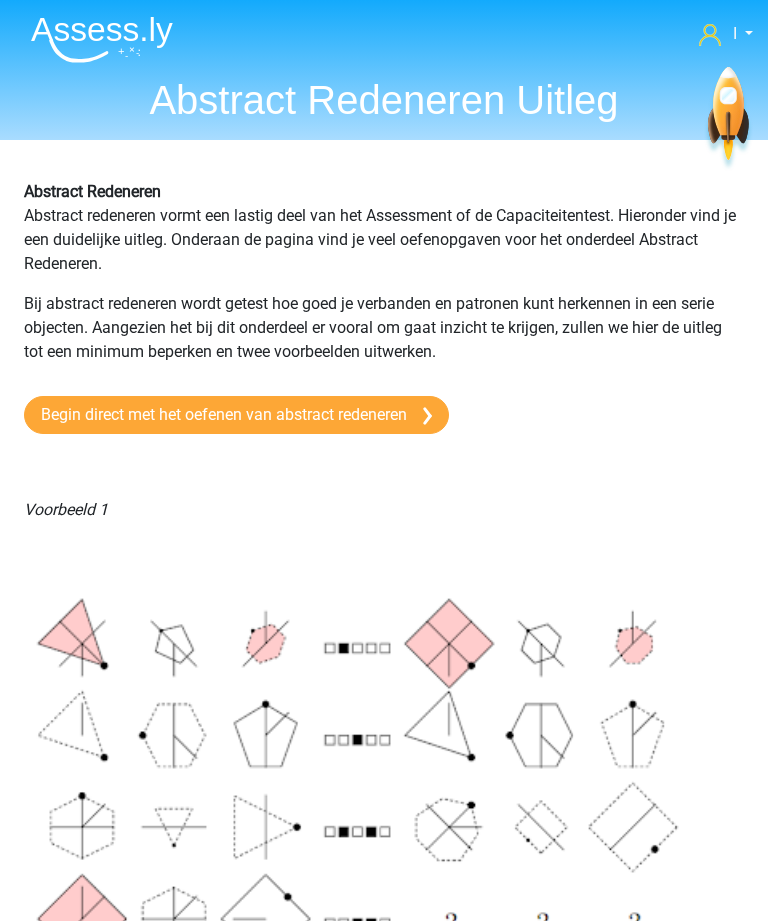 click on "Abstract Redeneren Abstract redeneren vormt een lastig deel van het Assessment of de Capaciteitentest. Hieronder vind je een duidelijke uitleg. Onderaan de pagina vind je veel oefenopgaven voor het onderdeel Abstract Redeneren. Bij abstract redeneren wordt getest hoe goed je verbanden en patronen kunt herkennen in een serie objecten. Aangezien het bij dit onderdeel er vooral om gaat inzicht te krijgen, zullen we hier de uitleg tot een minimum beperken en twee voorbeelden uitwerken.
Begin direct met het oefenen van abstract redeneren
Voorbeeld 1 In dit soort opgaven heb je aan de linkerzijde de beginfiguren, daar wordt een transformatie op toegepast en dan krijg je de eindfiguren aan de rechterkant. Het middelste gedeelte bestaat uit vijf knoppen die “aan” (zwart) of “uit” (wit) kunnen staan. Je ziet dat een driehoek verandert in een vierhoek, een vijfhoek in een zeshoek en een zeshoek in een zevenhoek. Dit betekent dat knop 2 een hoek toevoegt aan de figuren." at bounding box center (384, 2106) 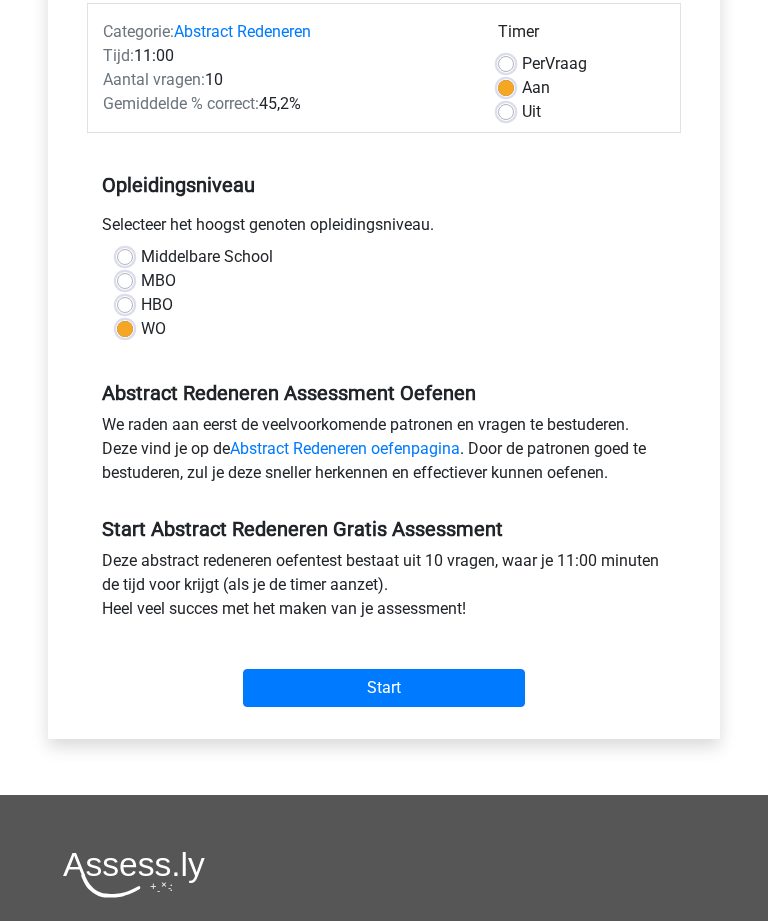 scroll, scrollTop: 259, scrollLeft: 0, axis: vertical 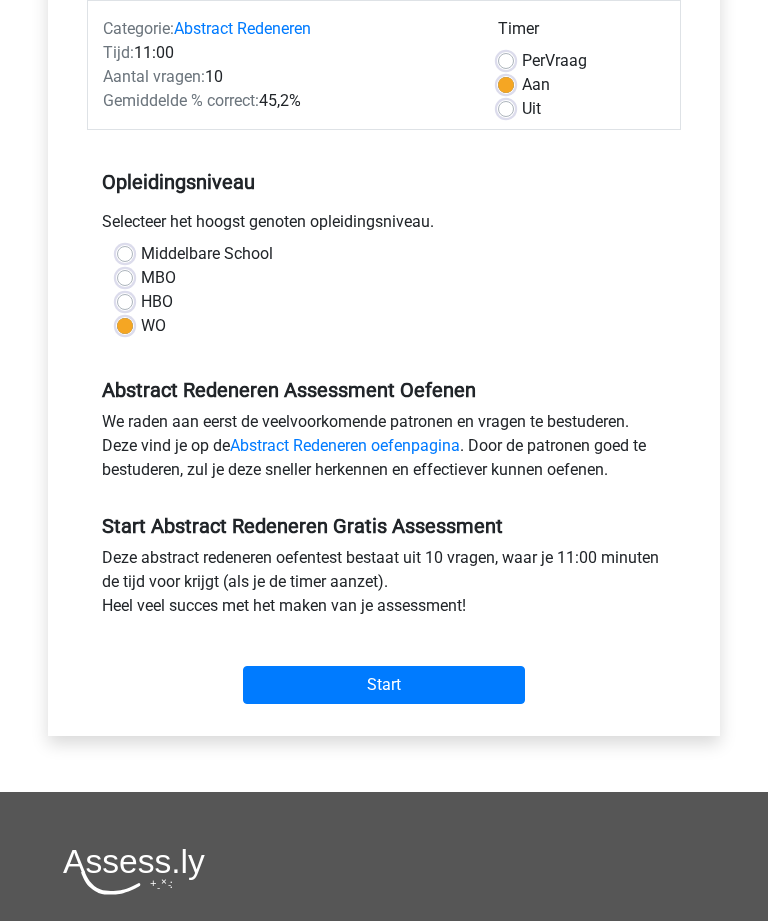 click on "Start" at bounding box center [384, 686] 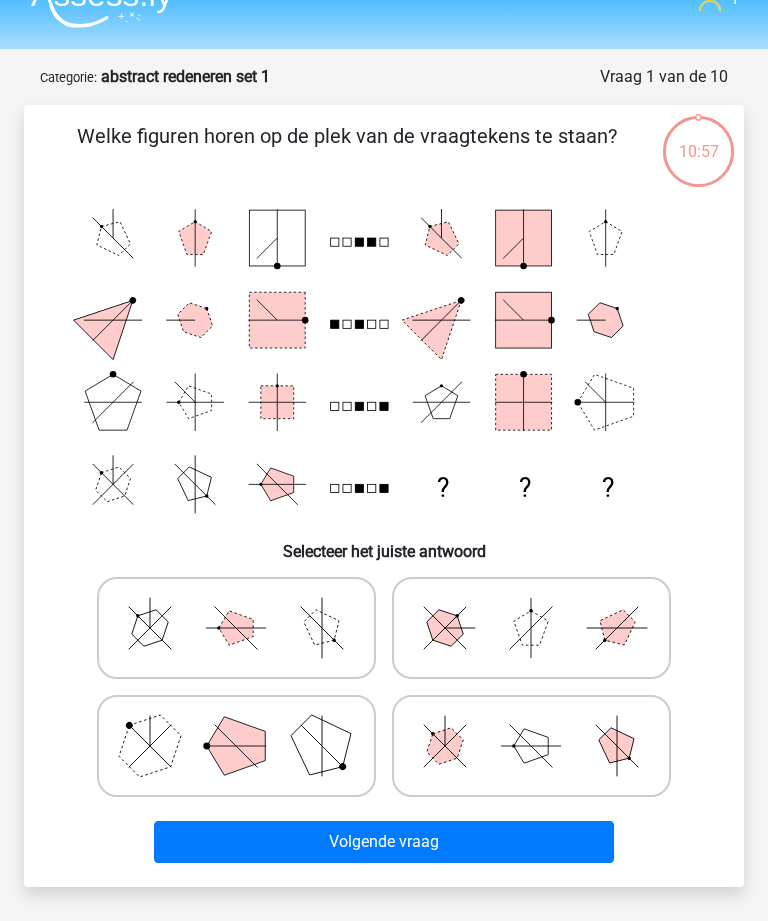 scroll, scrollTop: 33, scrollLeft: 0, axis: vertical 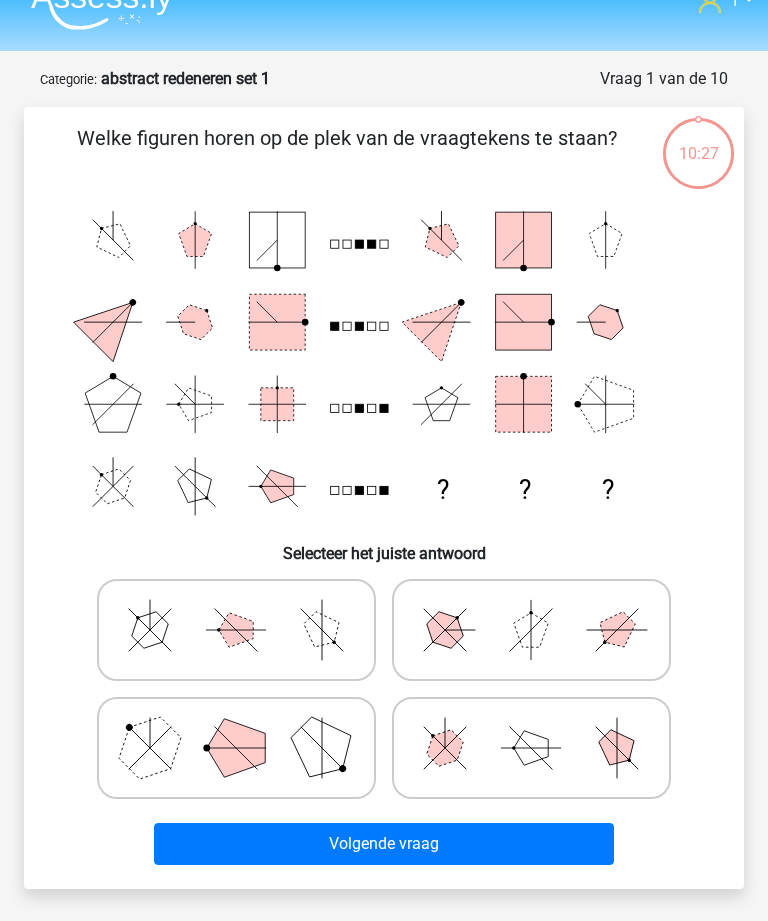 click 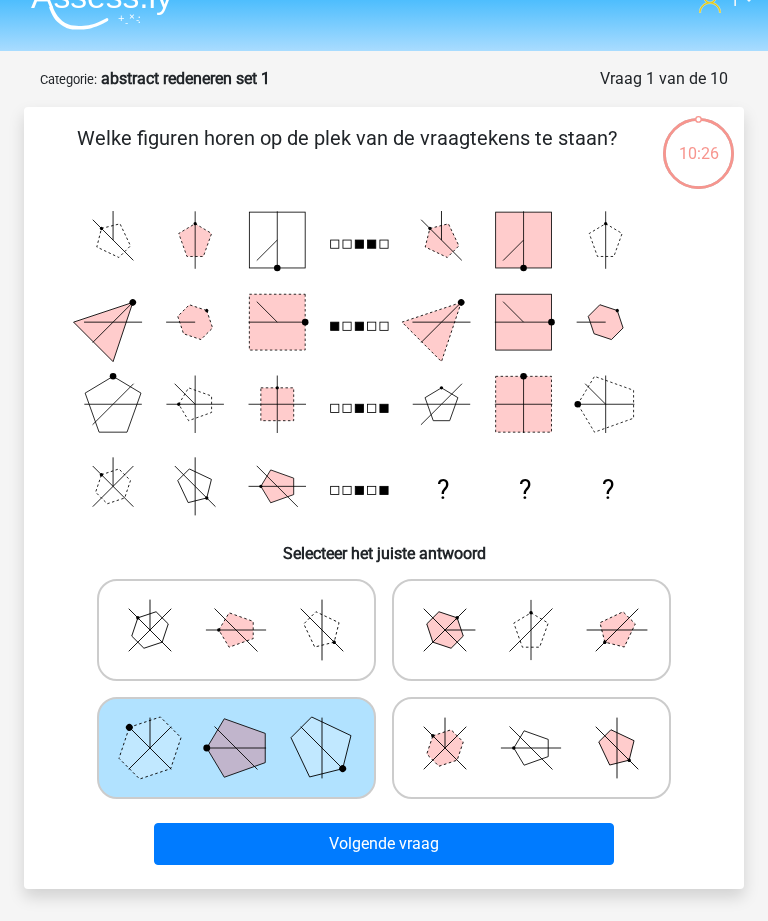 click on "Volgende vraag" at bounding box center (383, 844) 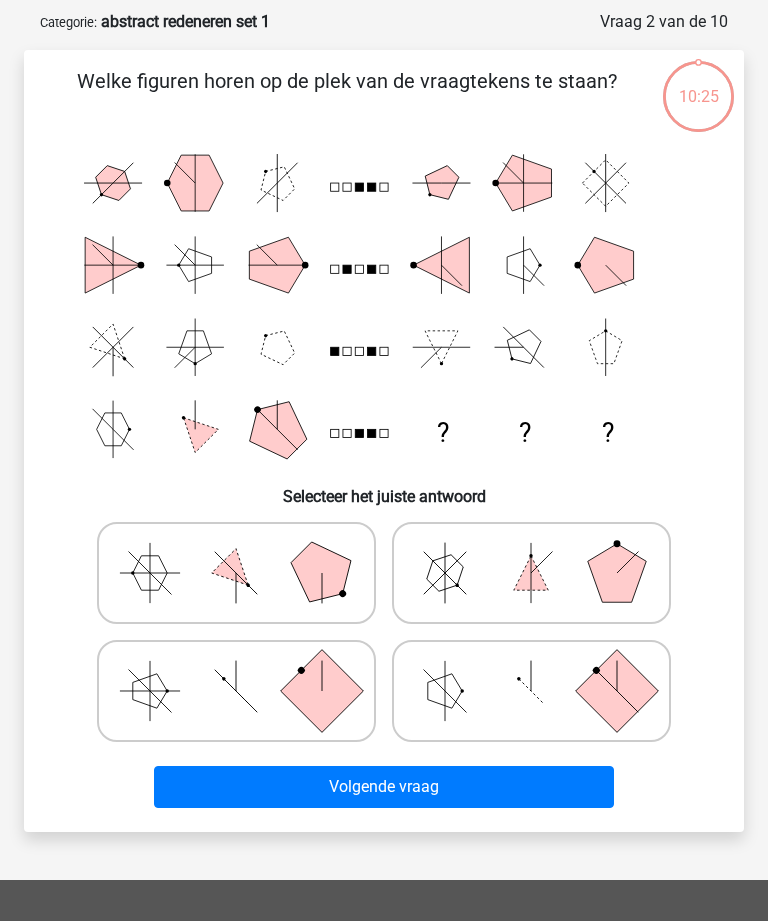 scroll, scrollTop: 100, scrollLeft: 0, axis: vertical 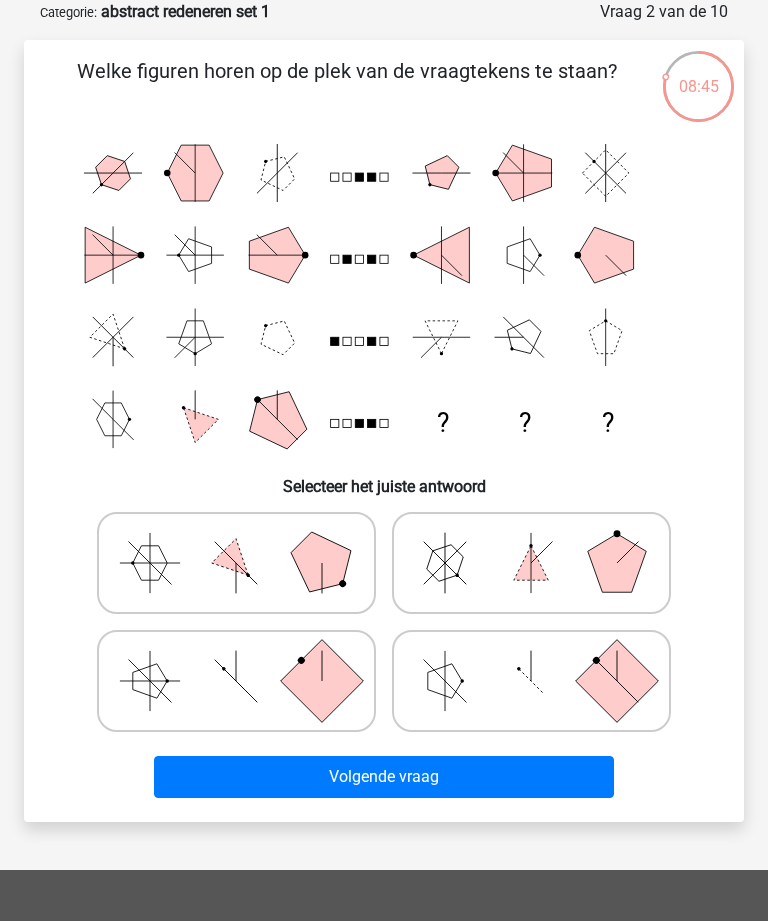 click 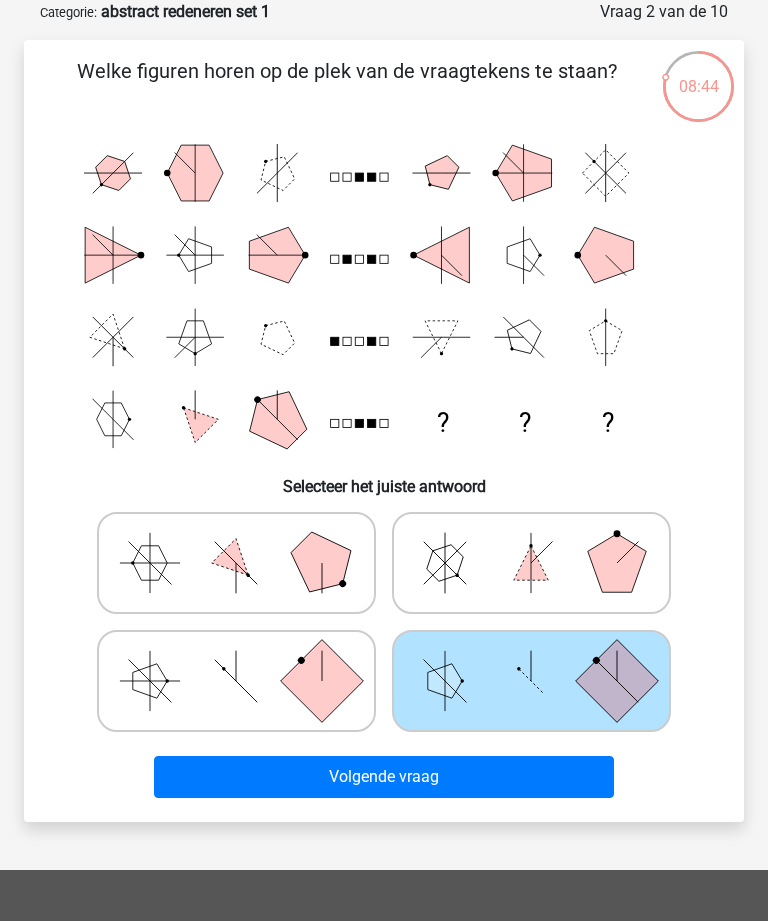 click on "Volgende vraag" at bounding box center [383, 777] 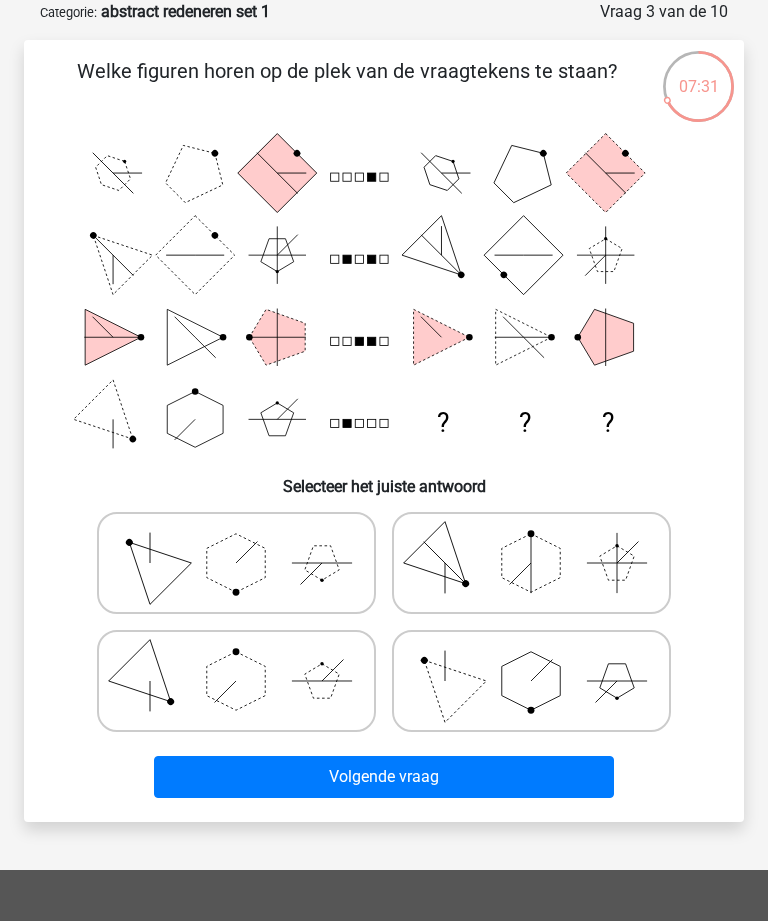click 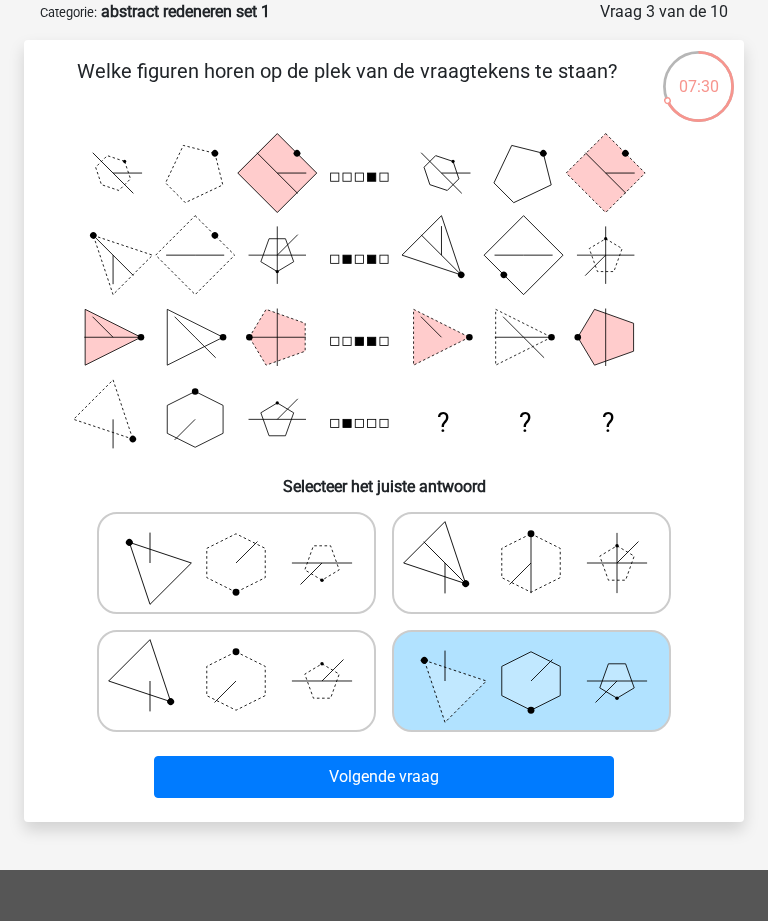 click on "Volgende vraag" at bounding box center [383, 777] 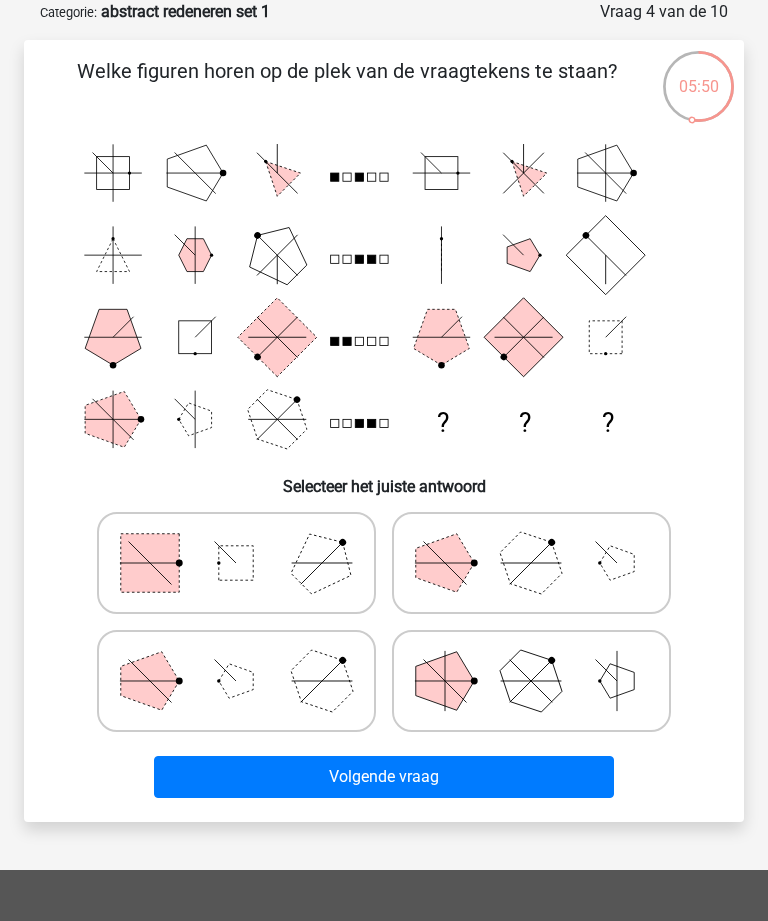 click 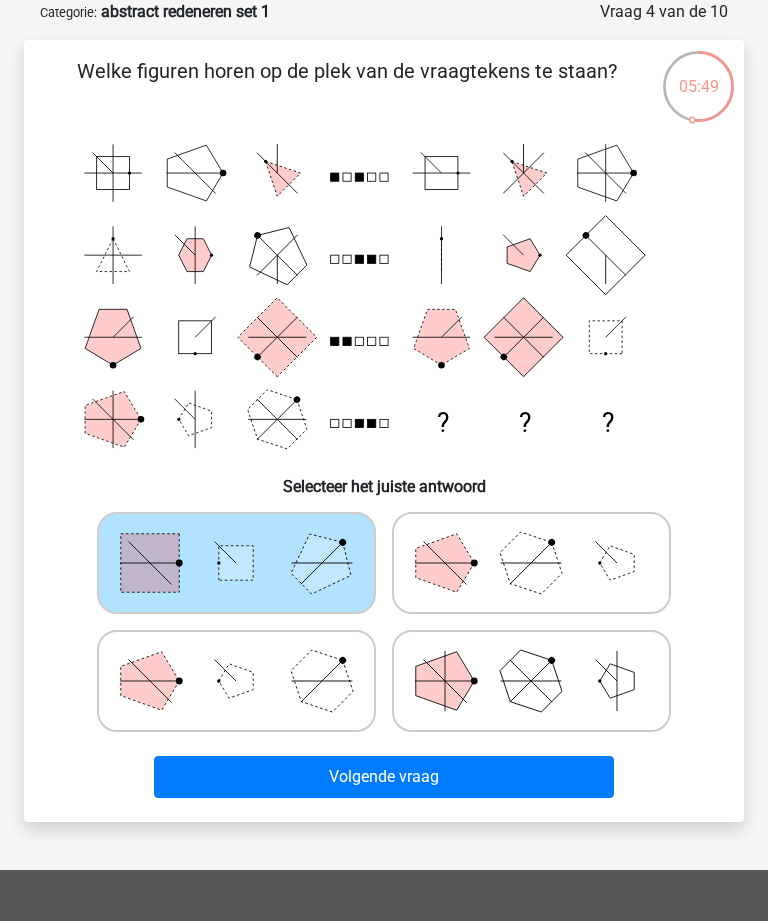 click on "Volgende vraag" at bounding box center [383, 777] 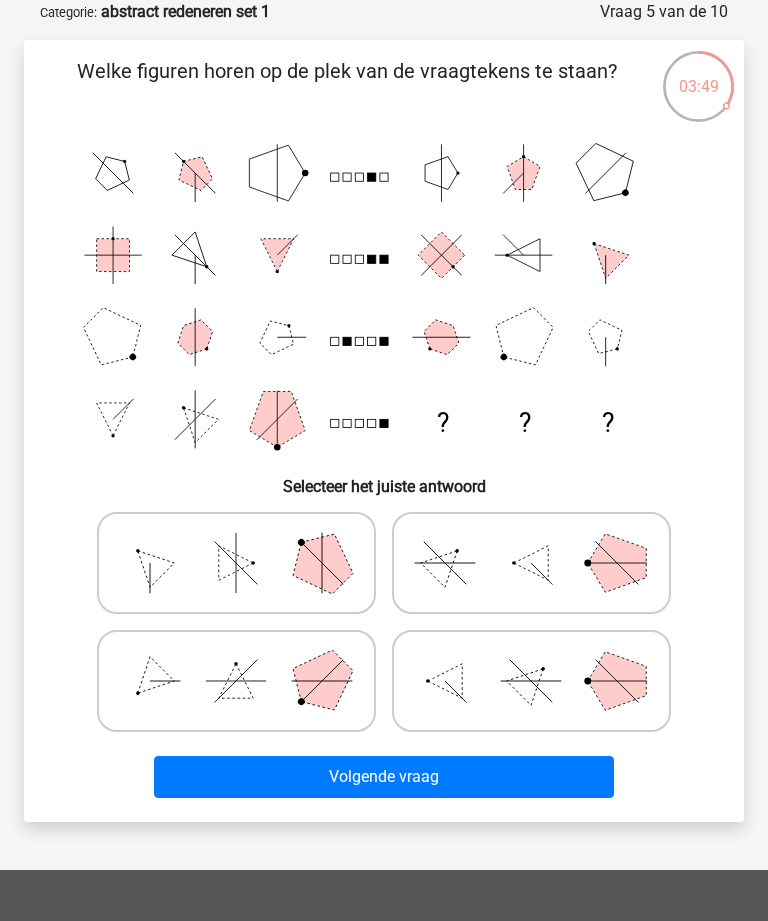 click 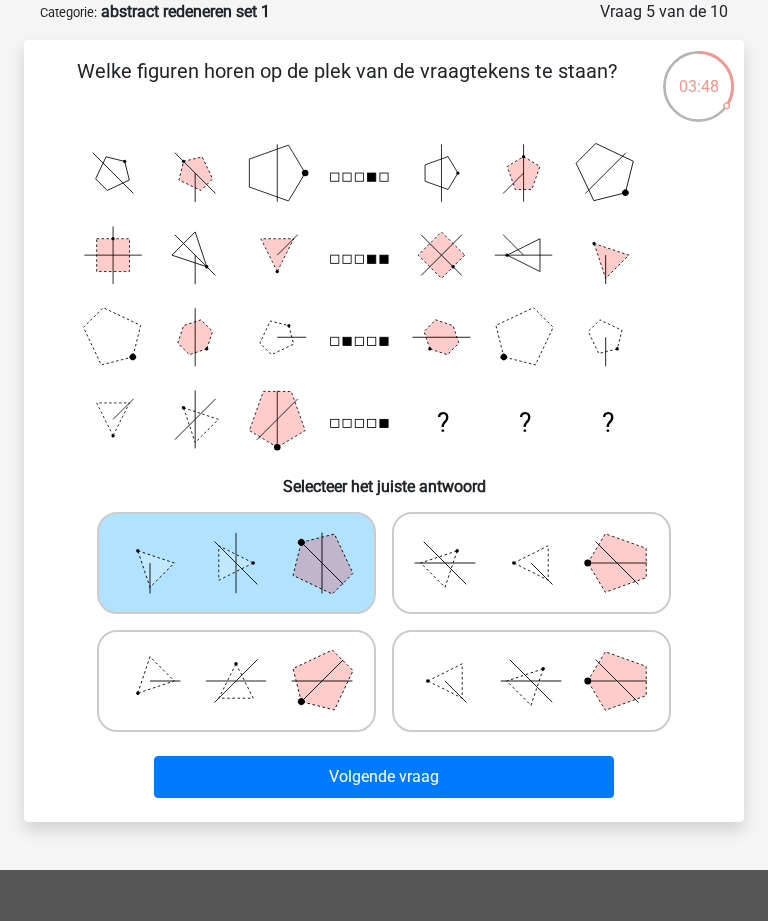 click on "Volgende vraag" at bounding box center (383, 777) 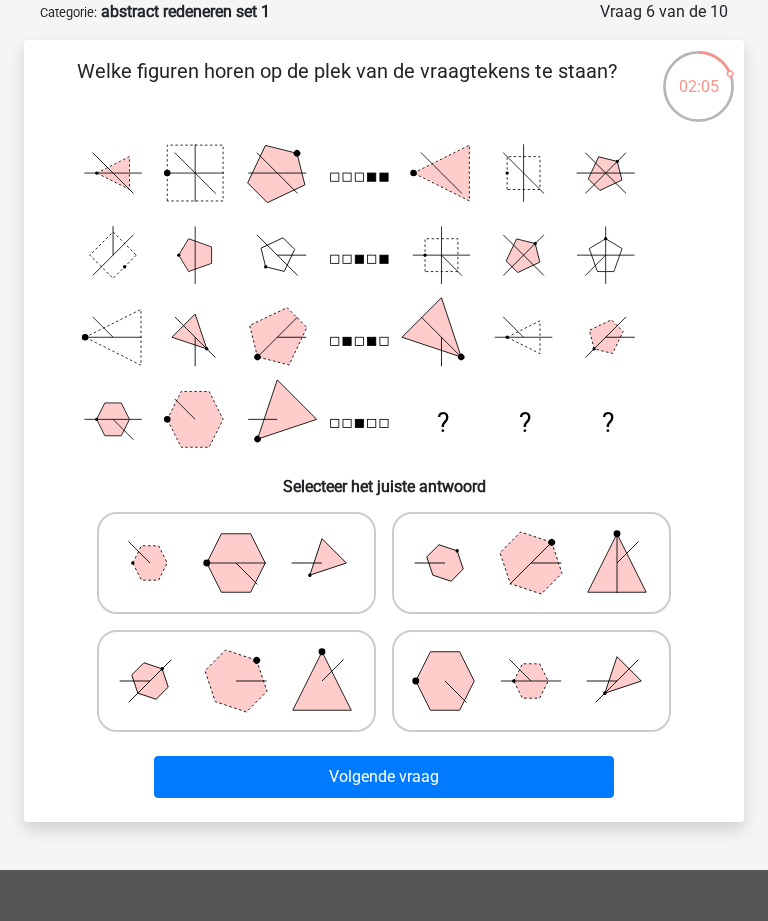 click 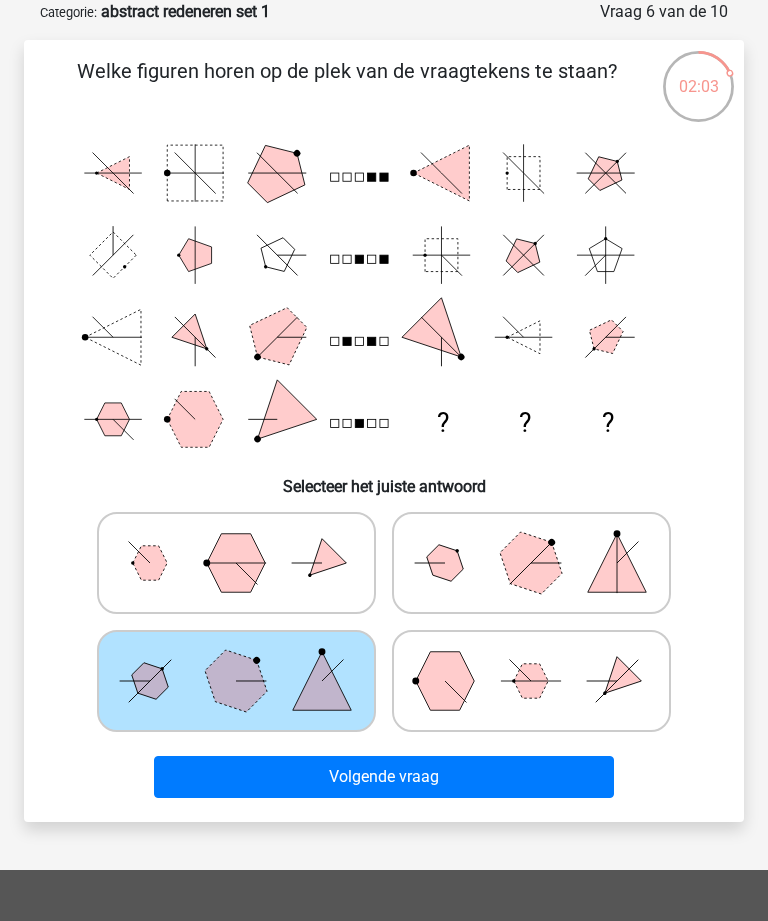 click on "Volgende vraag" at bounding box center (383, 777) 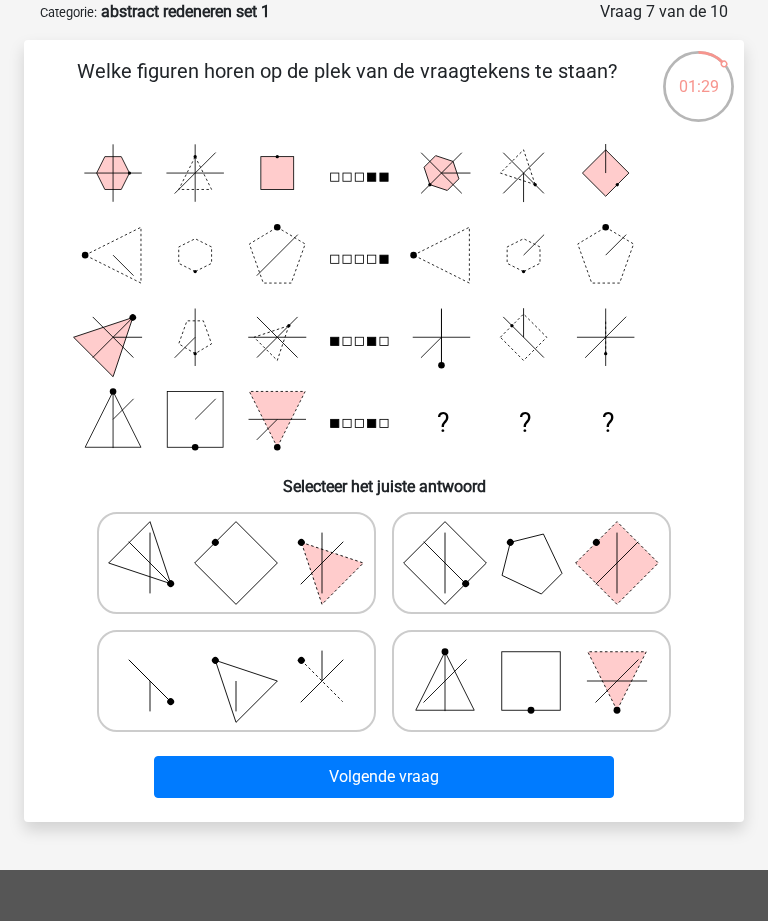 click 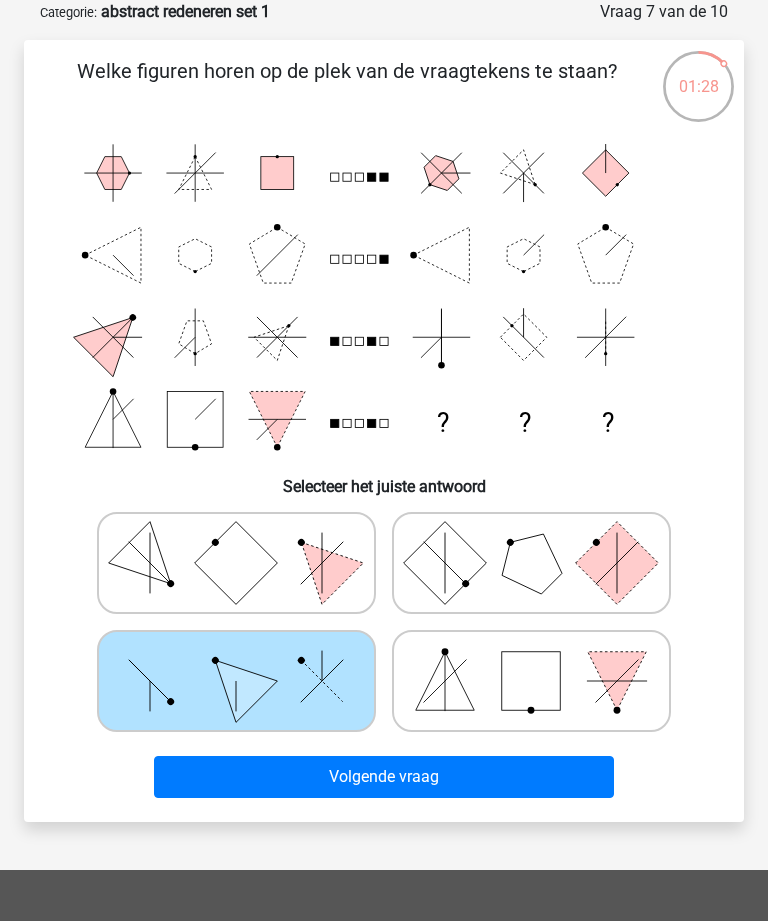 click on "Volgende vraag" at bounding box center (383, 777) 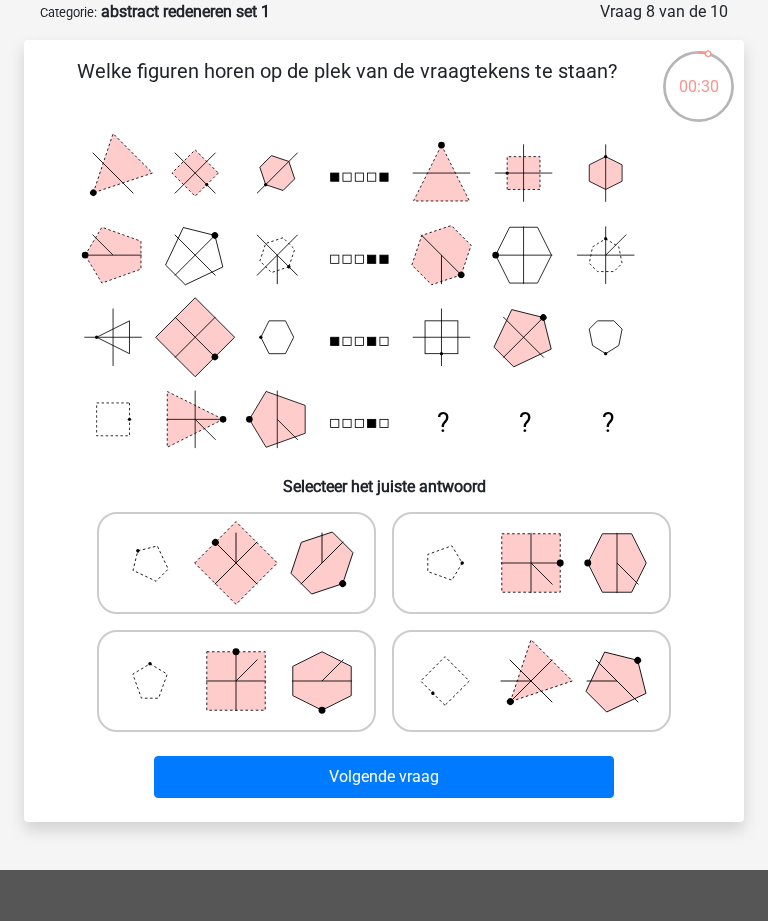 click 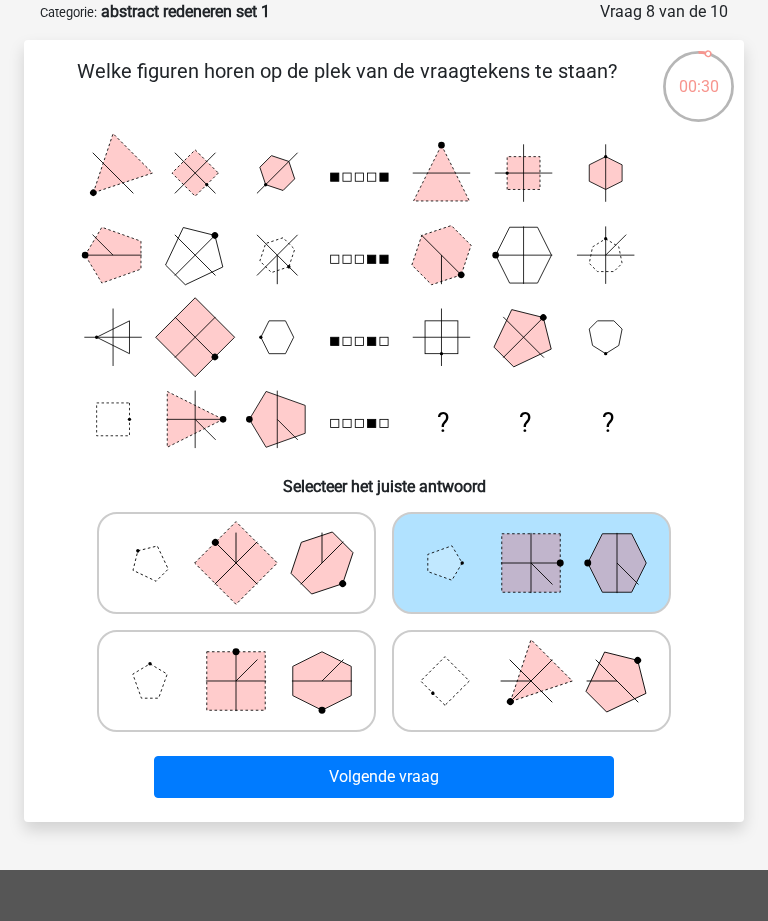 click on "Volgende vraag" at bounding box center (383, 777) 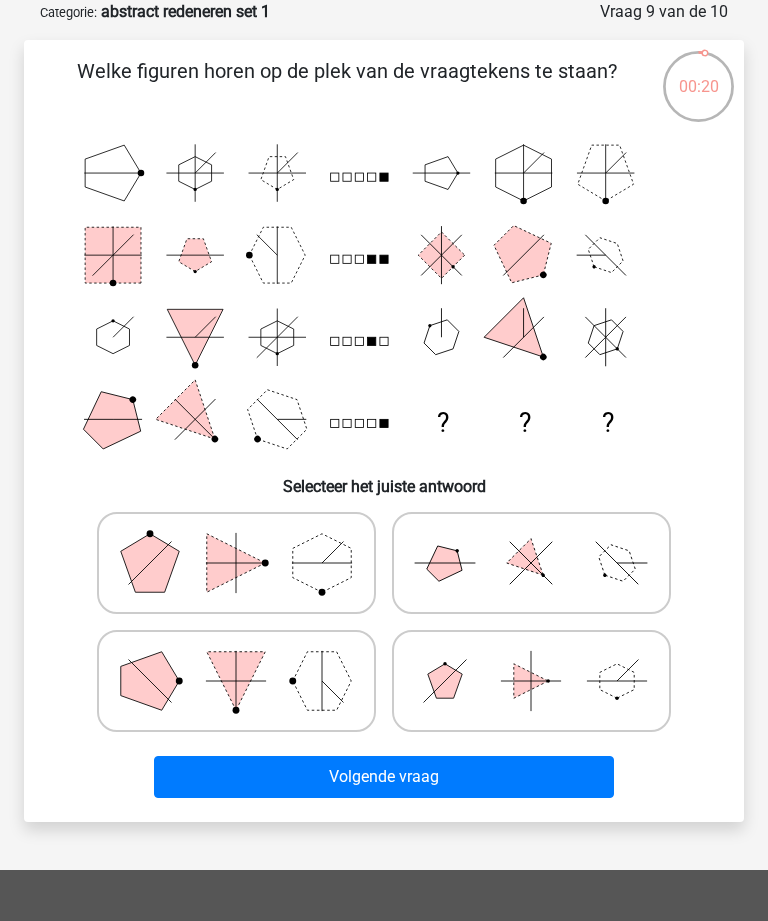 click 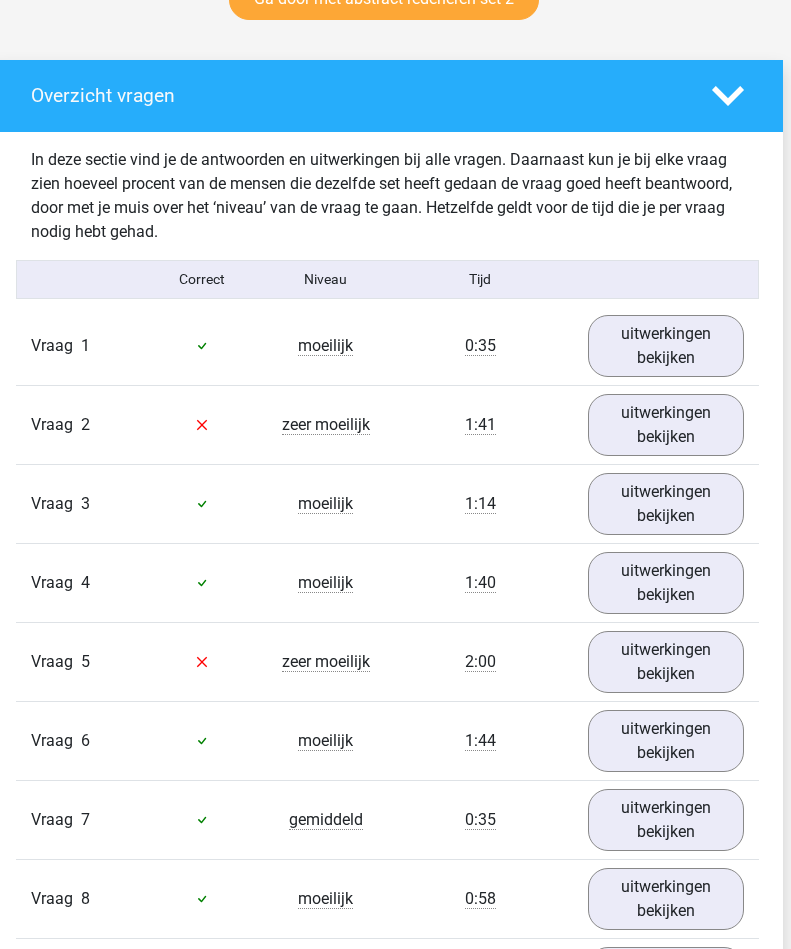 scroll, scrollTop: 1081, scrollLeft: 8, axis: both 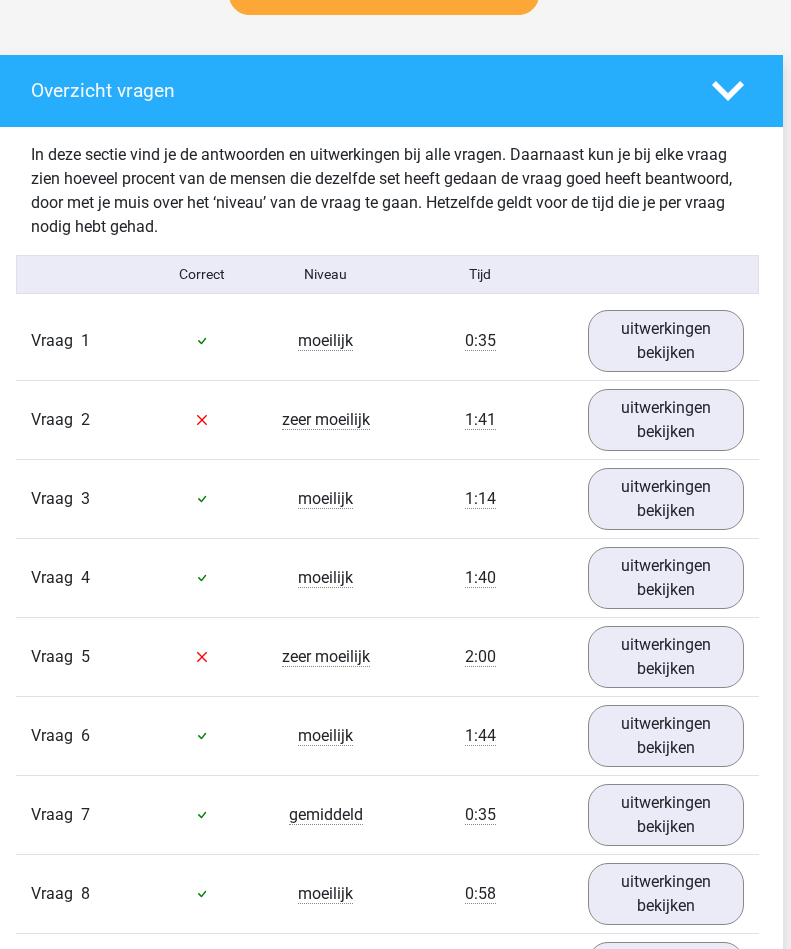 click on "uitwerkingen bekijken" at bounding box center (666, 341) 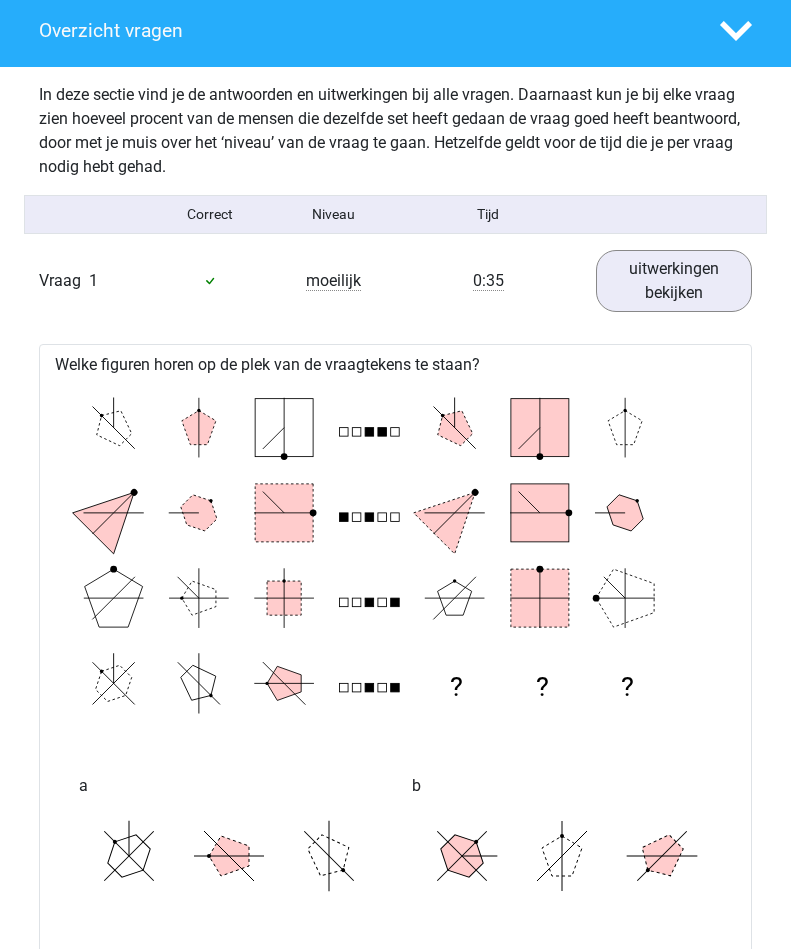 scroll, scrollTop: 1138, scrollLeft: 0, axis: vertical 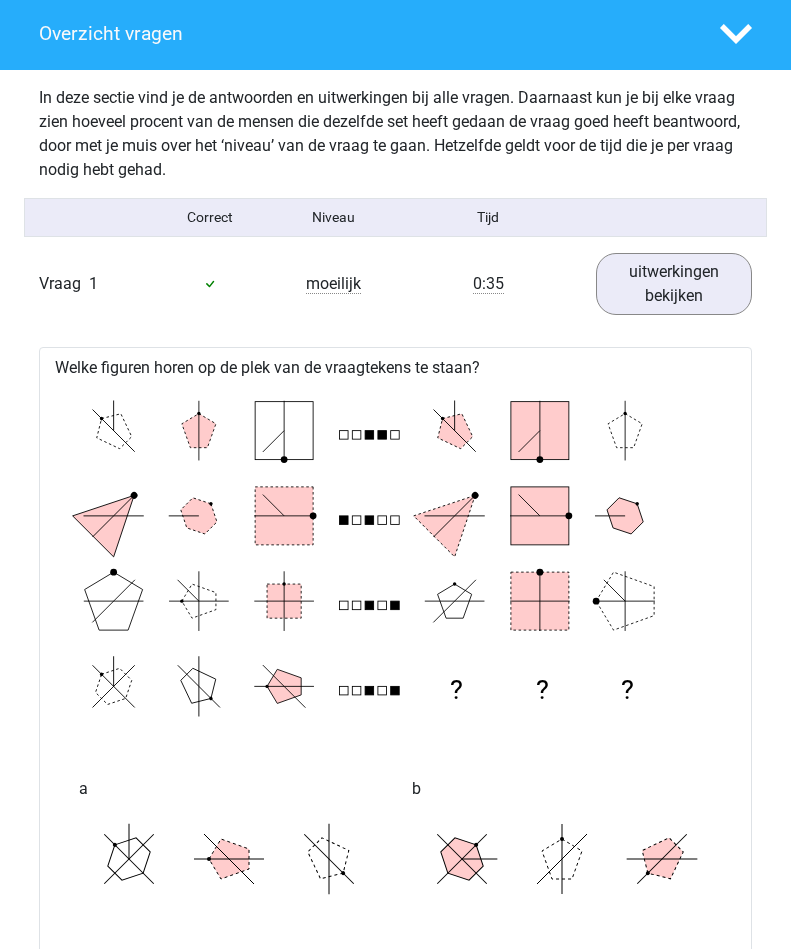 click on "uitwerkingen bekijken" at bounding box center (674, 284) 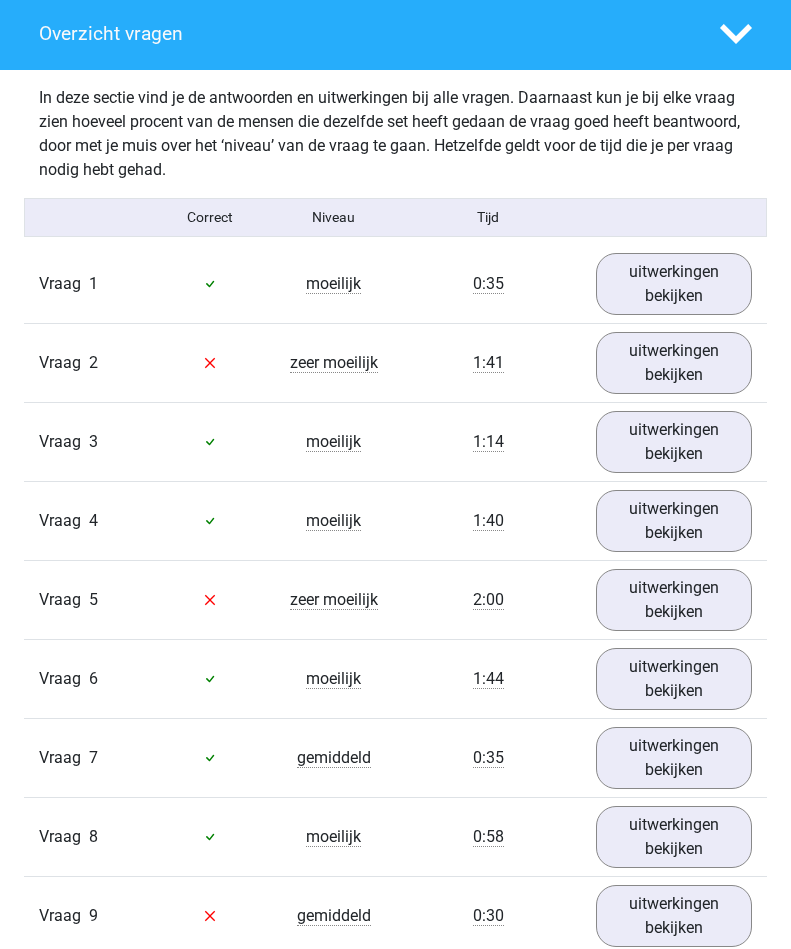 click on "uitwerkingen bekijken" at bounding box center [674, 363] 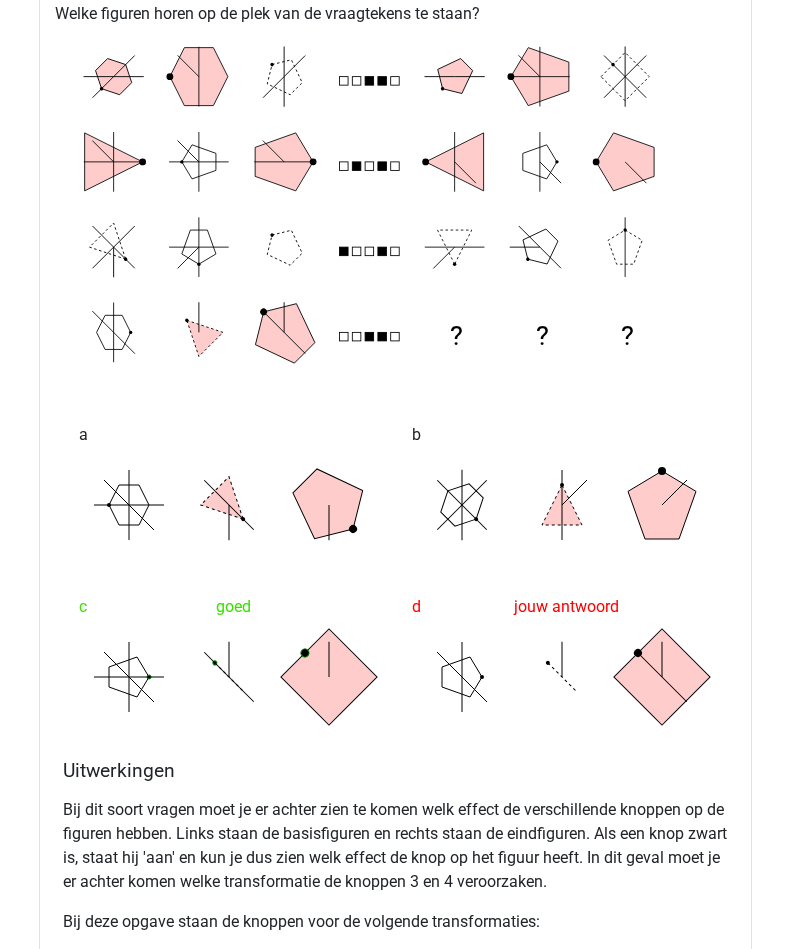 scroll, scrollTop: 1573, scrollLeft: 0, axis: vertical 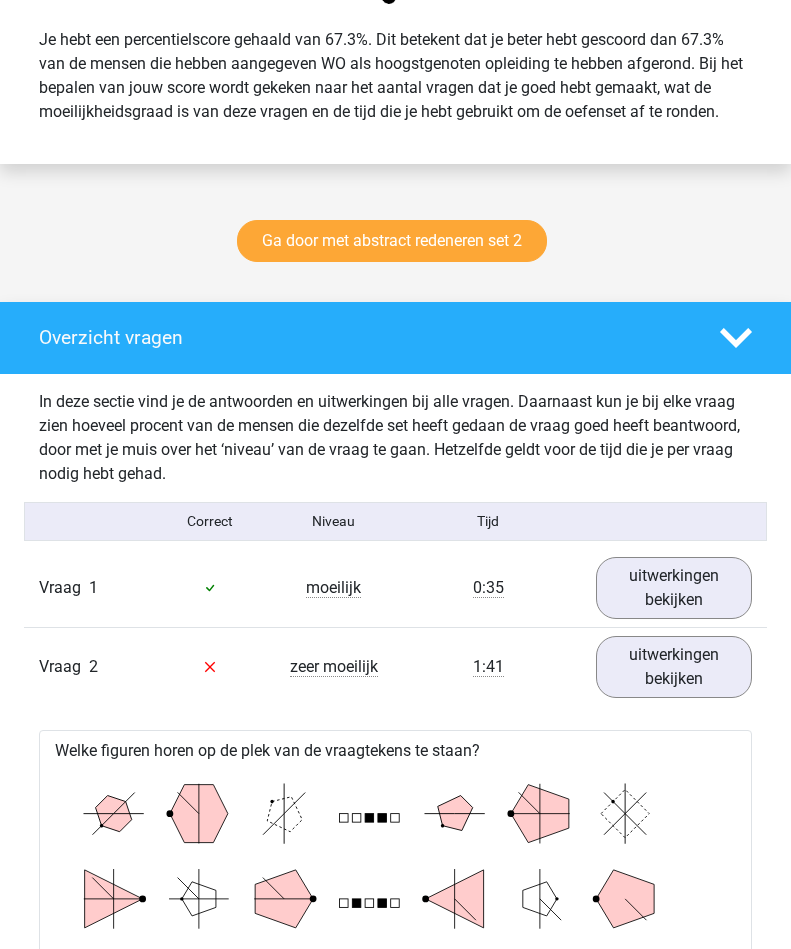click on "uitwerkingen bekijken" at bounding box center [674, 667] 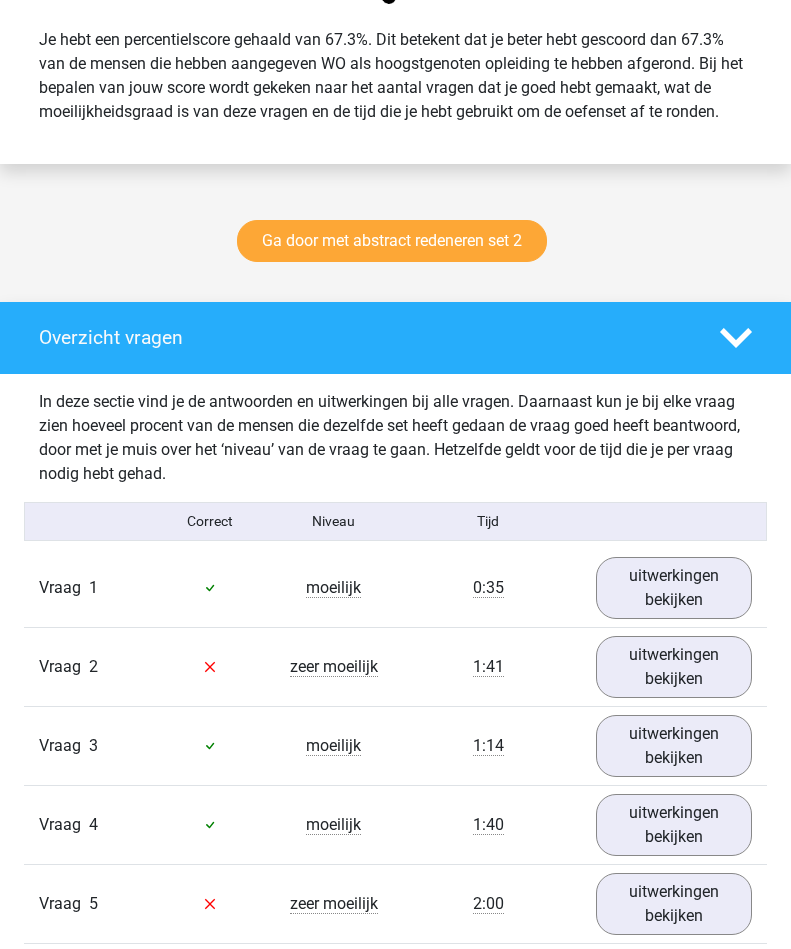 click on "uitwerkingen bekijken" at bounding box center (674, 904) 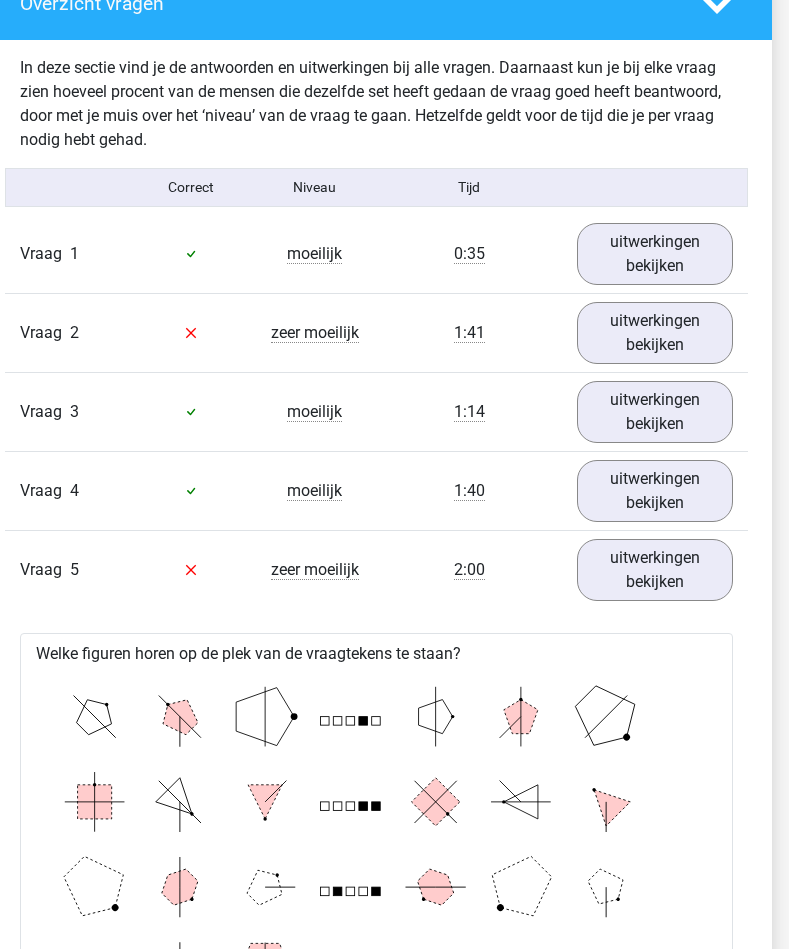 scroll, scrollTop: 1174, scrollLeft: 16, axis: both 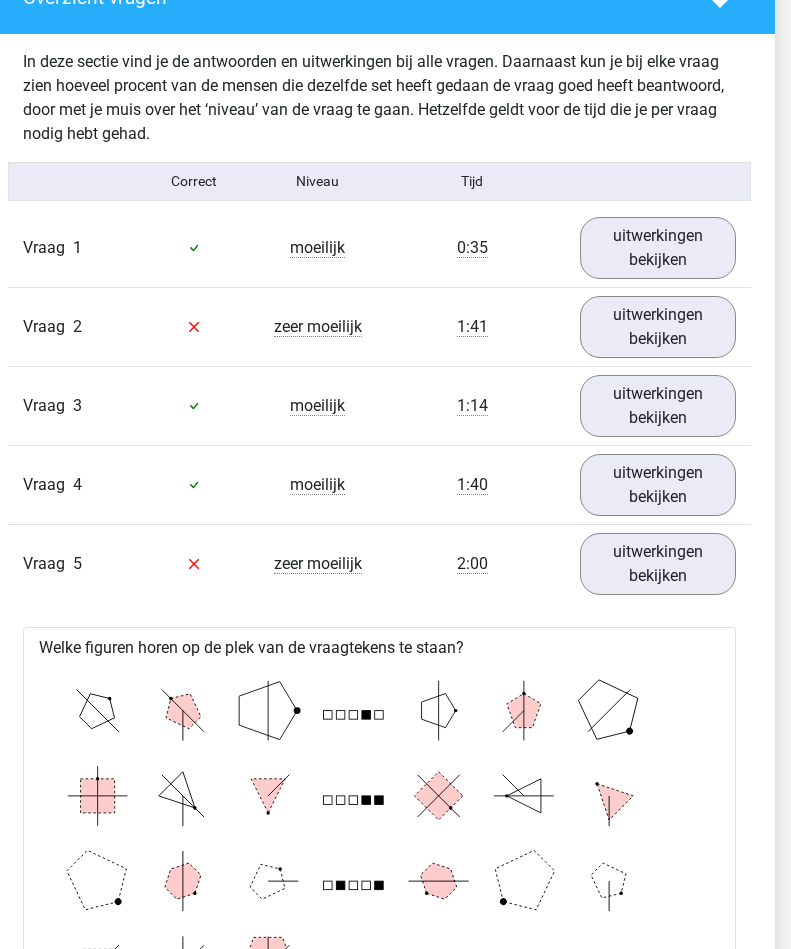 click on "uitwerkingen bekijken" at bounding box center [658, 564] 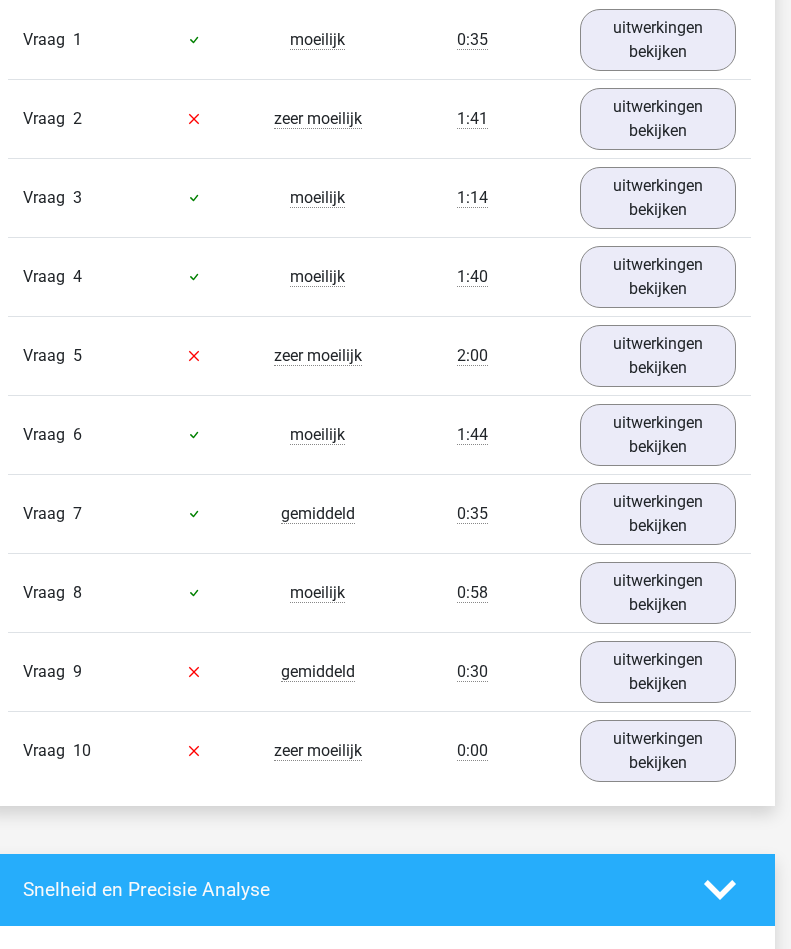 scroll, scrollTop: 1387, scrollLeft: 16, axis: both 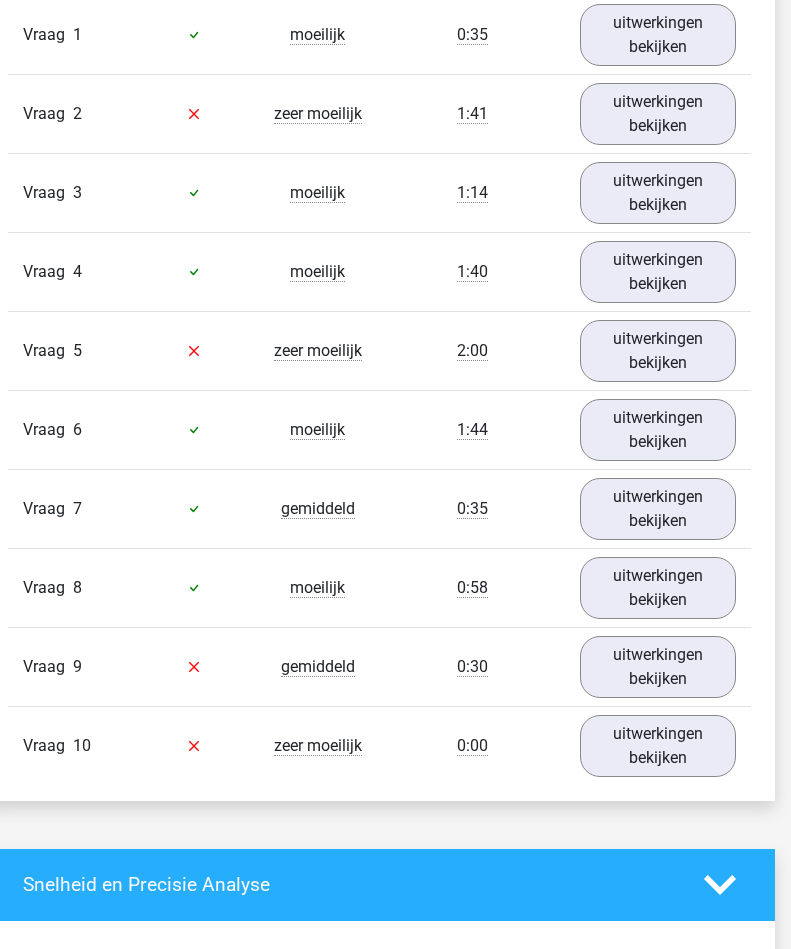 click on "uitwerkingen bekijken" at bounding box center [658, 667] 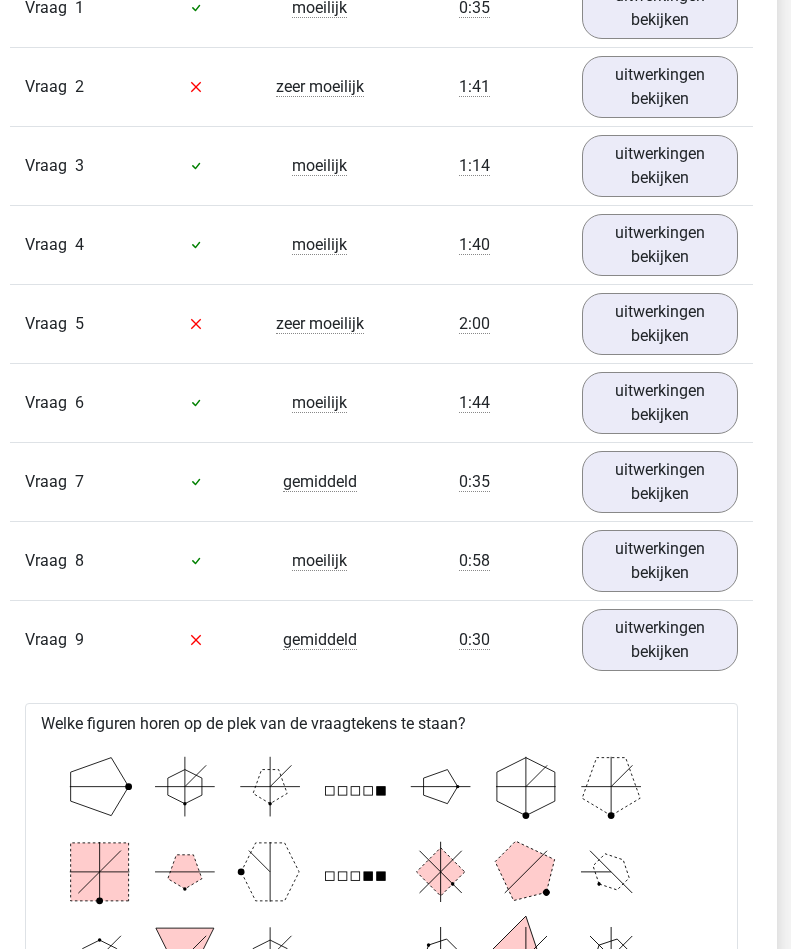 scroll, scrollTop: 1390, scrollLeft: 14, axis: both 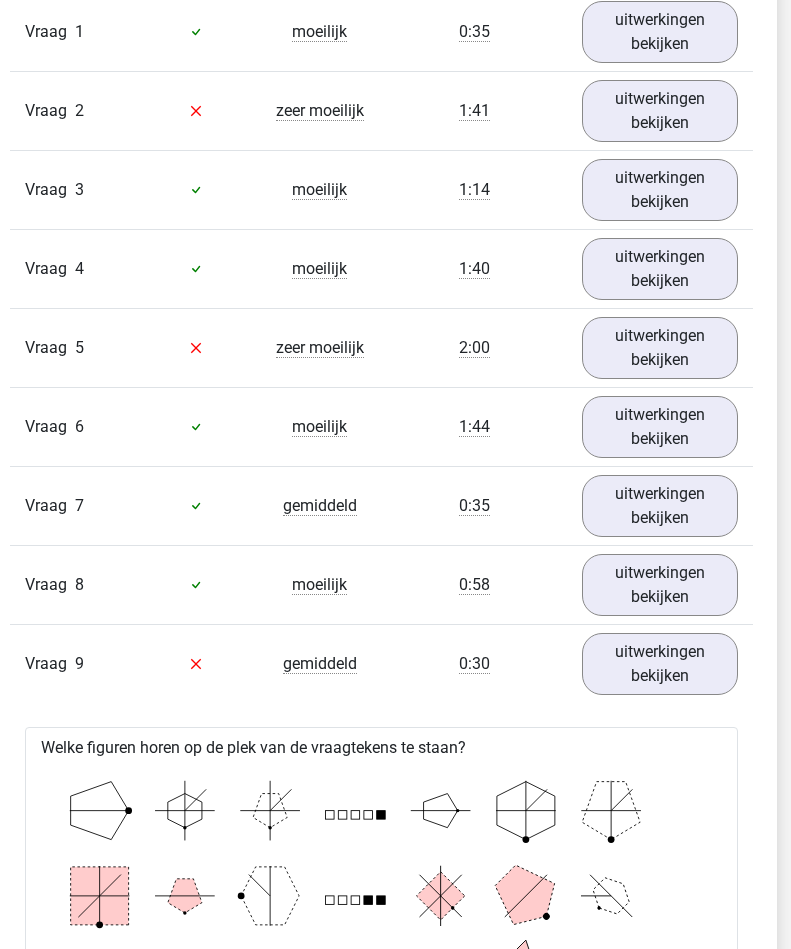 click on "uitwerkingen bekijken" at bounding box center [660, 664] 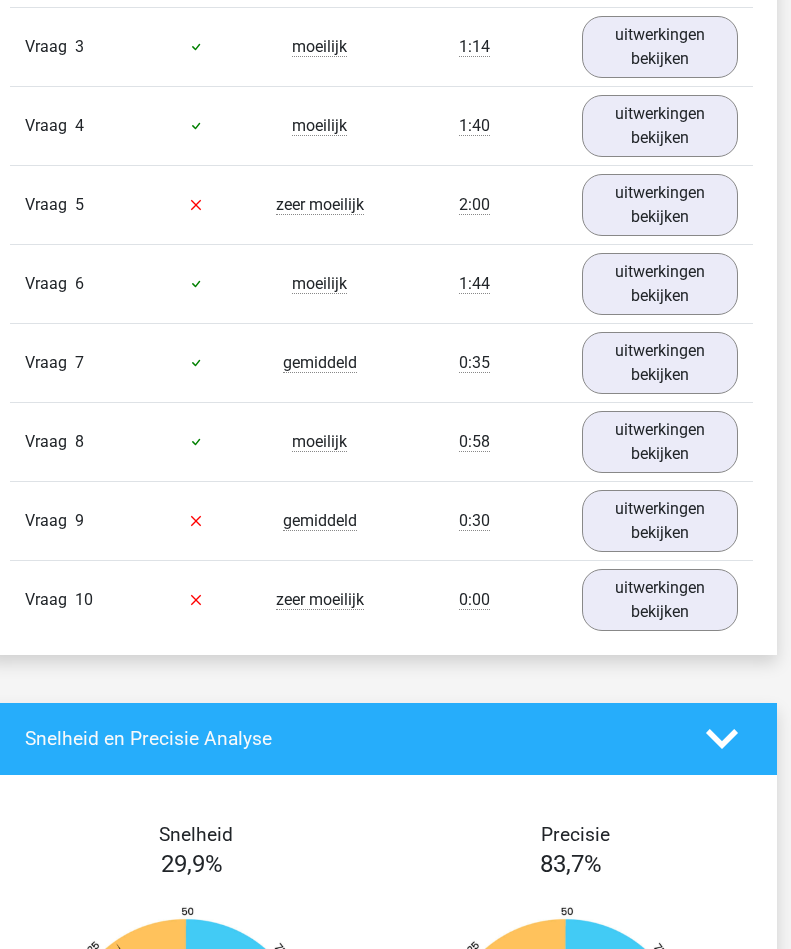 click on "uitwerkingen bekijken" at bounding box center (660, 600) 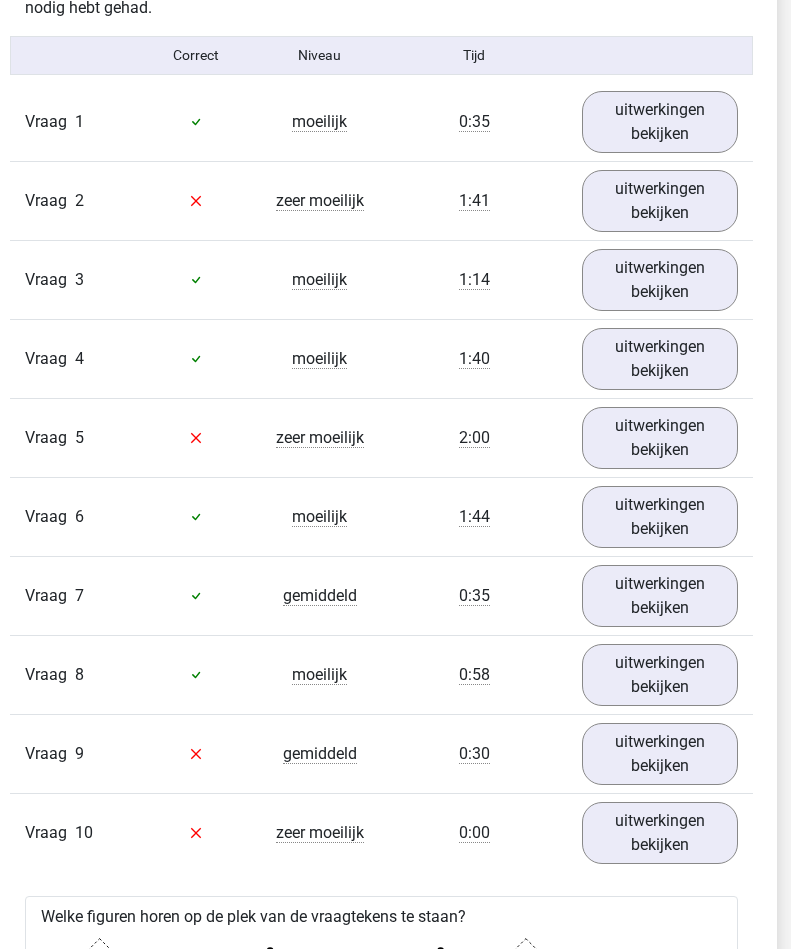 scroll, scrollTop: 1303, scrollLeft: 14, axis: both 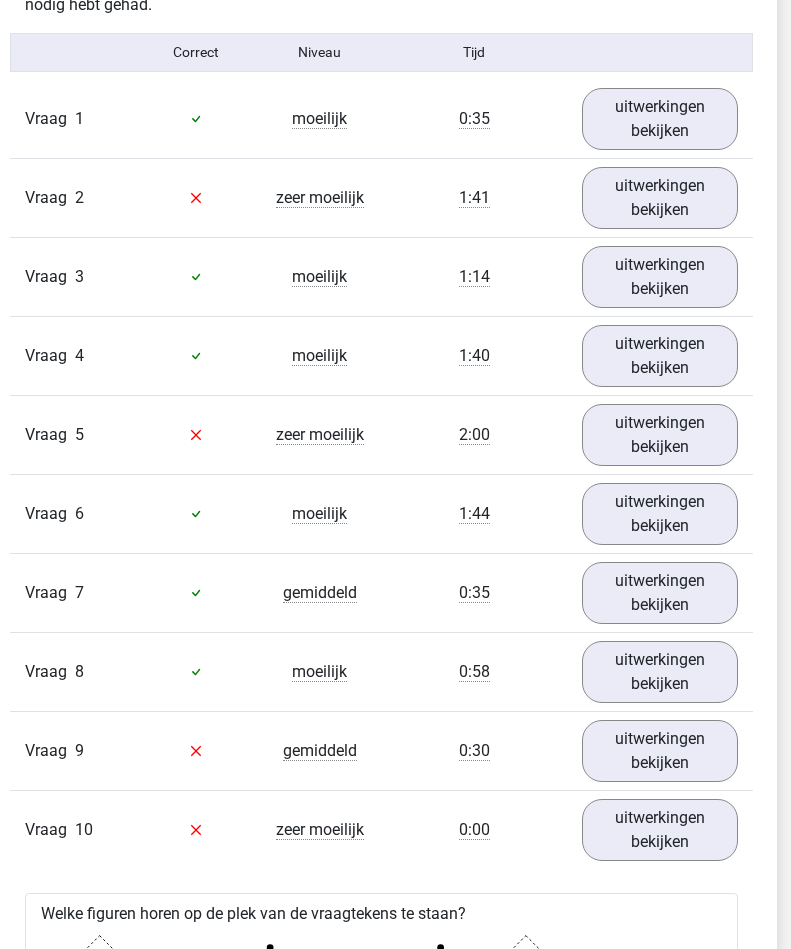 click on "uitwerkingen bekijken" at bounding box center (660, 830) 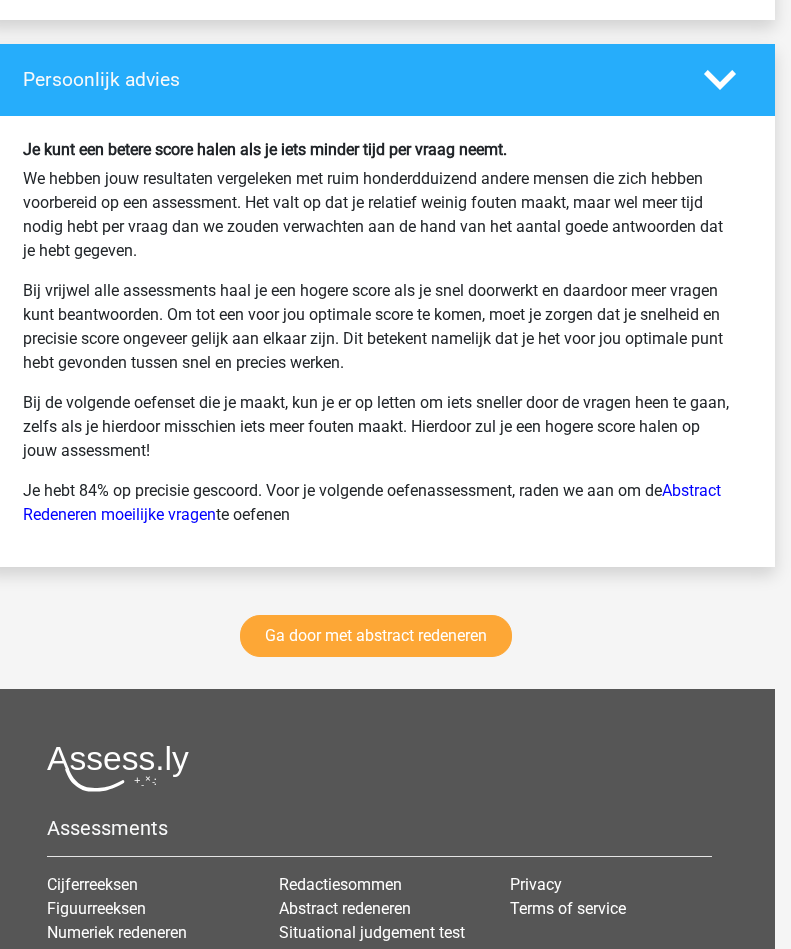scroll, scrollTop: 2856, scrollLeft: 16, axis: both 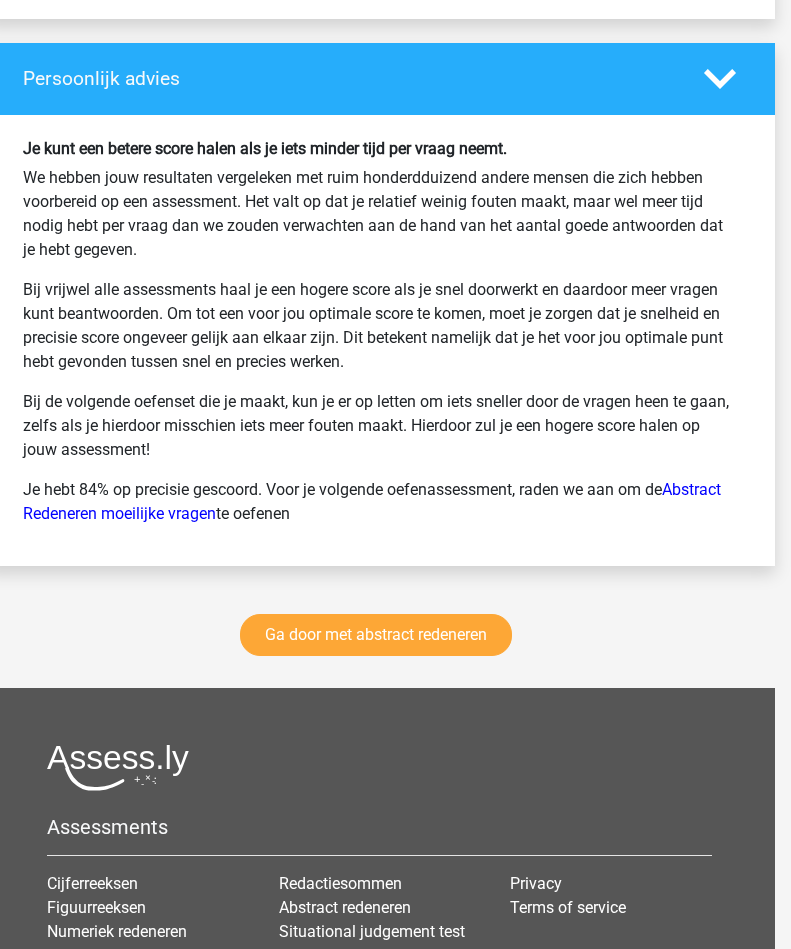 click on "Ga door met abstract redeneren" at bounding box center [376, 635] 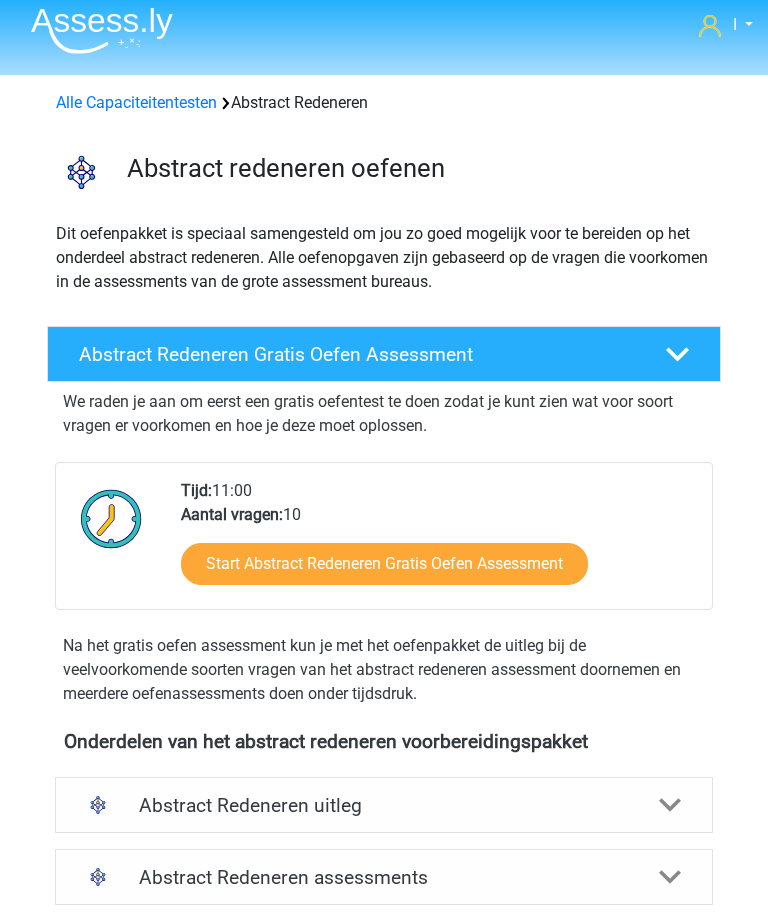 scroll, scrollTop: 0, scrollLeft: 0, axis: both 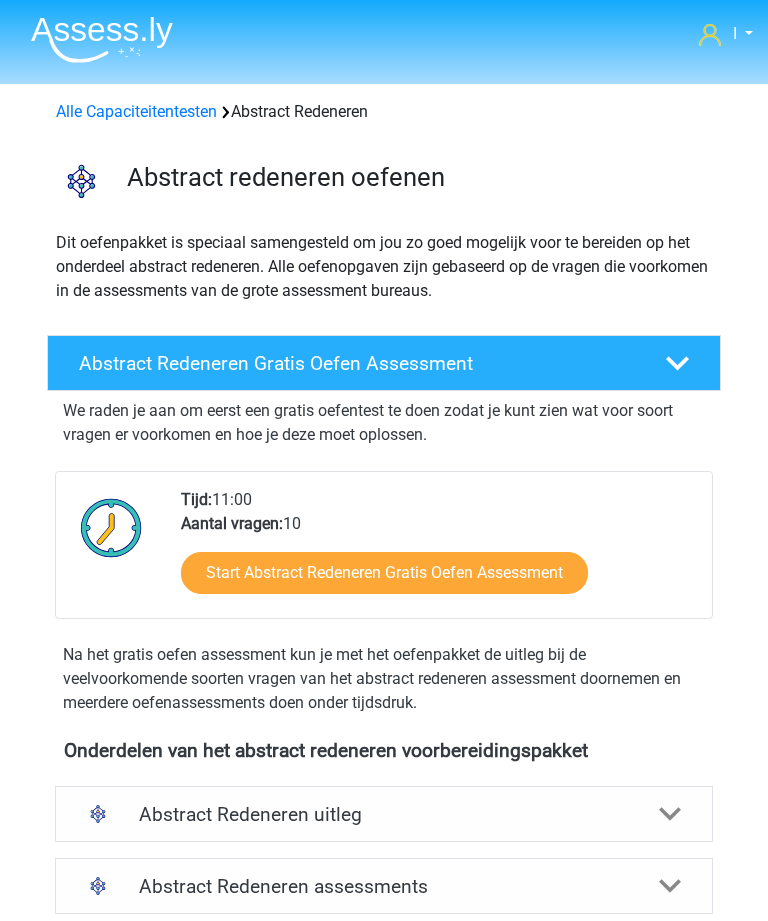 click on "Alle Capaciteitentesten" at bounding box center (136, 111) 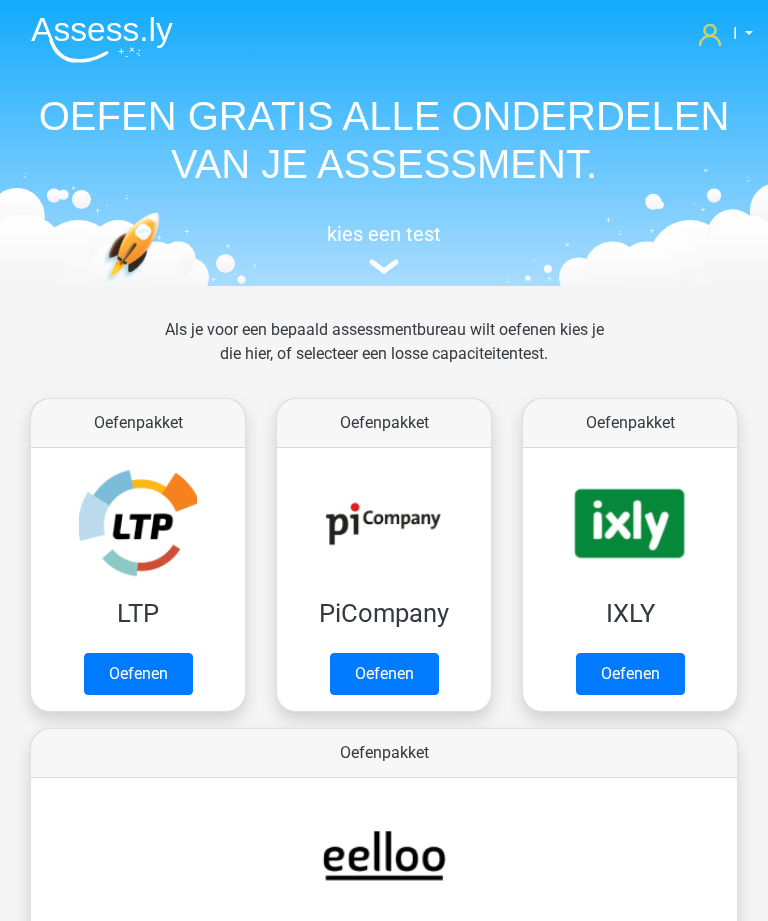 scroll, scrollTop: 1210, scrollLeft: 0, axis: vertical 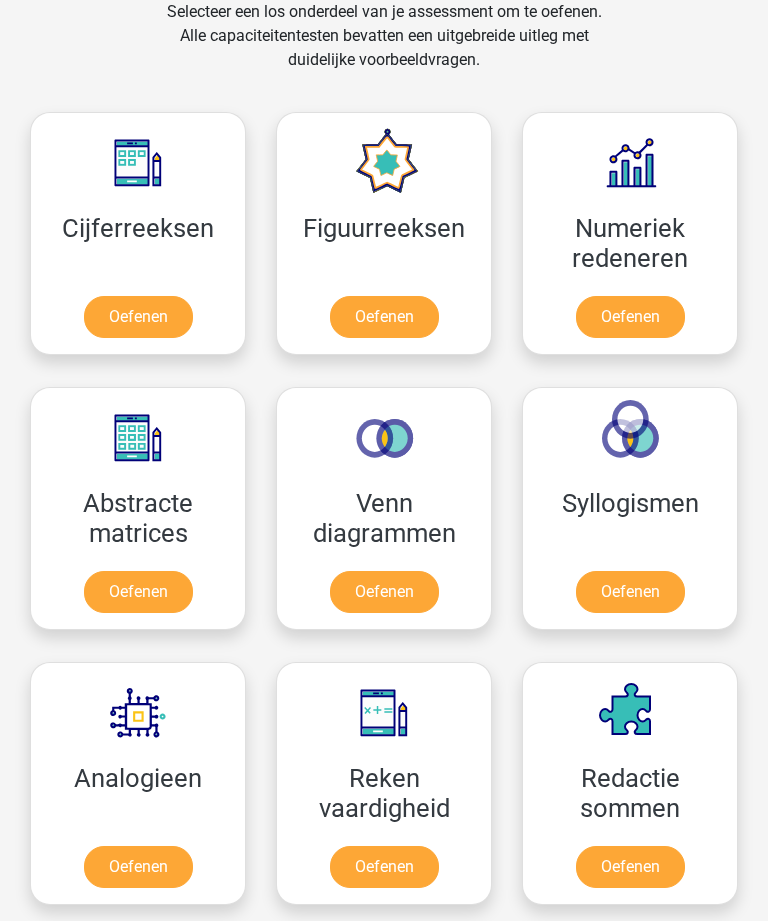 click on "Oefenen" at bounding box center (384, 867) 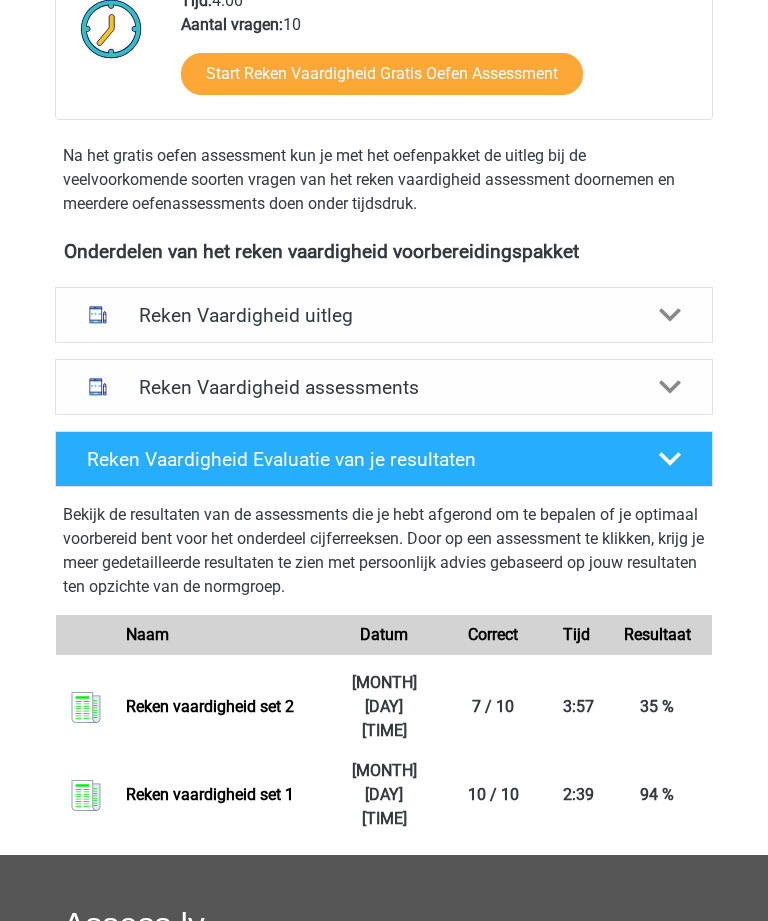 scroll, scrollTop: 499, scrollLeft: 0, axis: vertical 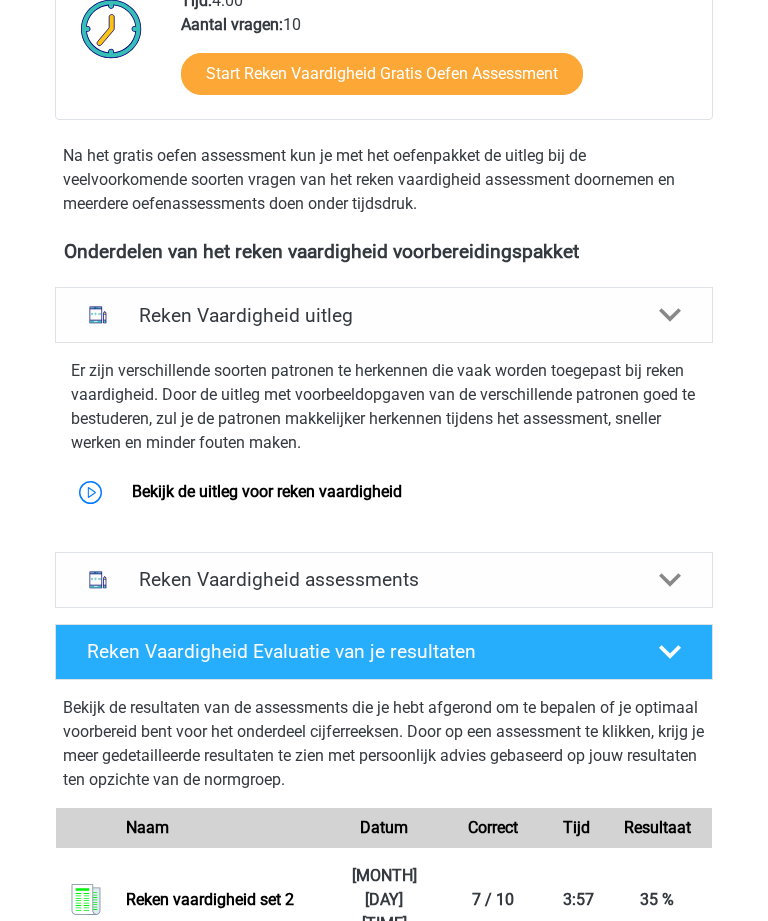 click on "Bekijk de uitleg voor
reken vaardigheid" at bounding box center [267, 491] 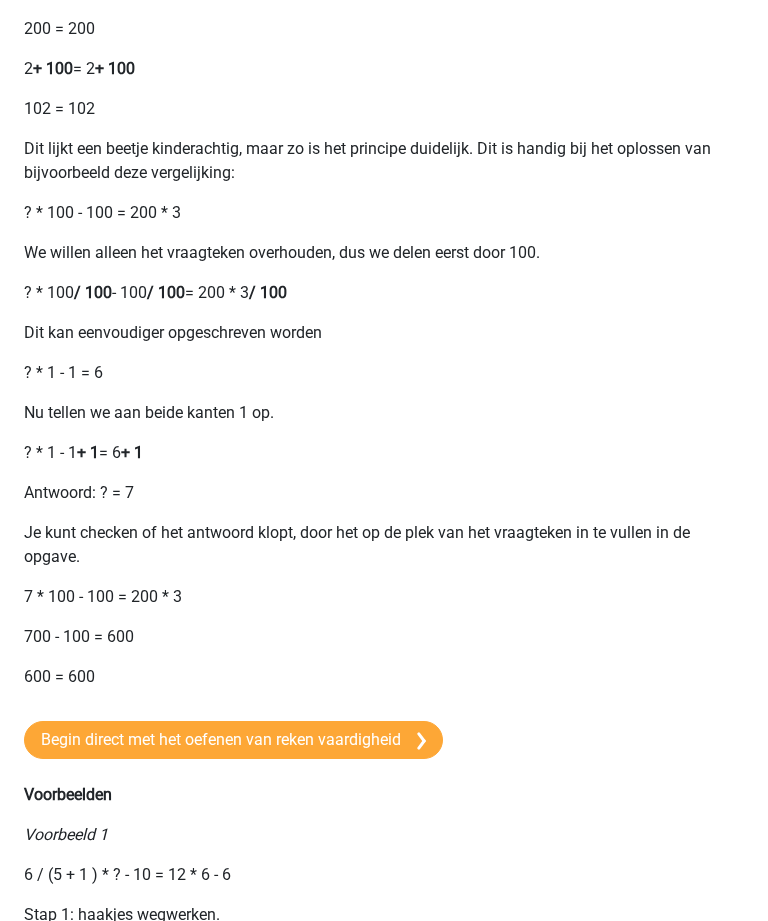 scroll, scrollTop: 1052, scrollLeft: 0, axis: vertical 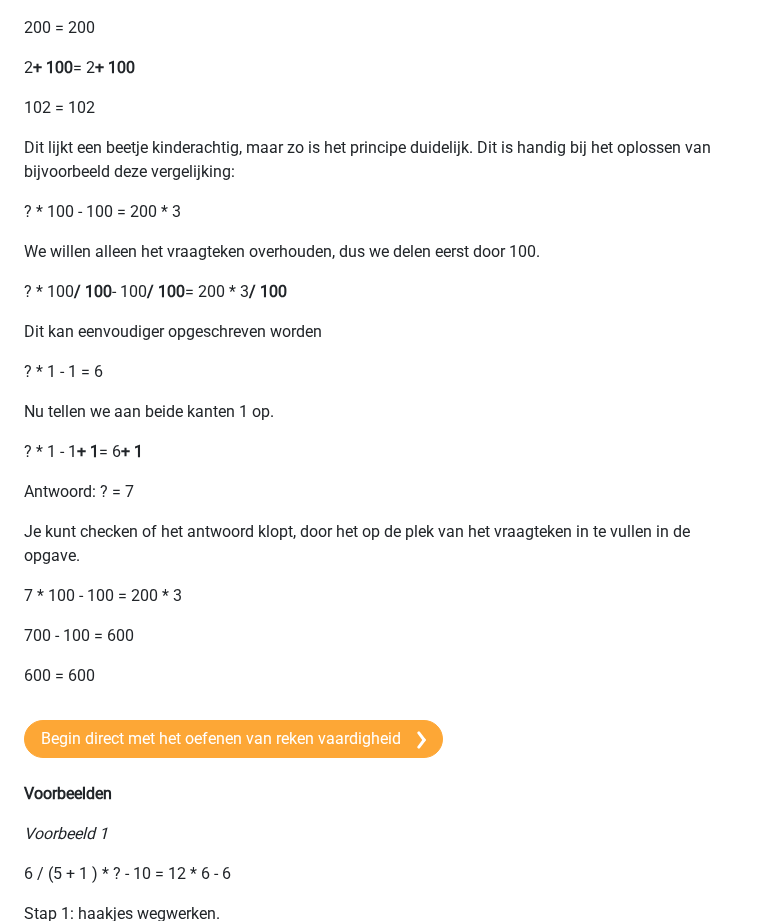 click on "Begin direct met het oefenen van reken vaardigheid" at bounding box center (233, 739) 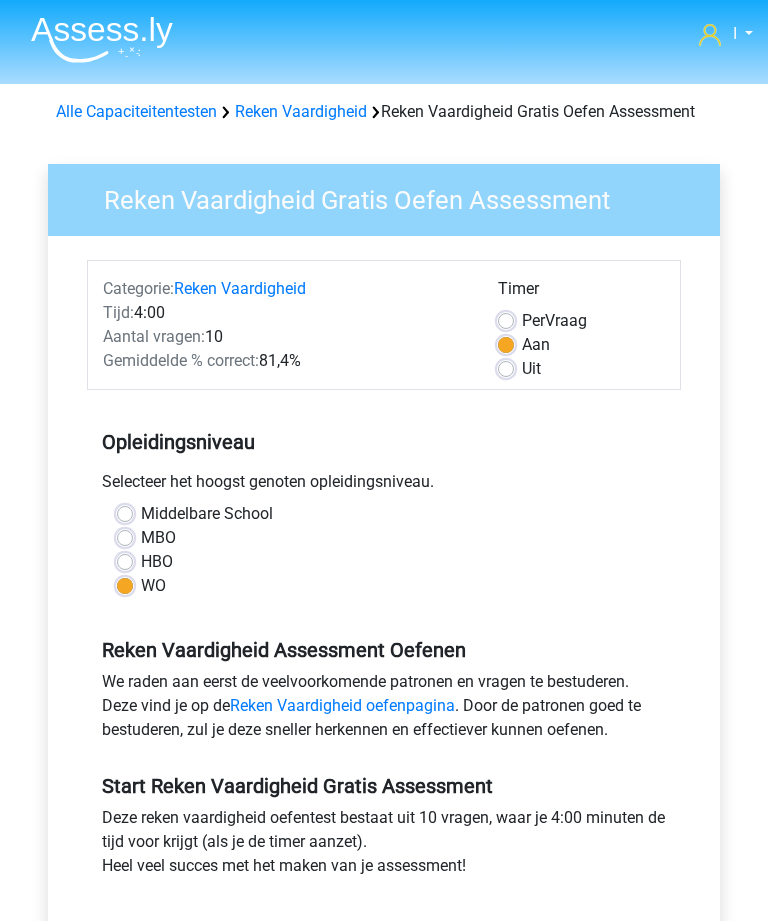 scroll, scrollTop: 0, scrollLeft: 0, axis: both 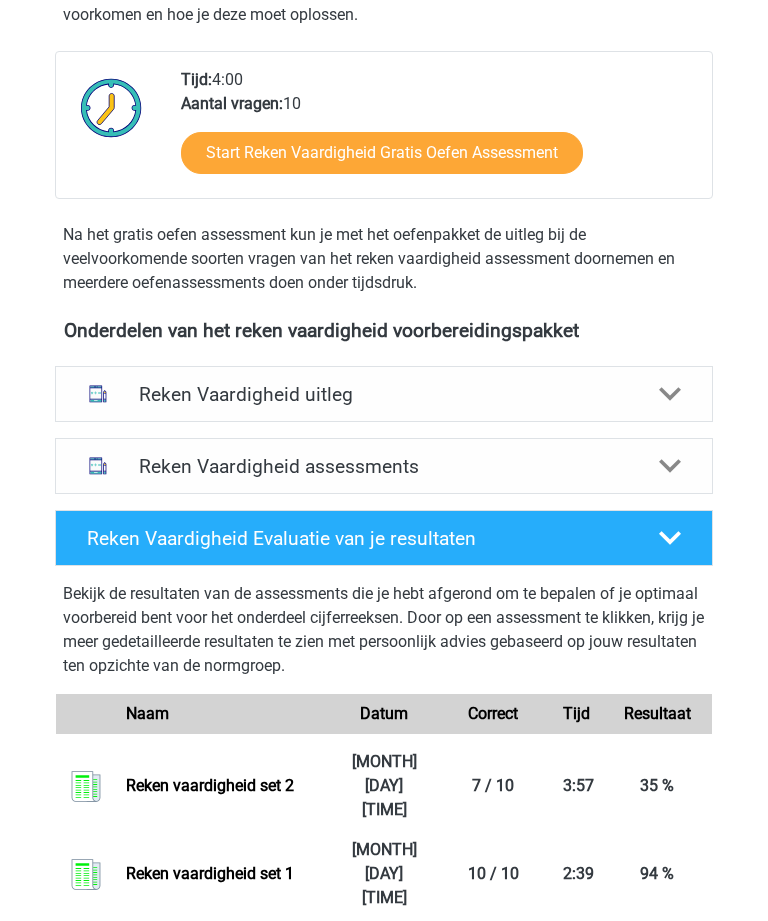 click 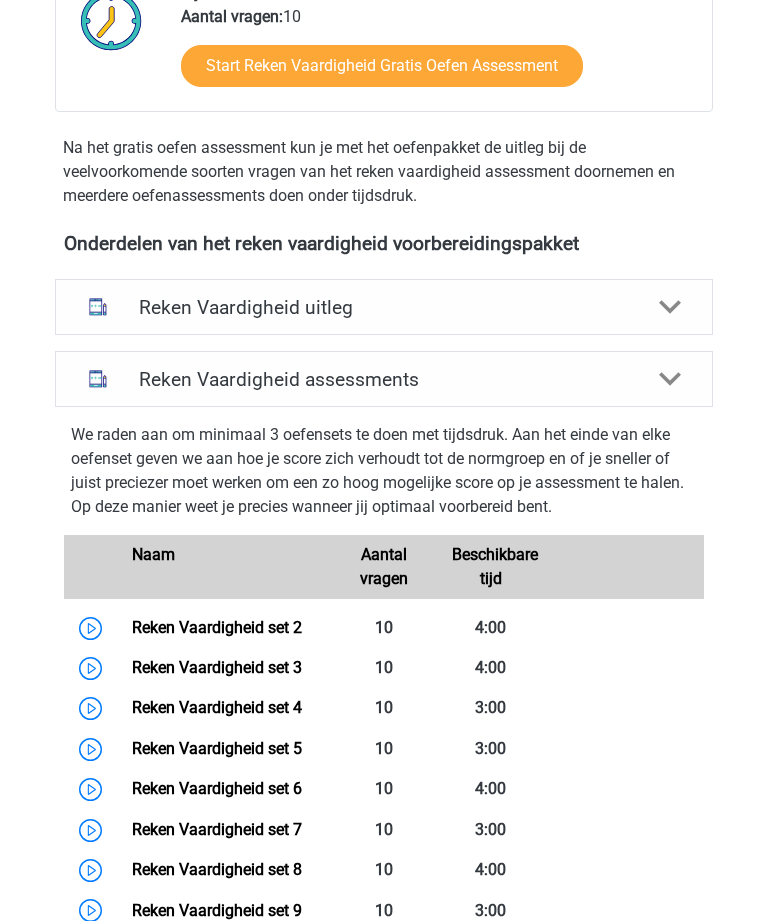 scroll, scrollTop: 507, scrollLeft: 0, axis: vertical 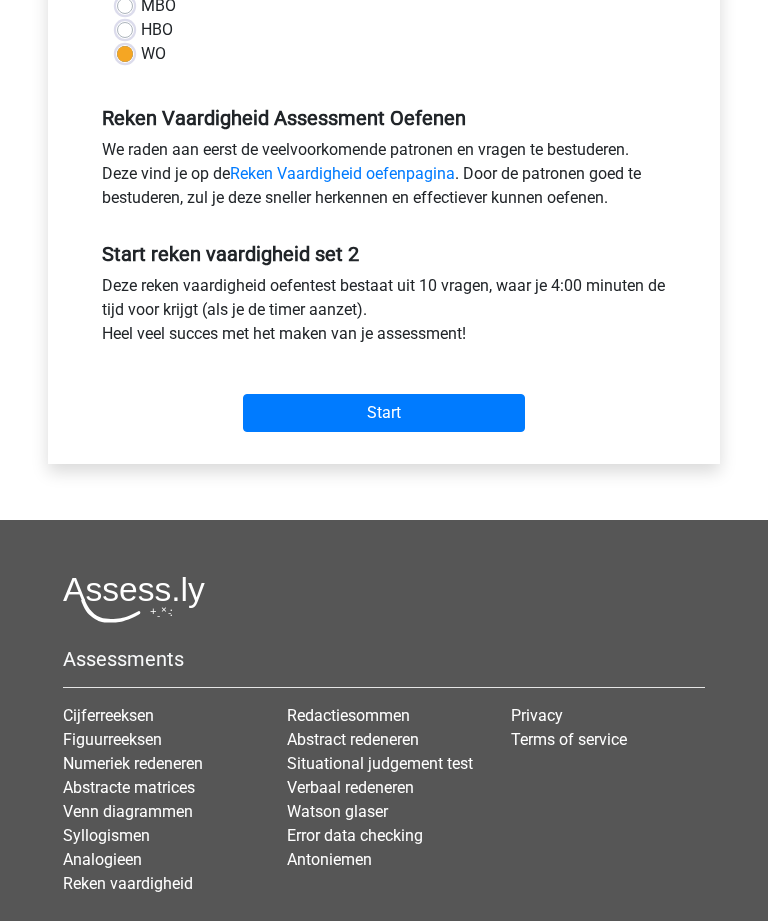 click on "Start" at bounding box center [384, 414] 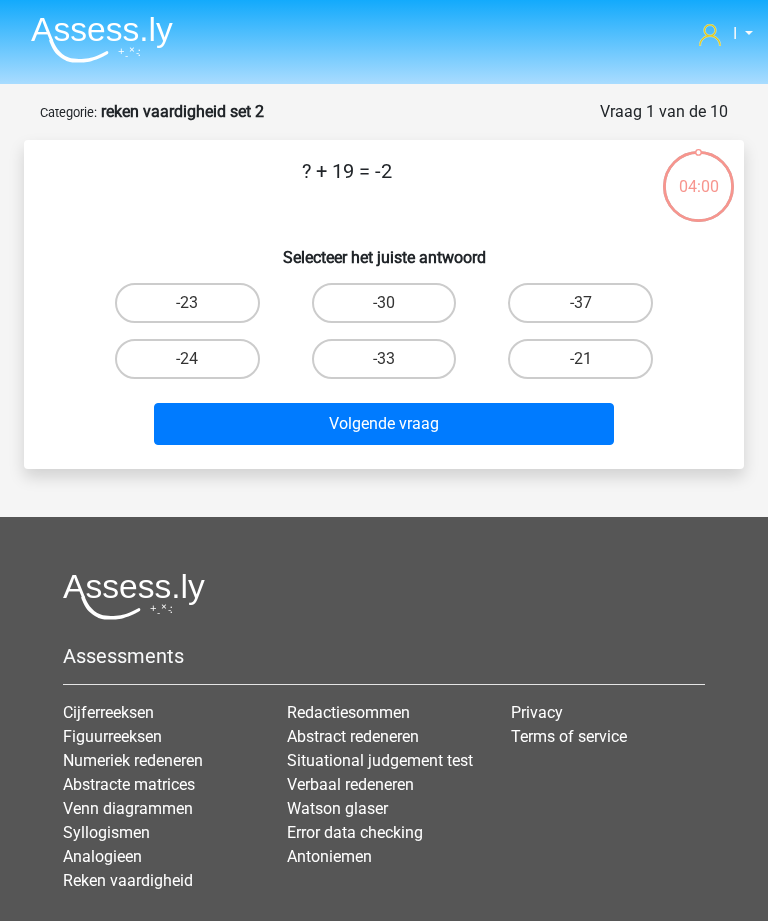 scroll, scrollTop: 0, scrollLeft: 0, axis: both 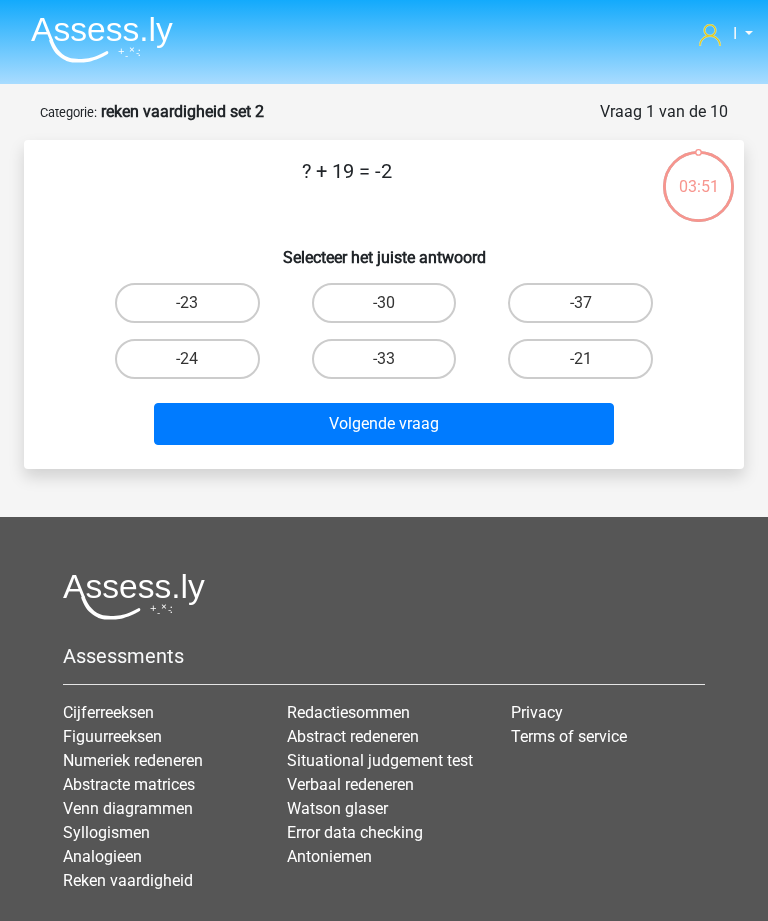 click on "-21" at bounding box center [580, 359] 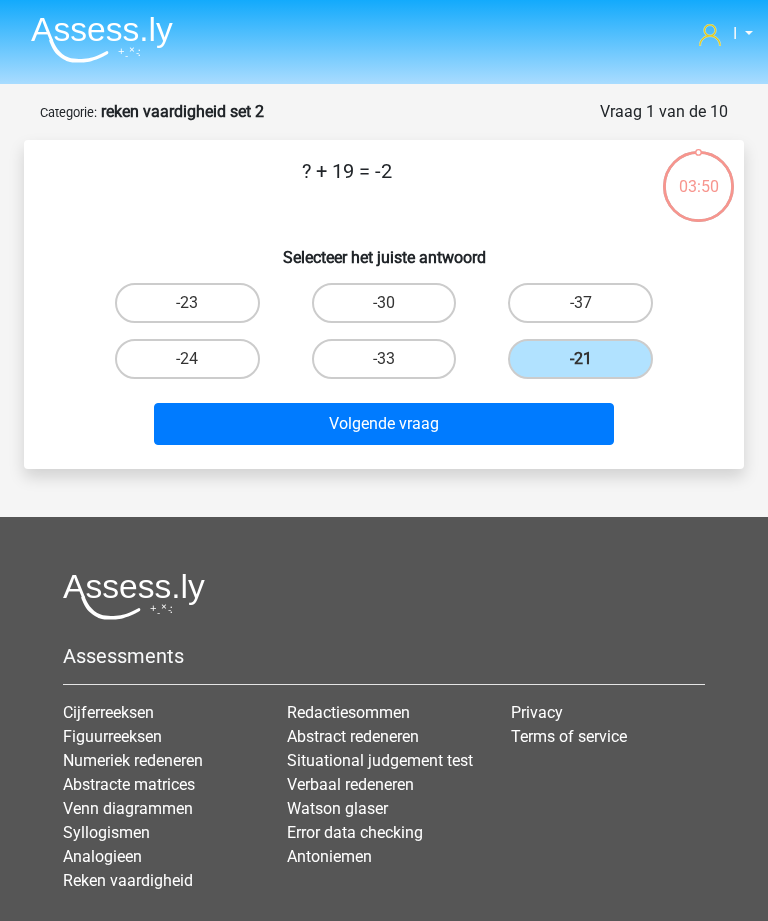 click on "Volgende vraag" at bounding box center (383, 424) 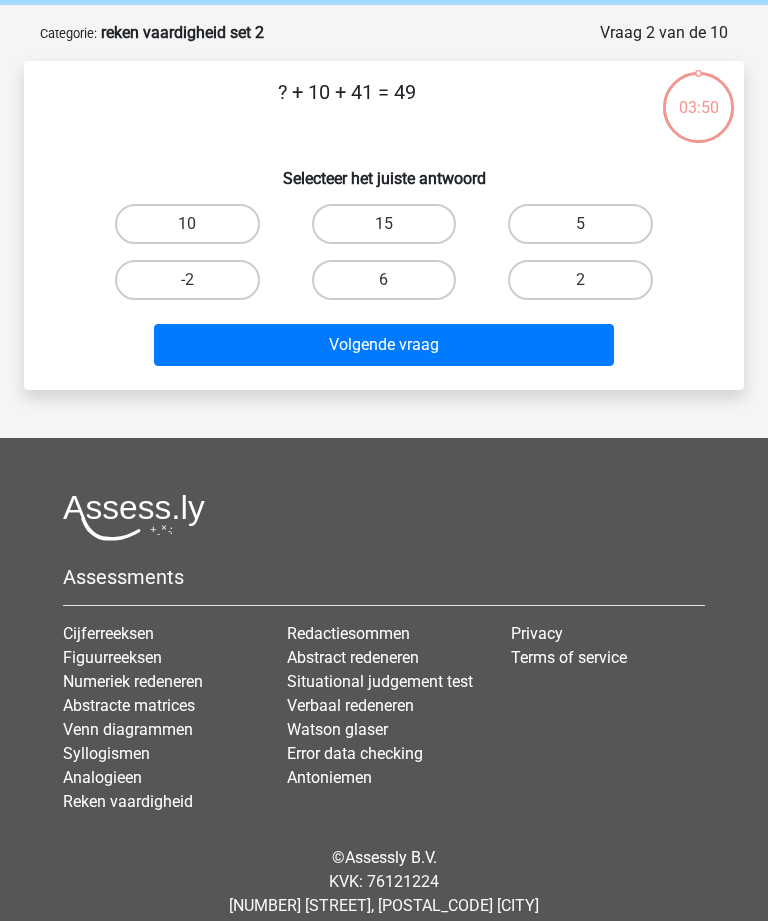 scroll, scrollTop: 100, scrollLeft: 0, axis: vertical 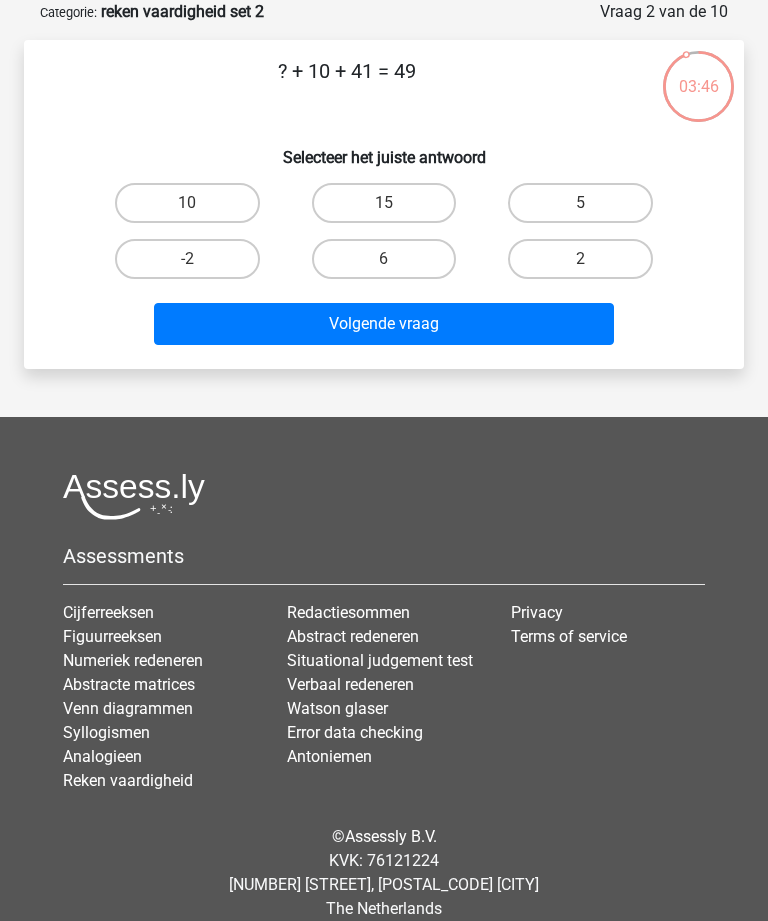 click on "-2" at bounding box center (187, 259) 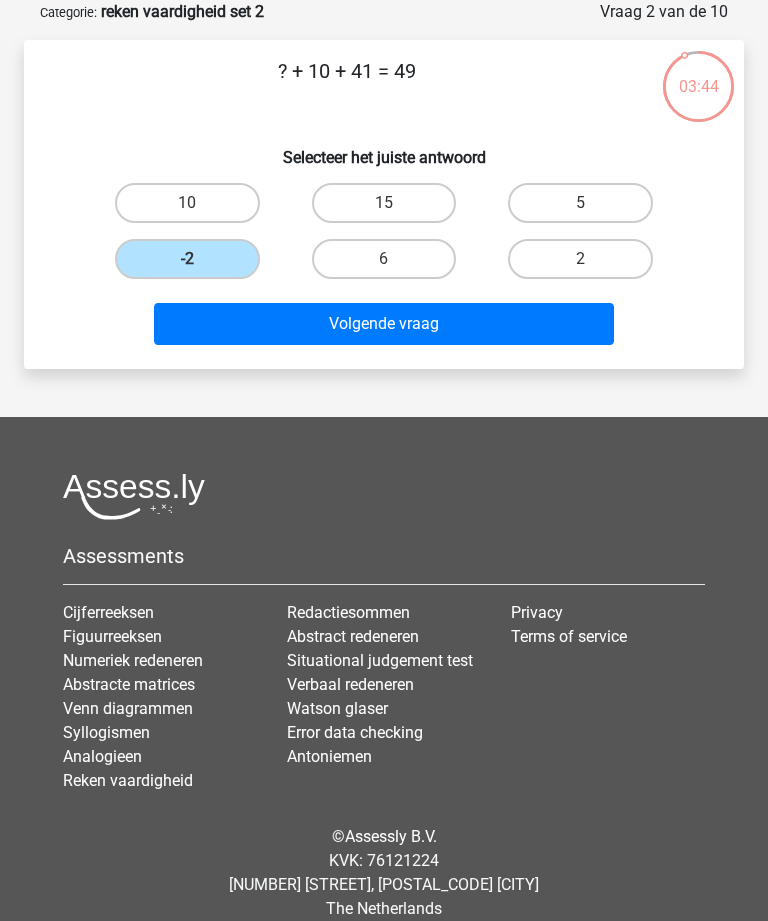 click on "Volgende vraag" at bounding box center (383, 324) 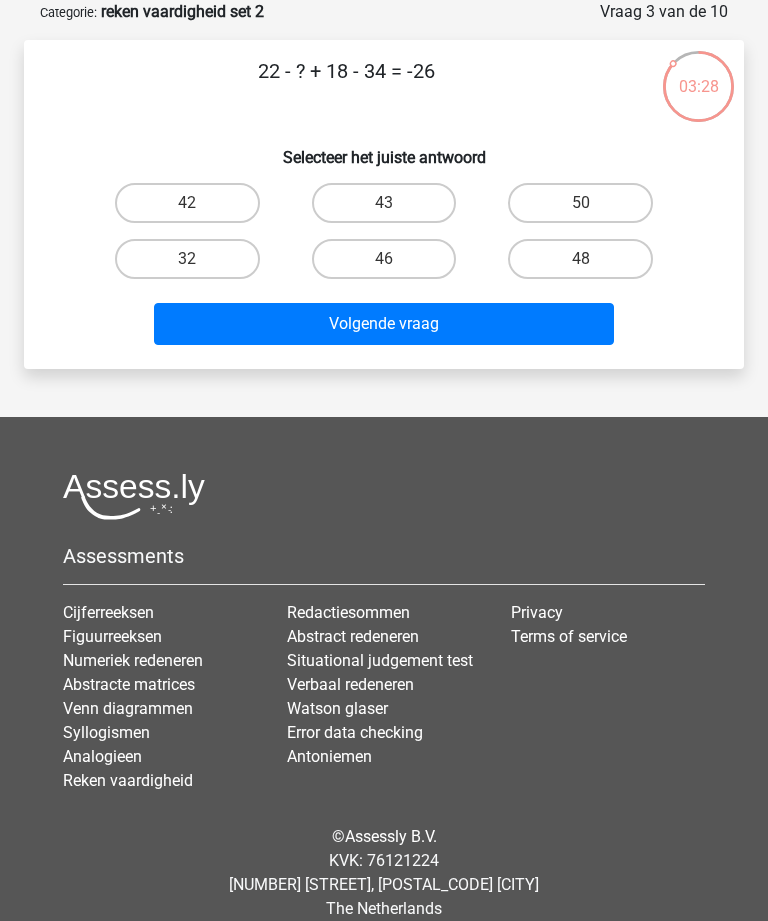 click on "32" at bounding box center (187, 259) 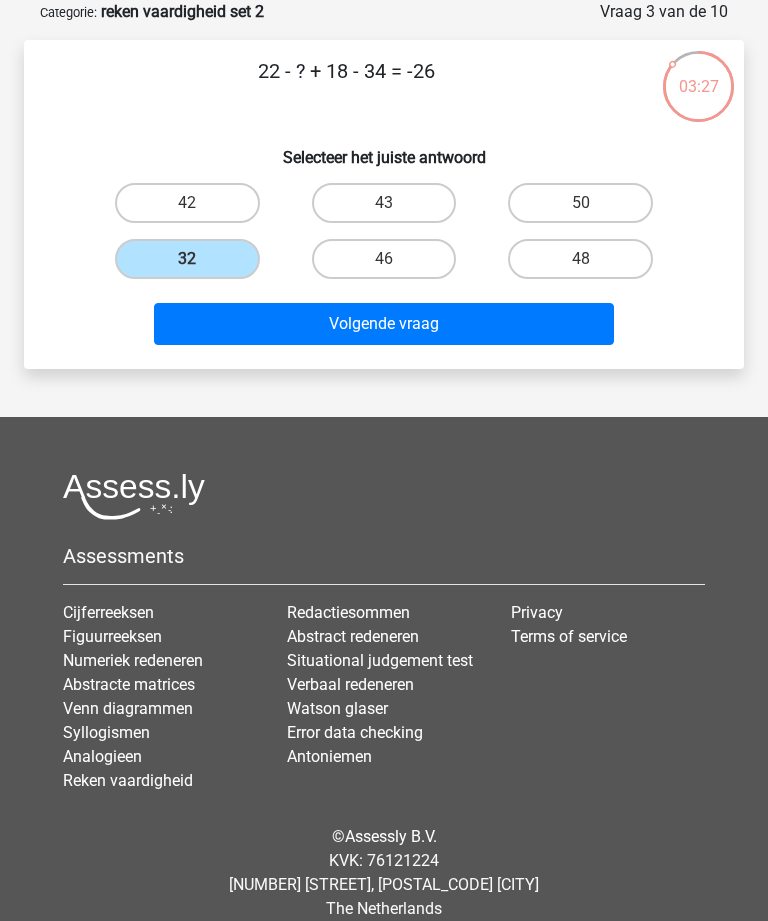 click on "Volgende vraag" at bounding box center [383, 324] 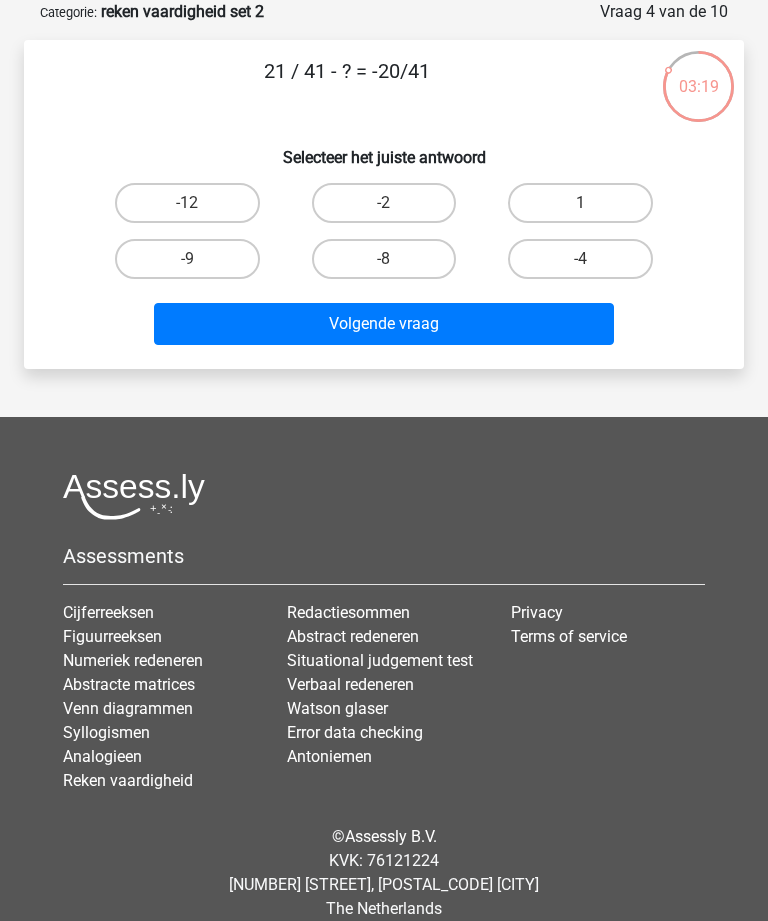 click on "1" at bounding box center [580, 203] 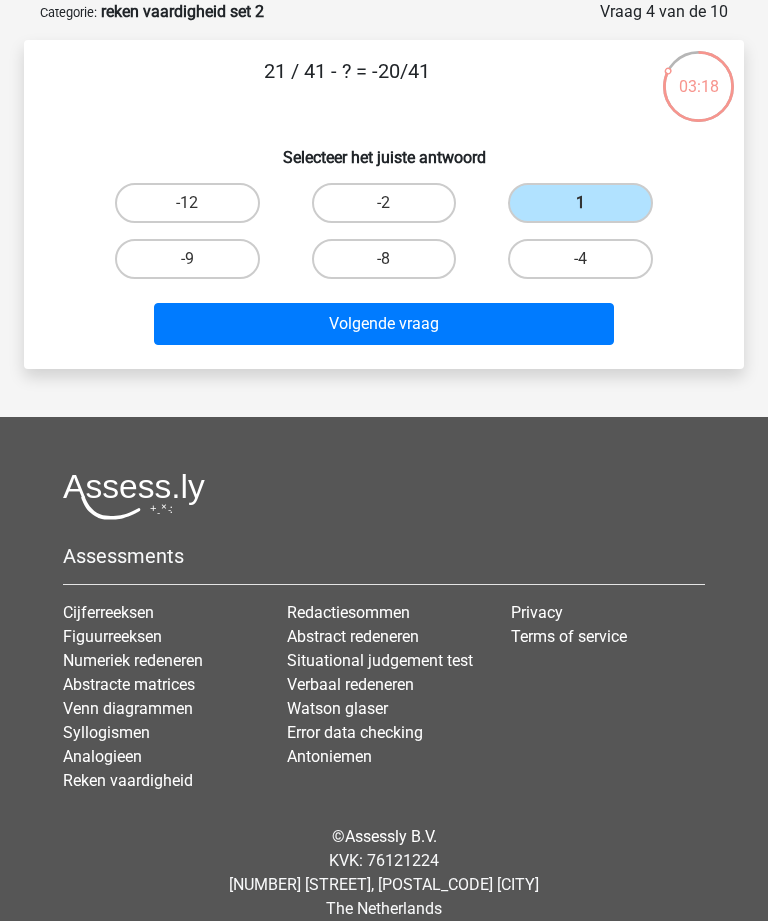 click on "Volgende vraag" at bounding box center [383, 324] 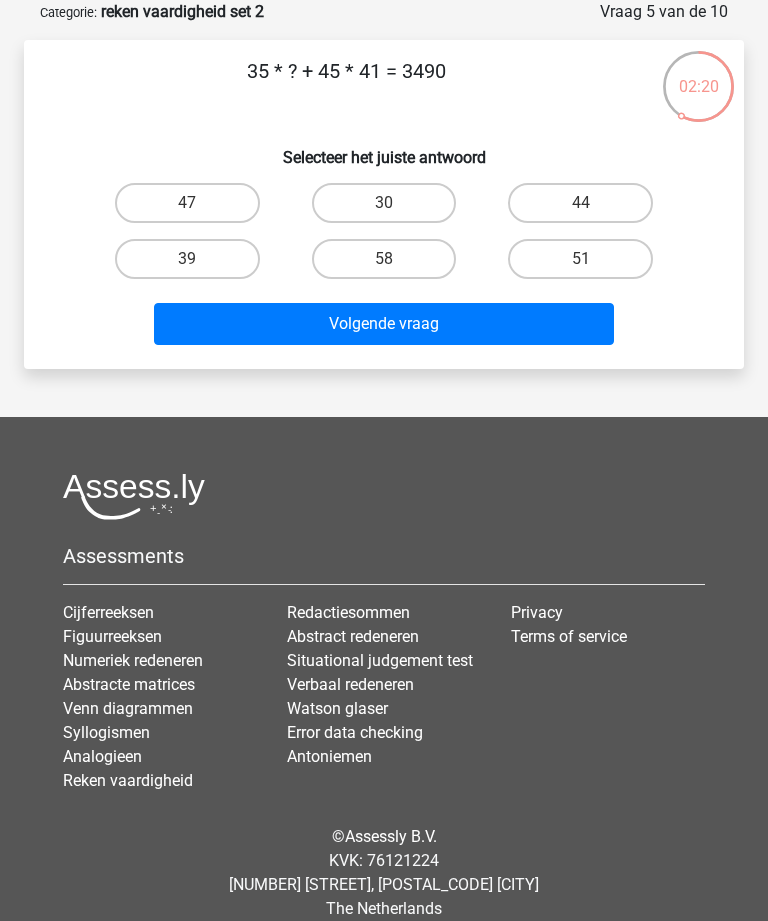 click on "39" at bounding box center [187, 259] 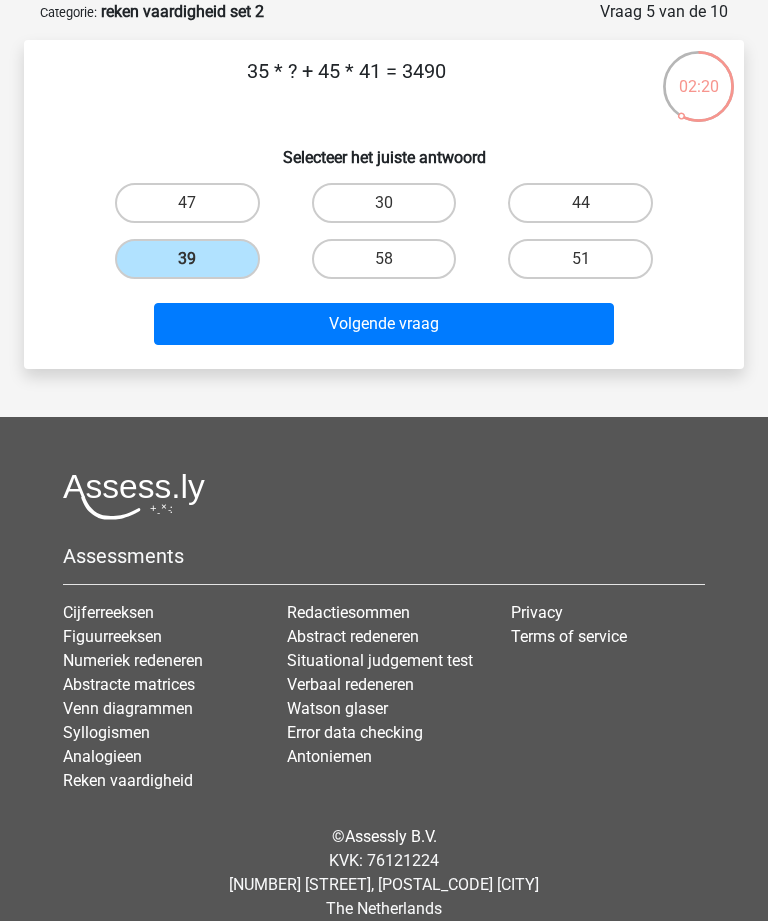 click on "Volgende vraag" at bounding box center [383, 324] 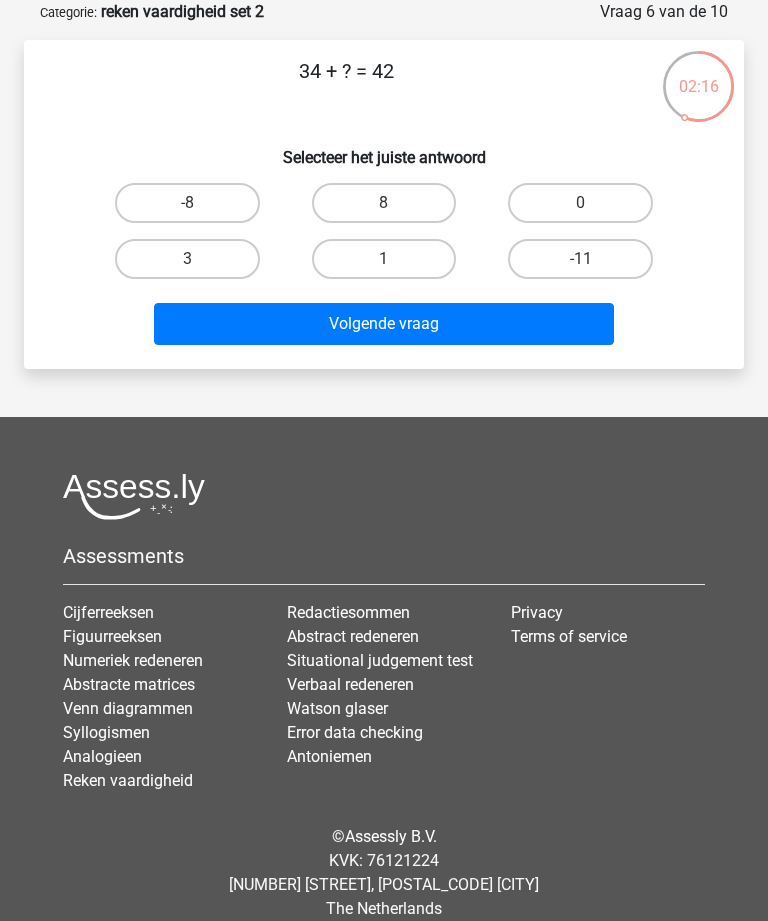 click on "8" at bounding box center (384, 203) 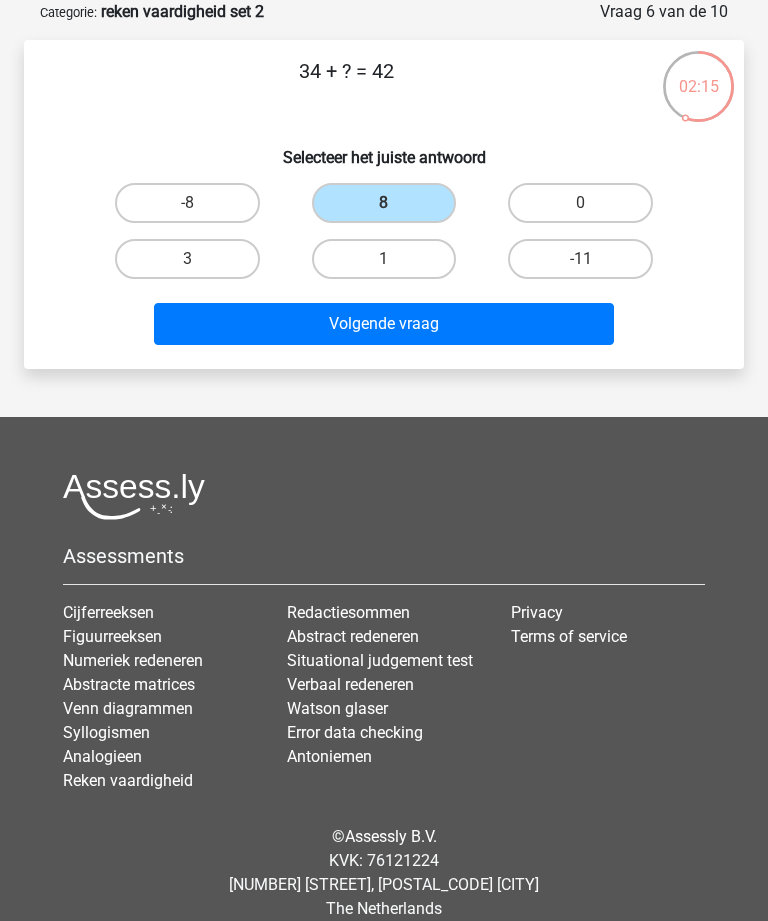 click on "Volgende vraag" at bounding box center [383, 324] 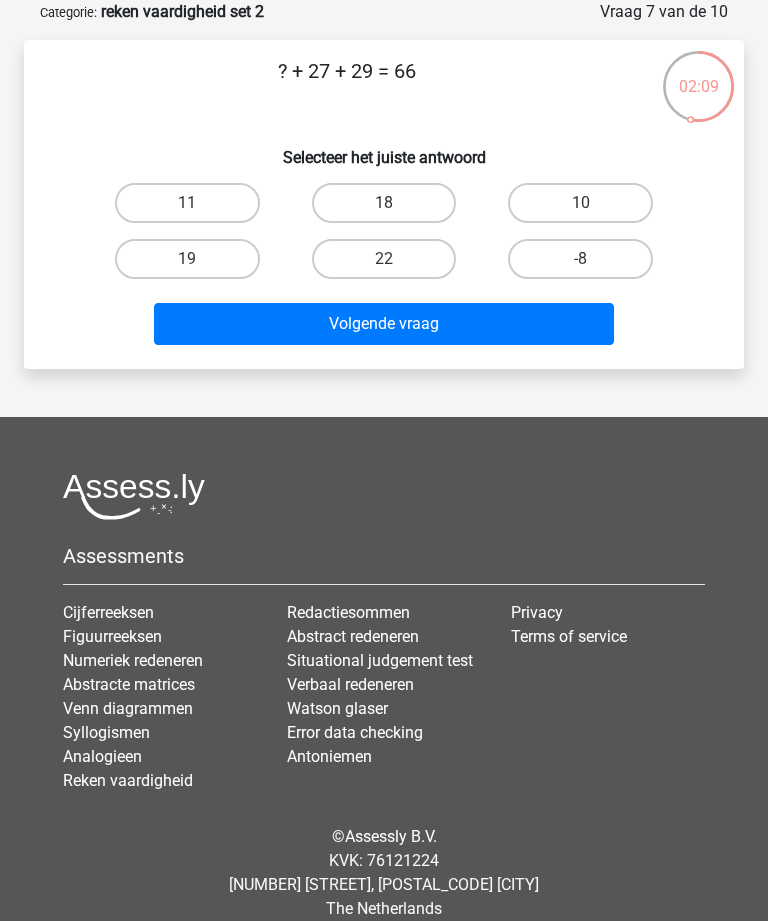 click on "10" at bounding box center [580, 203] 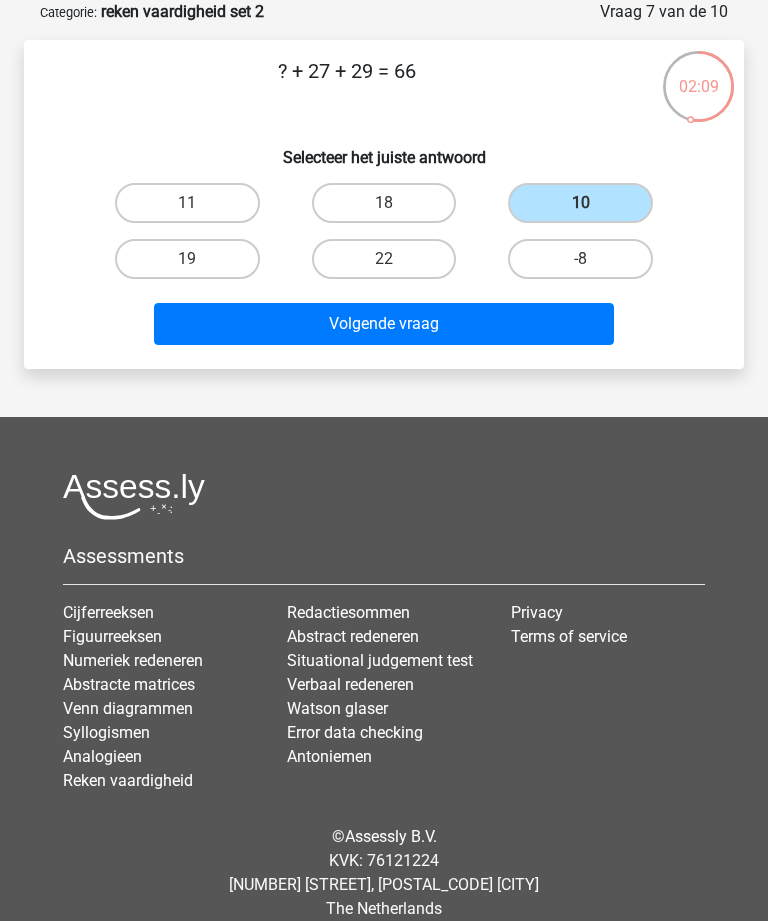 click on "Volgende vraag" at bounding box center [383, 324] 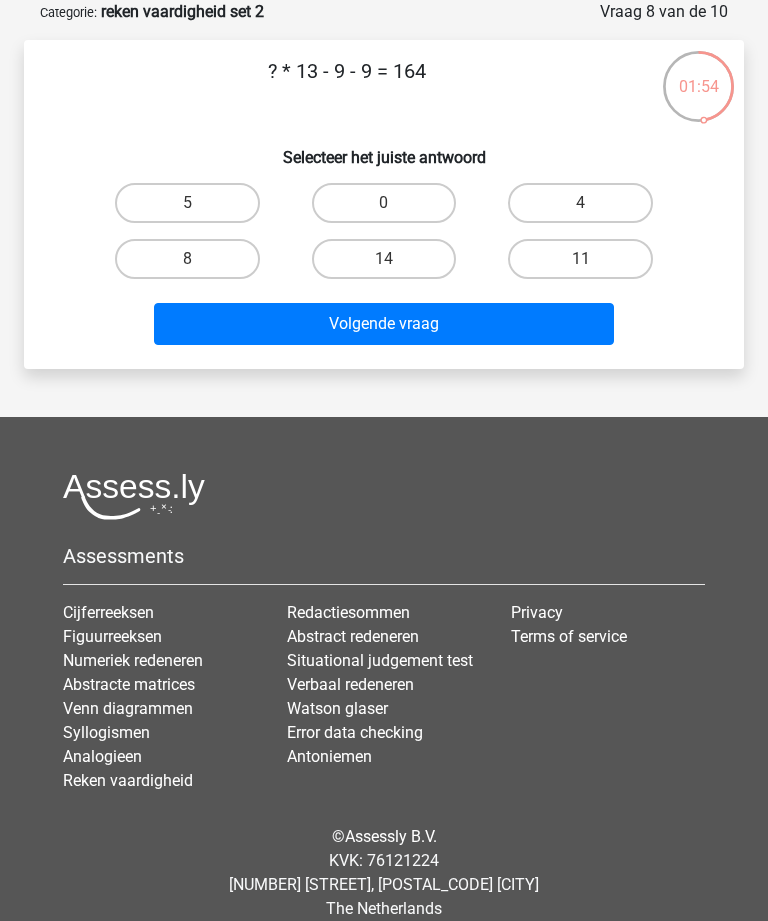 click on "14" at bounding box center [384, 259] 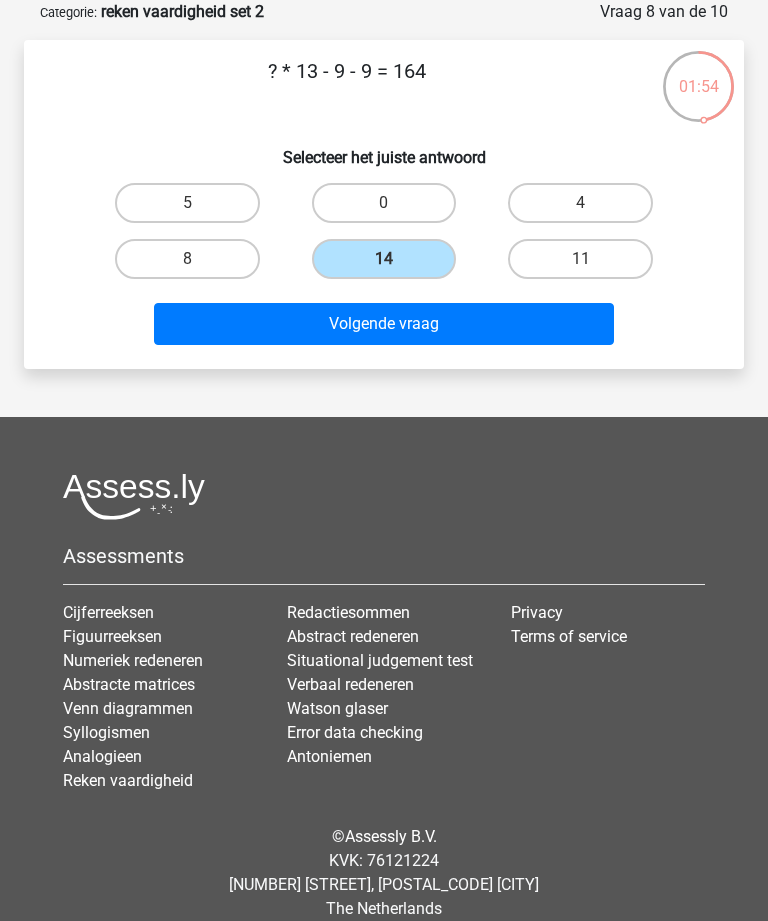 click on "Volgende vraag" at bounding box center (383, 324) 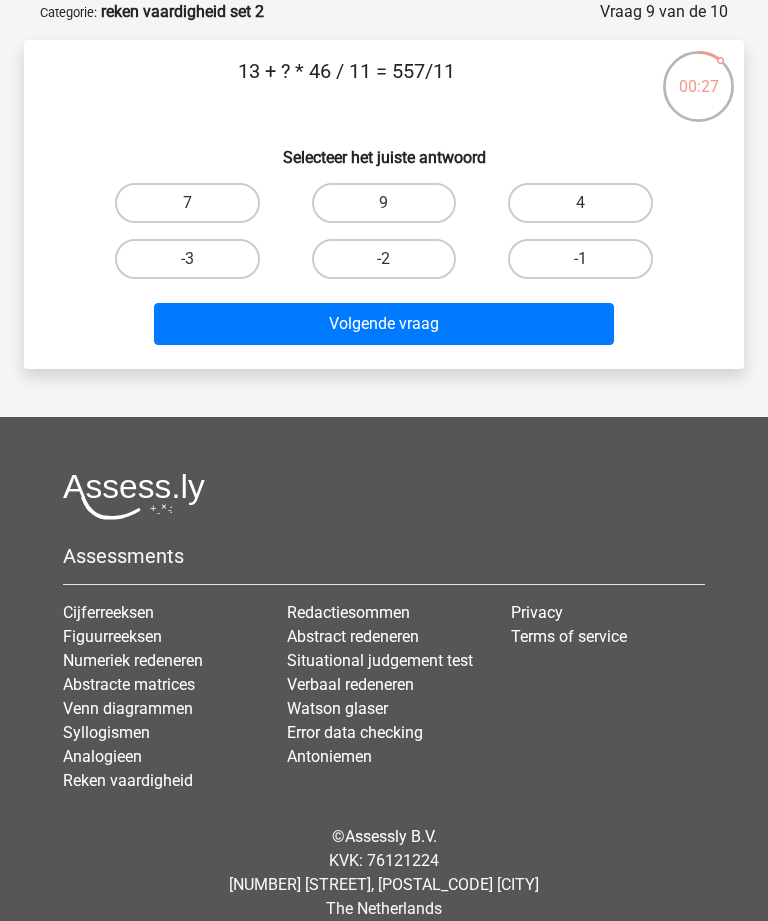 click on "9" at bounding box center (384, 203) 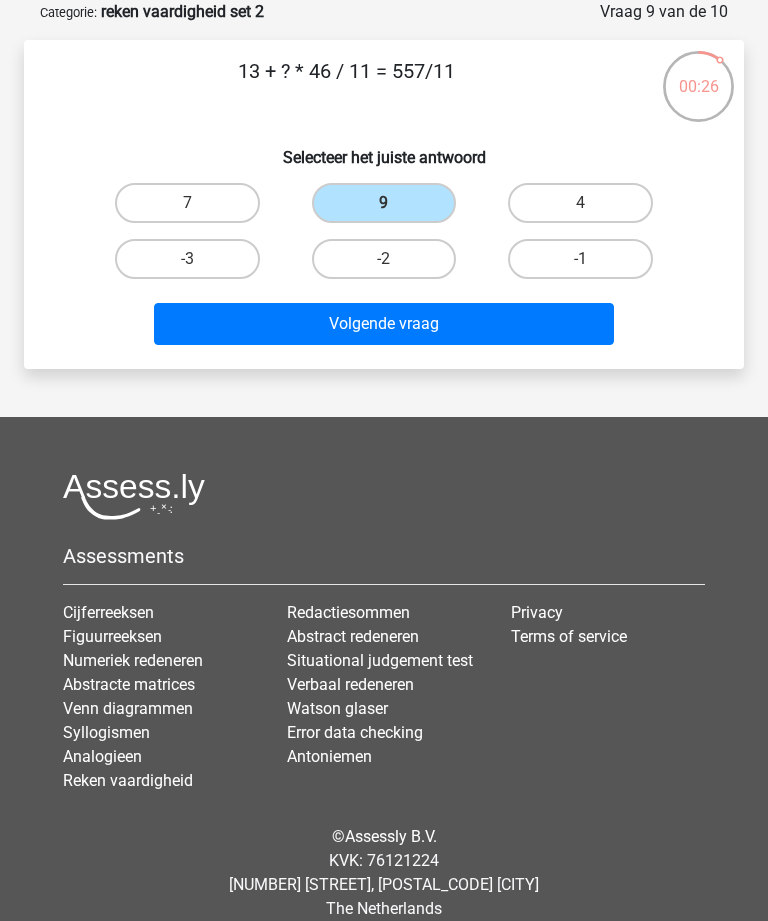 click on "Volgende vraag" at bounding box center [383, 324] 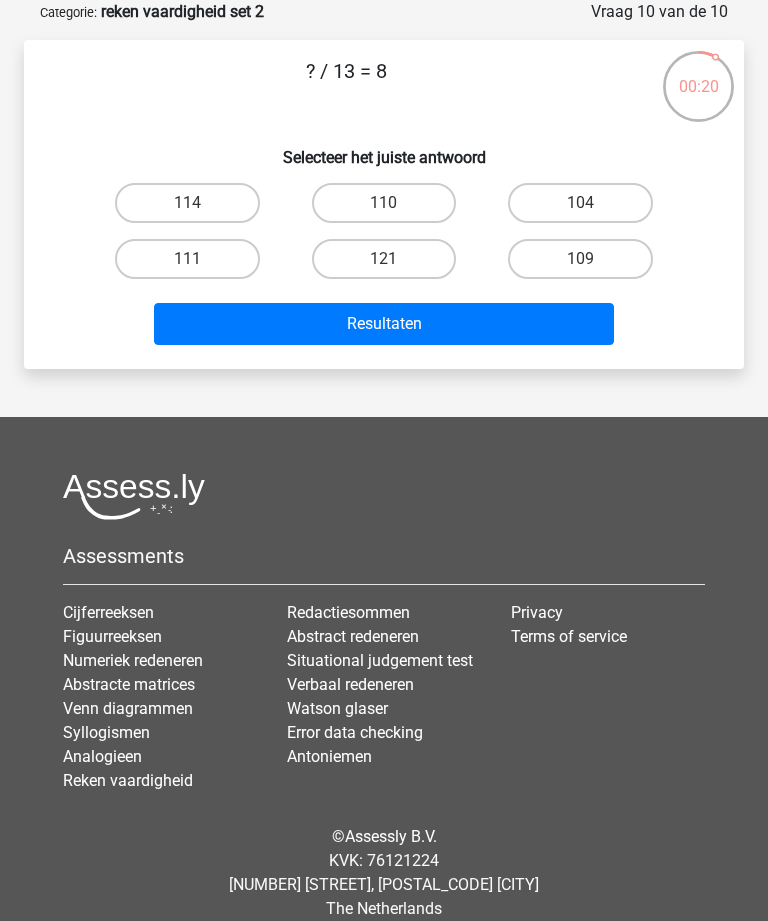 click on "104" at bounding box center [580, 203] 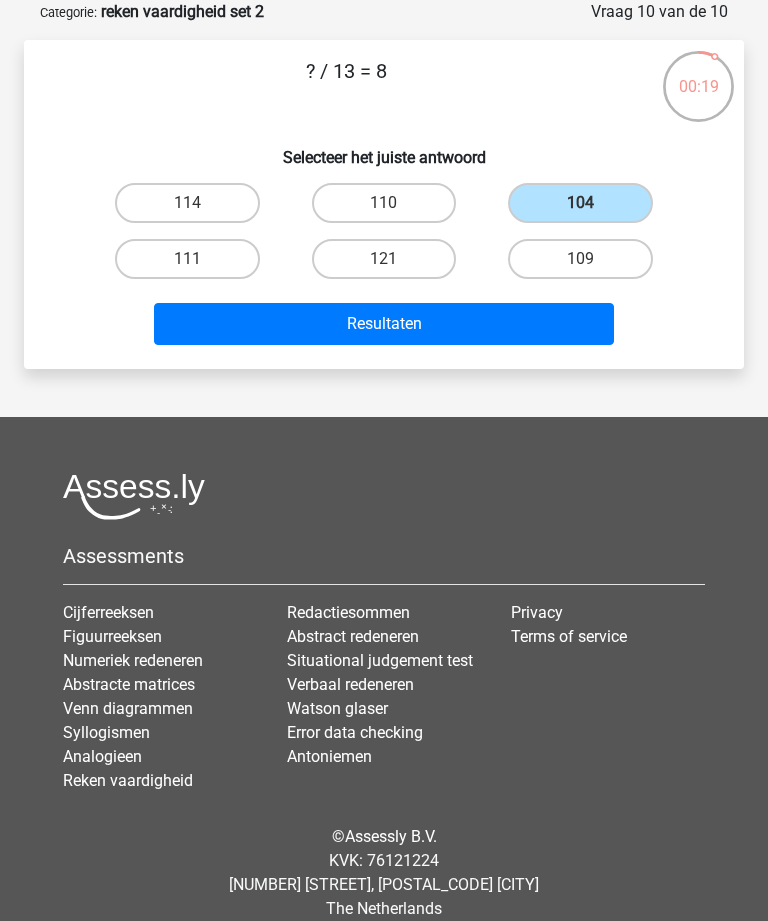 click on "Resultaten" at bounding box center (383, 324) 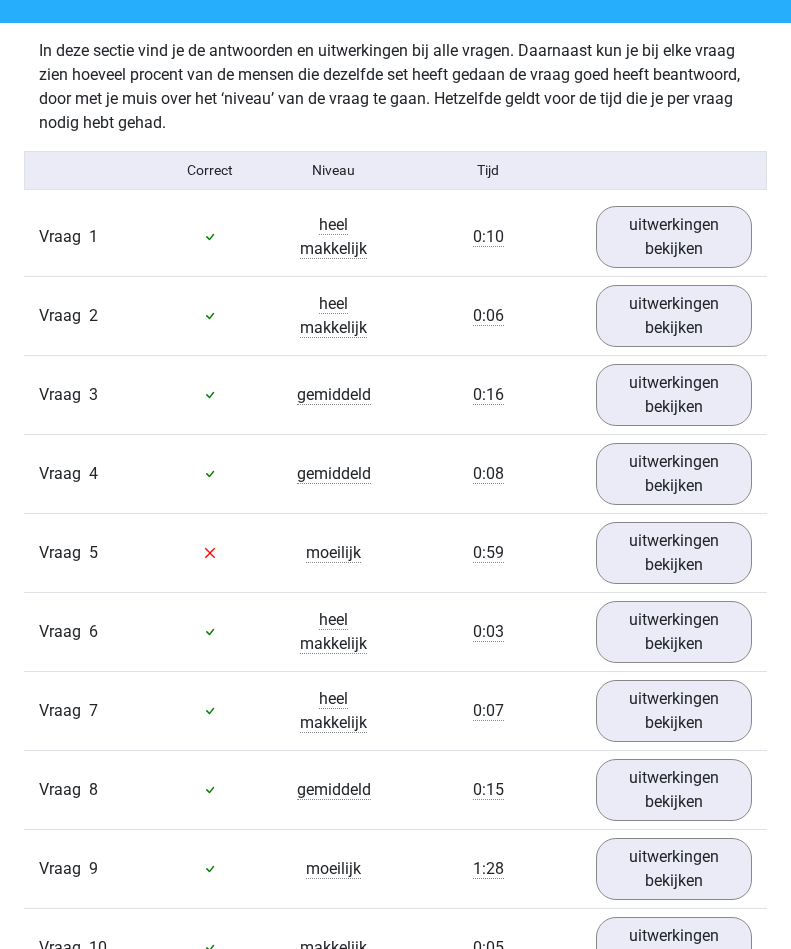 scroll, scrollTop: 1246, scrollLeft: 0, axis: vertical 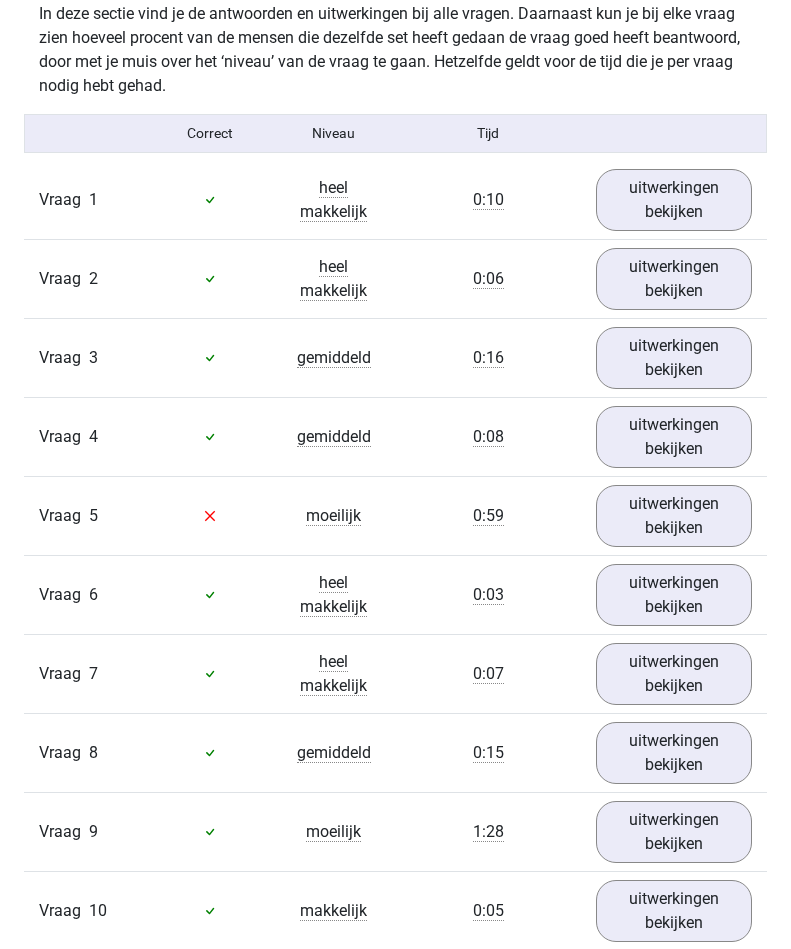 click on "uitwerkingen bekijken" at bounding box center (674, 516) 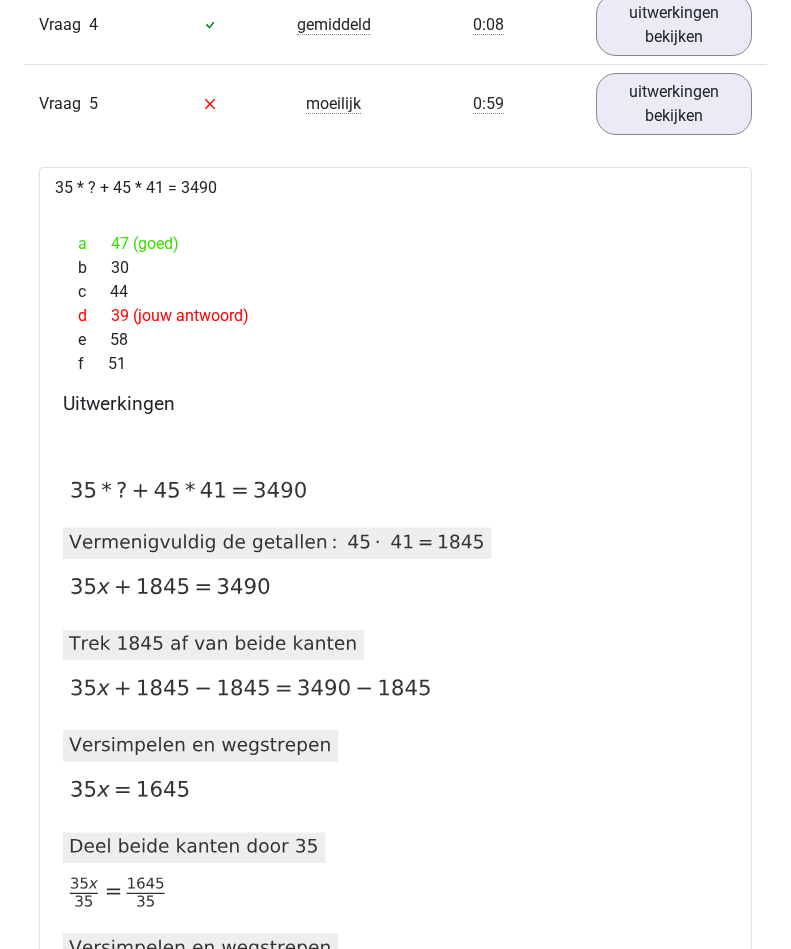 scroll, scrollTop: 1660, scrollLeft: 0, axis: vertical 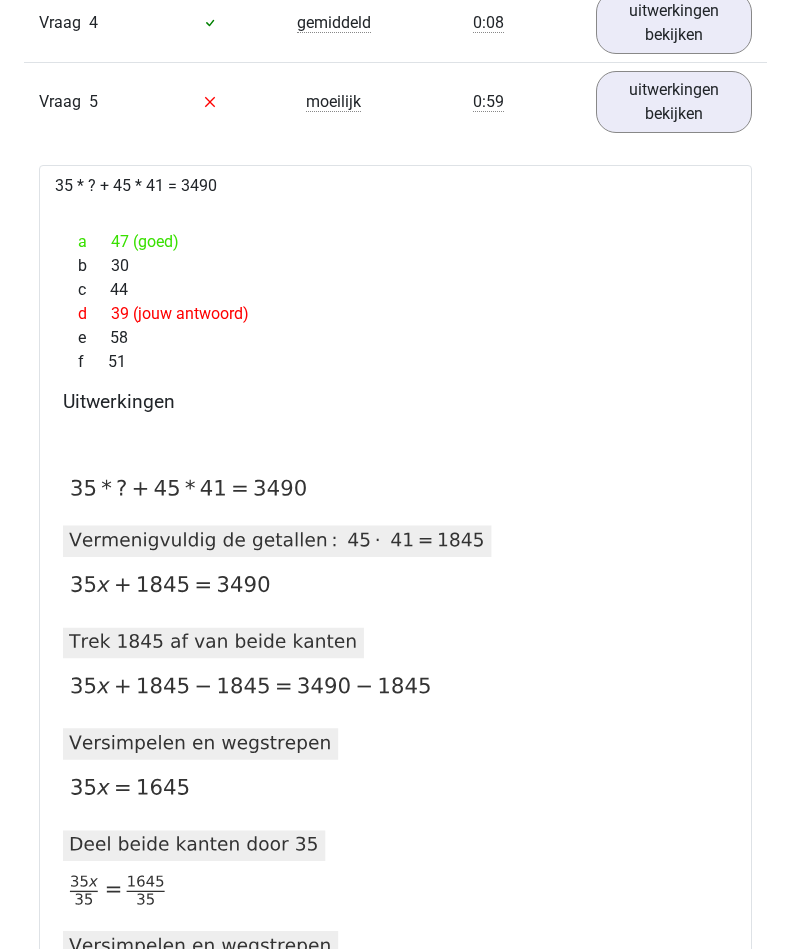 click on "uitwerkingen bekijken" at bounding box center (674, 102) 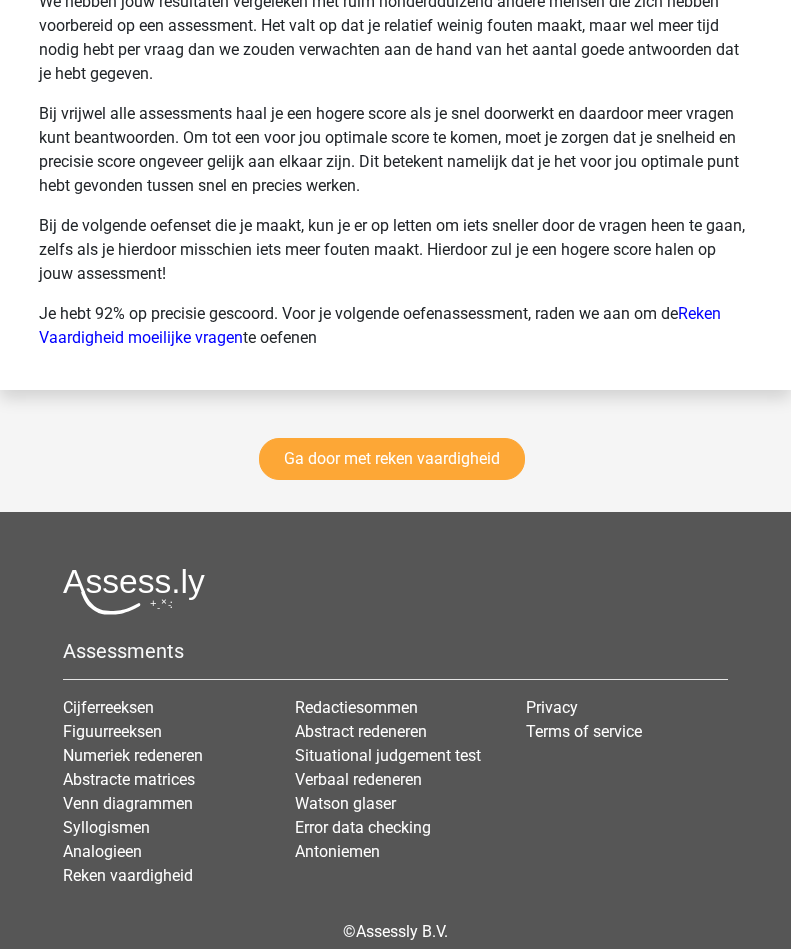 scroll, scrollTop: 3056, scrollLeft: 0, axis: vertical 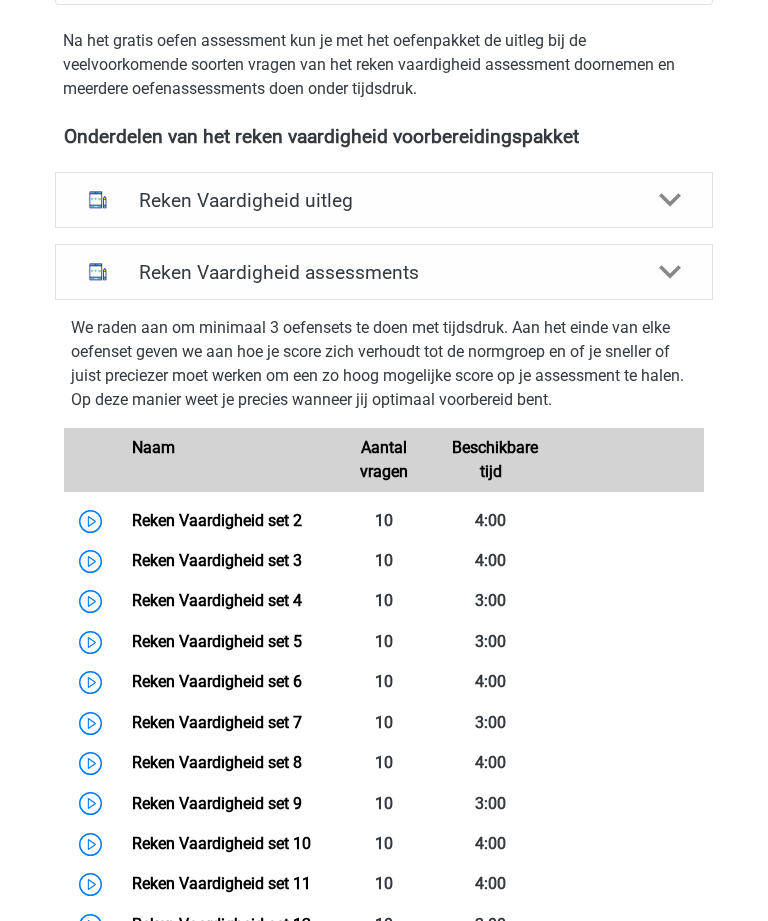 click on "Reken Vaardigheid
set 3" at bounding box center (217, 560) 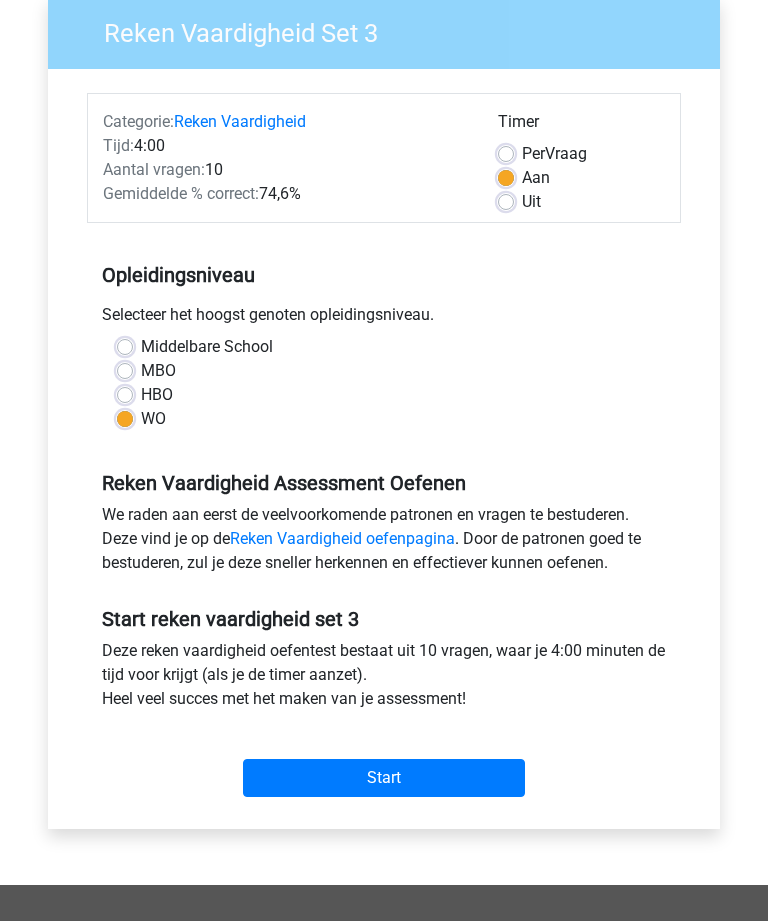 scroll, scrollTop: 167, scrollLeft: 0, axis: vertical 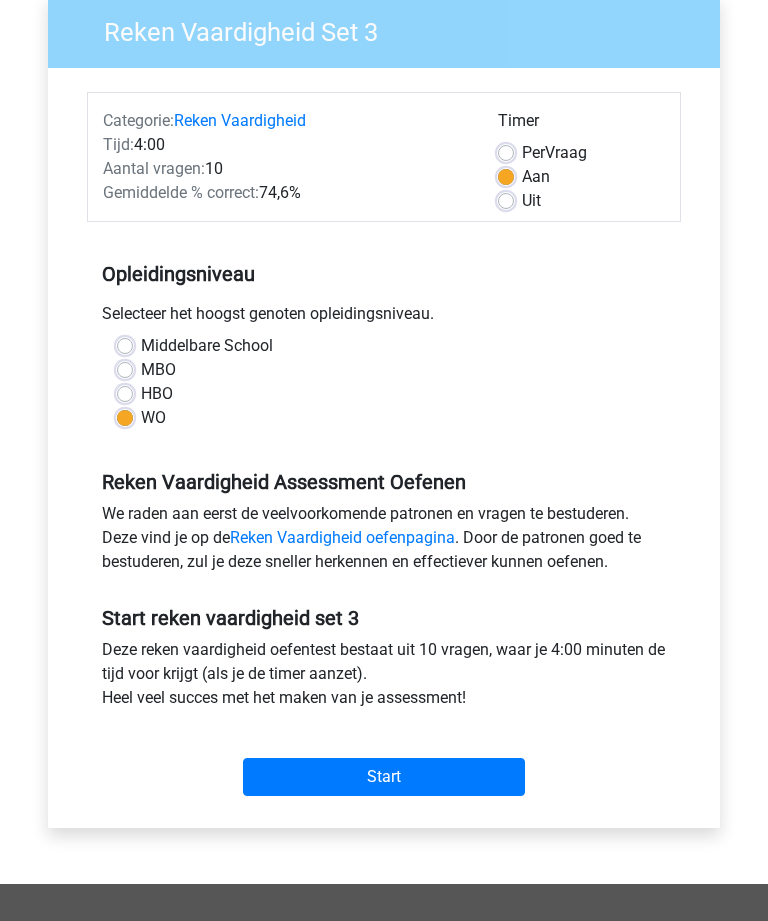 click on "Start" at bounding box center [384, 778] 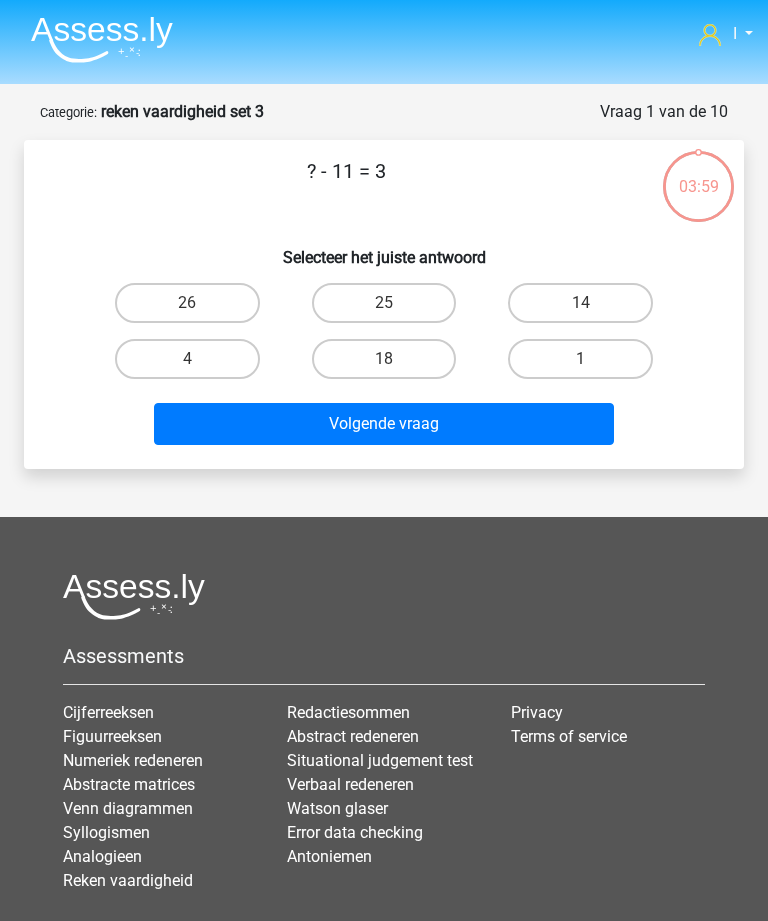 scroll, scrollTop: 0, scrollLeft: 0, axis: both 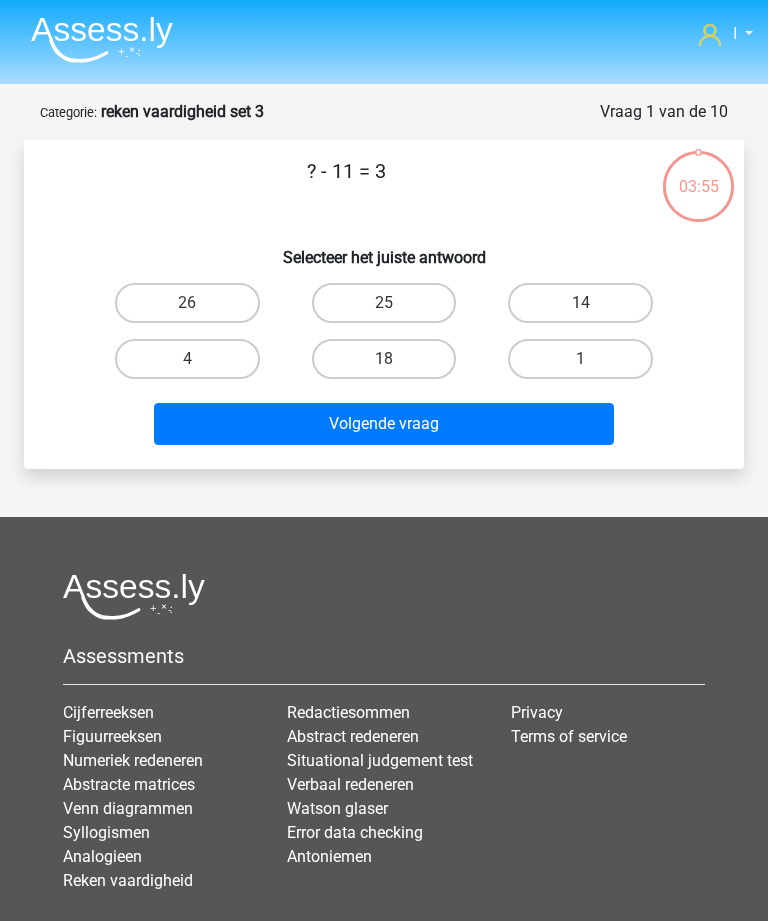 click on "14" at bounding box center [580, 303] 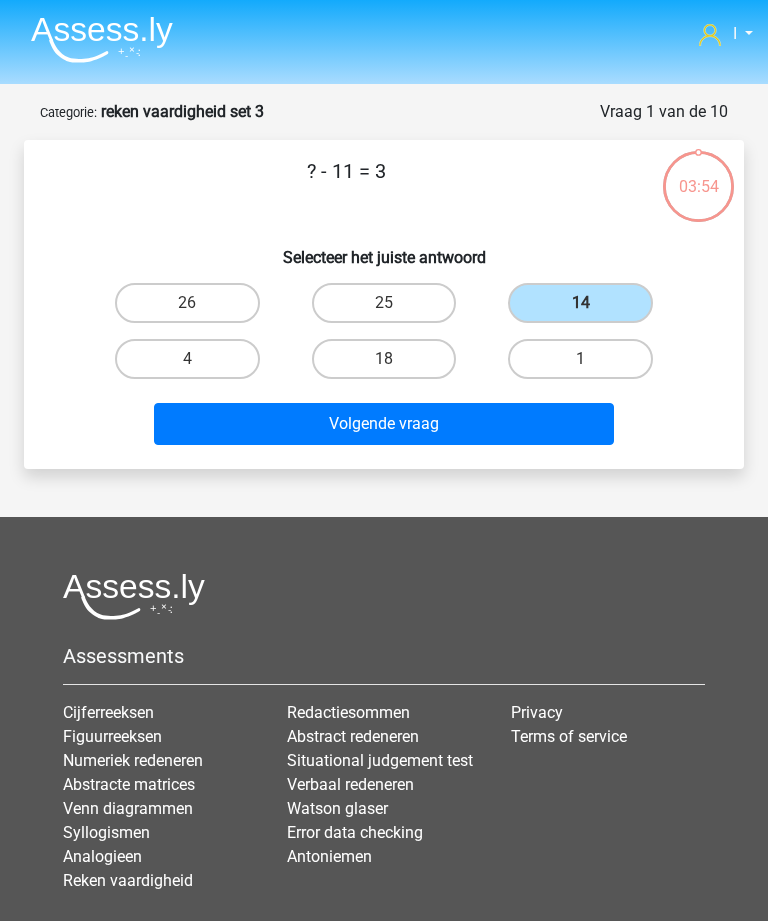 click on "Volgende vraag" at bounding box center (383, 424) 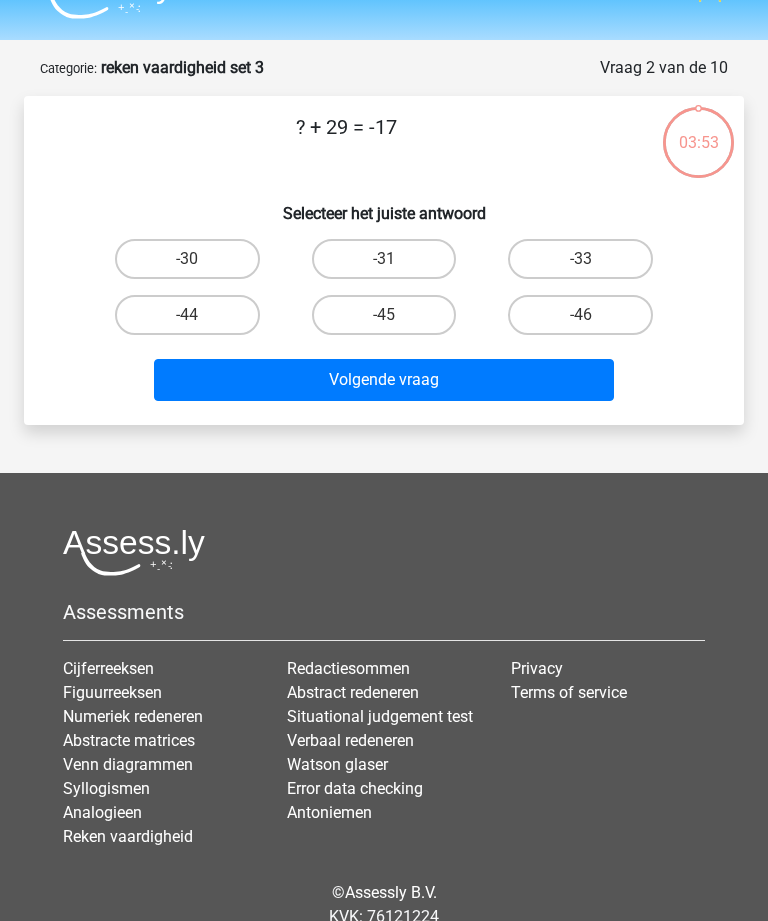 scroll, scrollTop: 100, scrollLeft: 0, axis: vertical 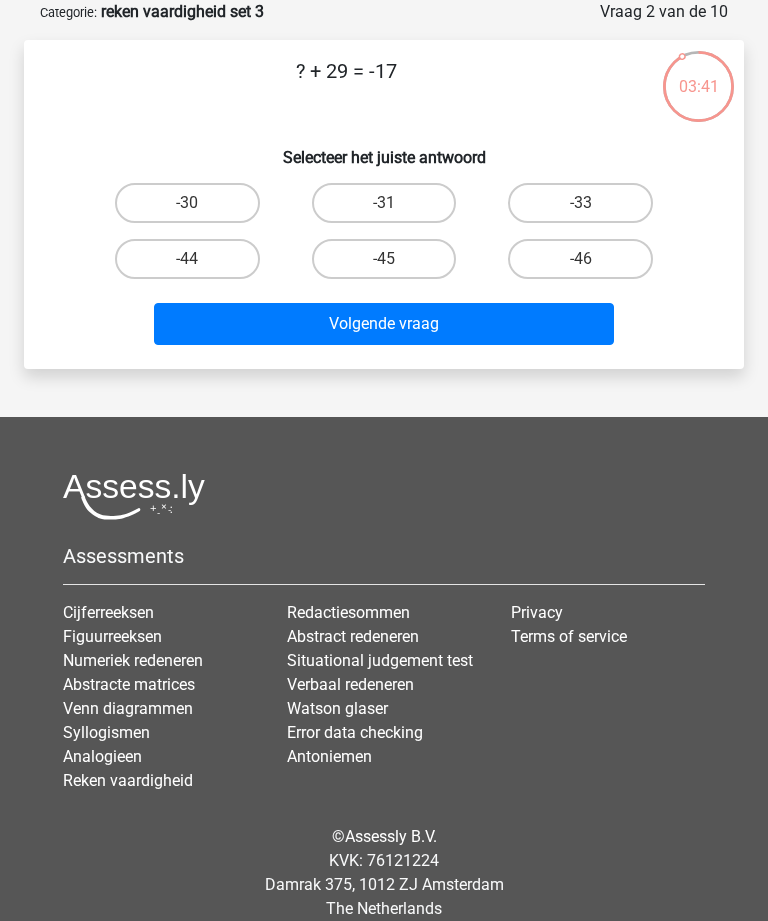 click on "-46" at bounding box center (580, 259) 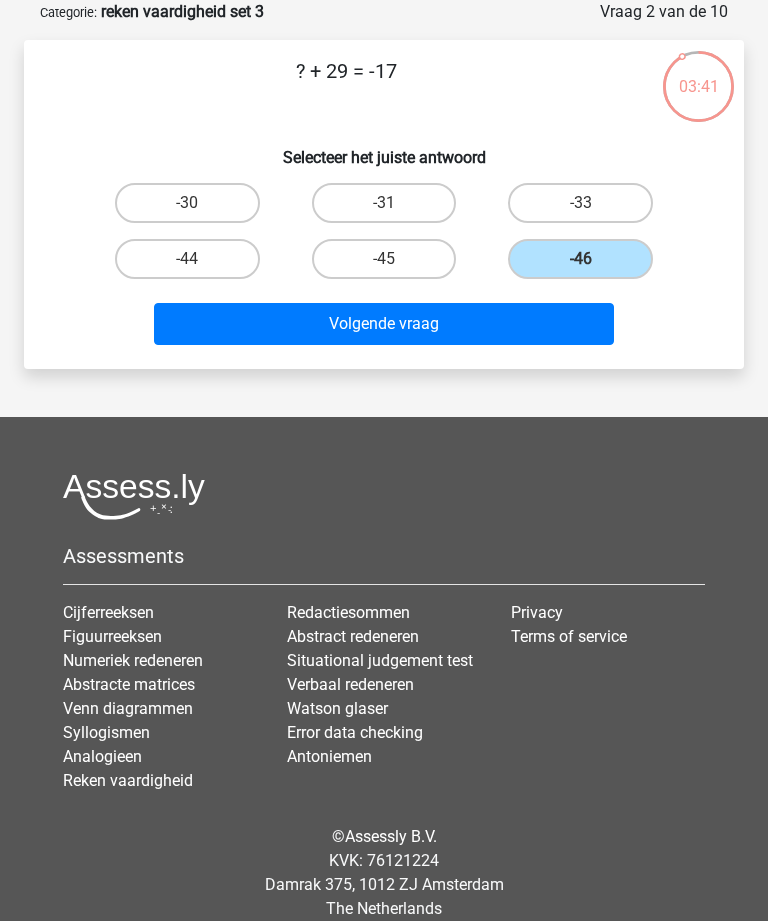 click on "Volgende vraag" at bounding box center (383, 324) 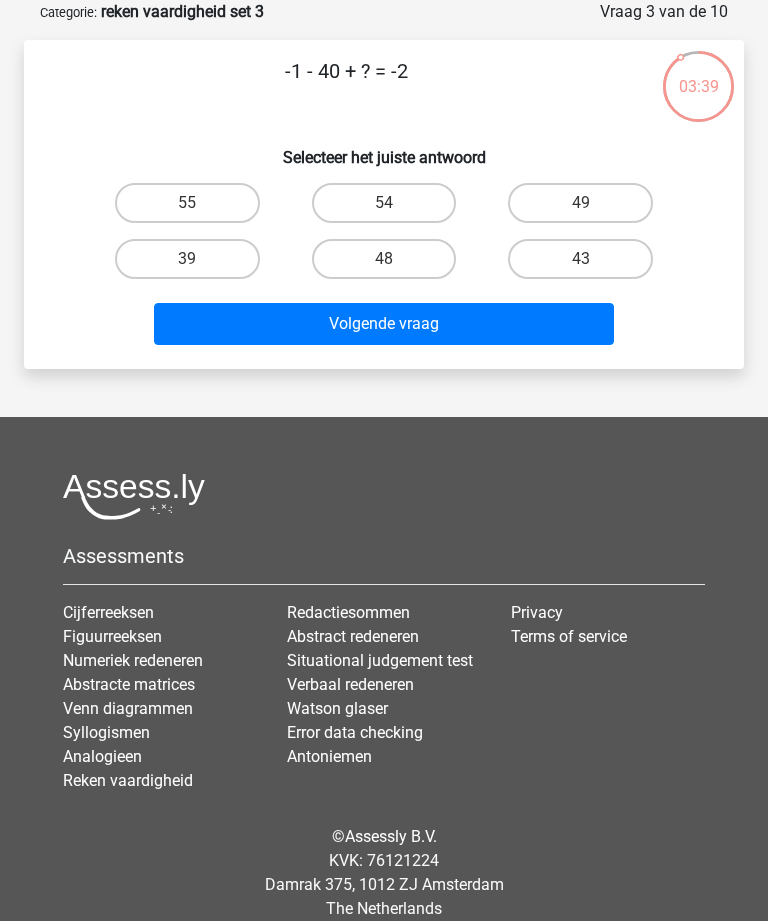 scroll, scrollTop: 0, scrollLeft: 0, axis: both 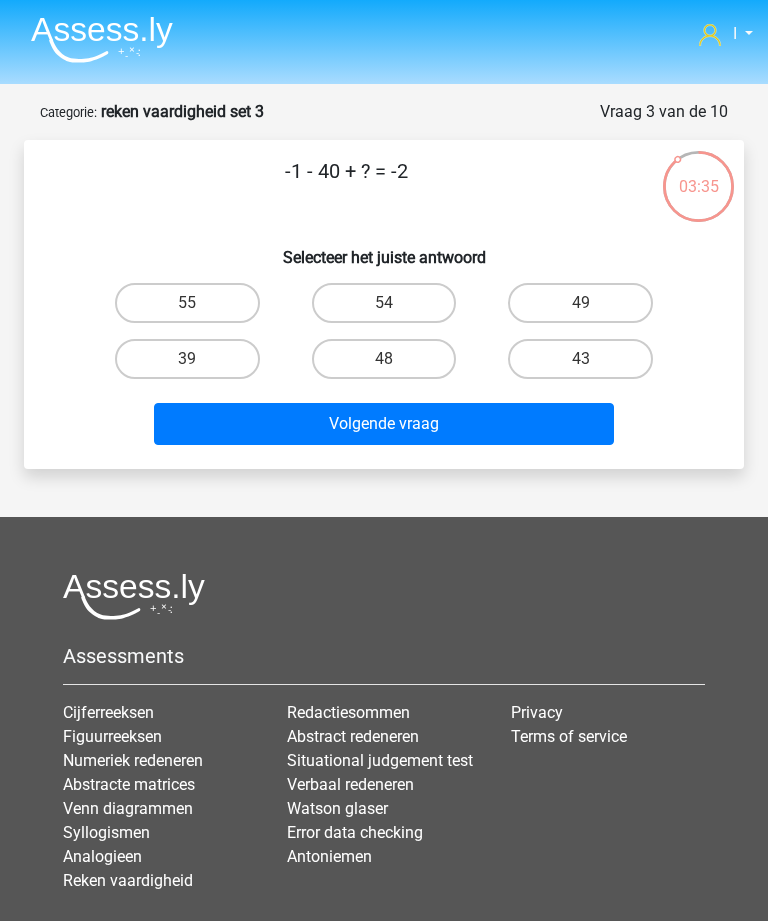 click on "39" at bounding box center [187, 359] 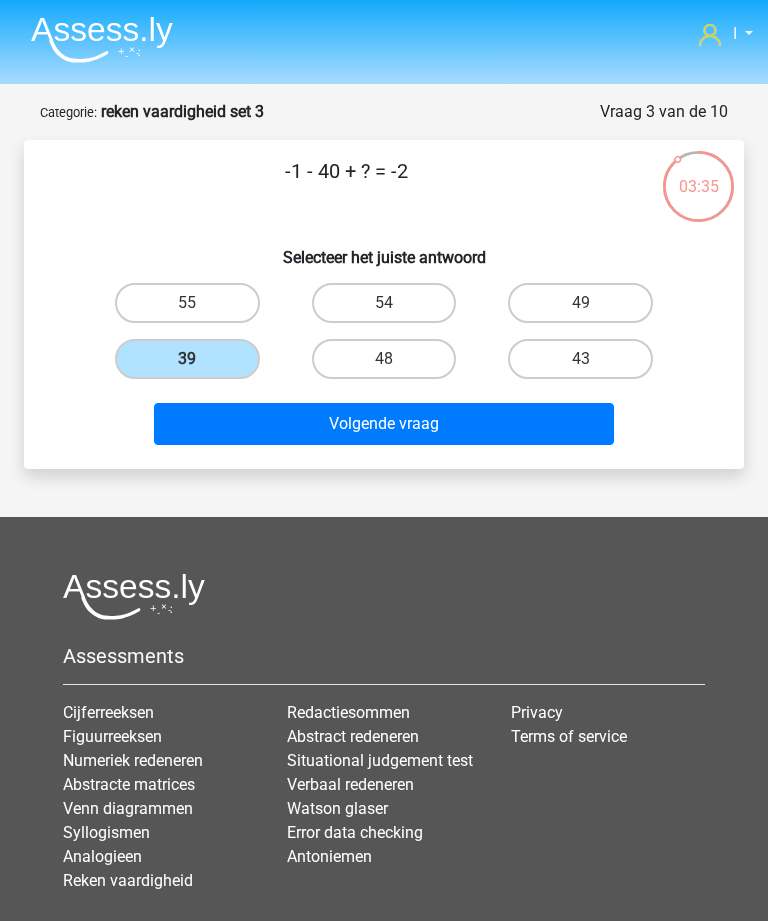 click on "Volgende vraag" at bounding box center (383, 424) 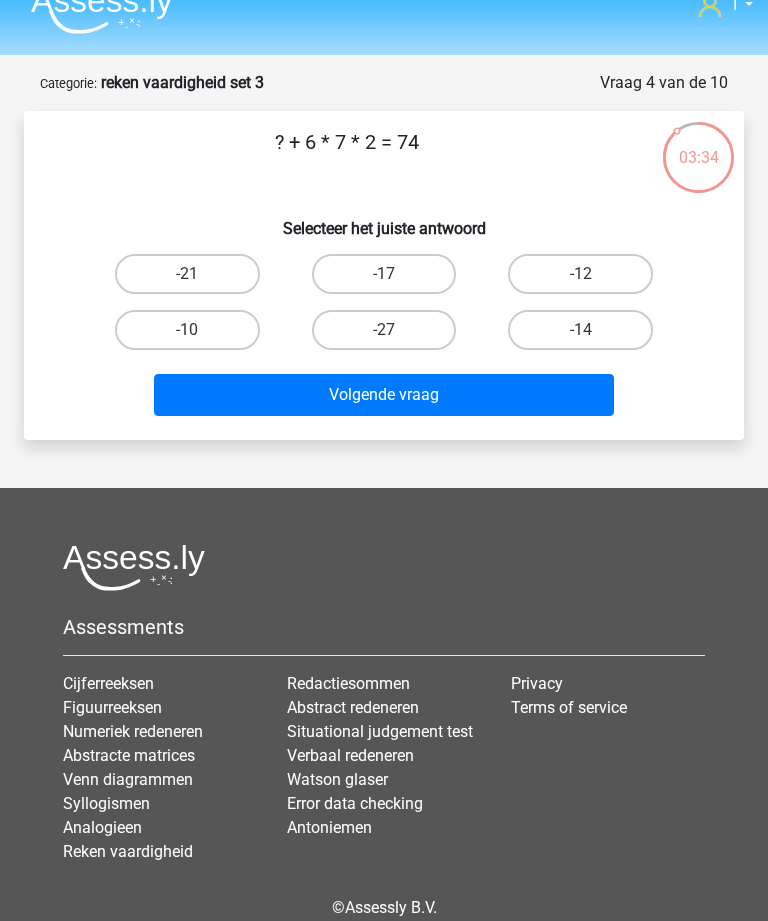 scroll, scrollTop: 28, scrollLeft: 0, axis: vertical 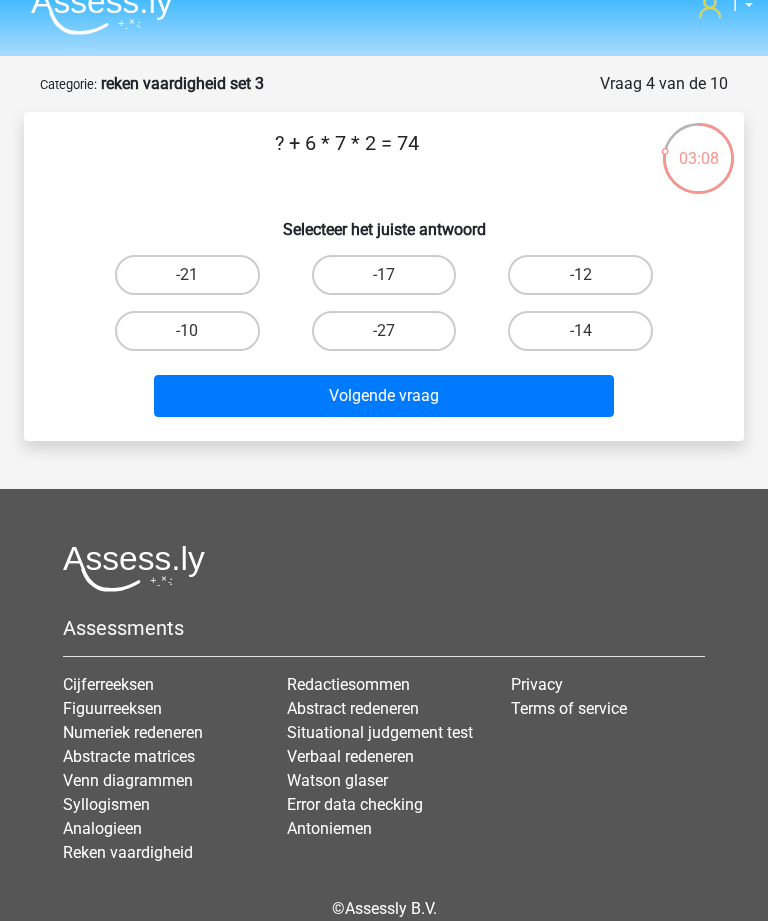 click on "-10" at bounding box center [187, 331] 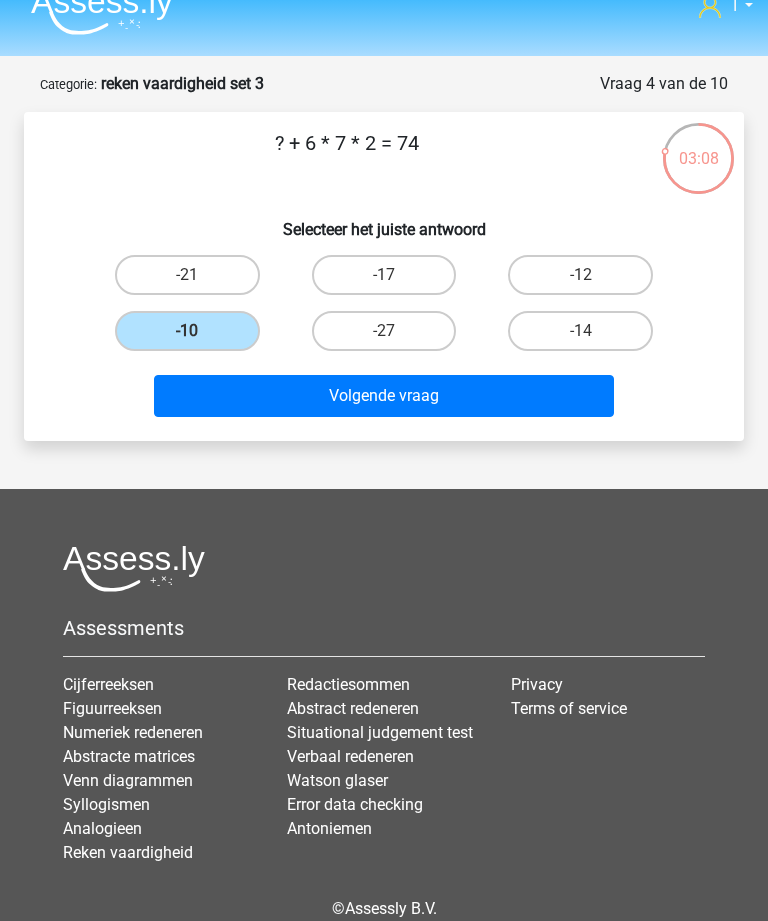 click on "Volgende vraag" at bounding box center (383, 396) 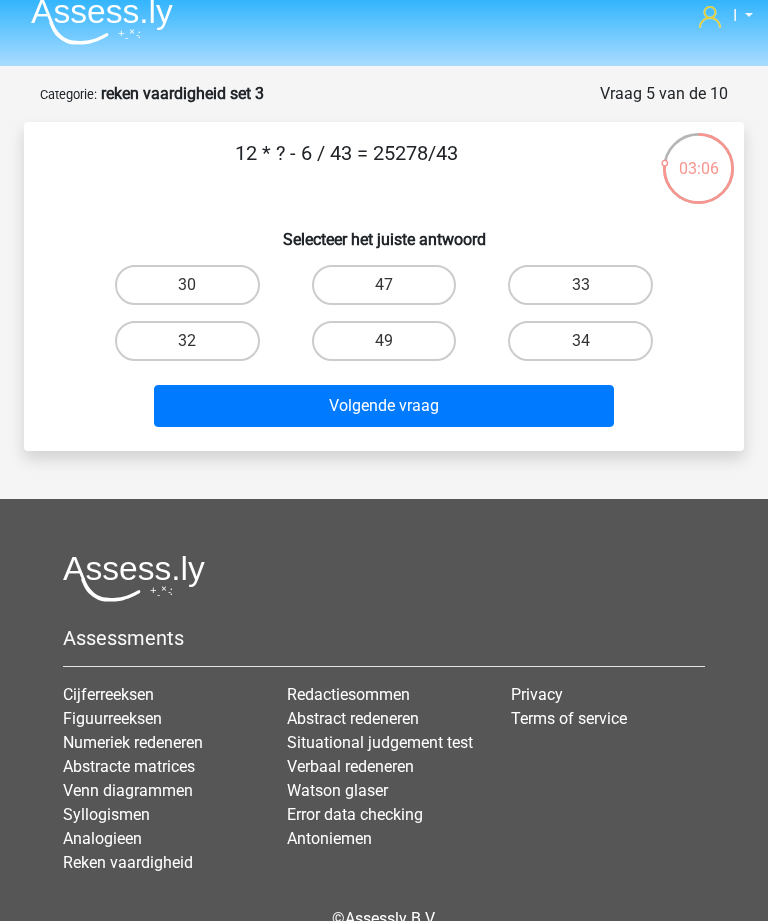 scroll, scrollTop: 0, scrollLeft: 0, axis: both 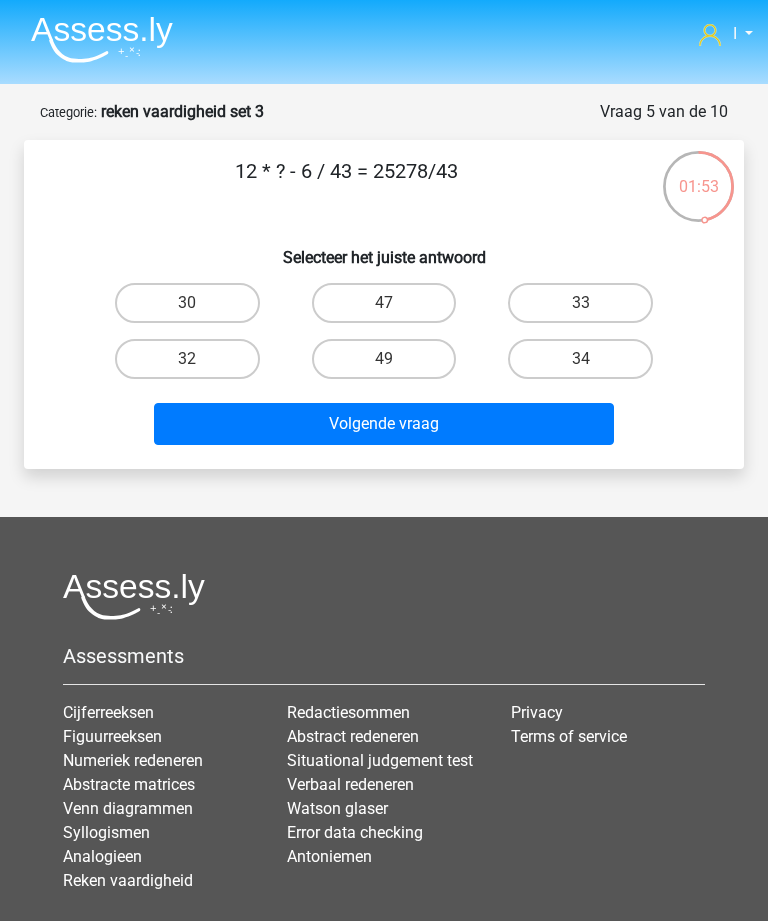 click on "49" at bounding box center [384, 359] 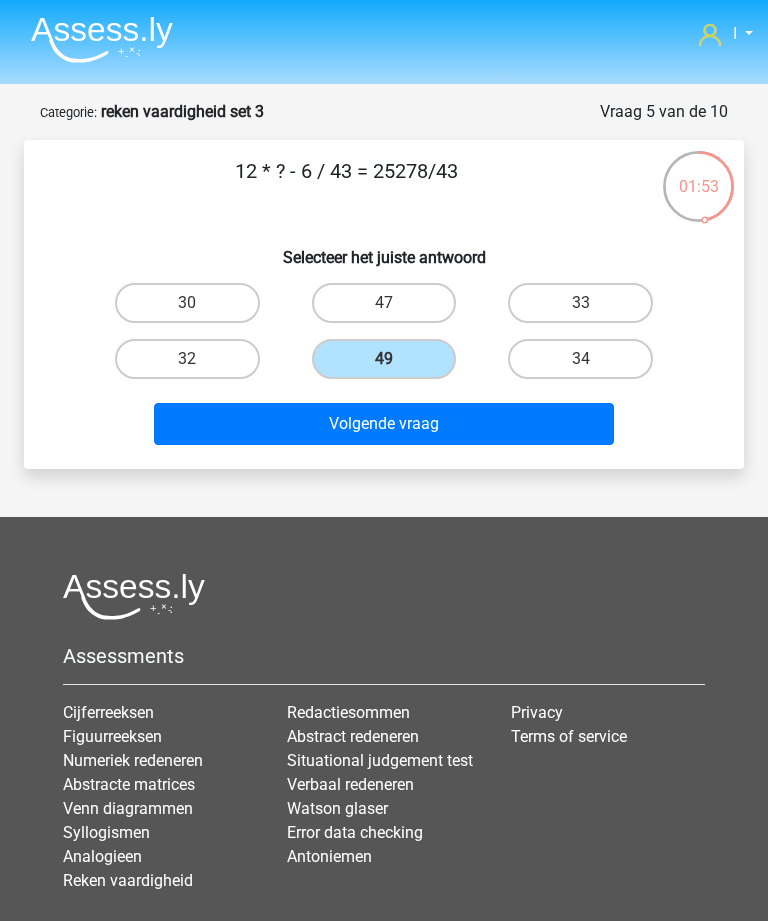 click on "Volgende vraag" at bounding box center (383, 424) 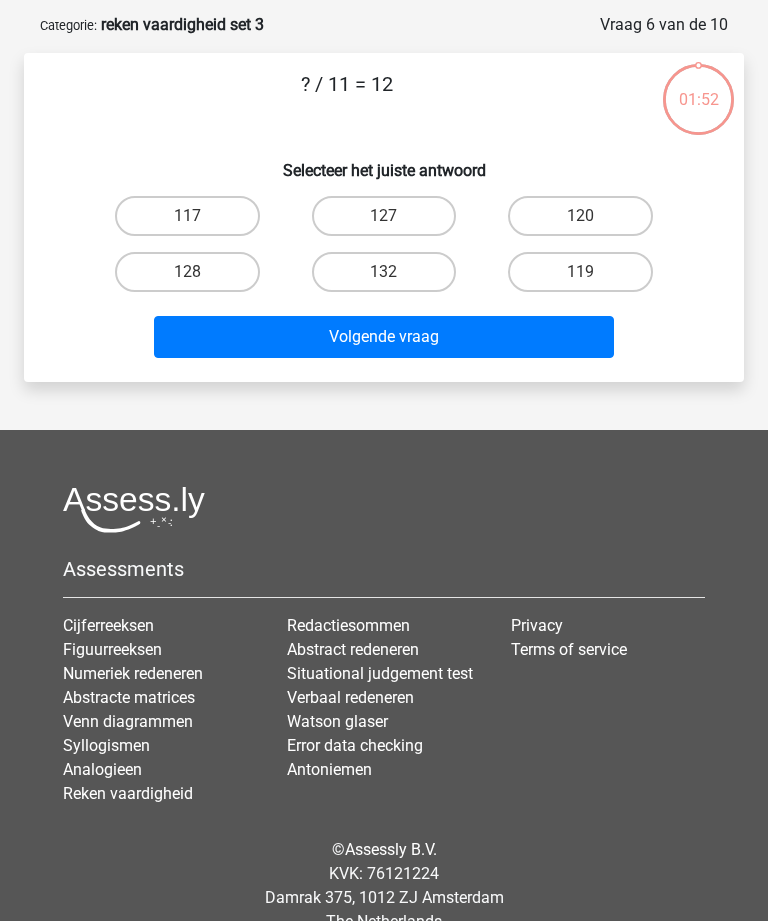 scroll, scrollTop: 100, scrollLeft: 0, axis: vertical 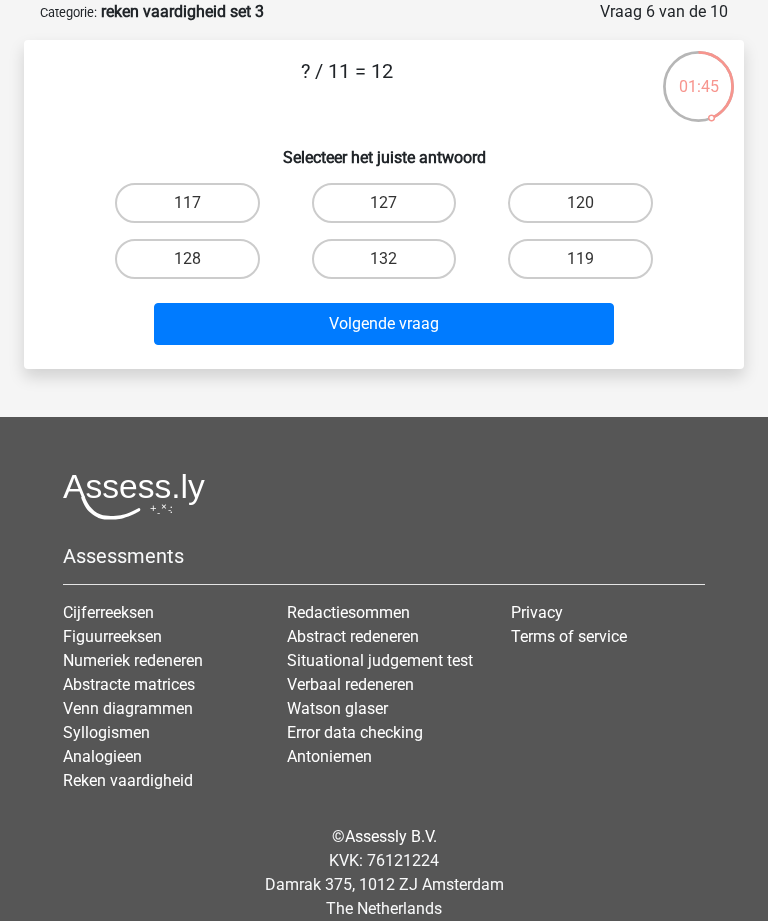 click on "132" at bounding box center (384, 259) 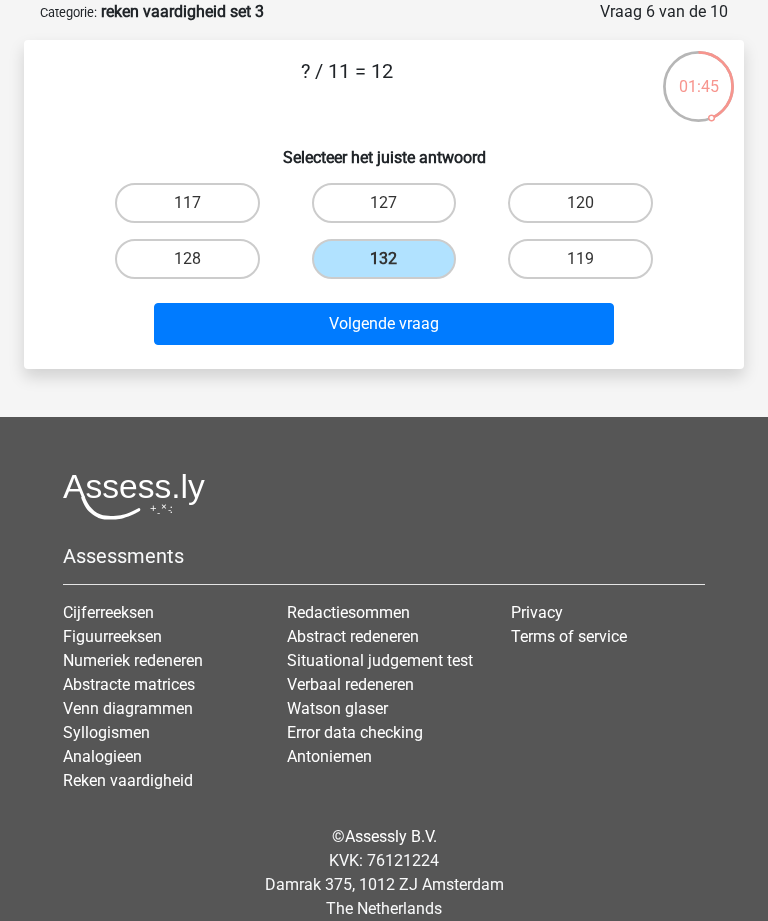 click on "Volgende vraag" at bounding box center (383, 324) 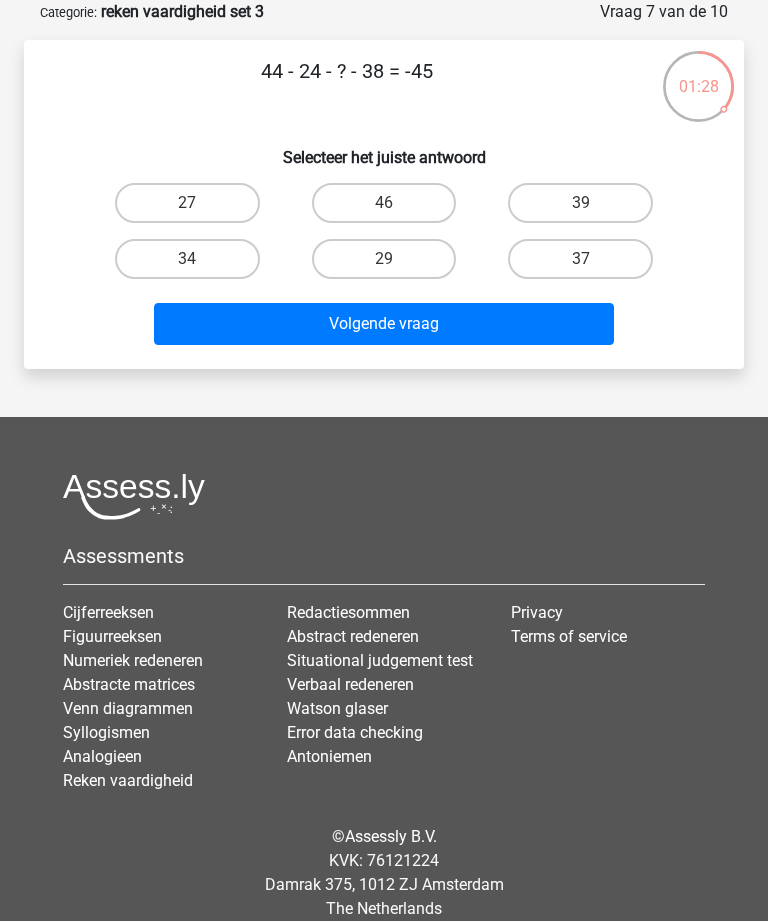 click on "37" at bounding box center (580, 259) 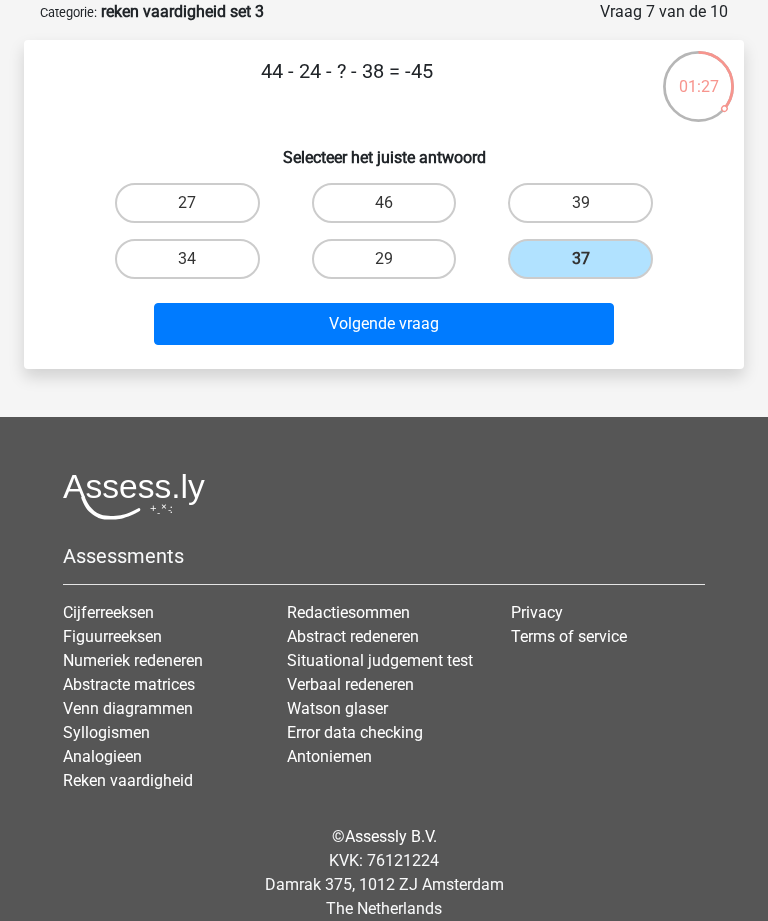 click on "27" at bounding box center [187, 203] 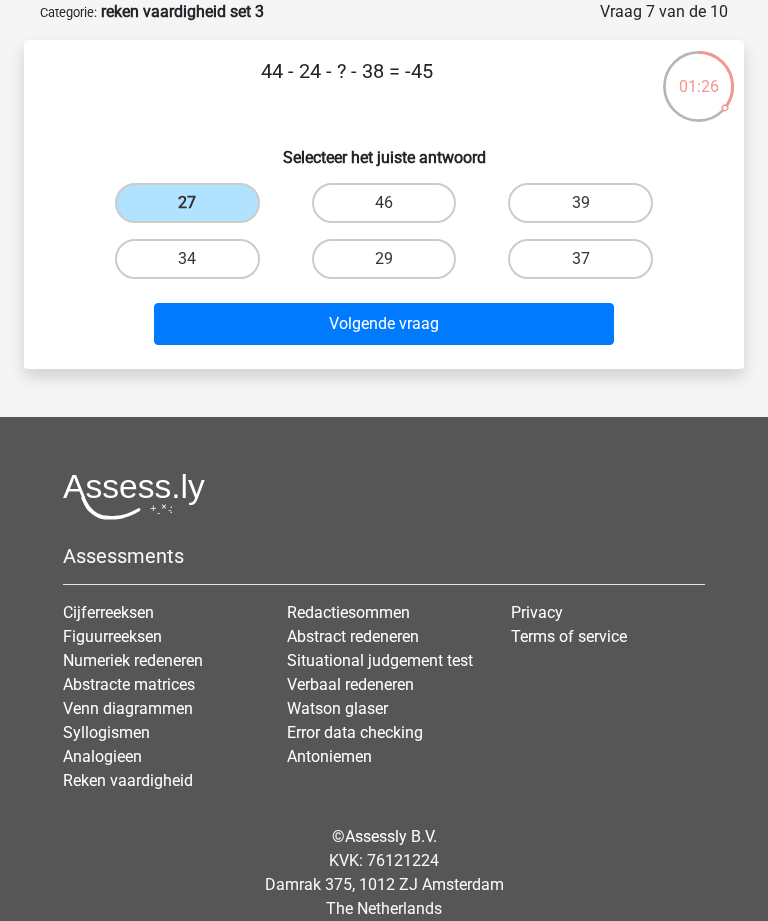 click on "Volgende vraag" at bounding box center (383, 324) 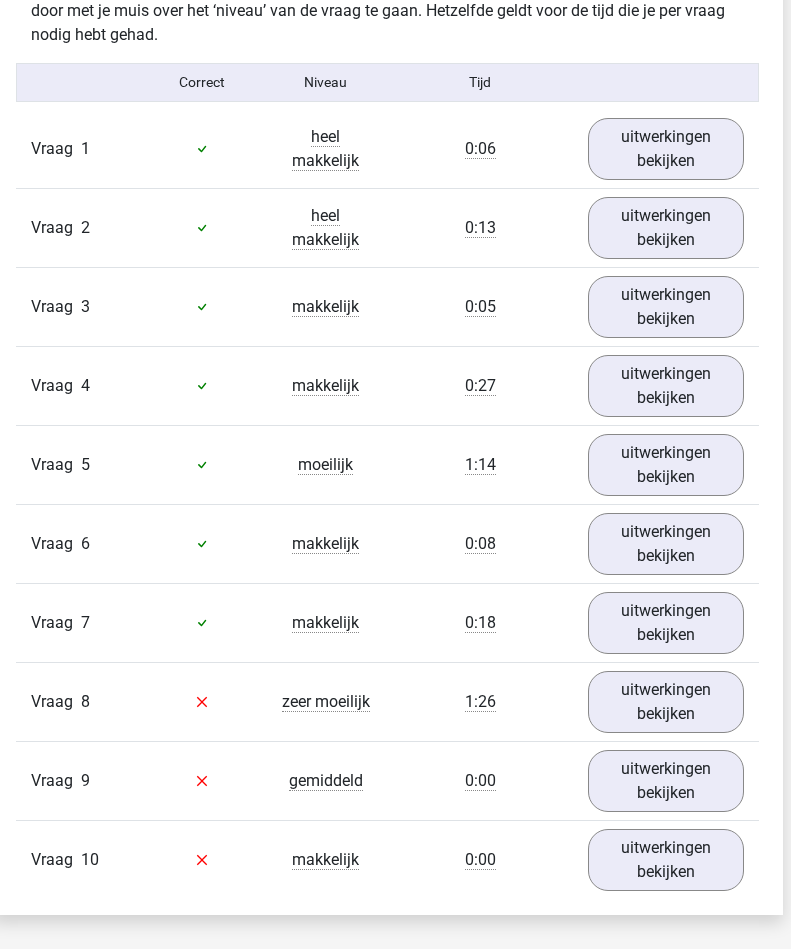 scroll, scrollTop: 1273, scrollLeft: 8, axis: both 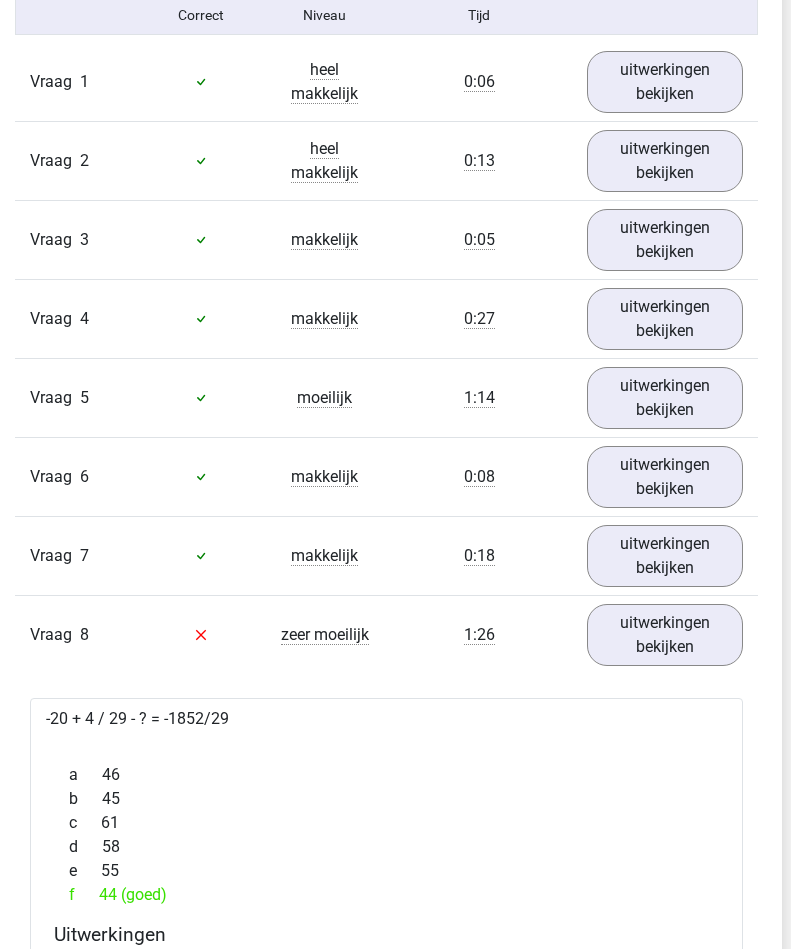 click on "uitwerkingen bekijken" at bounding box center [665, 635] 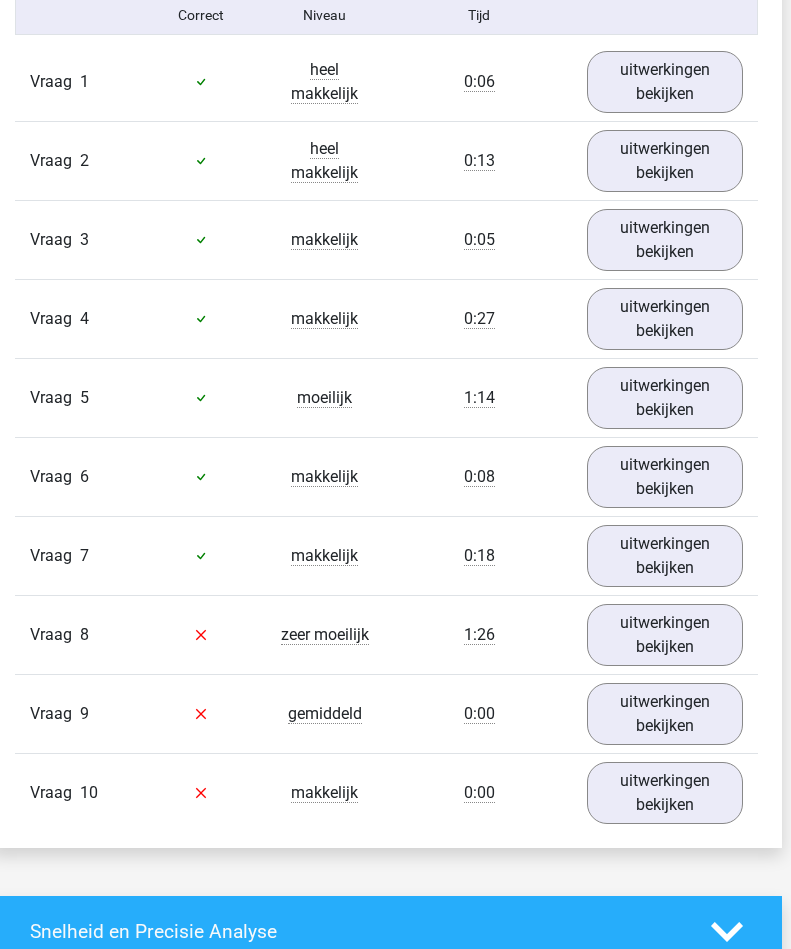 click on "uitwerkingen bekijken" at bounding box center [665, 714] 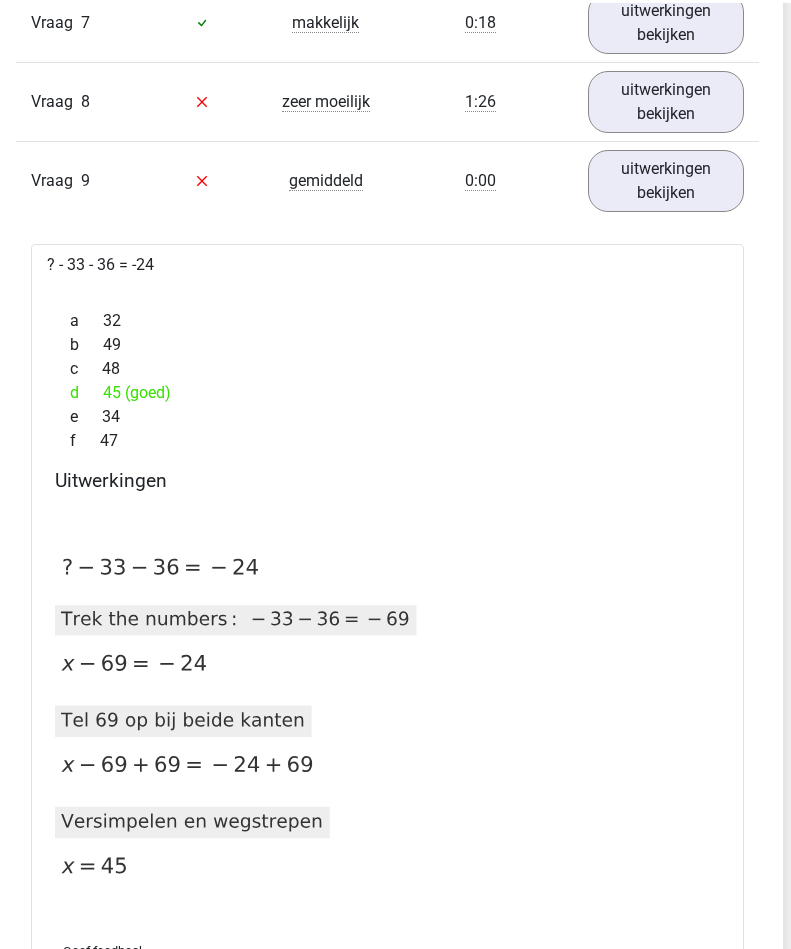 scroll, scrollTop: 1473, scrollLeft: 8, axis: both 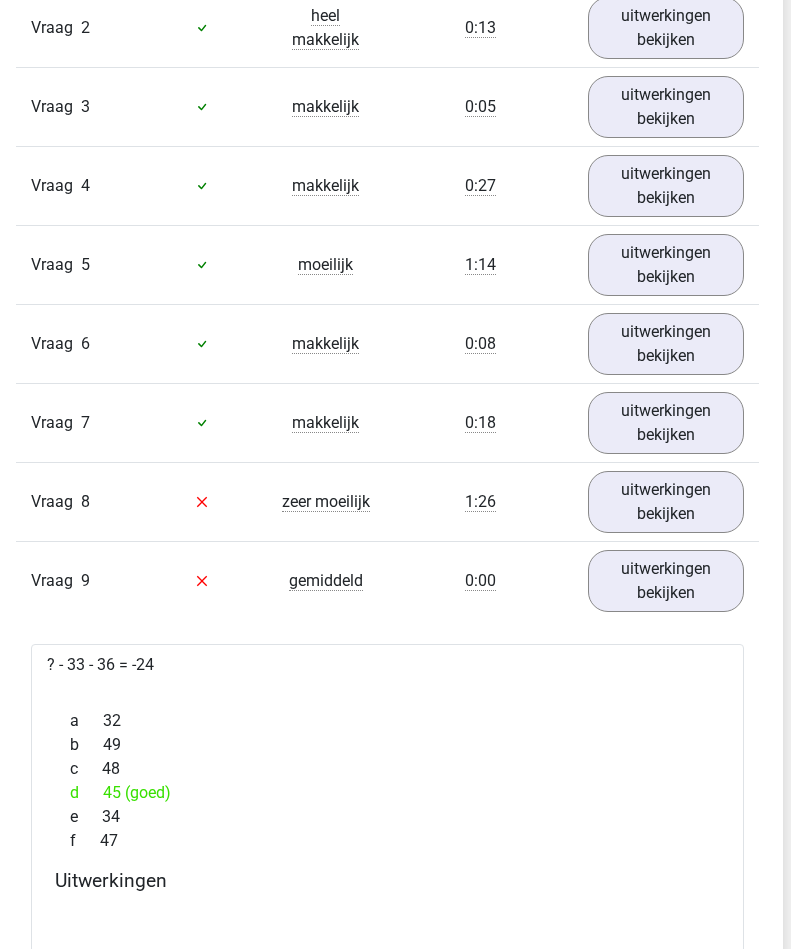 click on "uitwerkingen bekijken" at bounding box center [666, 581] 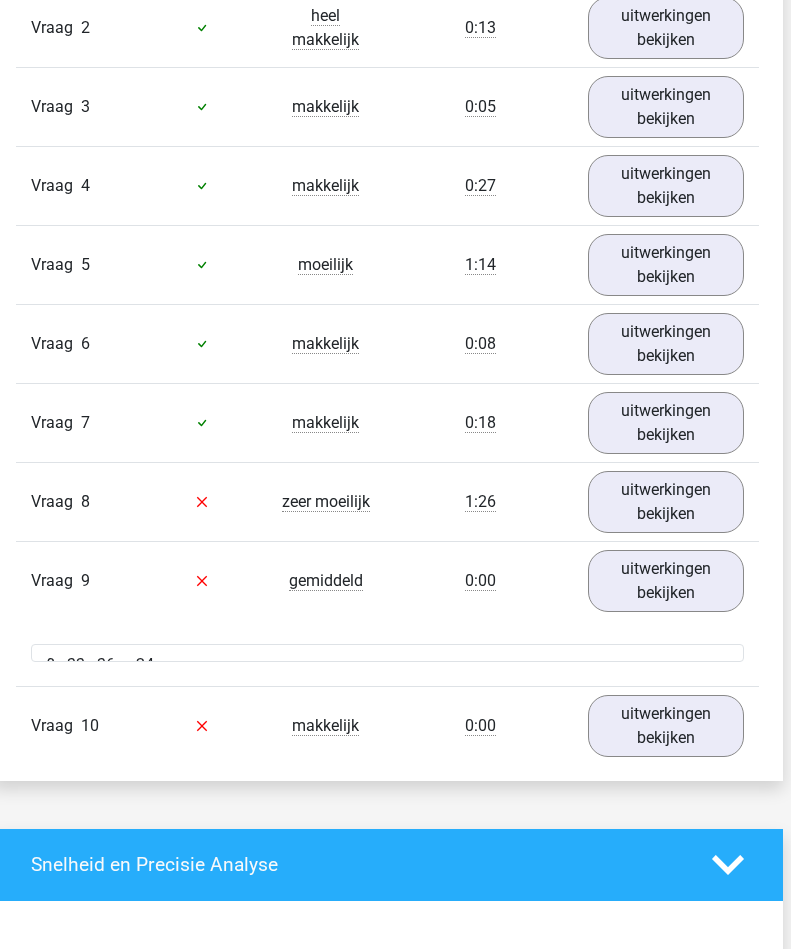 scroll, scrollTop: 1473, scrollLeft: 9, axis: both 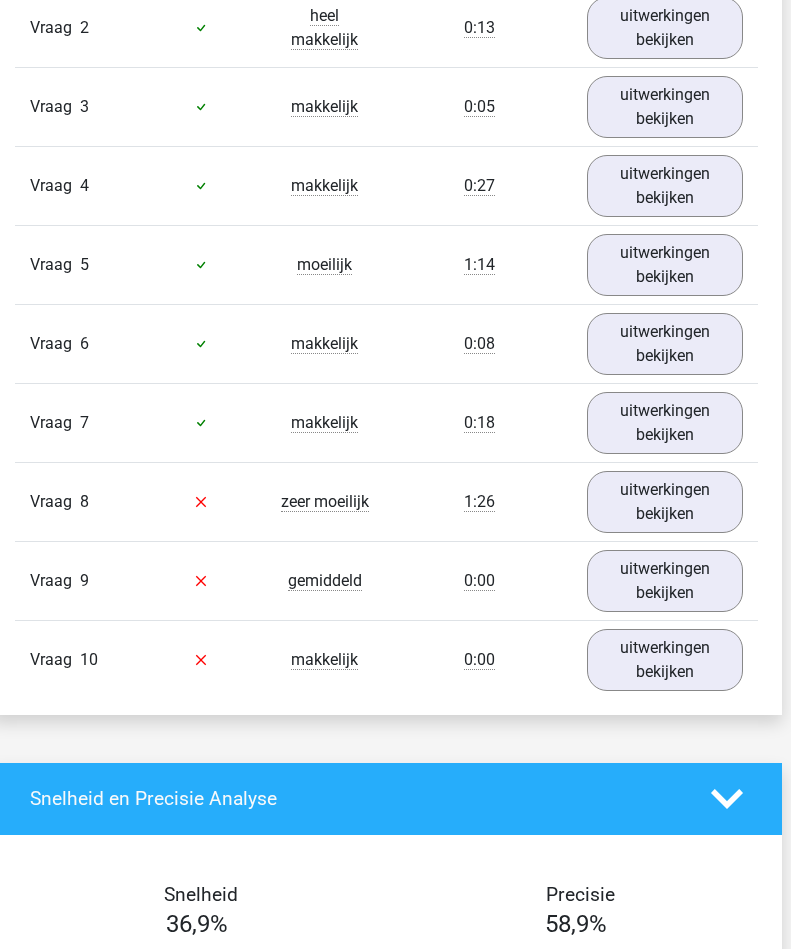 click on "uitwerkingen bekijken" at bounding box center (665, 660) 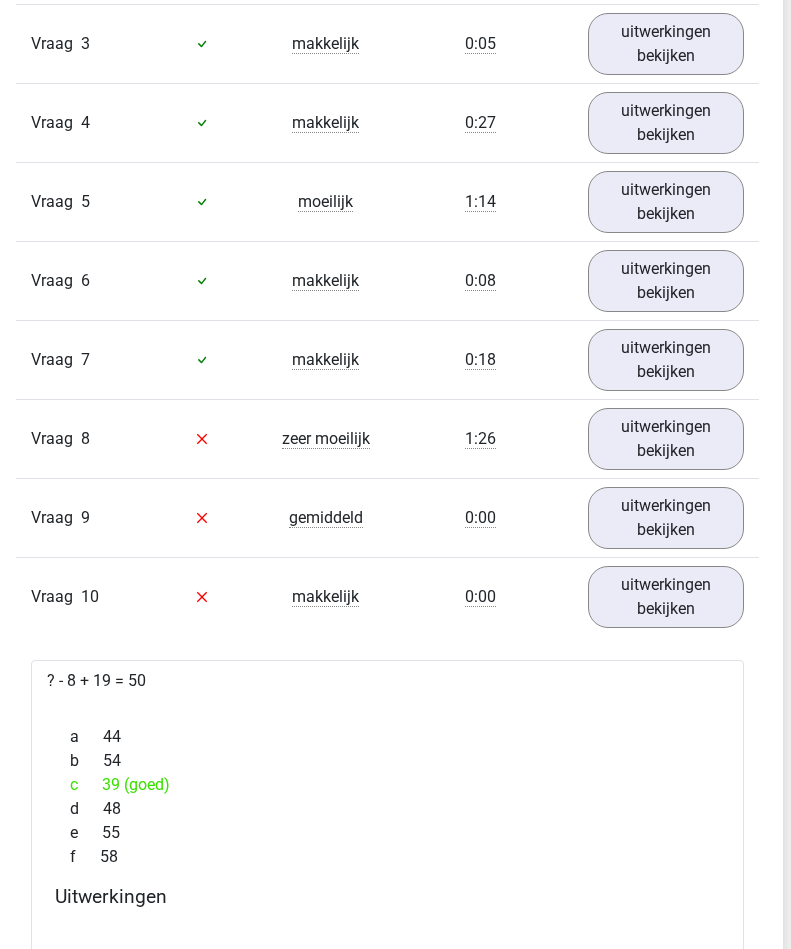 scroll, scrollTop: 1542, scrollLeft: 8, axis: both 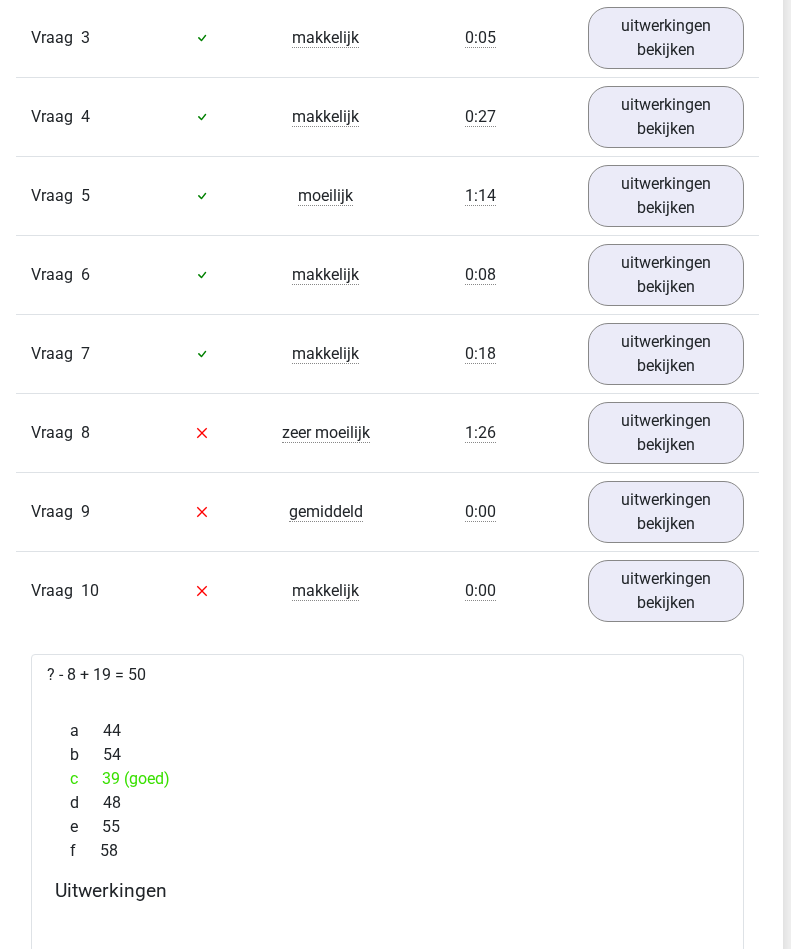 click on "uitwerkingen bekijken" at bounding box center [666, 591] 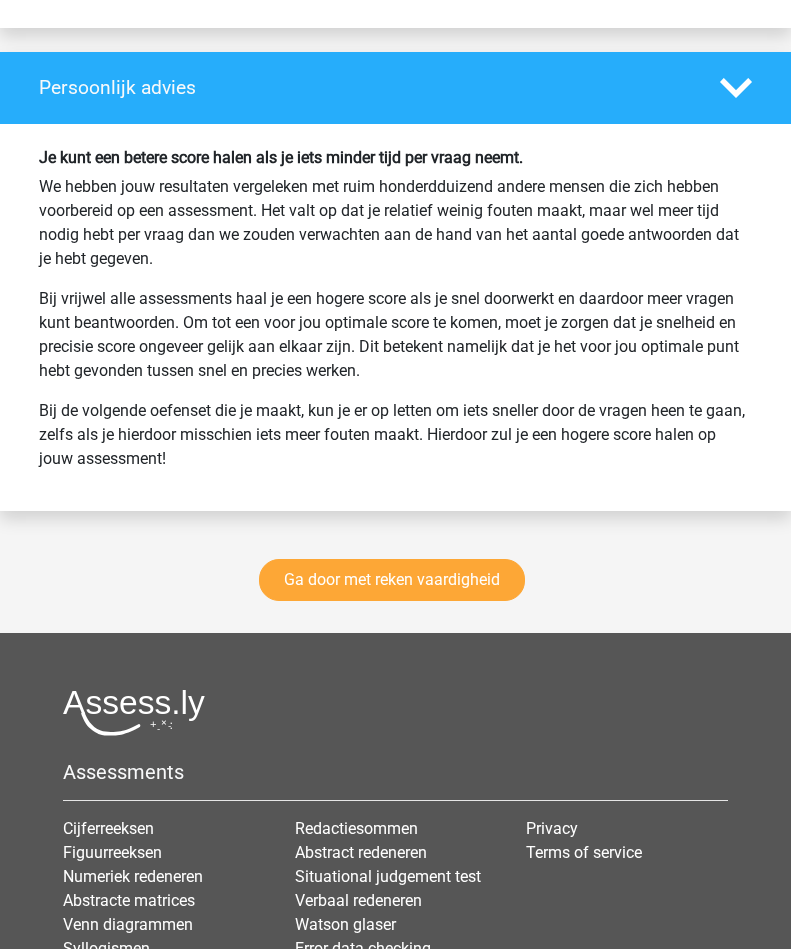 scroll, scrollTop: 2845, scrollLeft: 0, axis: vertical 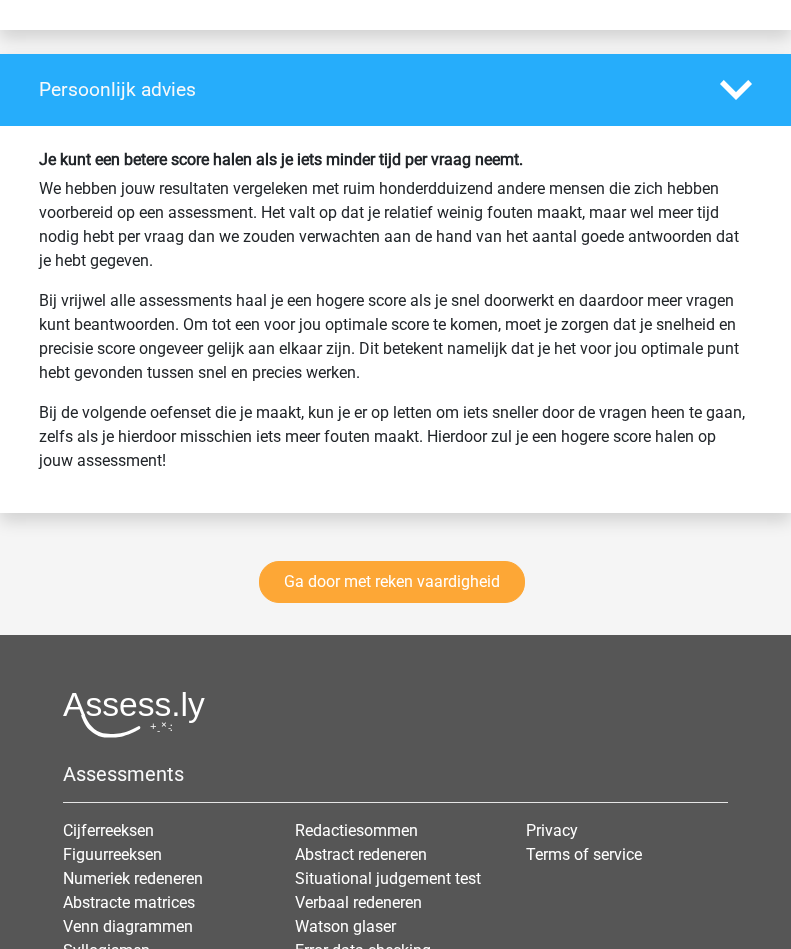 click on "Ga door met reken vaardigheid" at bounding box center [392, 582] 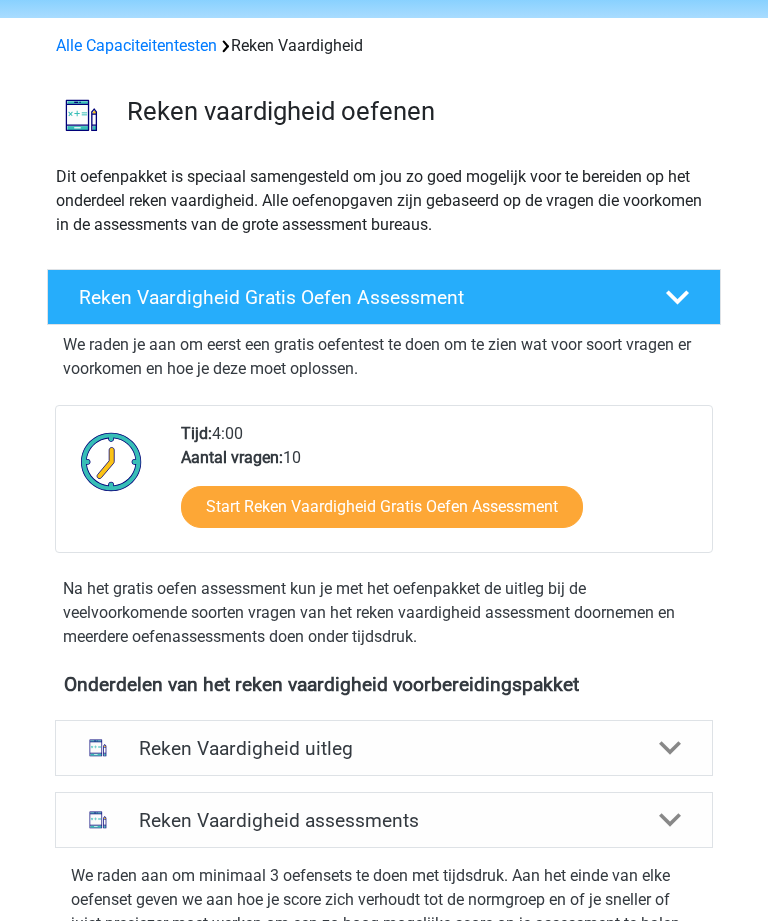 scroll, scrollTop: 0, scrollLeft: 0, axis: both 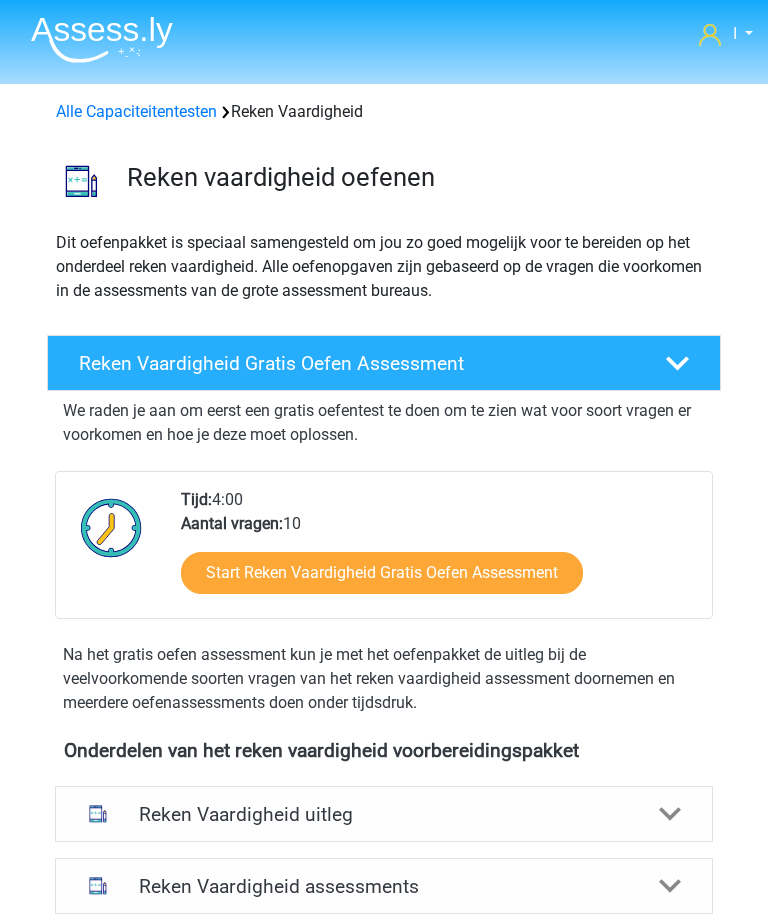 click on "Alle Capaciteitentesten" at bounding box center [136, 111] 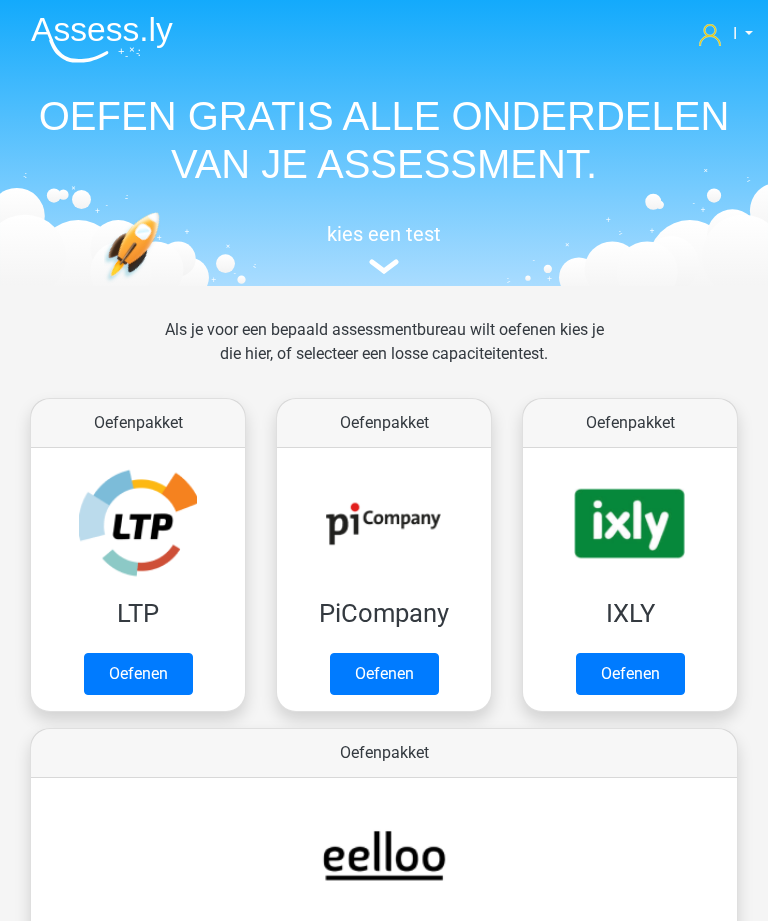 scroll, scrollTop: 1210, scrollLeft: 0, axis: vertical 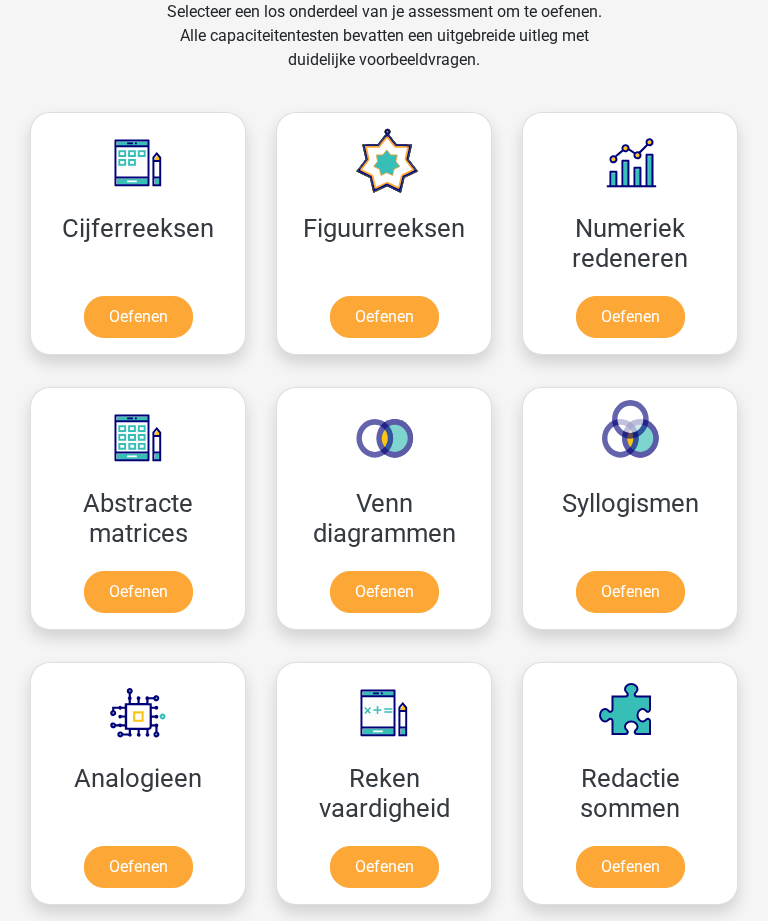 click on "Oefenen" at bounding box center (384, 592) 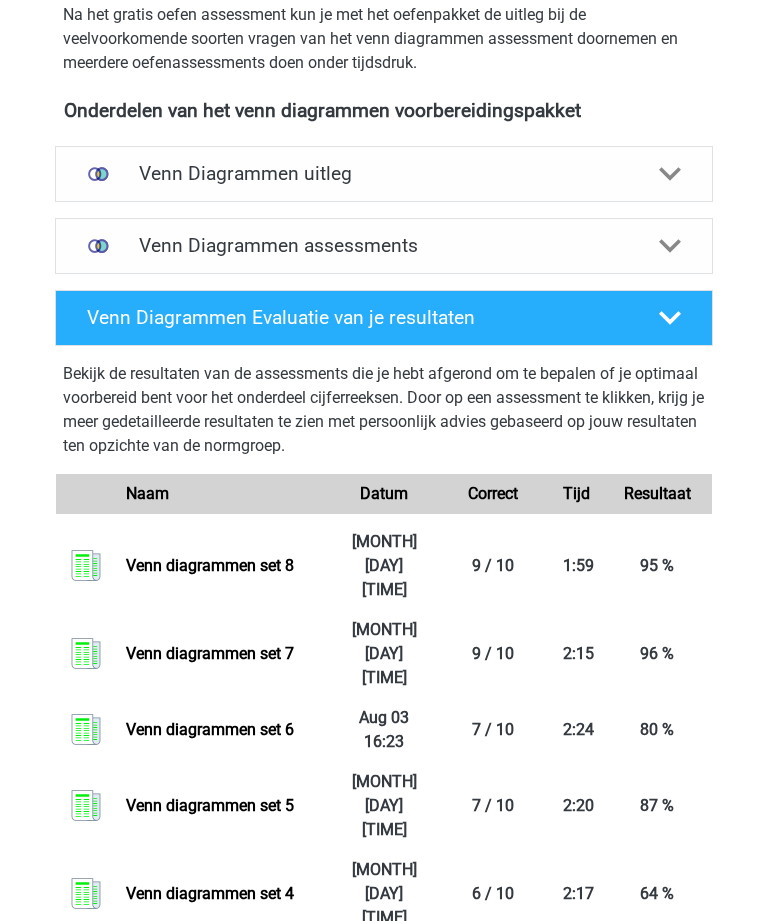 scroll, scrollTop: 640, scrollLeft: 0, axis: vertical 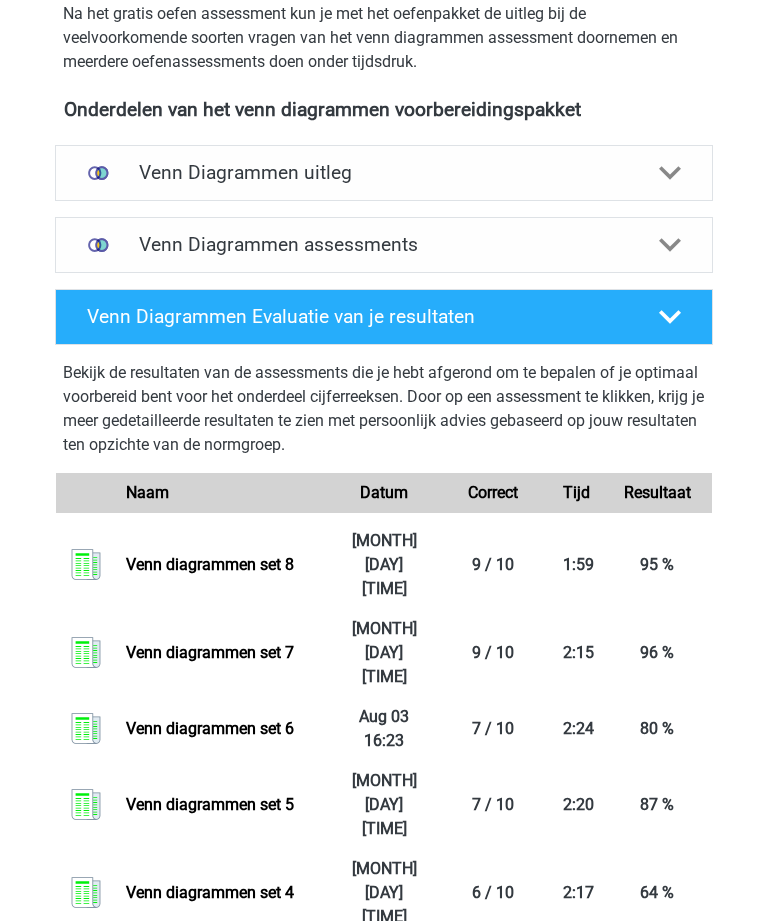 click 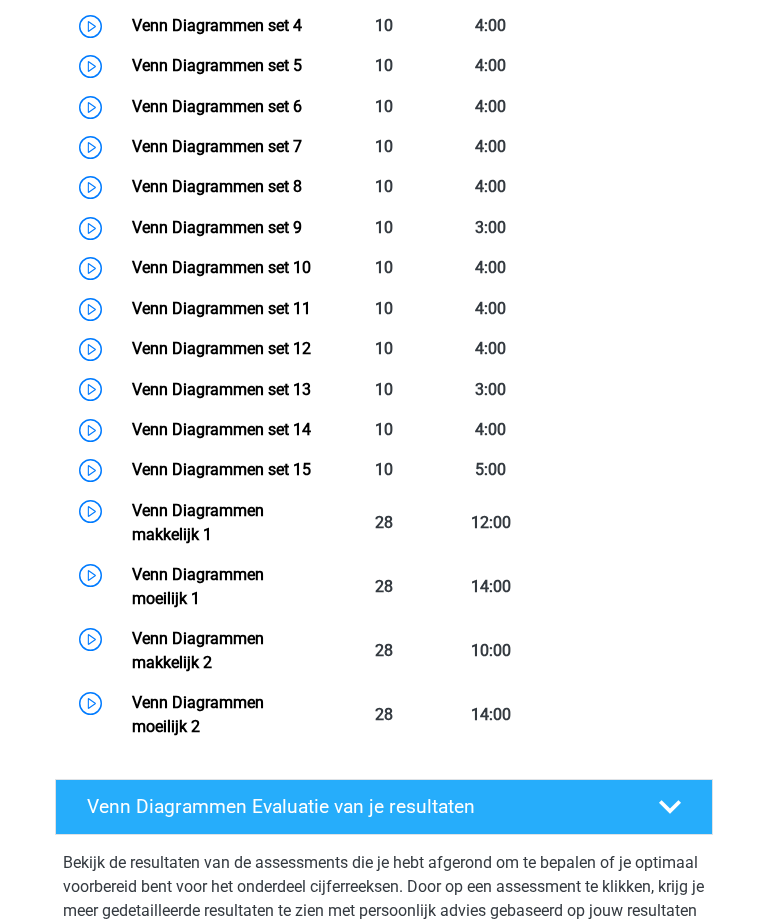 scroll, scrollTop: 1189, scrollLeft: 0, axis: vertical 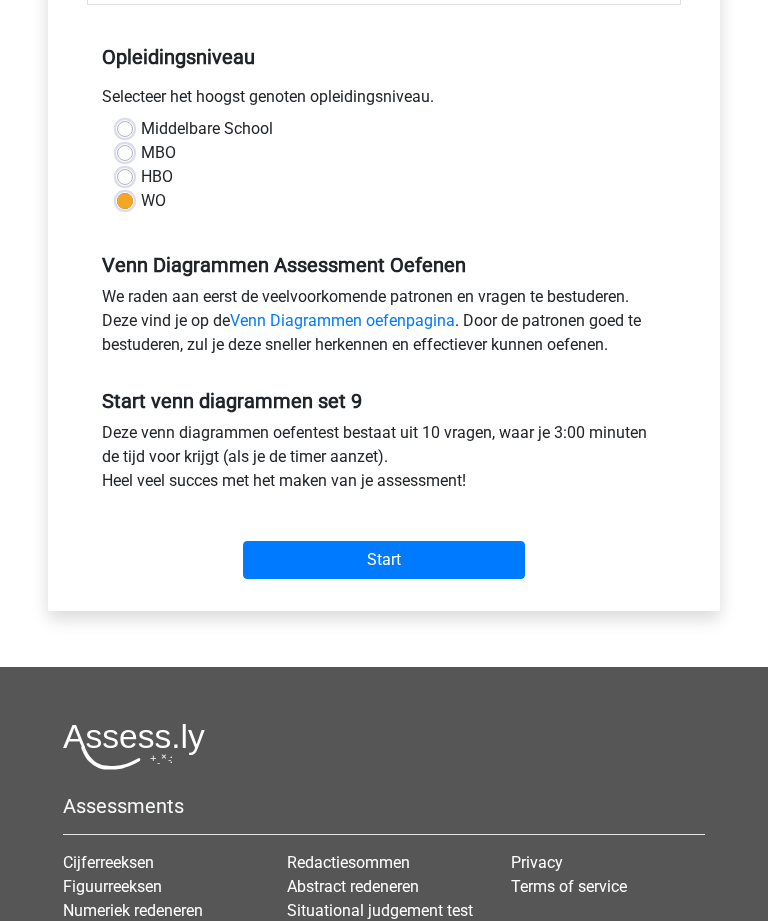 click on "Start" at bounding box center [384, 561] 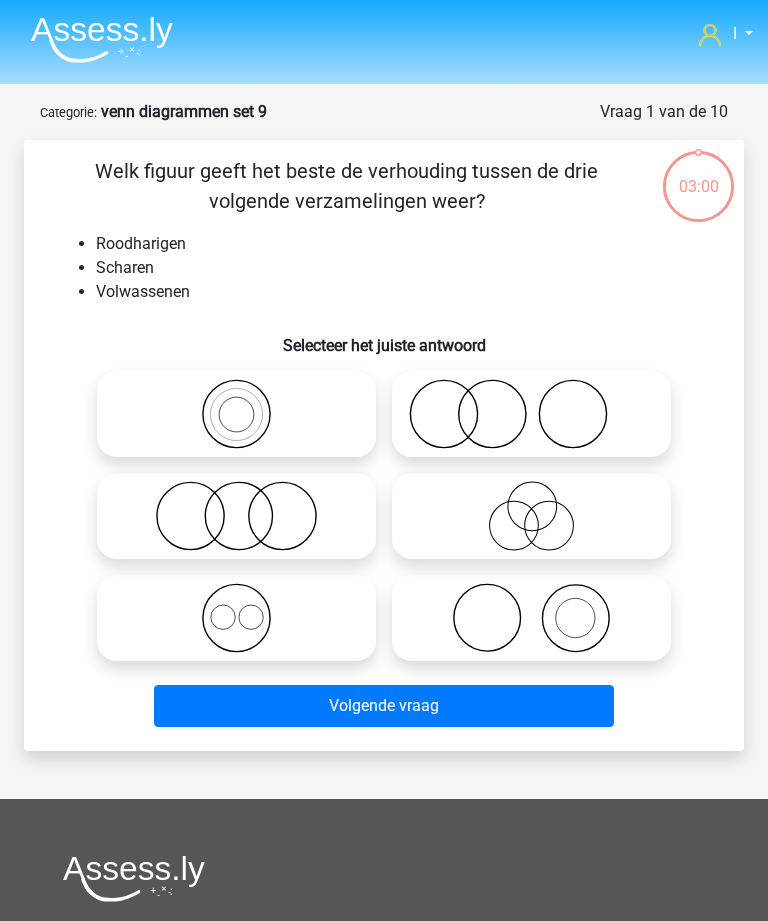 scroll, scrollTop: 0, scrollLeft: 0, axis: both 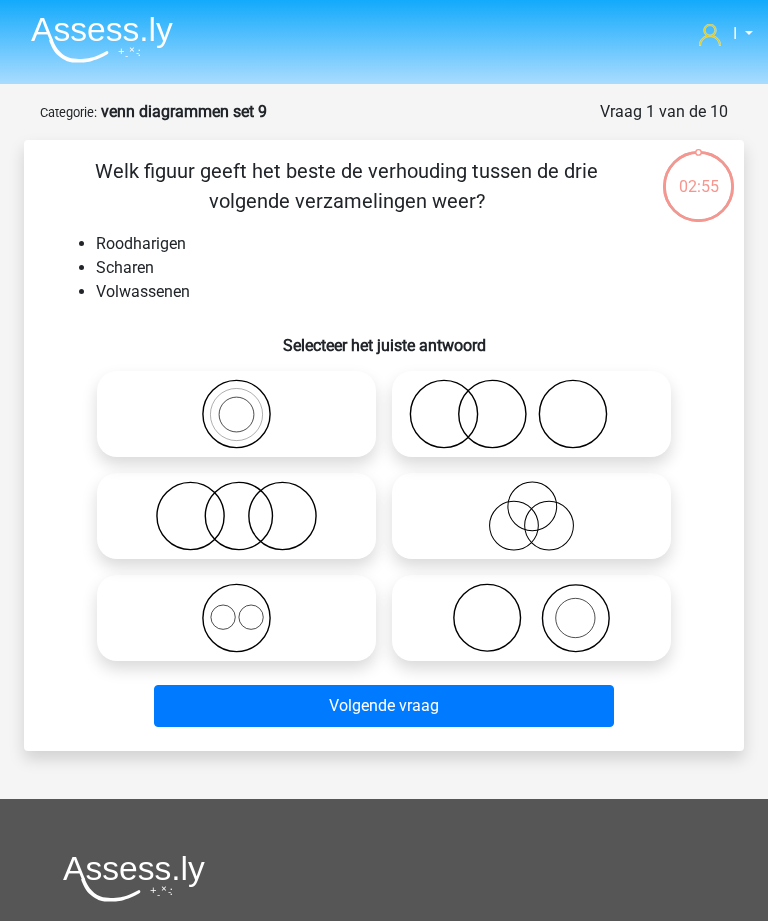 click 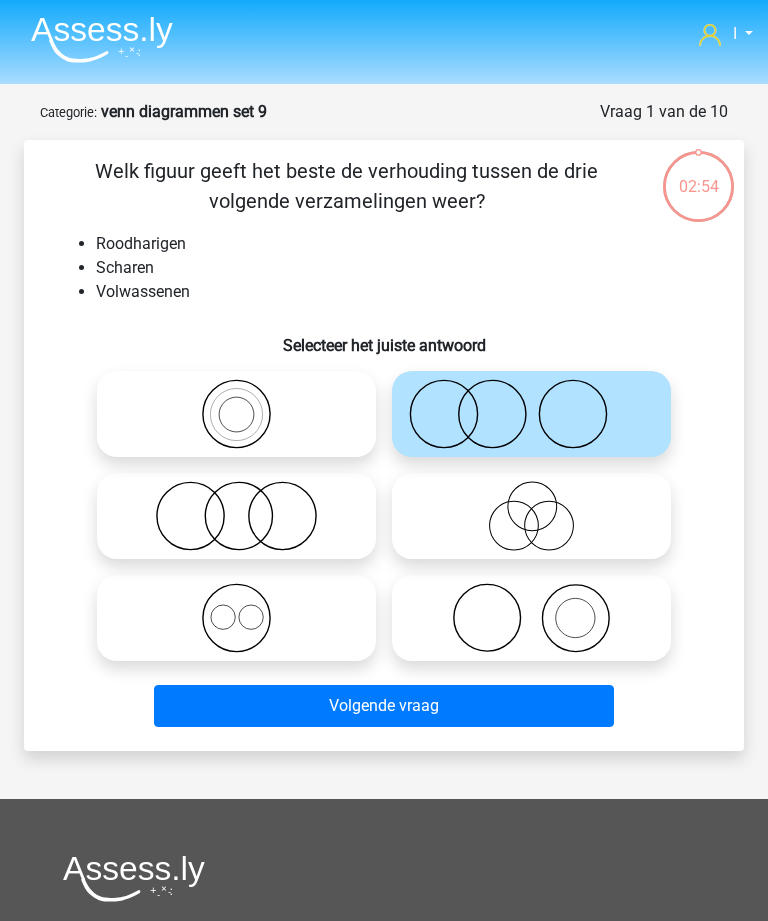 click on "Volgende vraag" at bounding box center [383, 706] 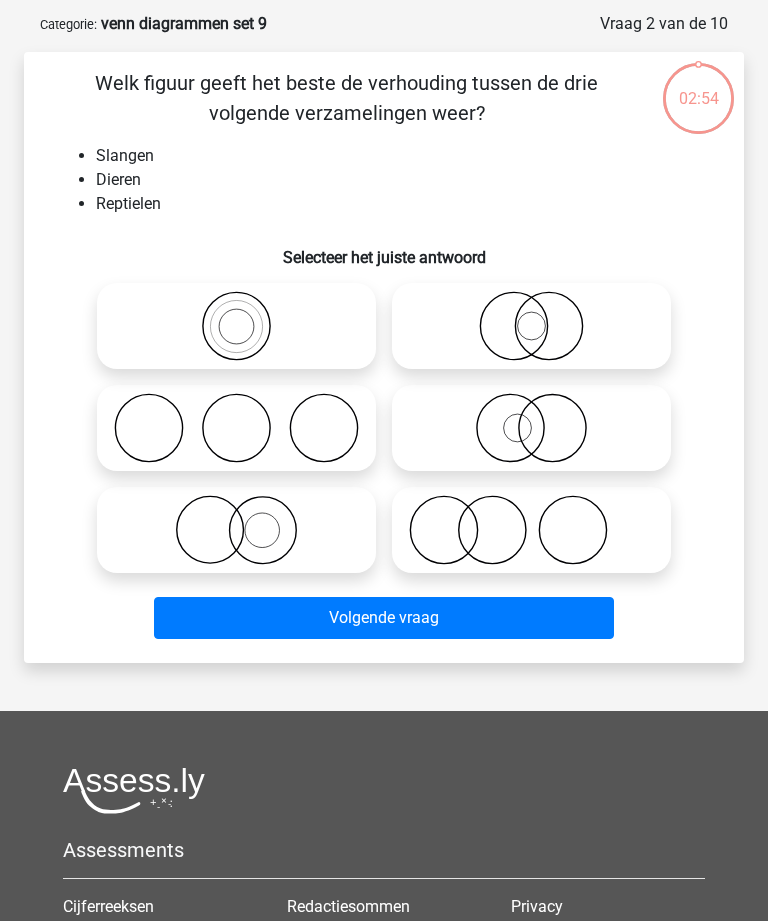 scroll, scrollTop: 100, scrollLeft: 0, axis: vertical 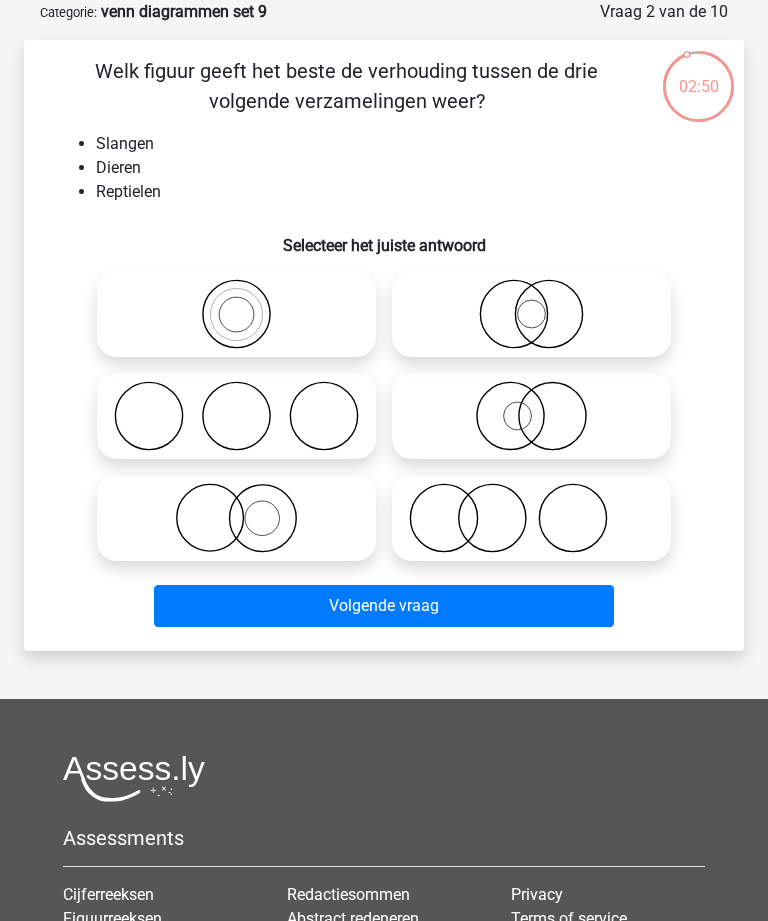 click 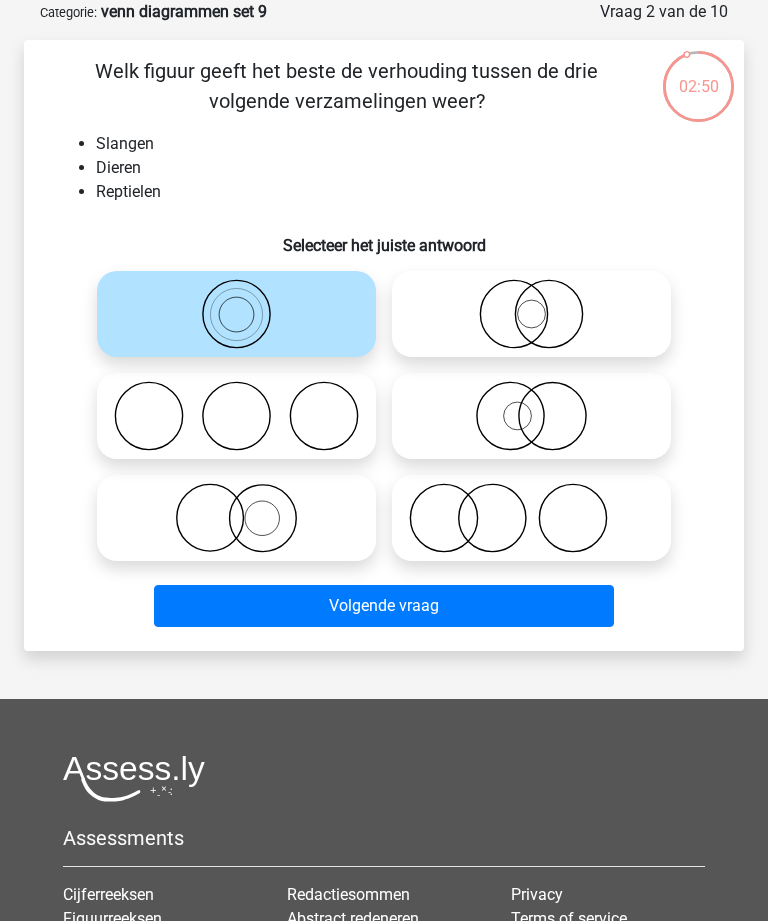 click on "Volgende vraag" at bounding box center [384, 602] 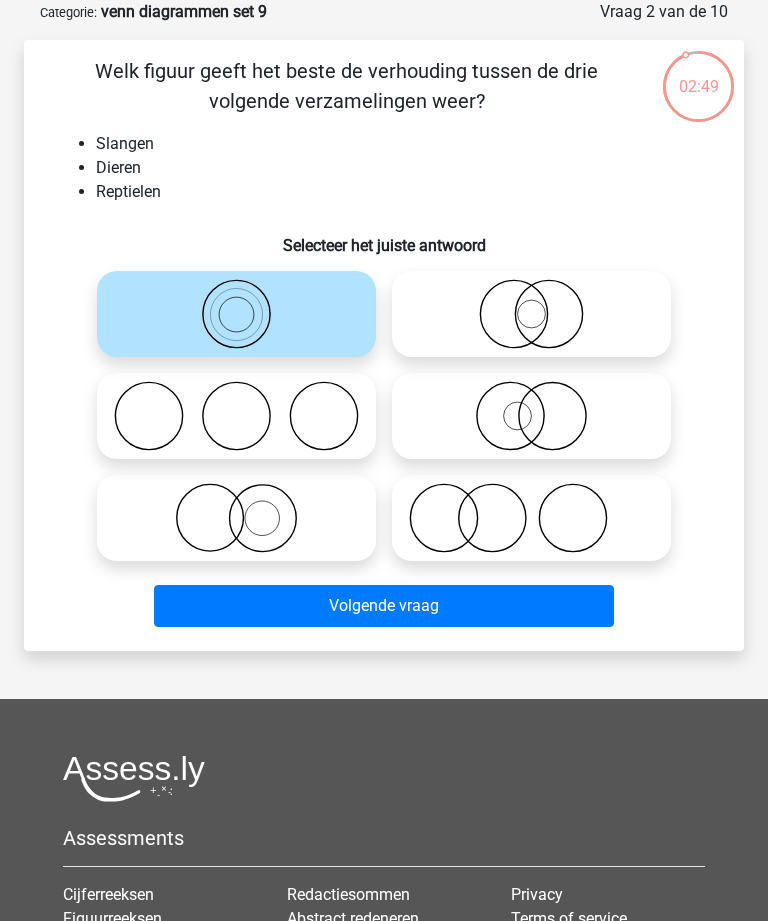 click on "Volgende vraag" at bounding box center [383, 606] 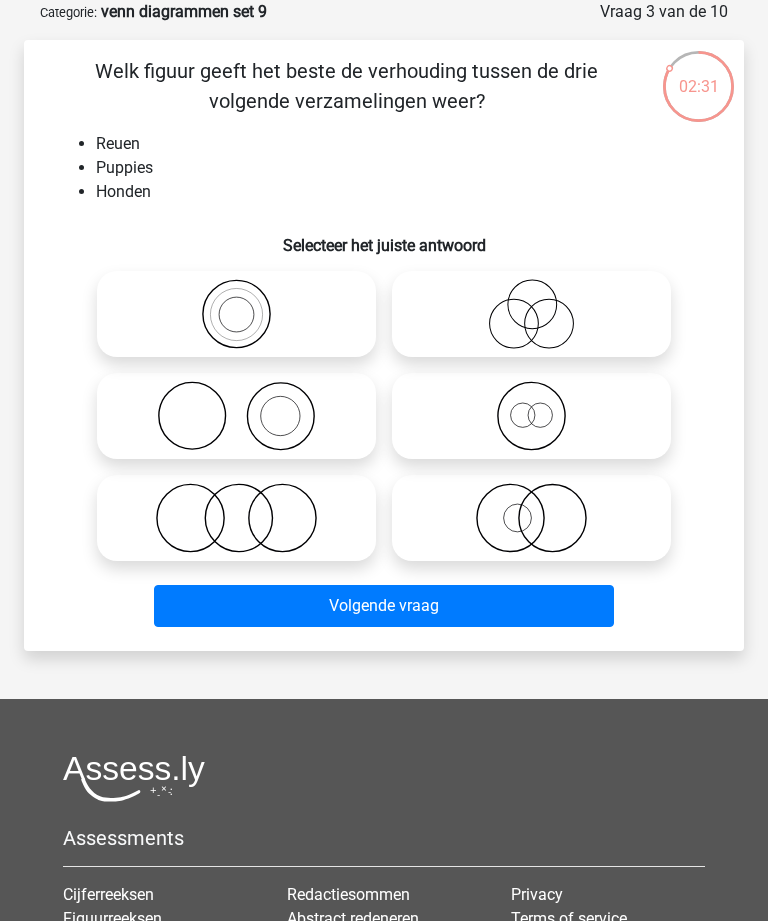 click 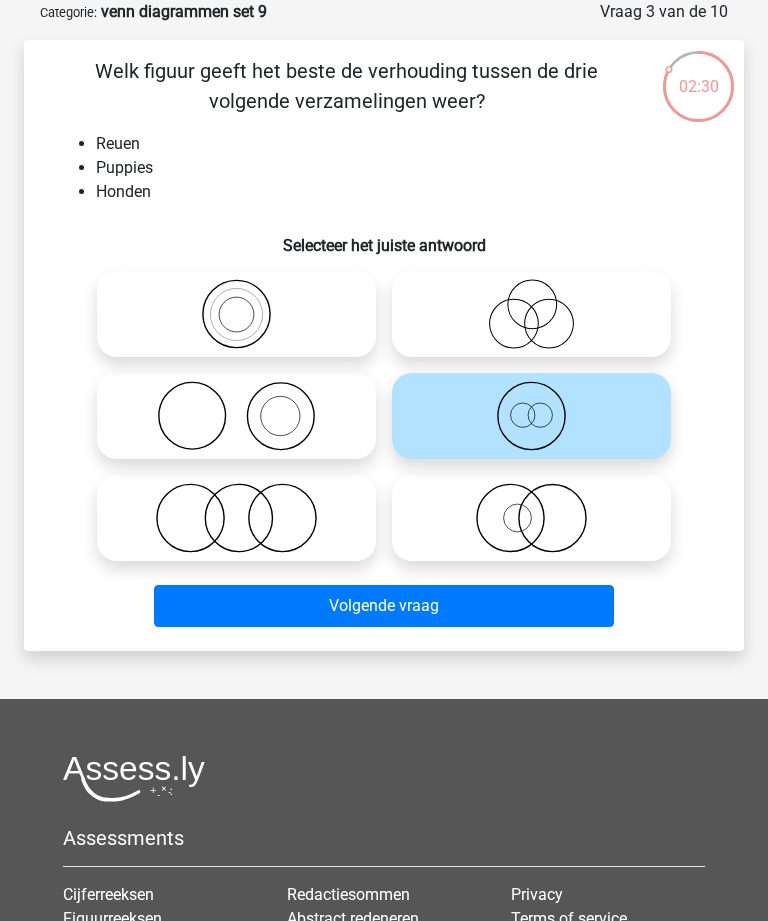 click on "Volgende vraag" at bounding box center [383, 606] 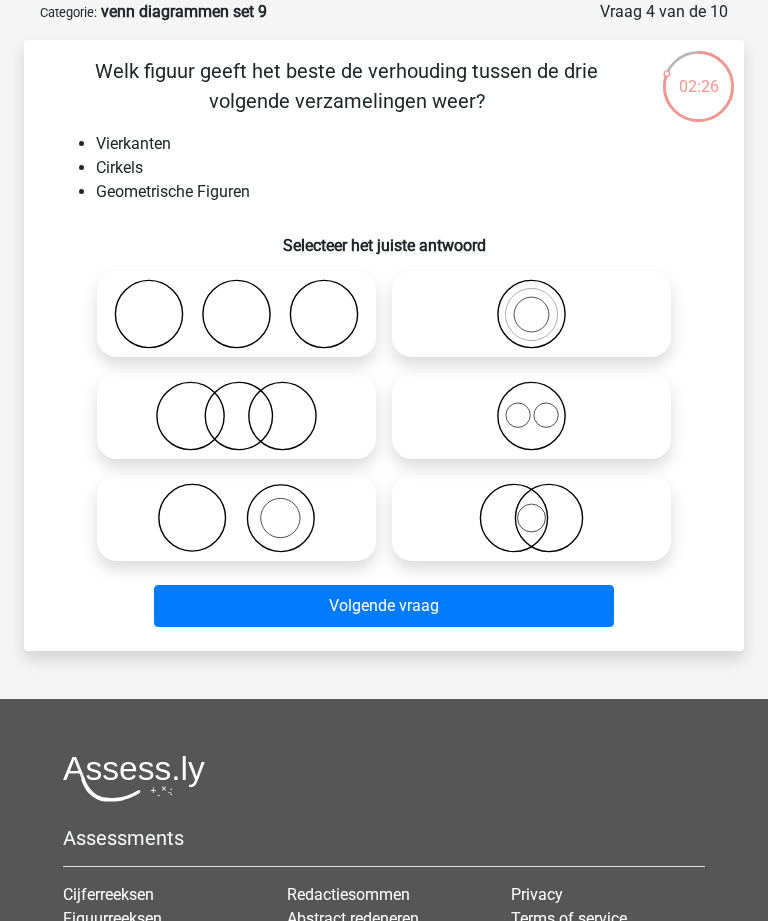 click 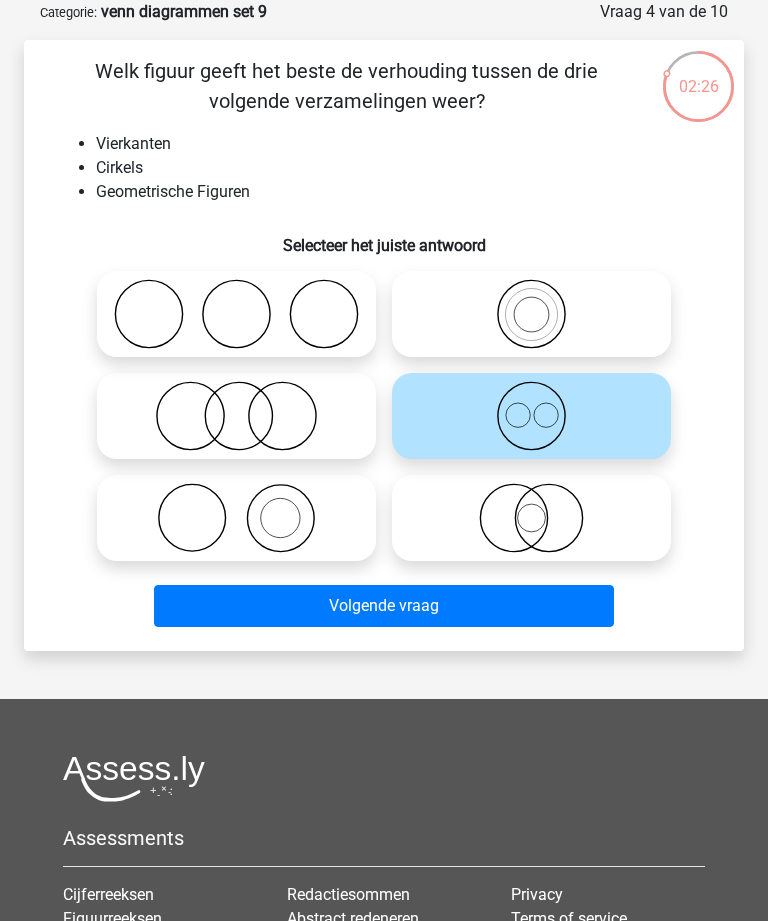 click on "Volgende vraag" at bounding box center [383, 606] 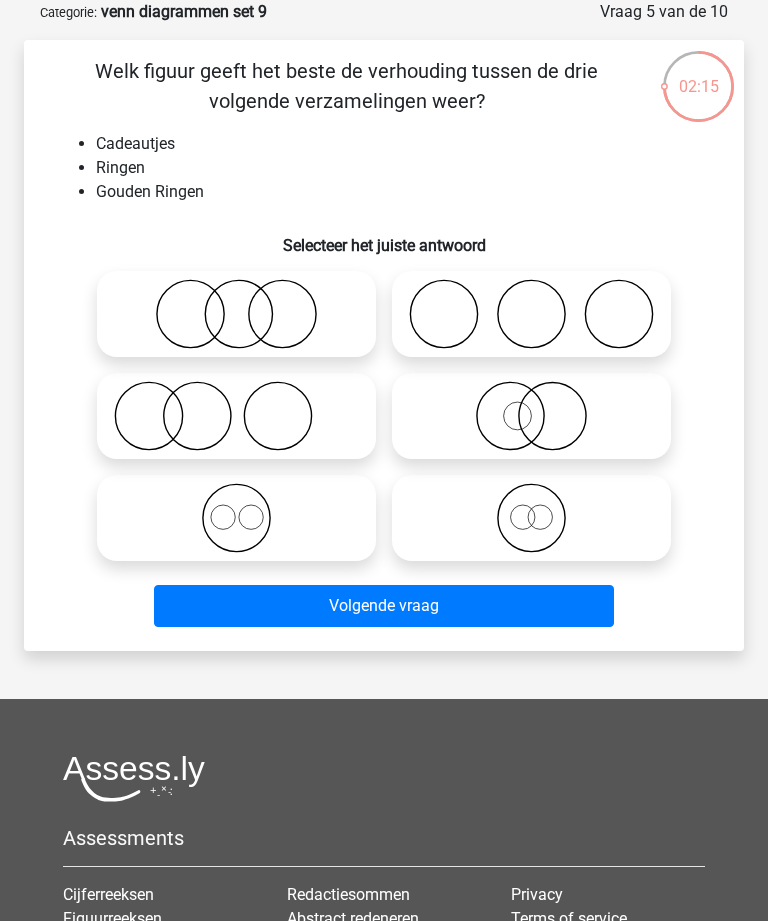 click 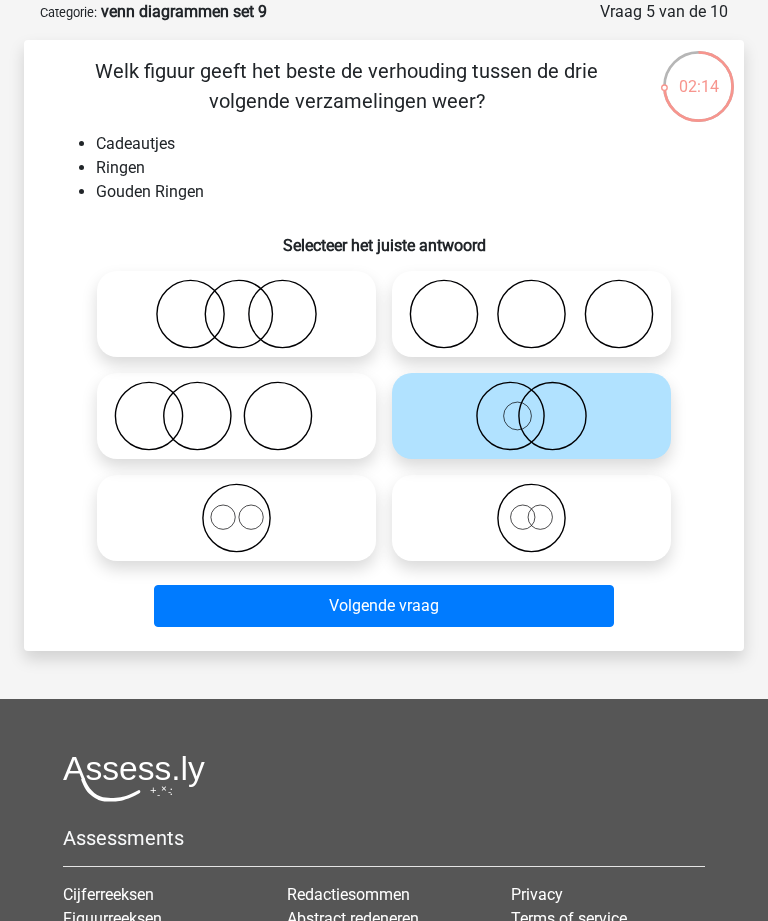 click on "Volgende vraag" at bounding box center [383, 606] 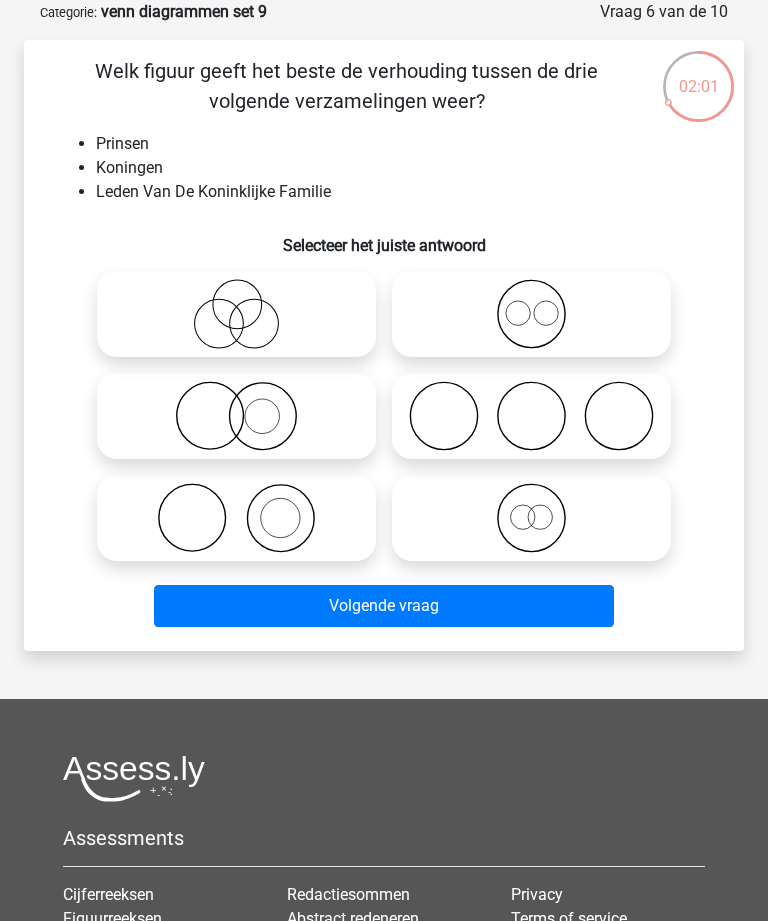 click 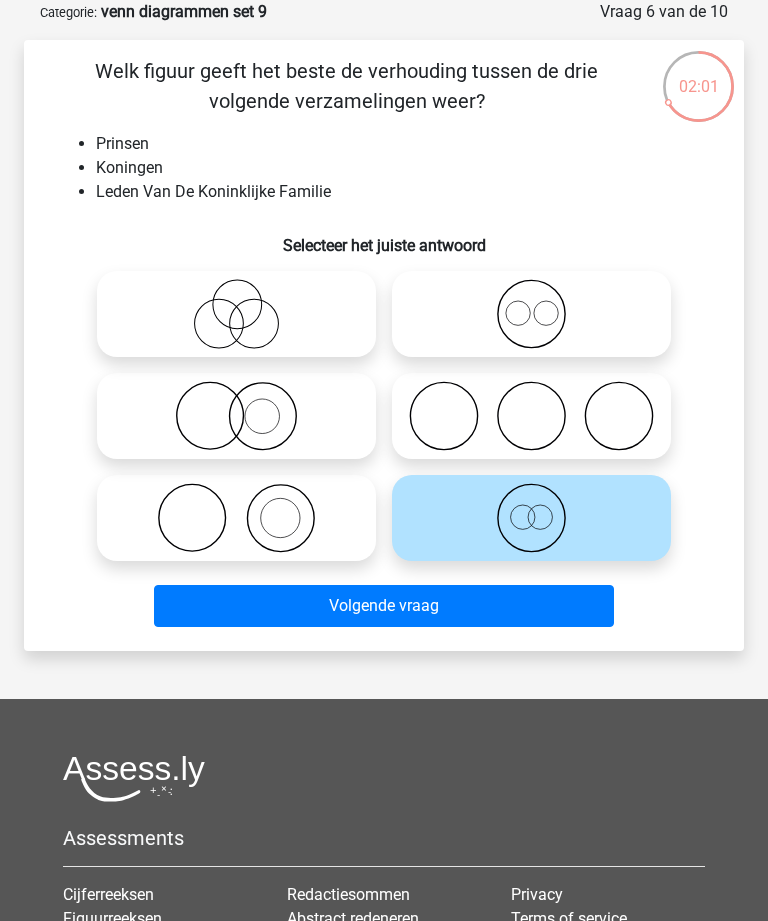click on "Volgende vraag" at bounding box center (383, 606) 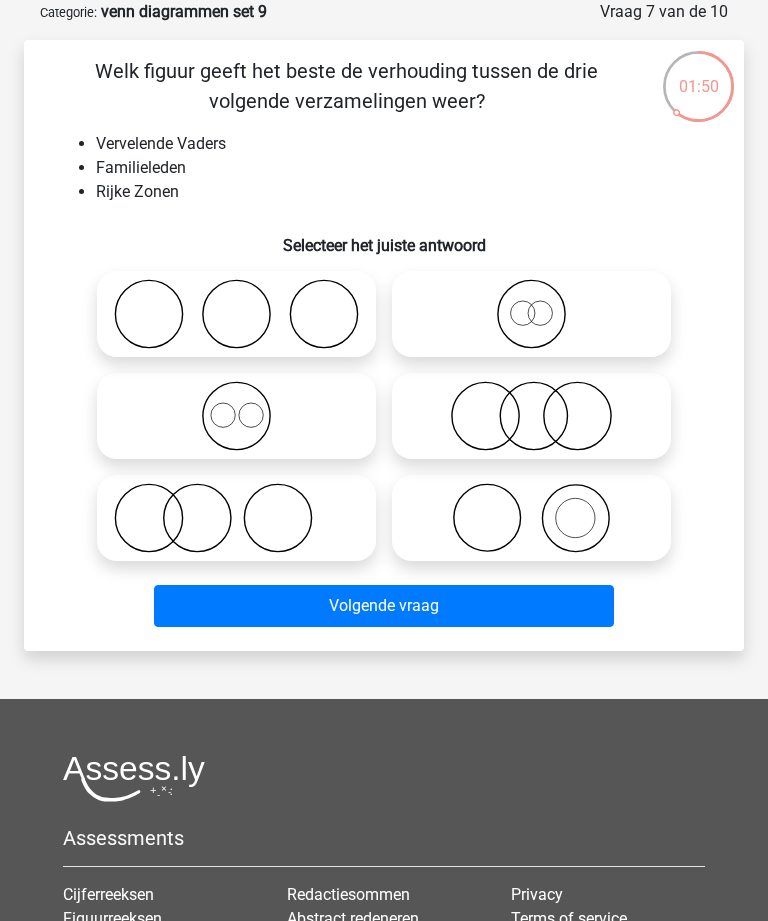 click 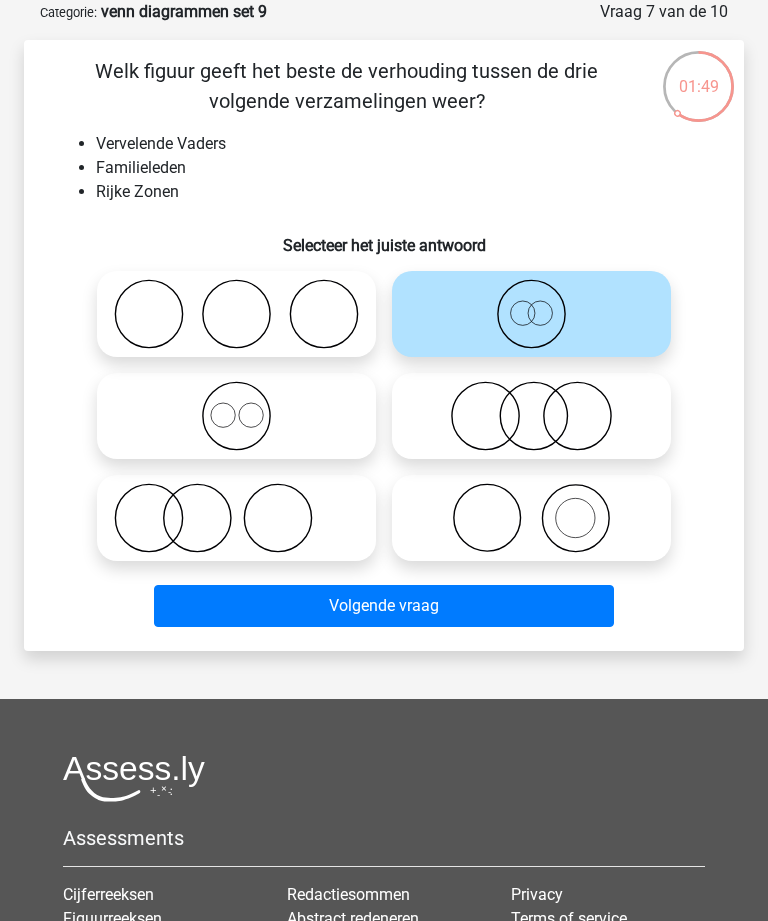 click on "Volgende vraag" at bounding box center (383, 606) 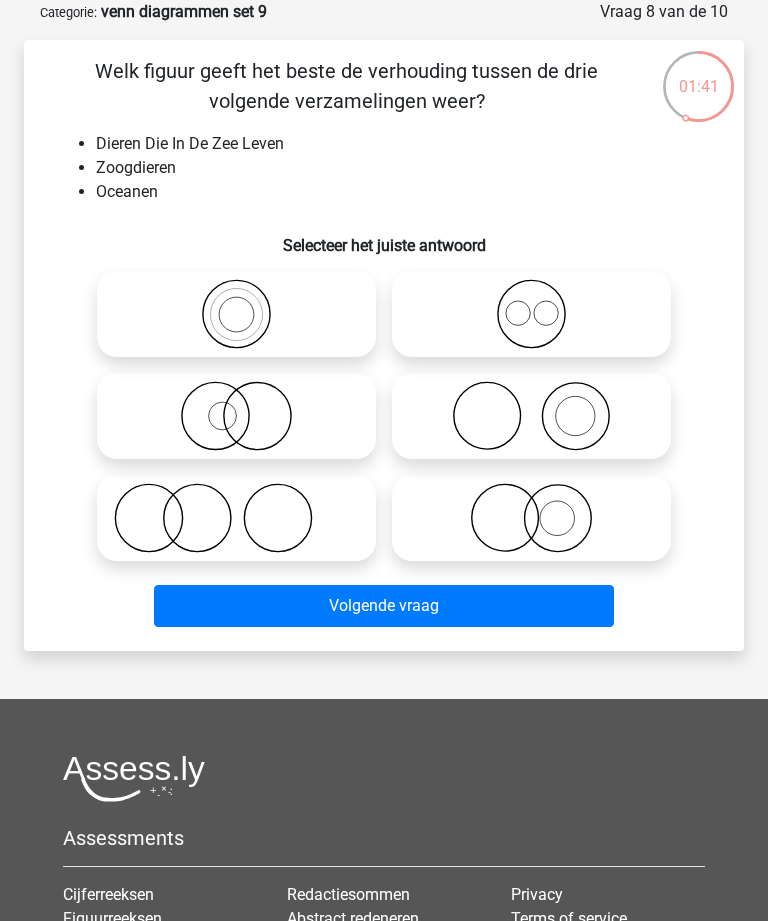 click 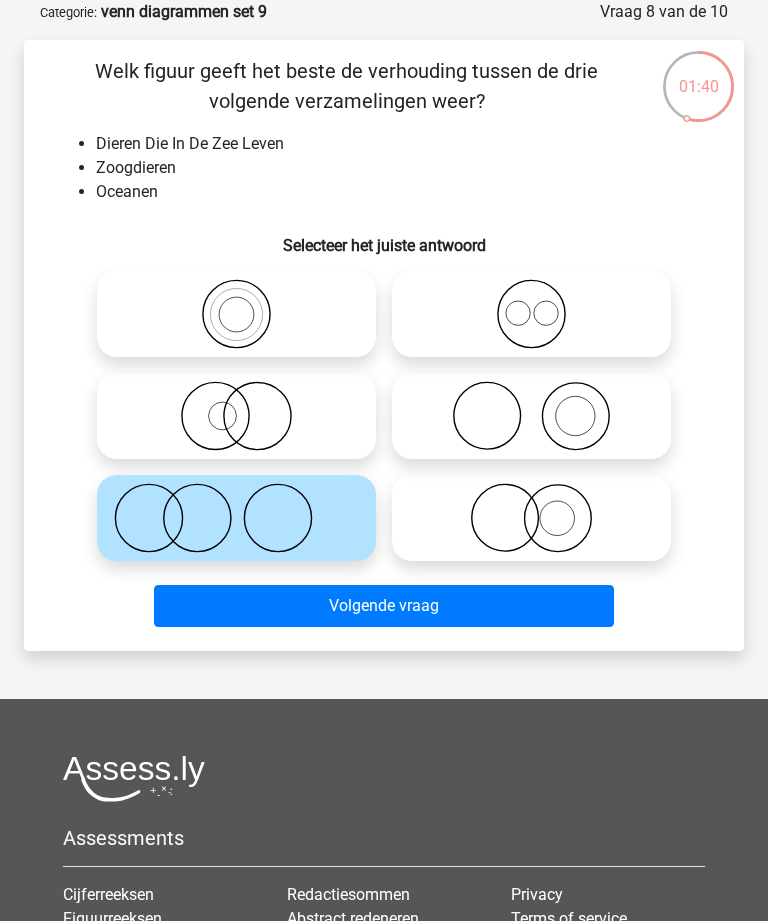 click on "Volgende vraag" at bounding box center [383, 606] 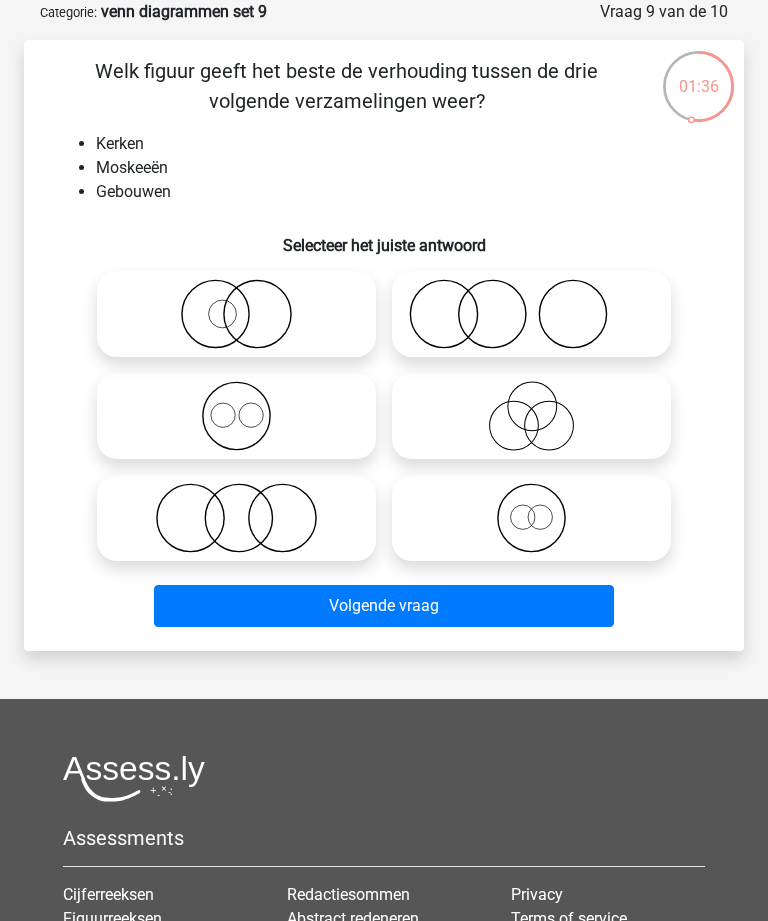 click 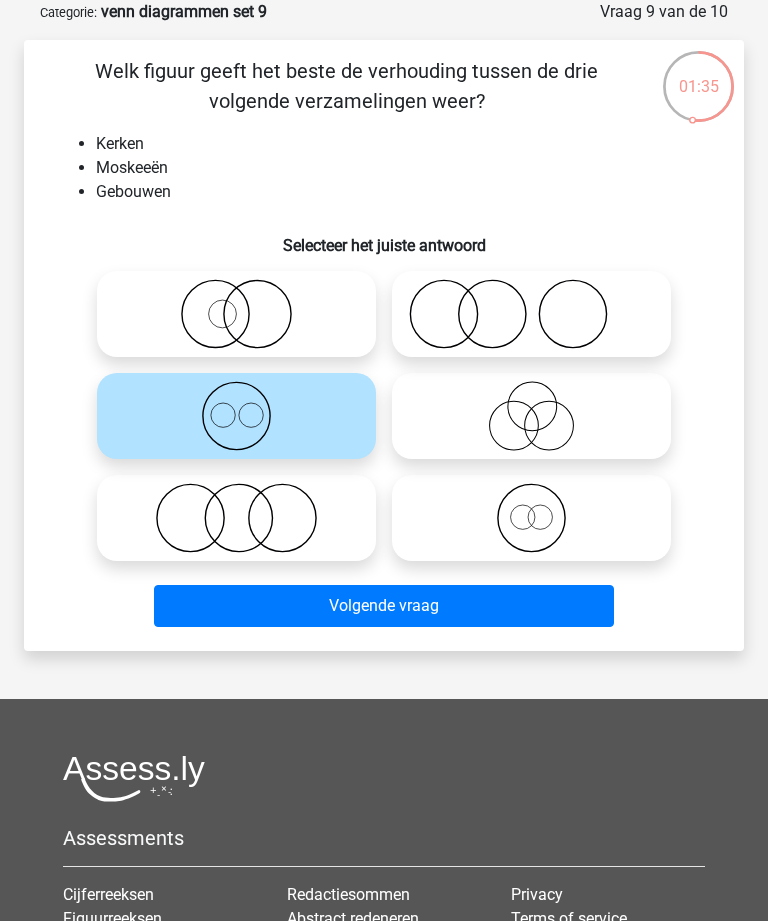 click on "Volgende vraag" at bounding box center (383, 606) 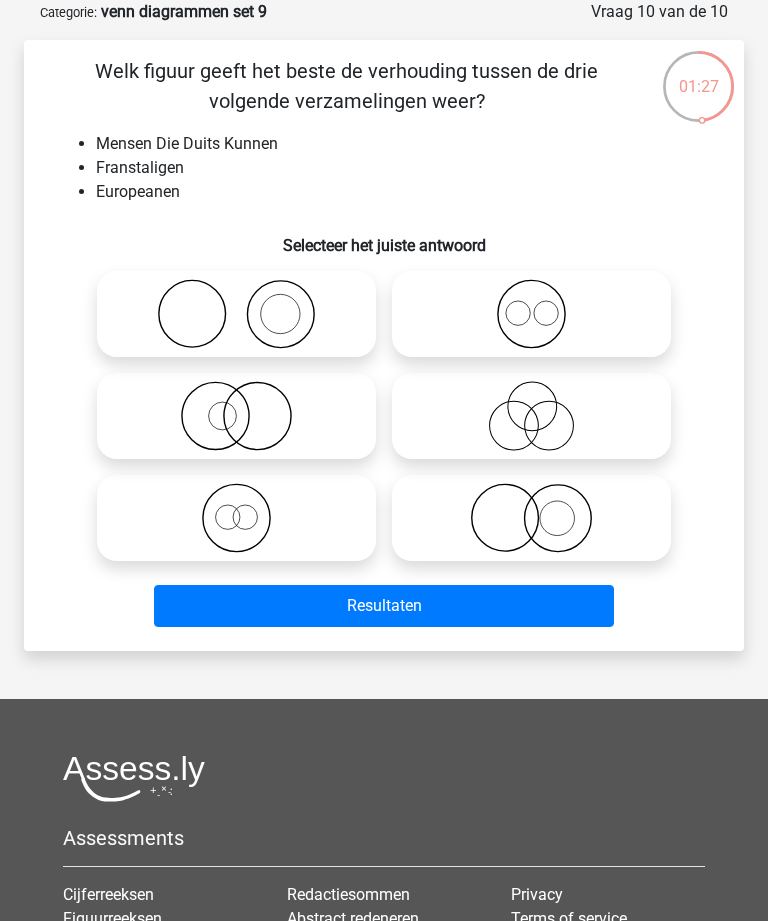 click 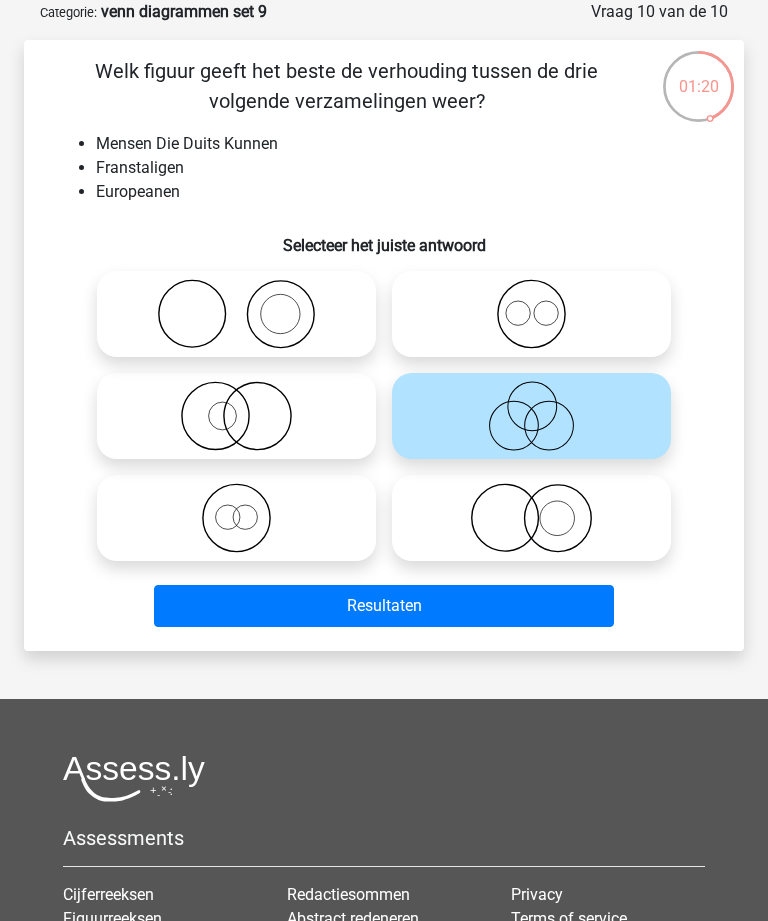 click on "Resultaten" at bounding box center [383, 606] 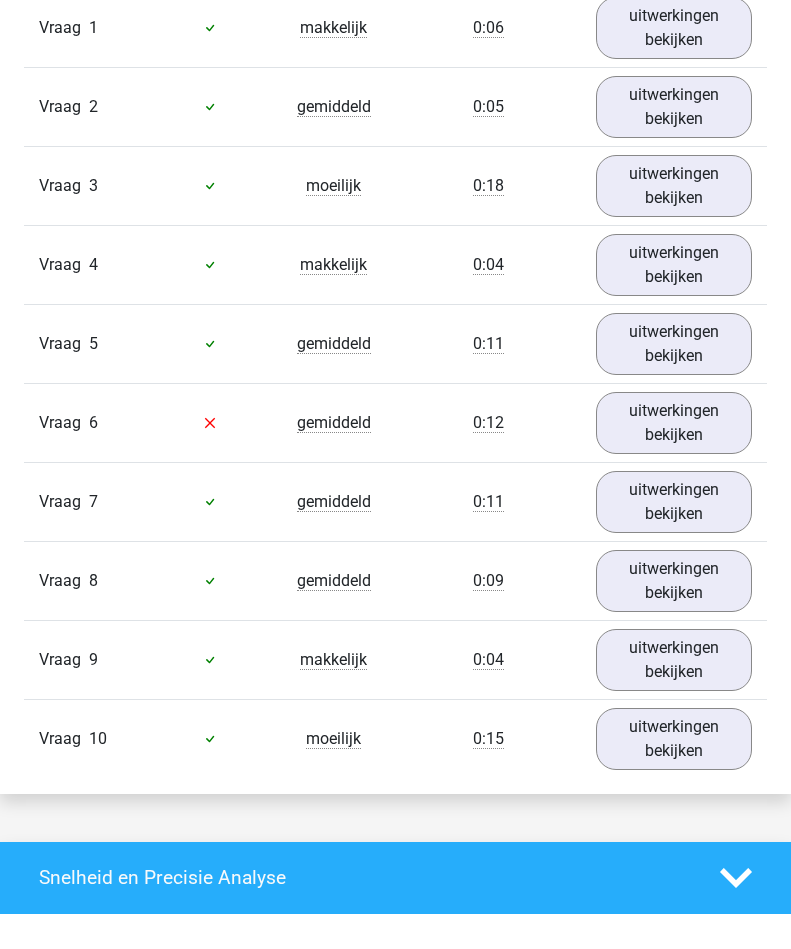 scroll, scrollTop: 1397, scrollLeft: 0, axis: vertical 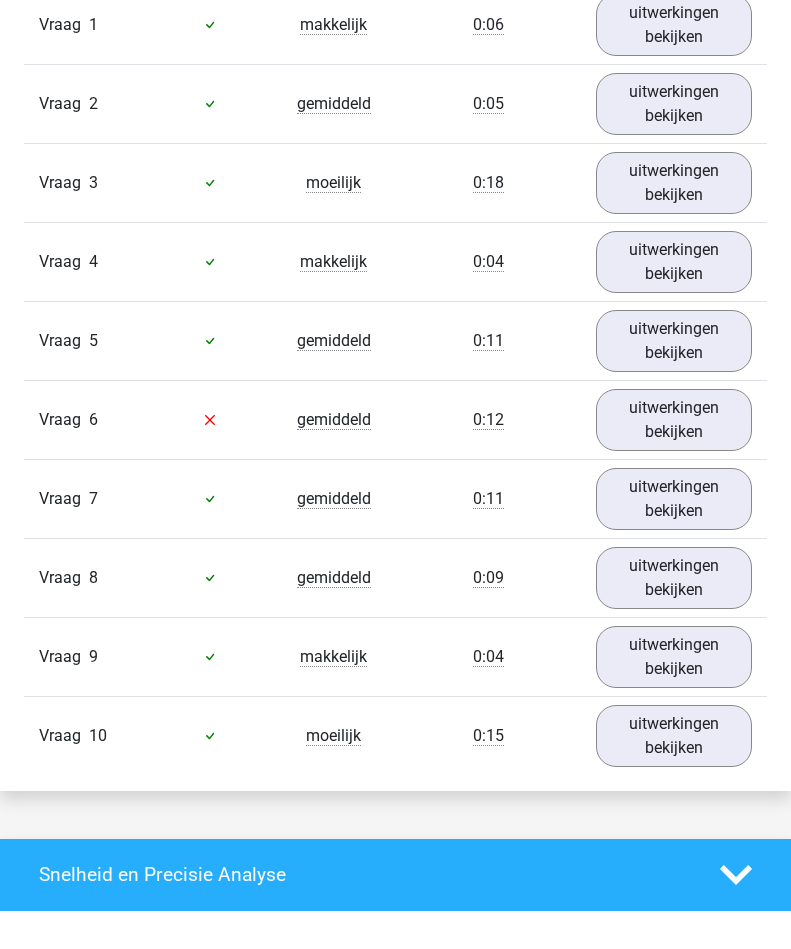 click on "uitwerkingen bekijken" at bounding box center (674, 420) 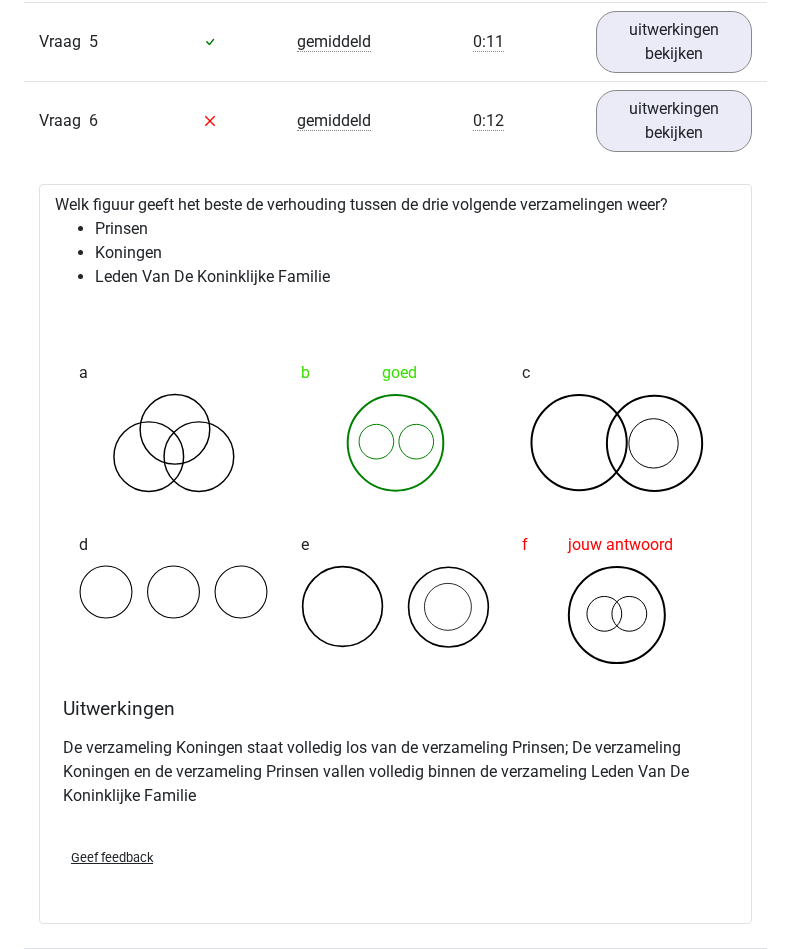 scroll, scrollTop: 1699, scrollLeft: 0, axis: vertical 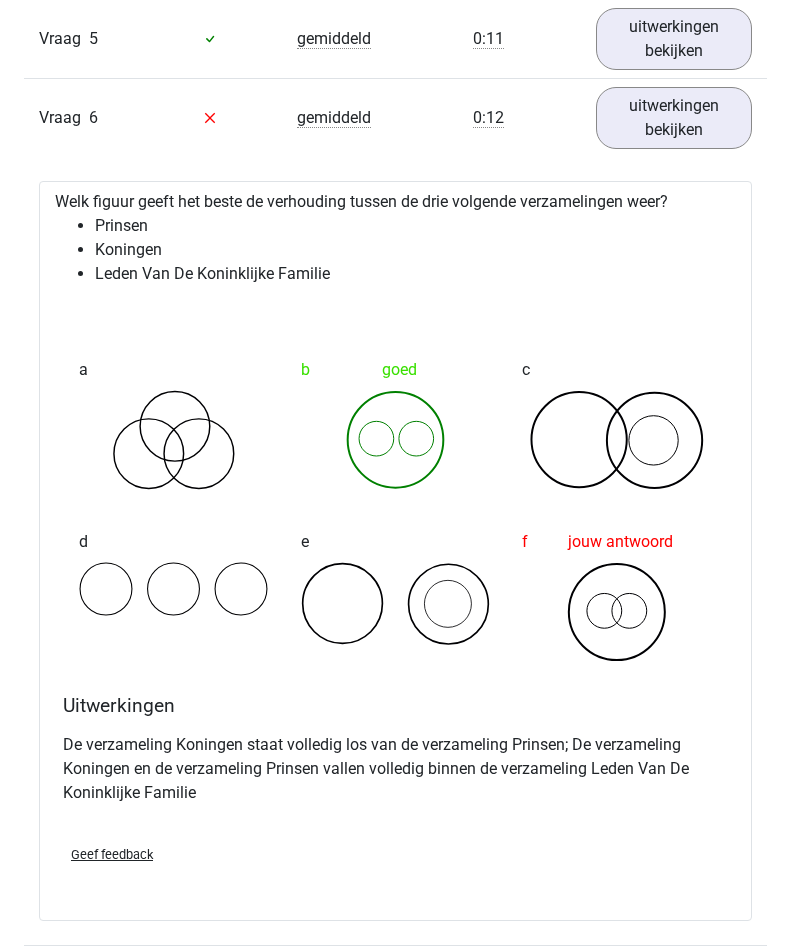 click on "uitwerkingen bekijken" at bounding box center (674, 118) 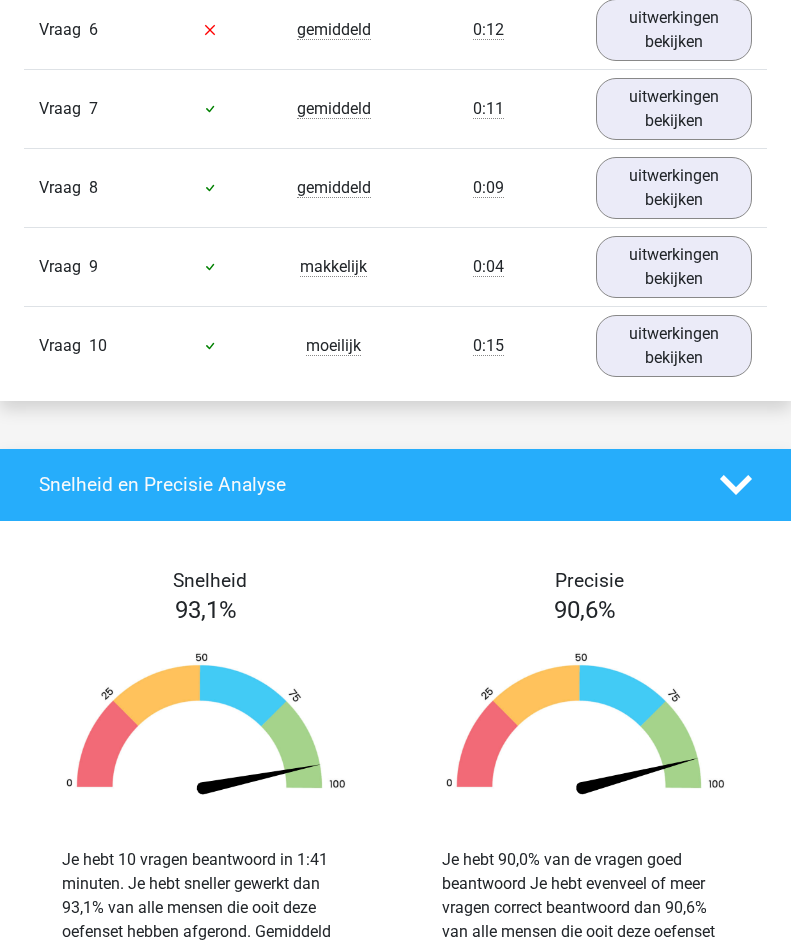 scroll, scrollTop: 1787, scrollLeft: 0, axis: vertical 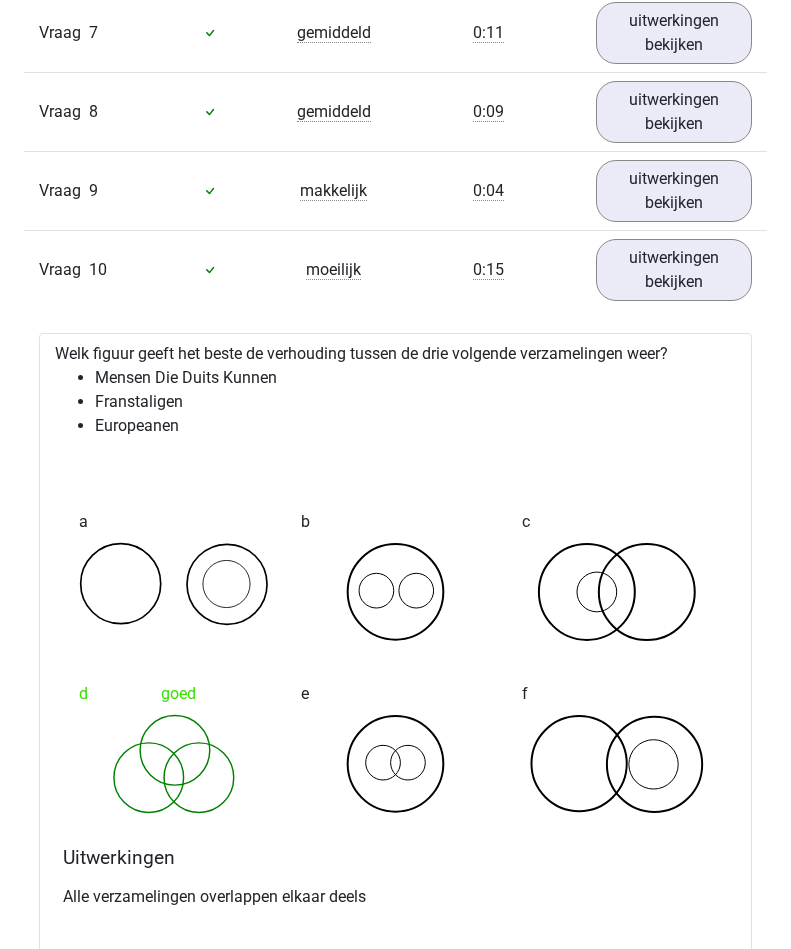 click on "uitwerkingen bekijken" at bounding box center (674, 270) 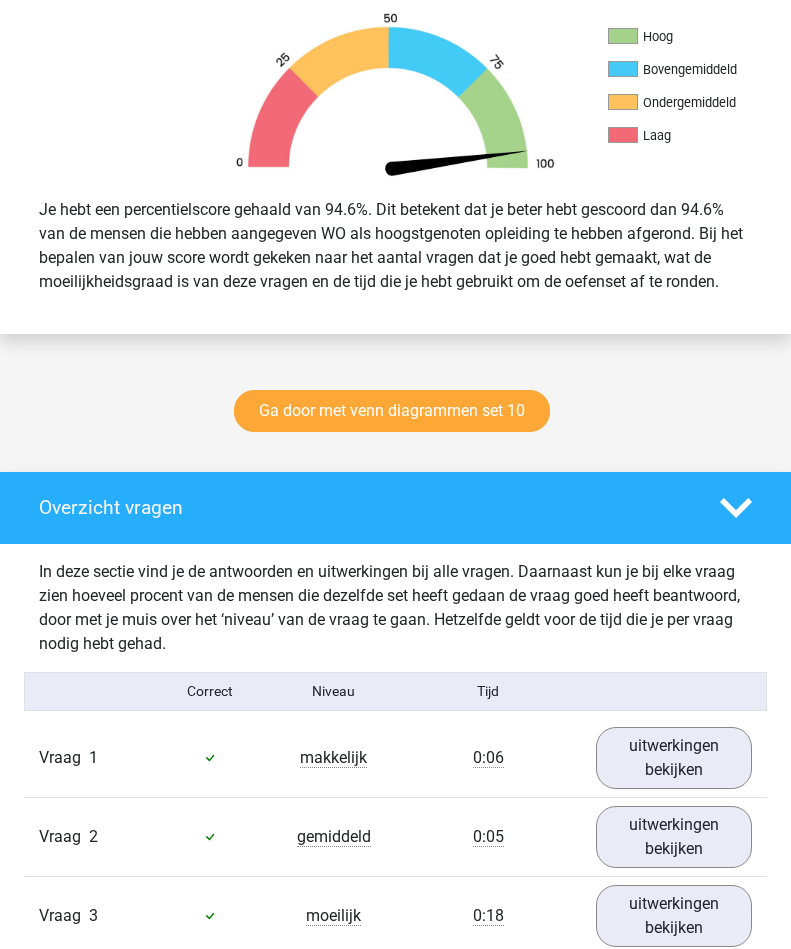 scroll, scrollTop: 667, scrollLeft: 0, axis: vertical 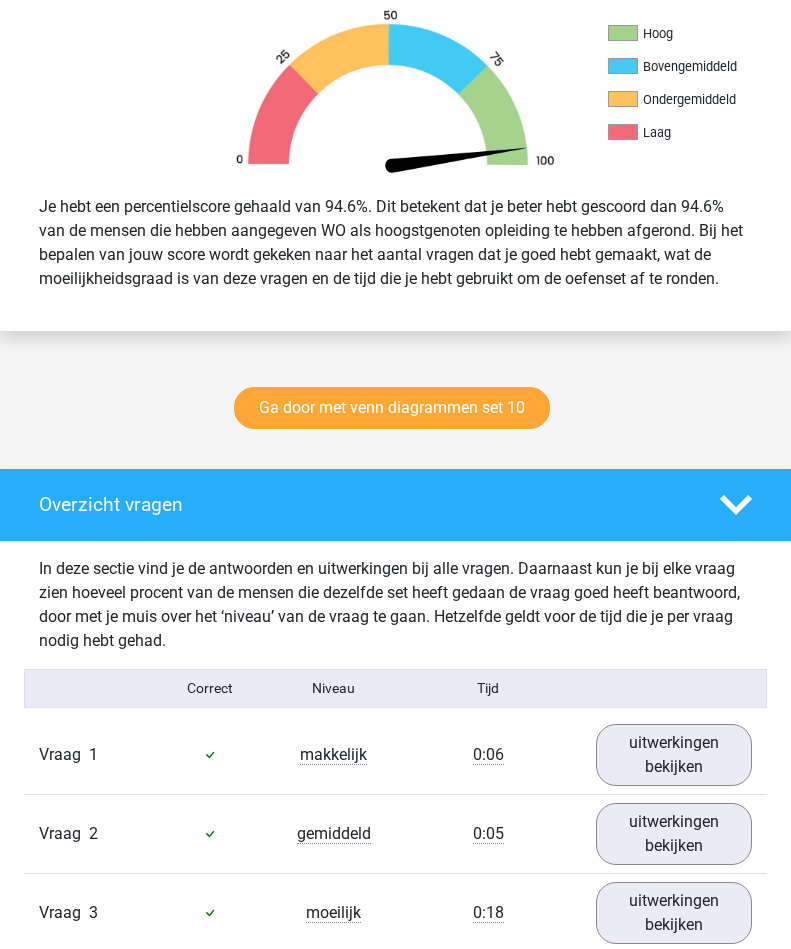 click on "Ga door met venn diagrammen set 10" at bounding box center [392, 408] 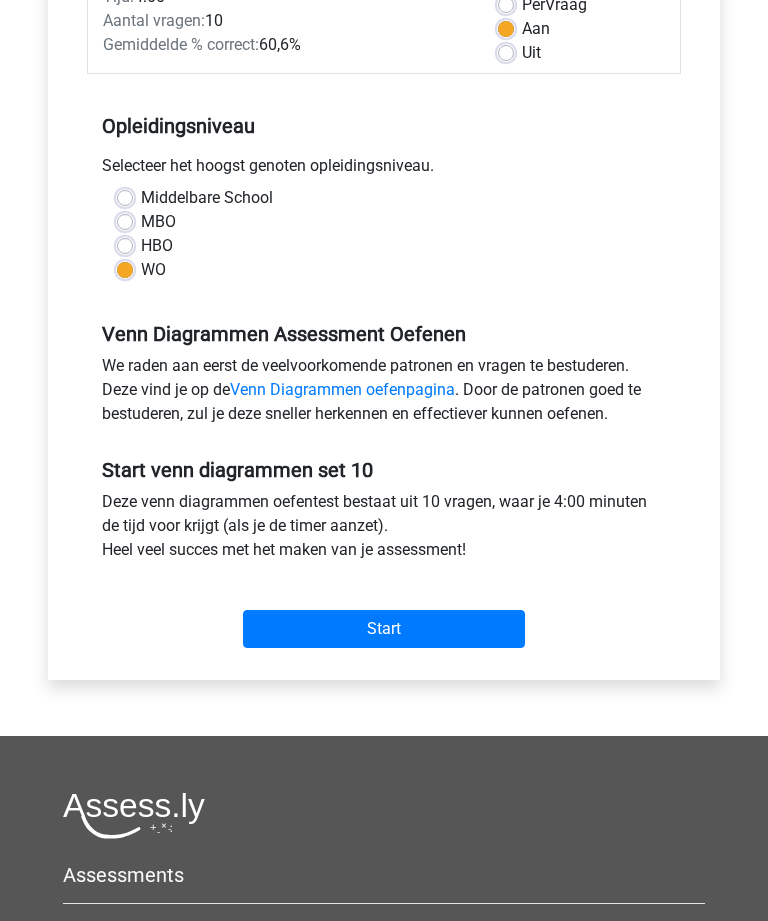 scroll, scrollTop: 315, scrollLeft: 0, axis: vertical 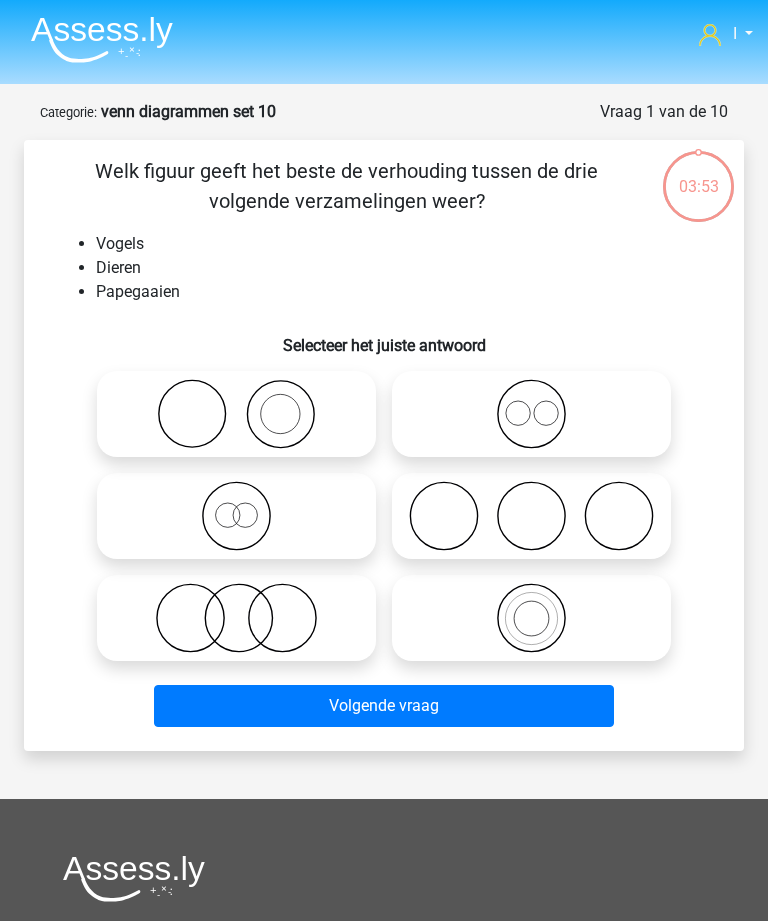 click 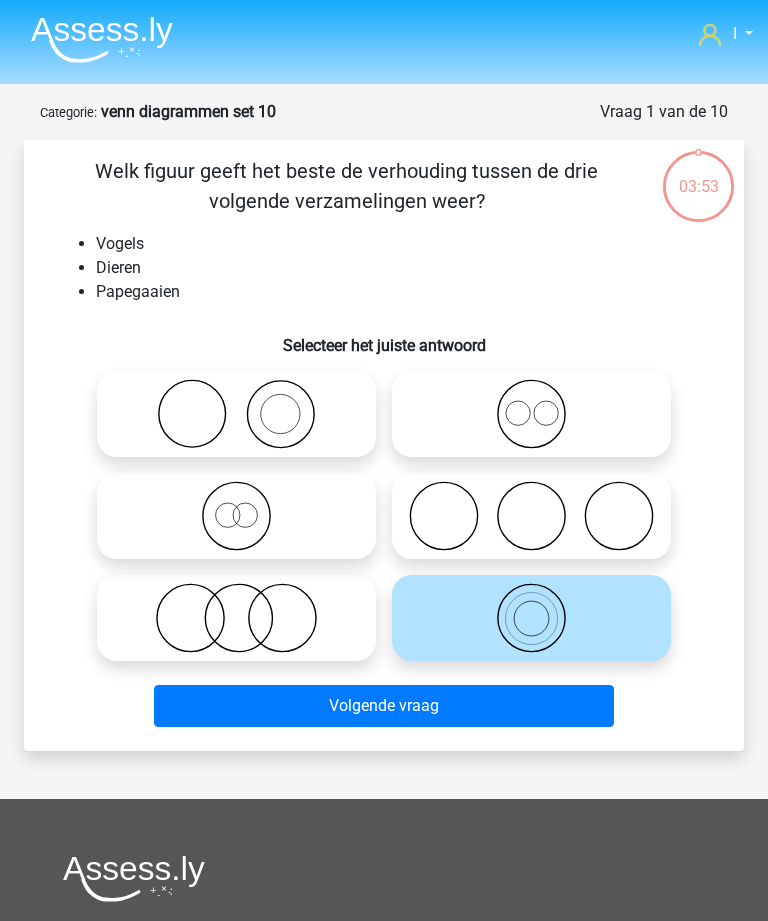 click on "Volgende vraag" at bounding box center (383, 706) 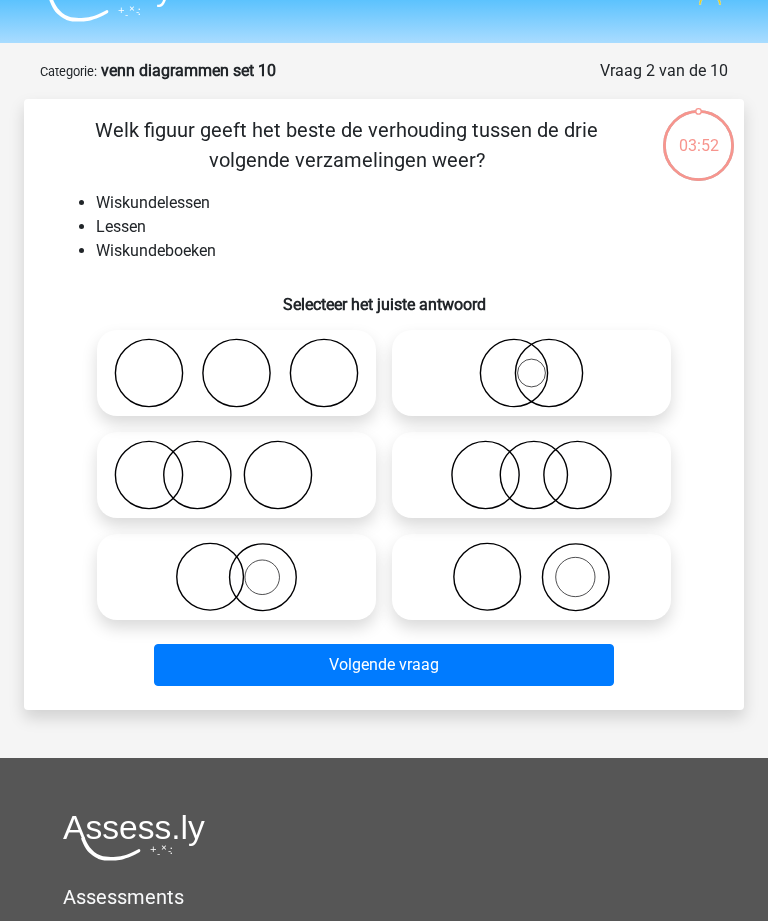 scroll, scrollTop: 100, scrollLeft: 0, axis: vertical 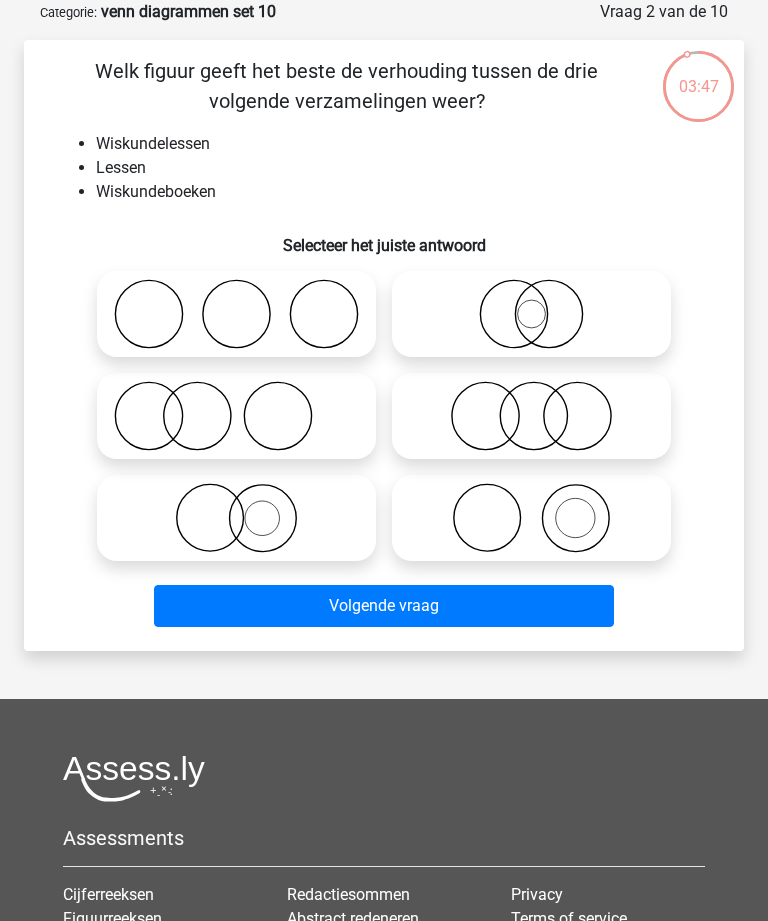 click 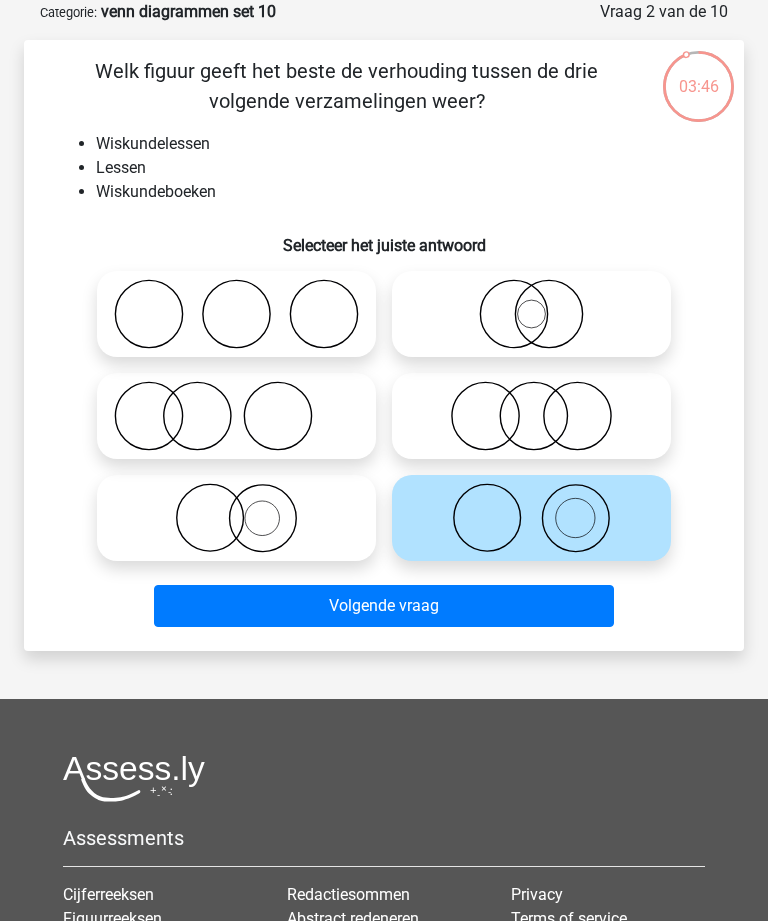 click on "Volgende vraag" at bounding box center (383, 606) 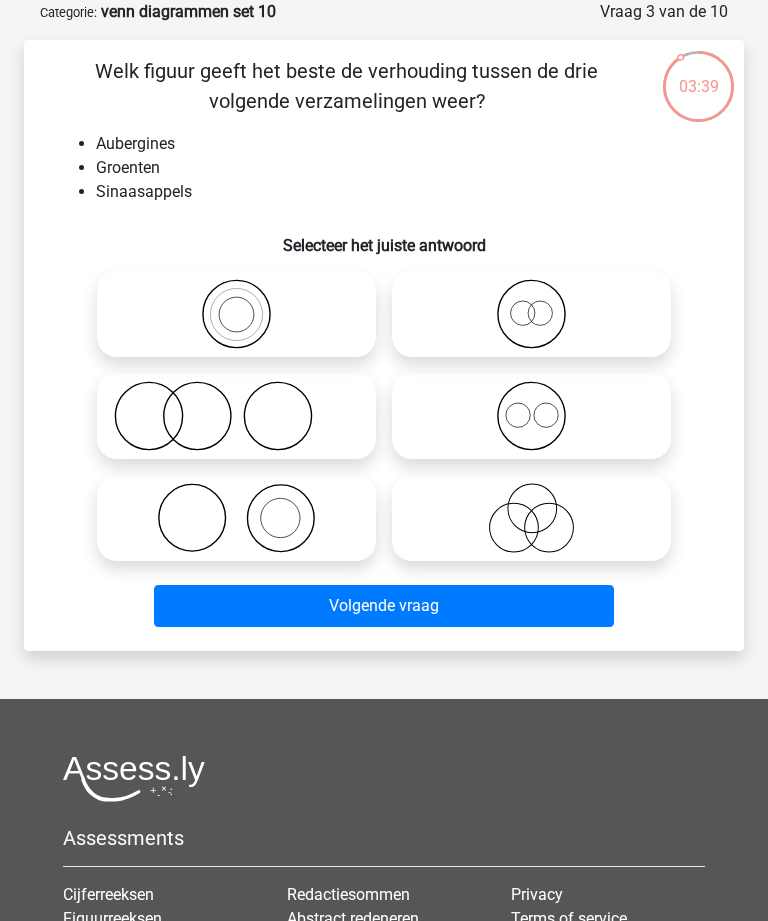 click 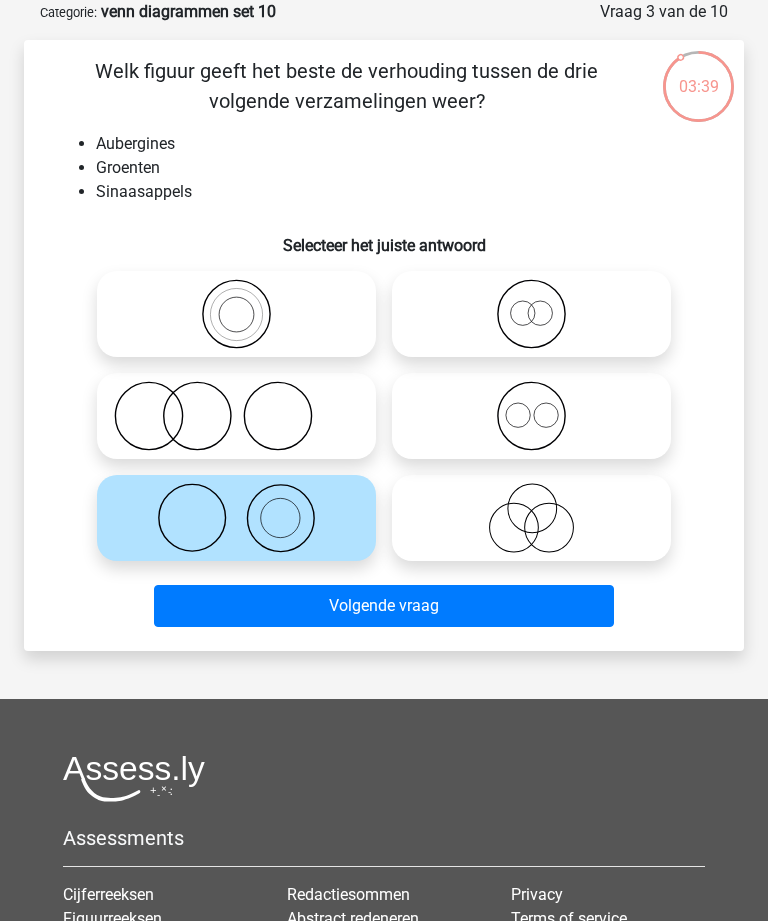 click on "Volgende vraag" at bounding box center (383, 606) 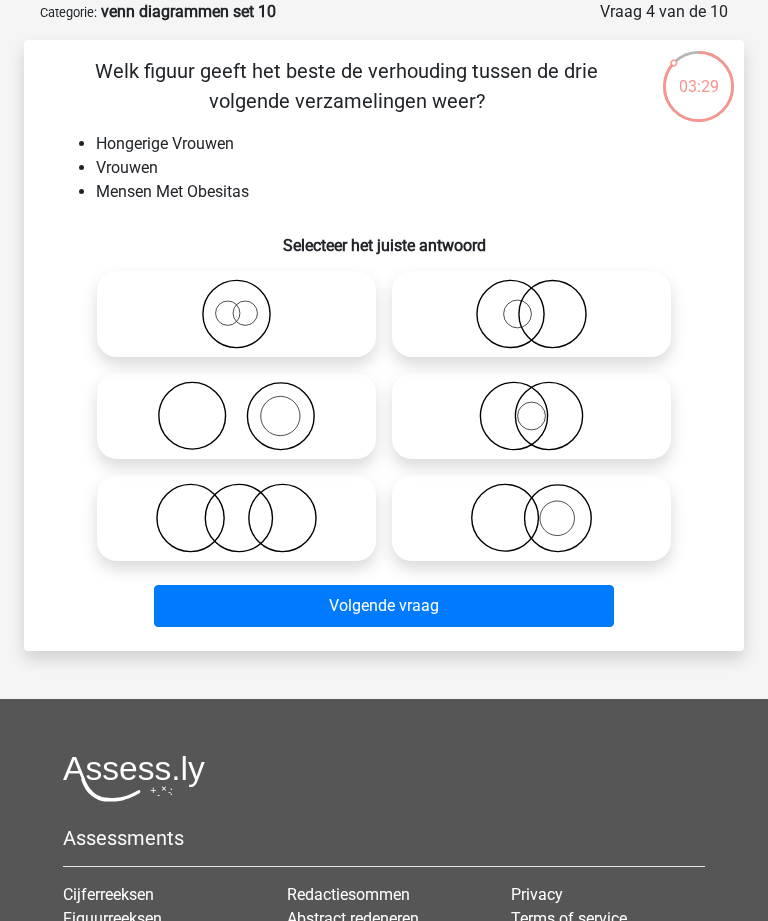 click 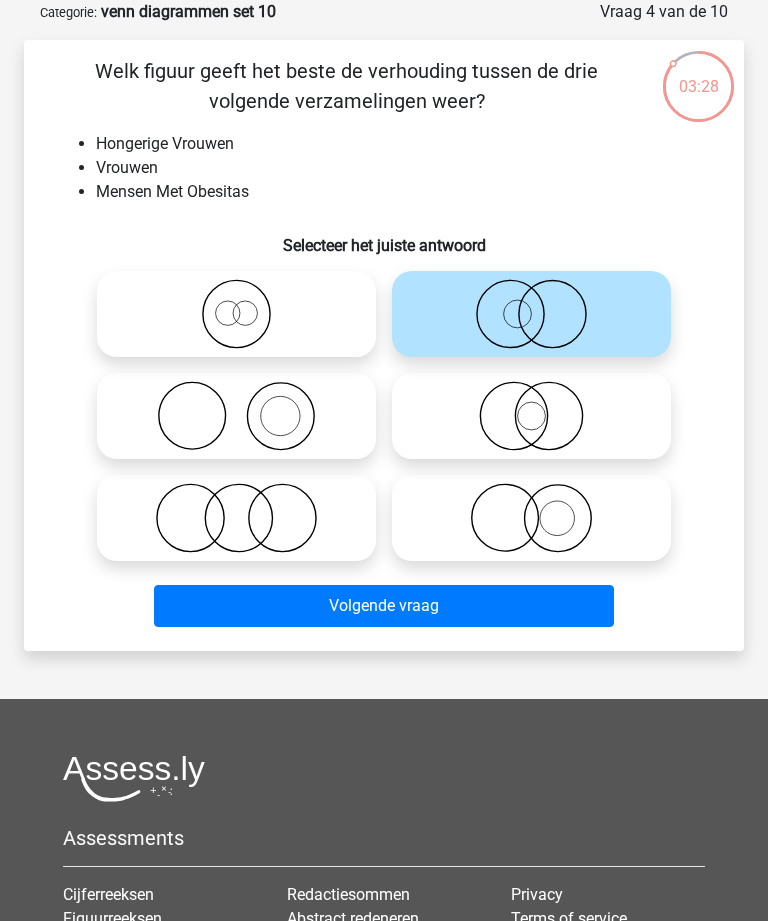 click on "Volgende vraag" at bounding box center [383, 606] 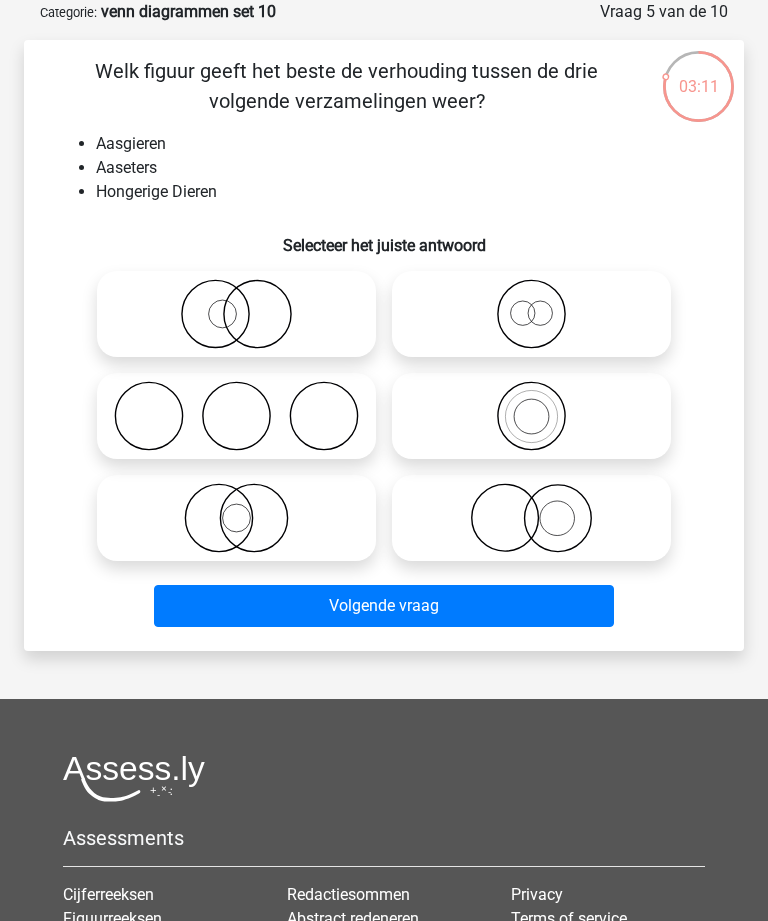 click 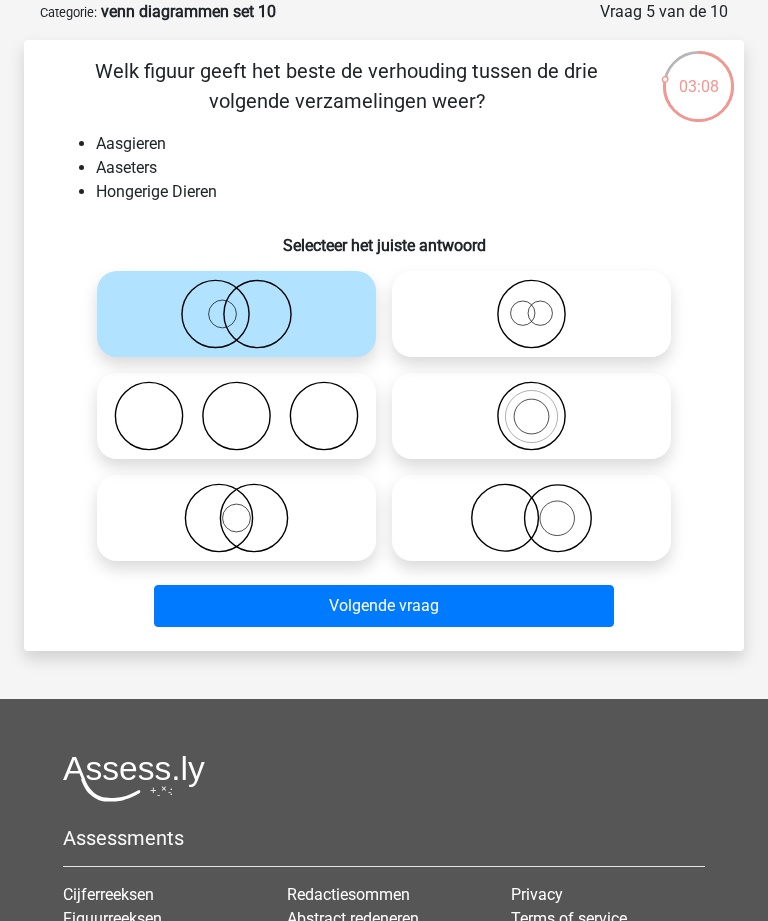 click on "Volgende vraag" at bounding box center [383, 606] 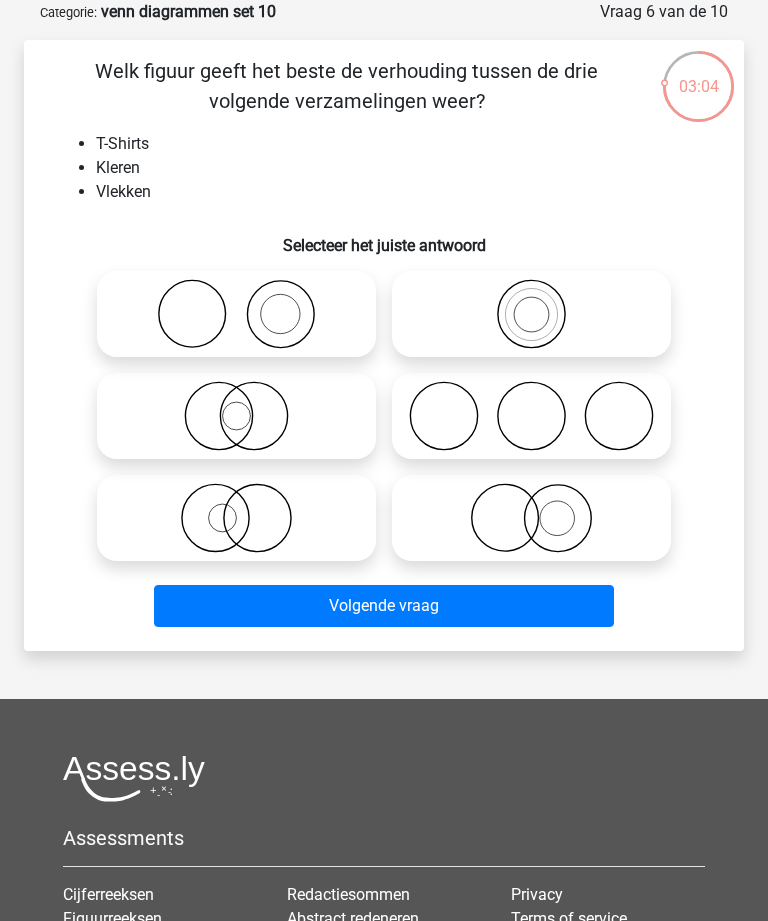 click 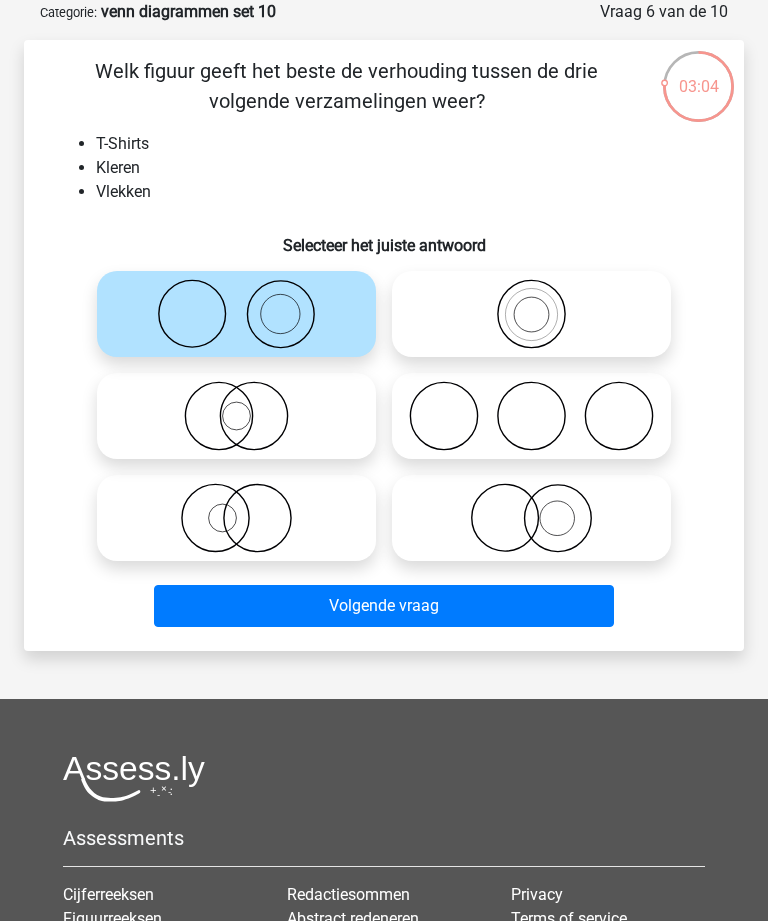 click on "Volgende vraag" at bounding box center [383, 606] 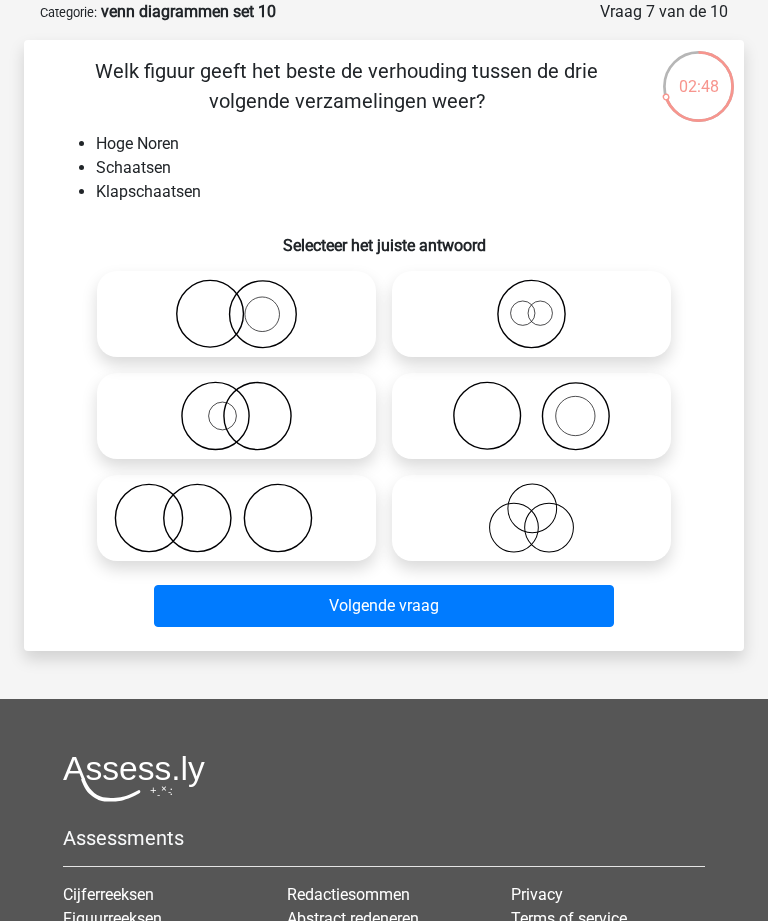 click 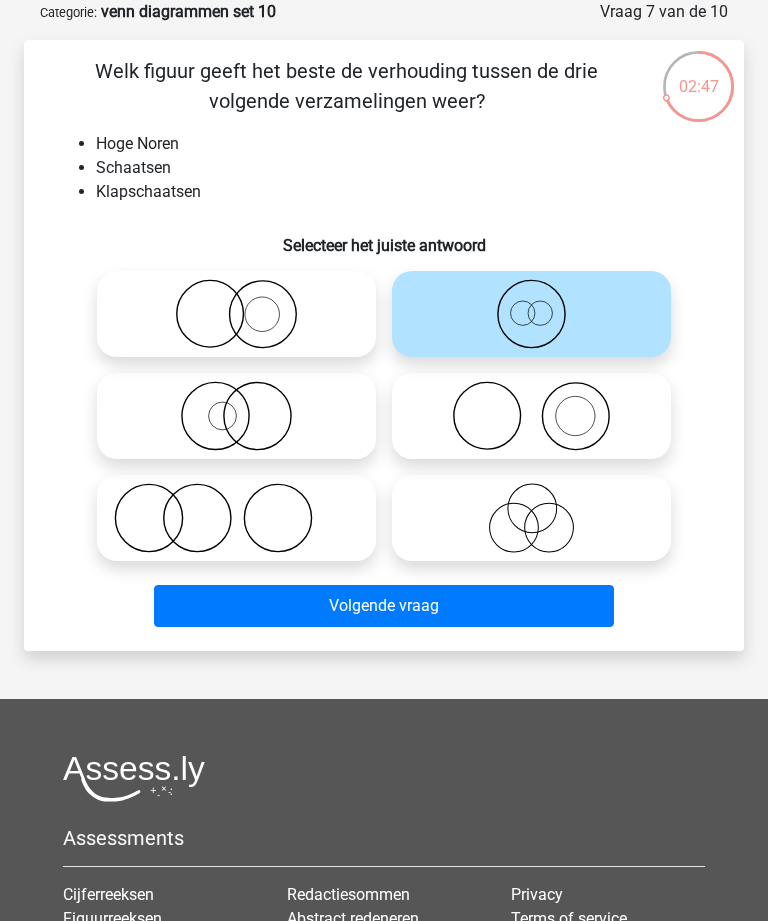 click on "Volgende vraag" at bounding box center [383, 606] 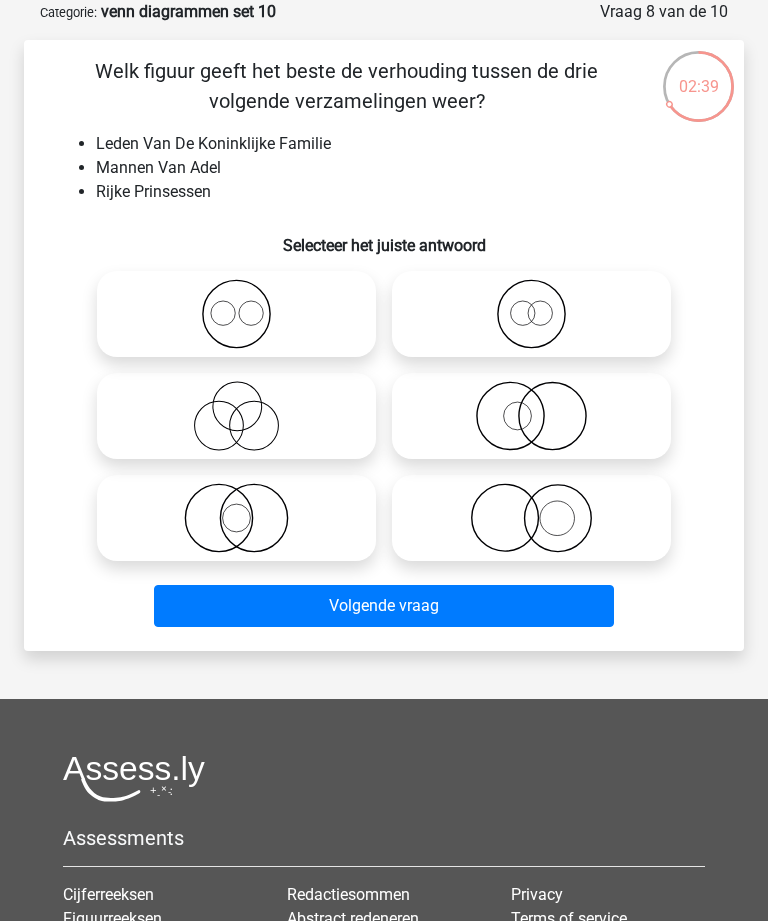 click 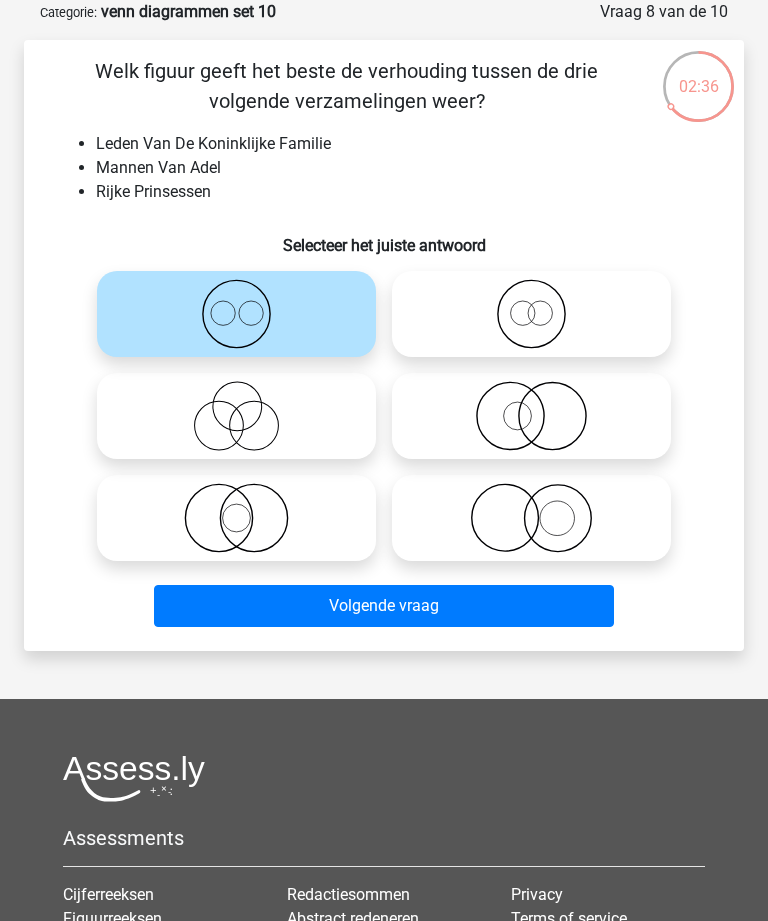 click on "Volgende vraag" at bounding box center (383, 606) 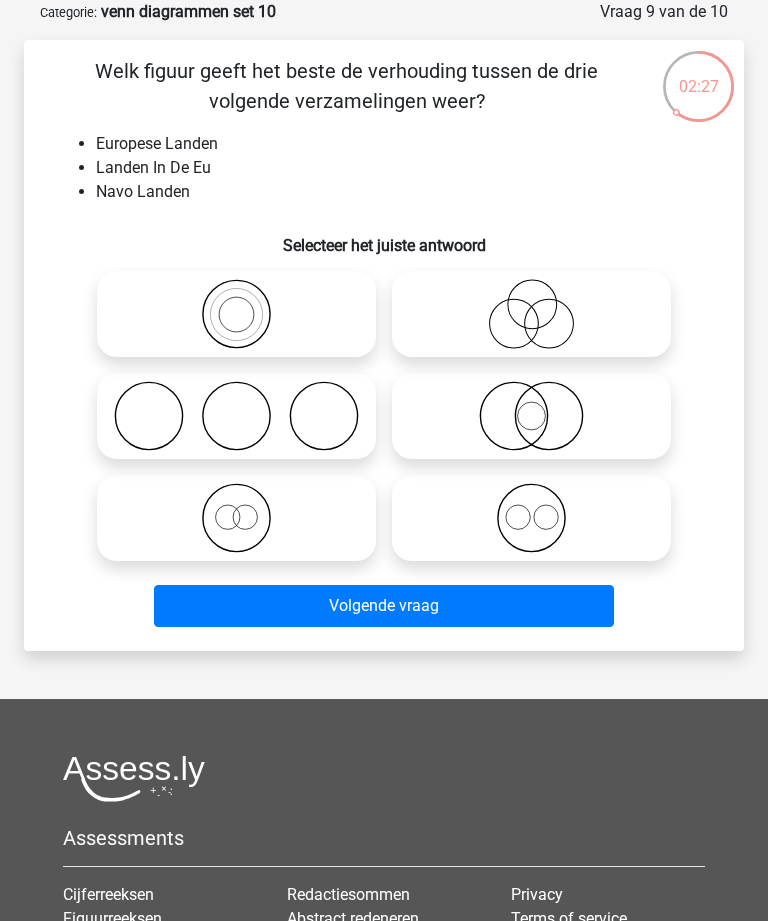 click 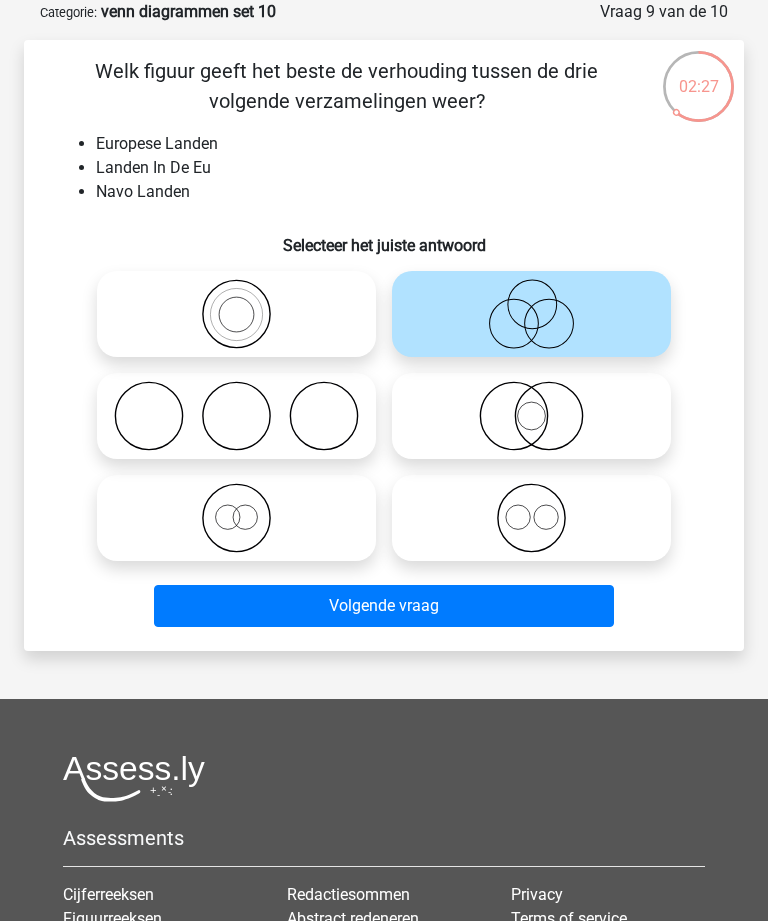 click on "Volgende vraag" at bounding box center [383, 606] 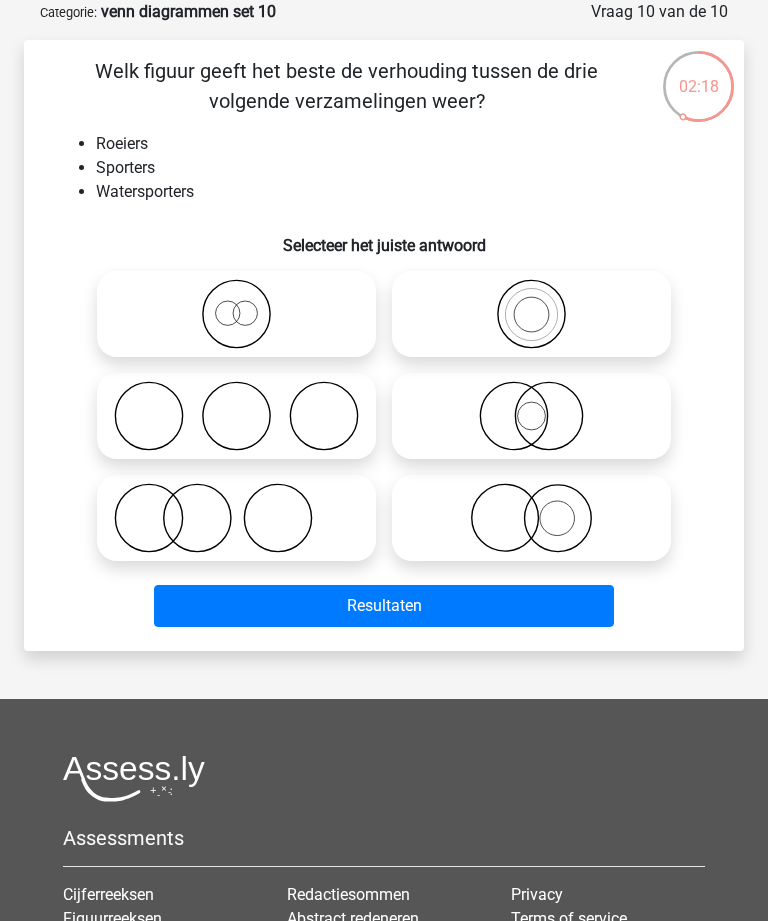 click 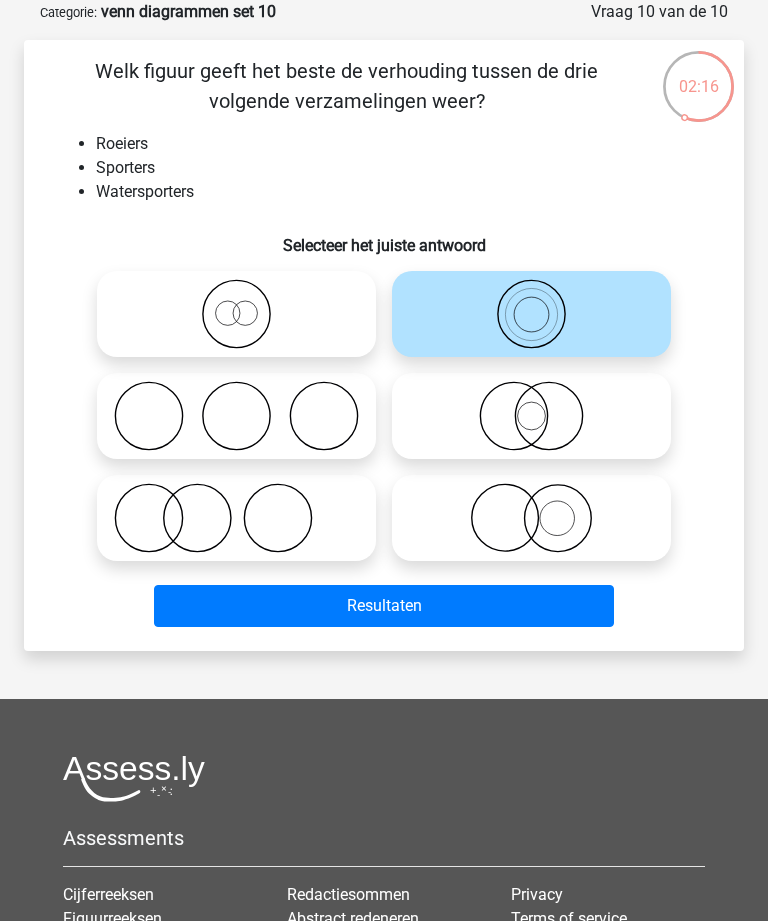 click on "Resultaten" at bounding box center [383, 606] 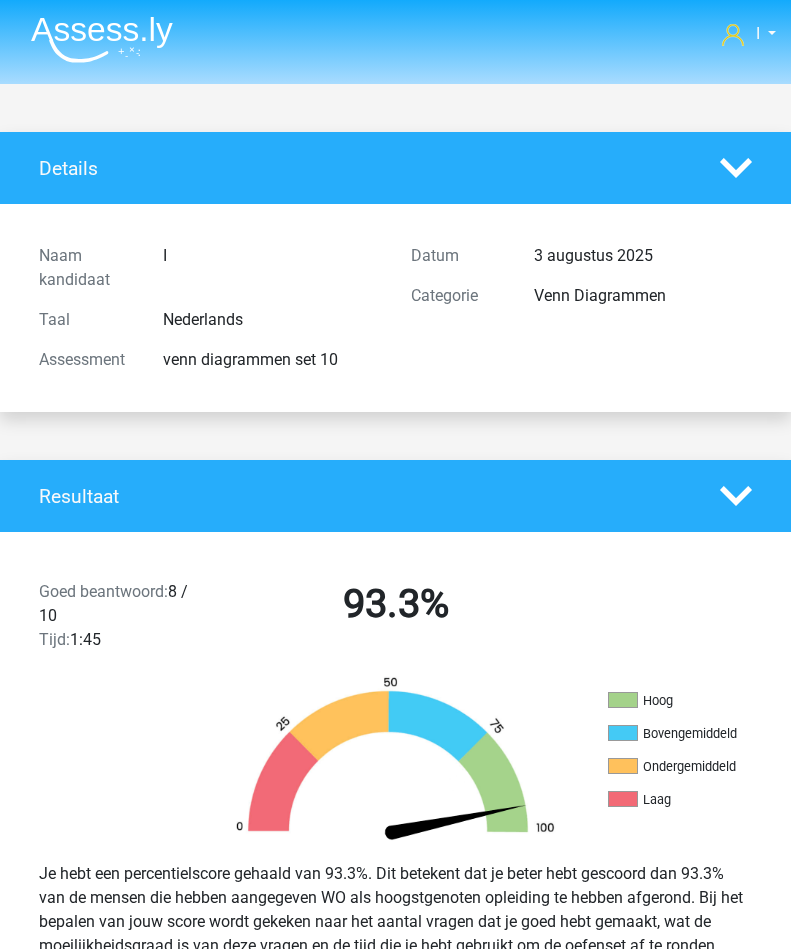 scroll, scrollTop: 0, scrollLeft: 0, axis: both 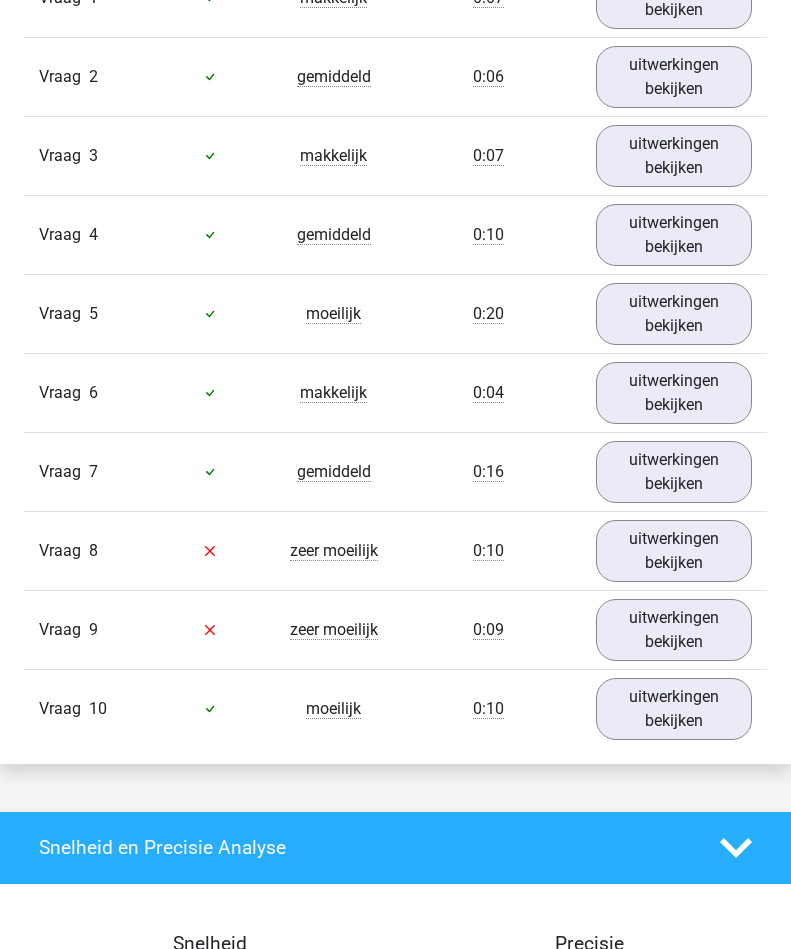 click on "uitwerkingen bekijken" at bounding box center (674, 551) 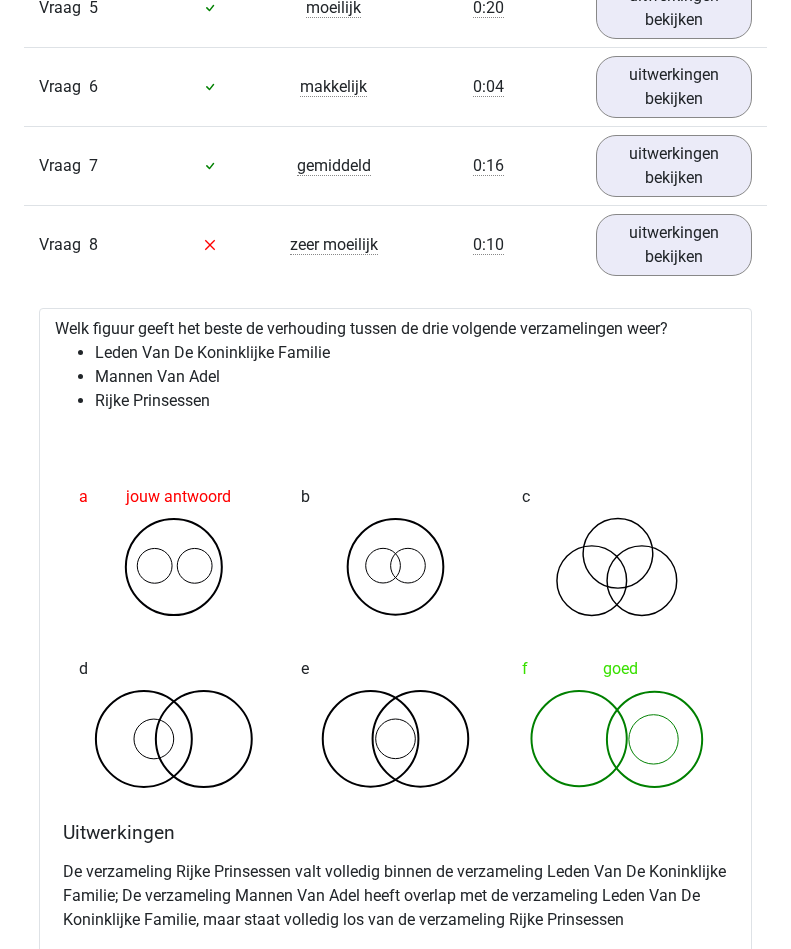 scroll, scrollTop: 1730, scrollLeft: 0, axis: vertical 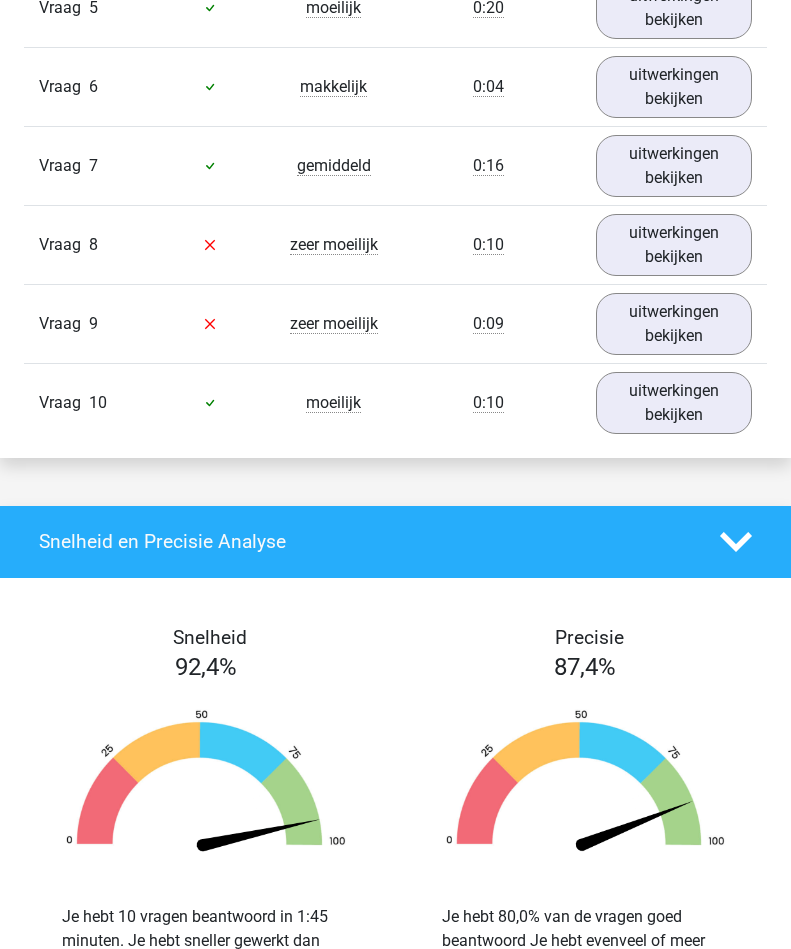 click on "uitwerkingen bekijken" at bounding box center [674, 324] 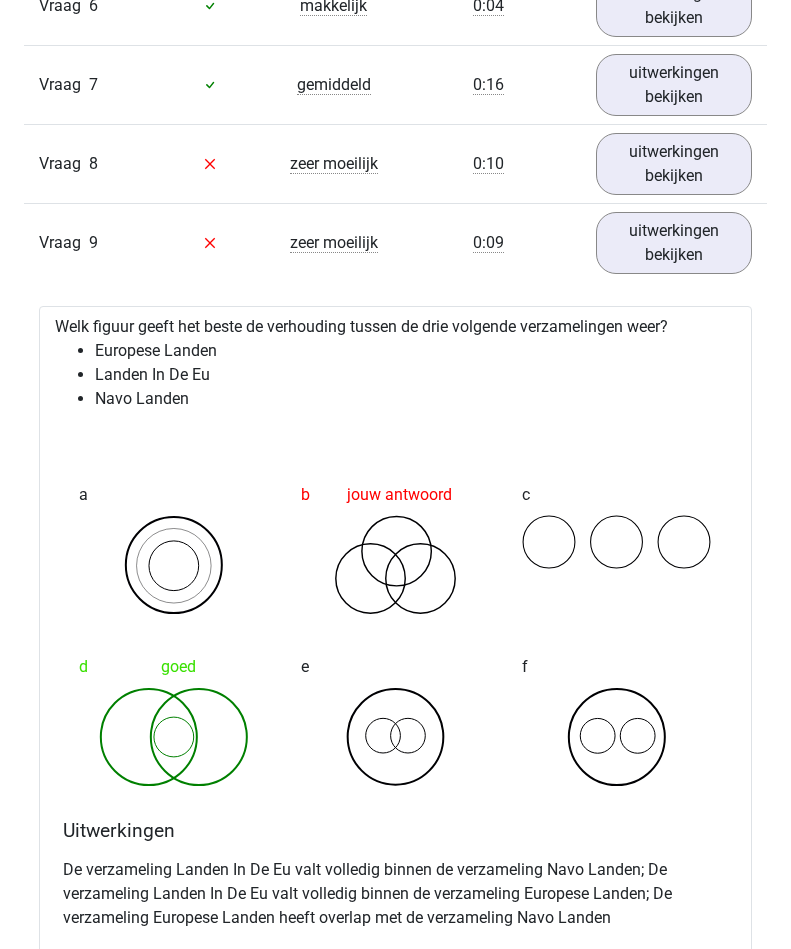 scroll, scrollTop: 1809, scrollLeft: 0, axis: vertical 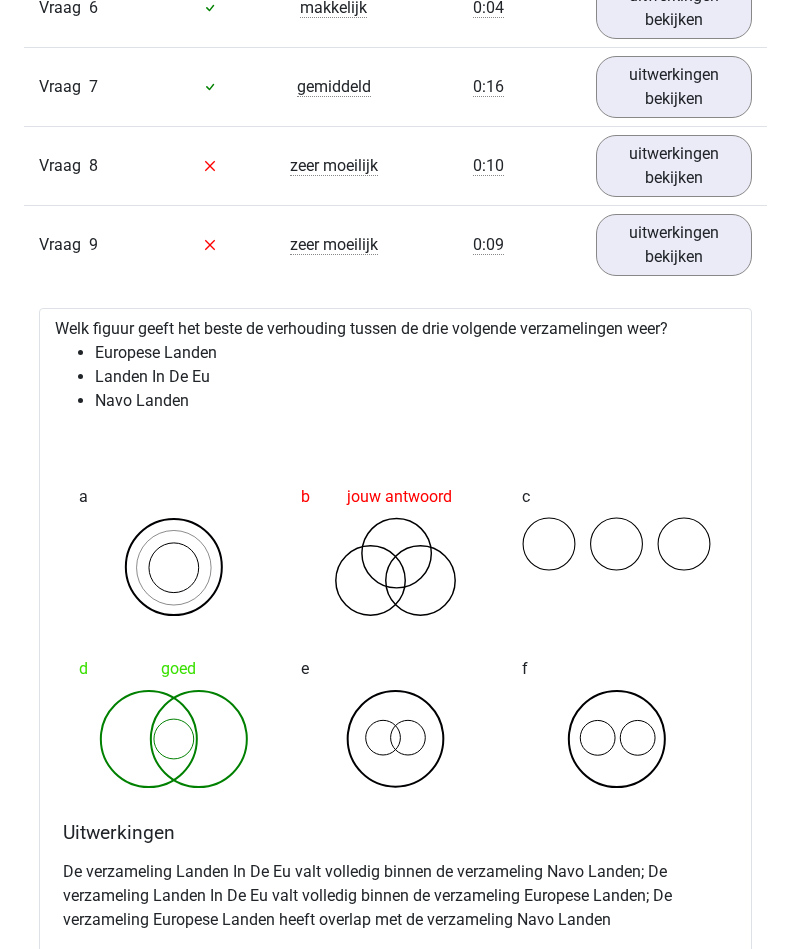 click on "uitwerkingen bekijken" at bounding box center (674, 245) 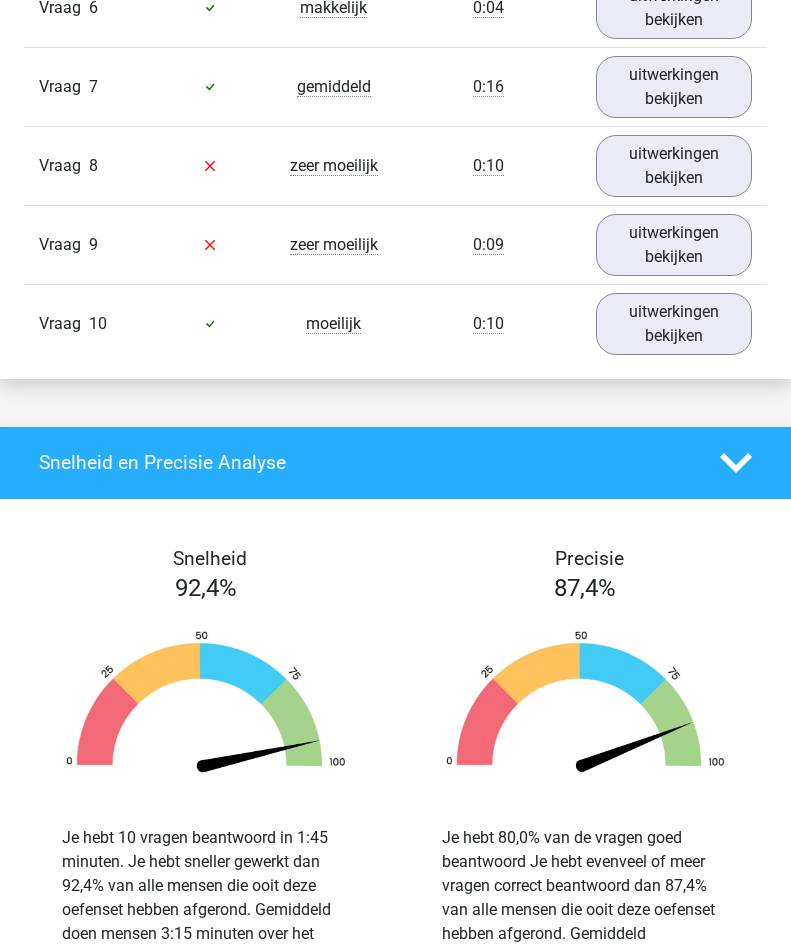 click on "uitwerkingen bekijken" at bounding box center (674, 324) 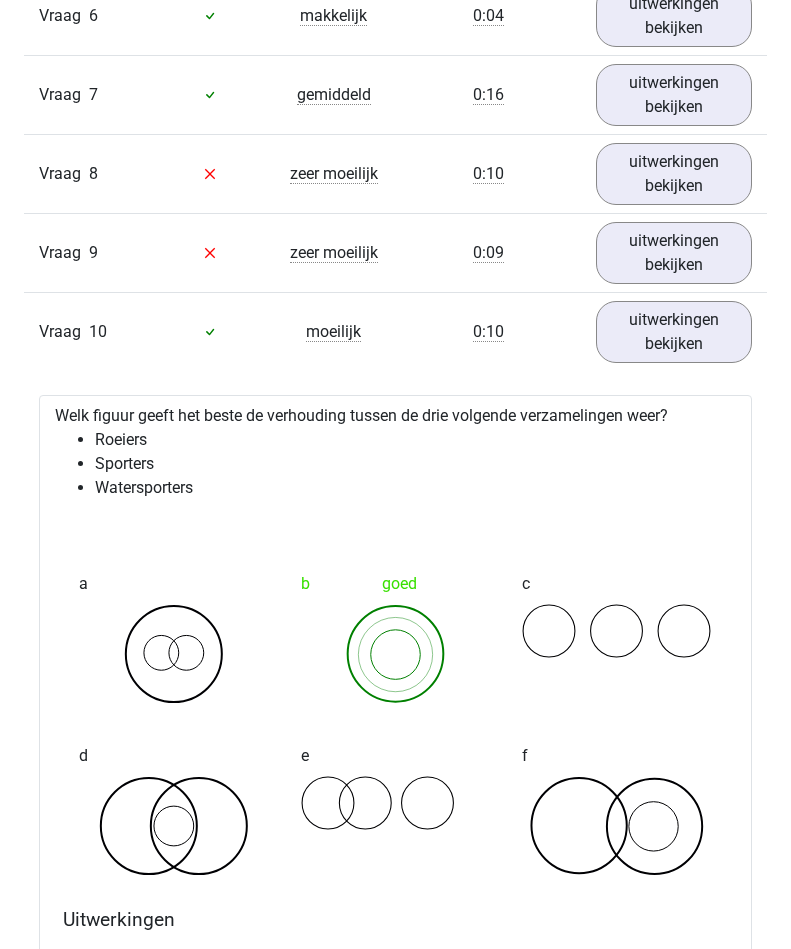 click on "uitwerkingen bekijken" at bounding box center (674, 332) 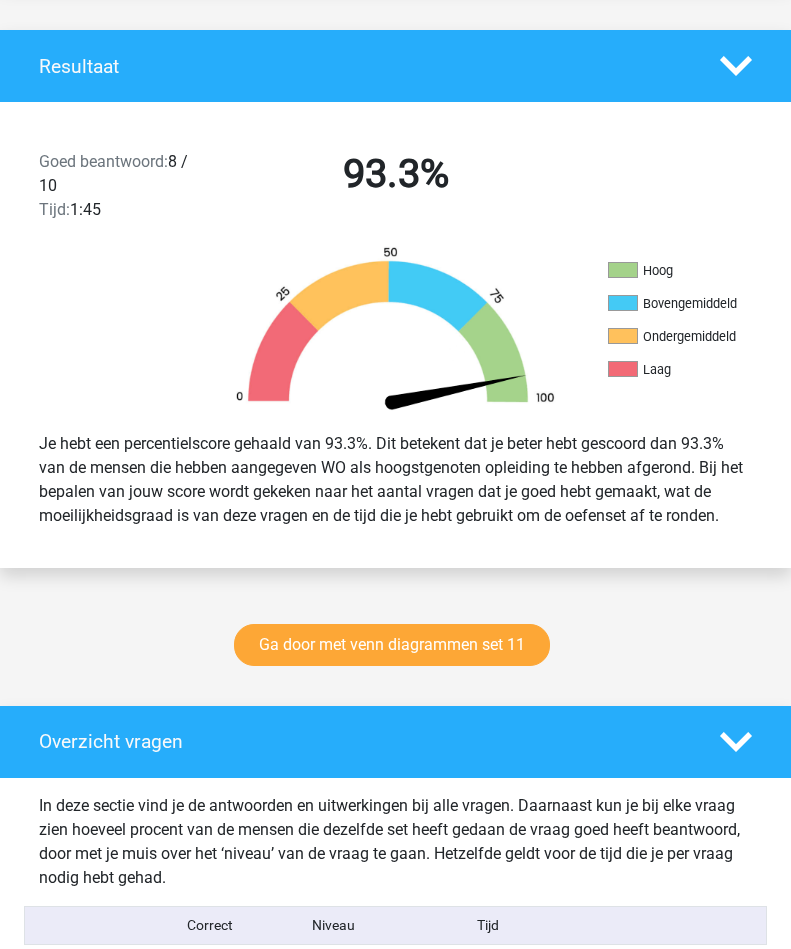 scroll, scrollTop: 431, scrollLeft: 0, axis: vertical 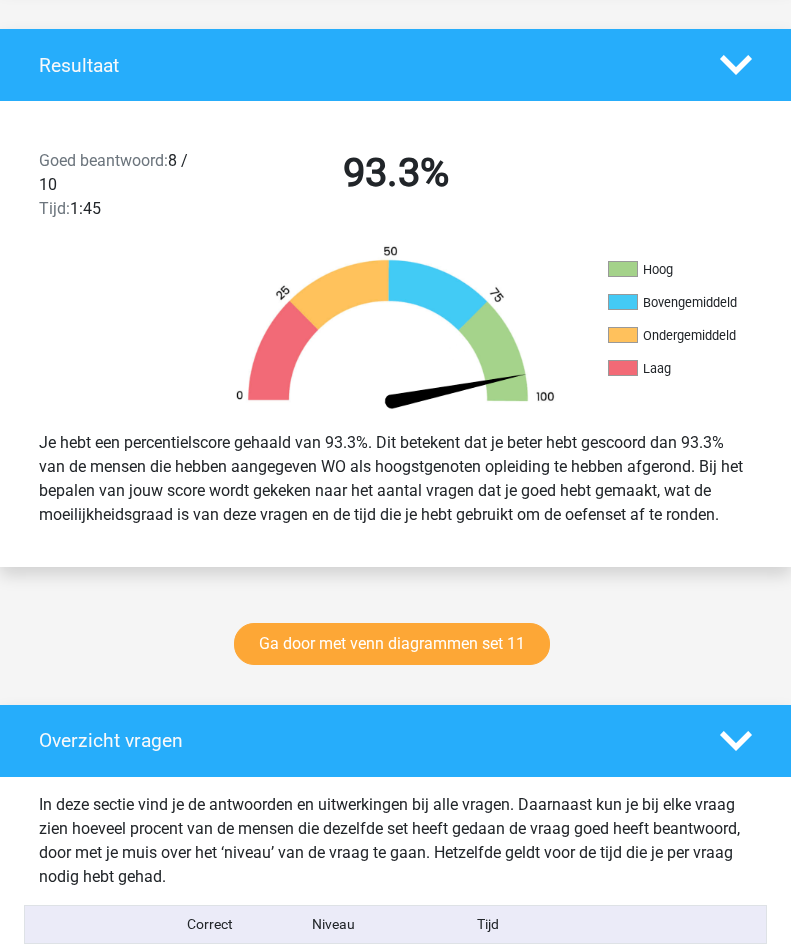 click on "Ga door met venn diagrammen set 11" at bounding box center (392, 644) 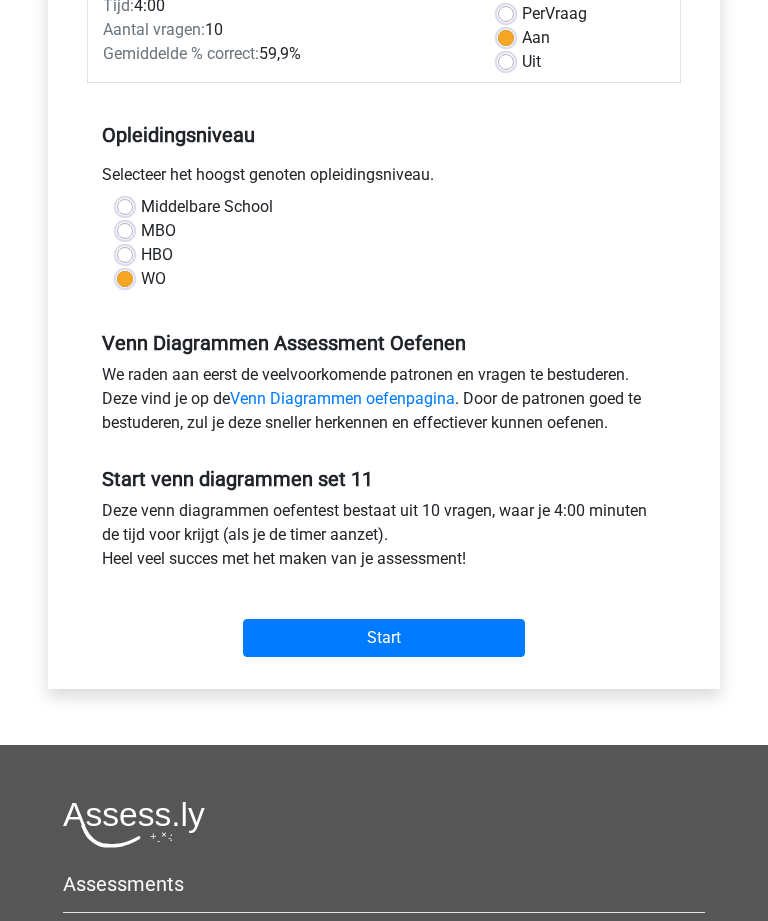 scroll, scrollTop: 301, scrollLeft: 0, axis: vertical 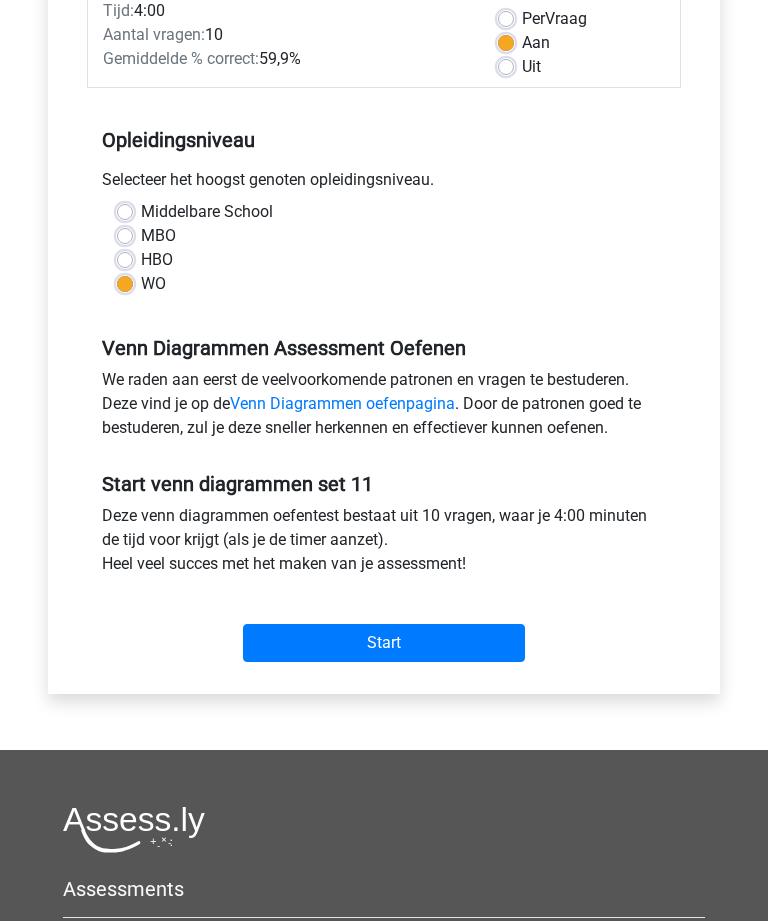 click on "Start" at bounding box center (384, 644) 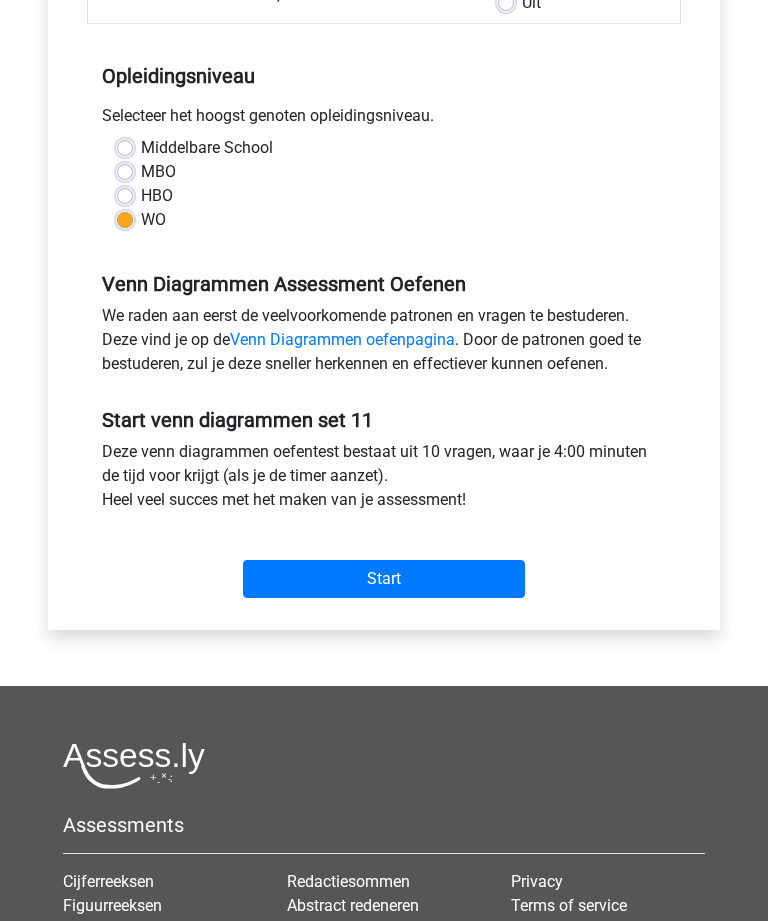 click on "Start" at bounding box center [384, 580] 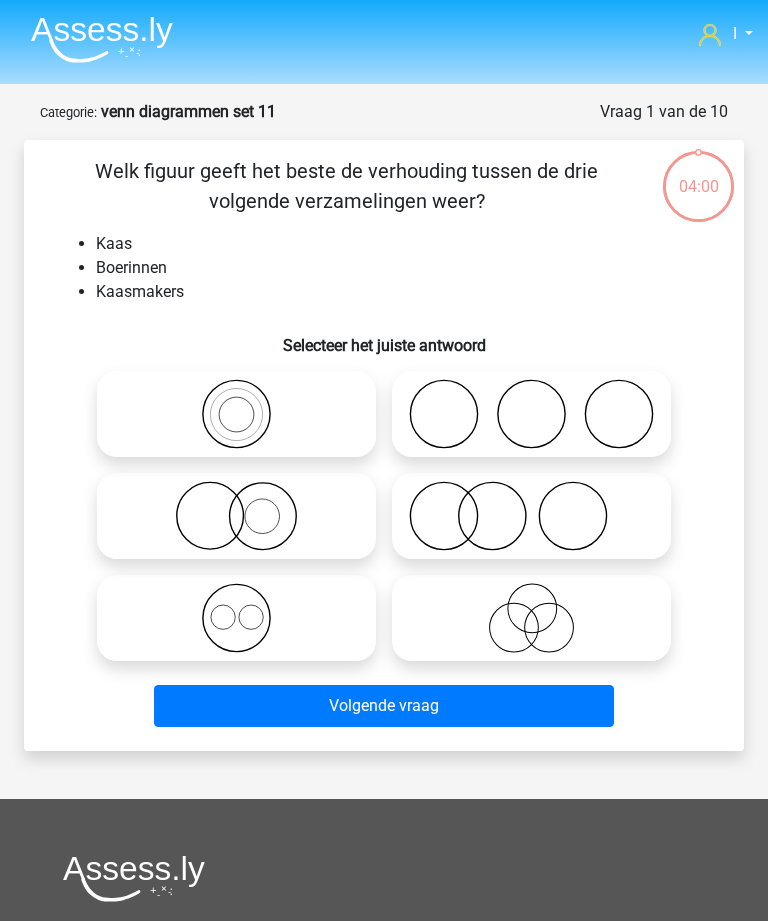 scroll, scrollTop: 0, scrollLeft: 0, axis: both 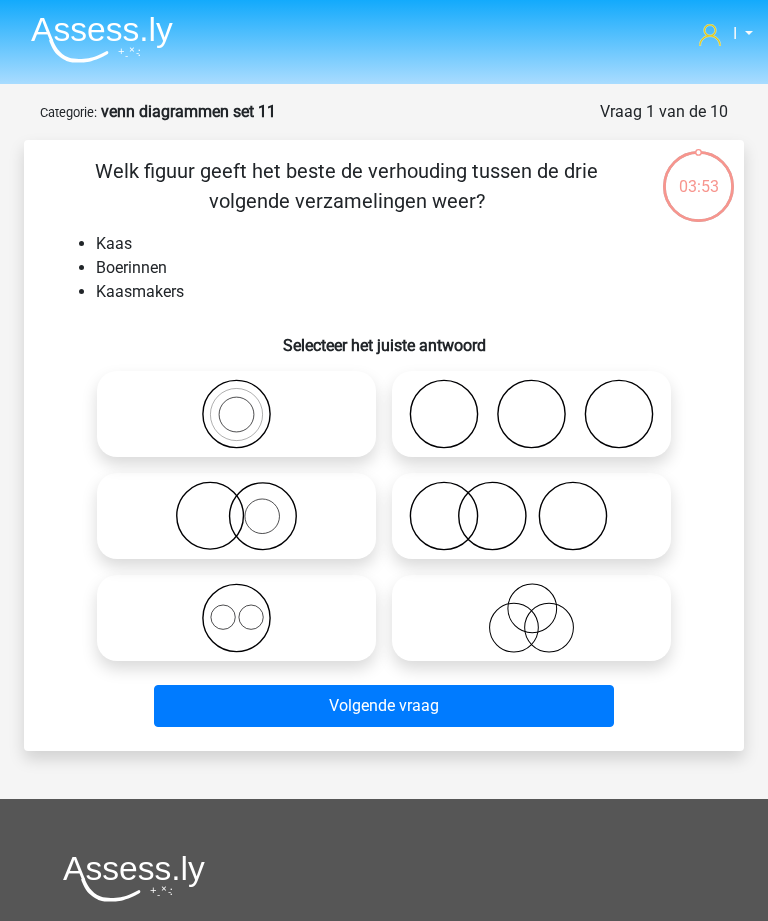 click 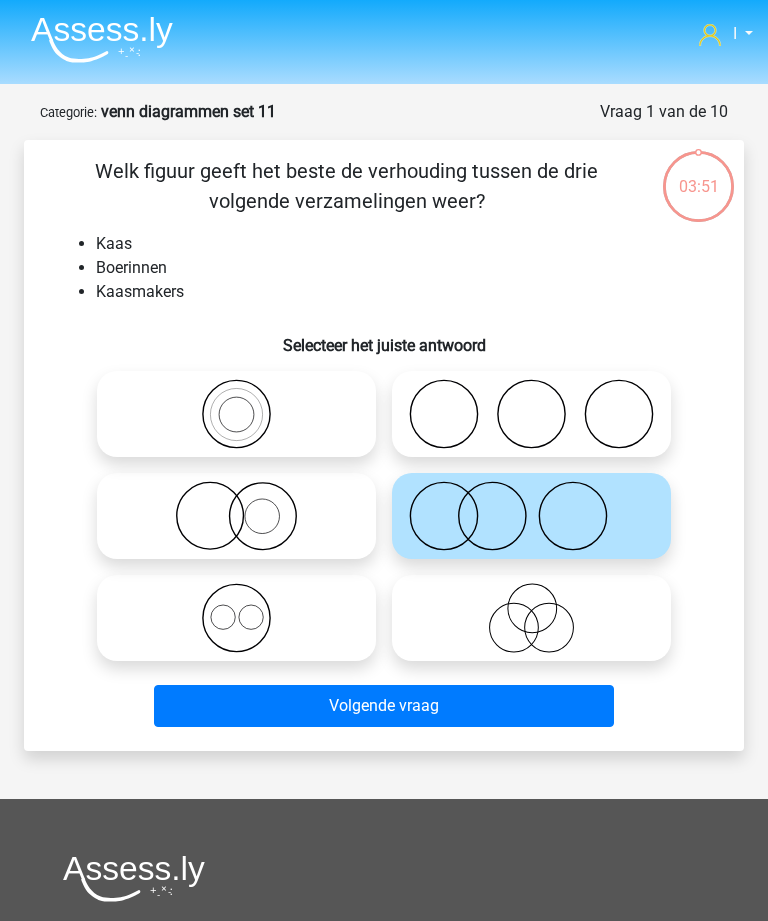 click on "Volgende vraag" at bounding box center (383, 706) 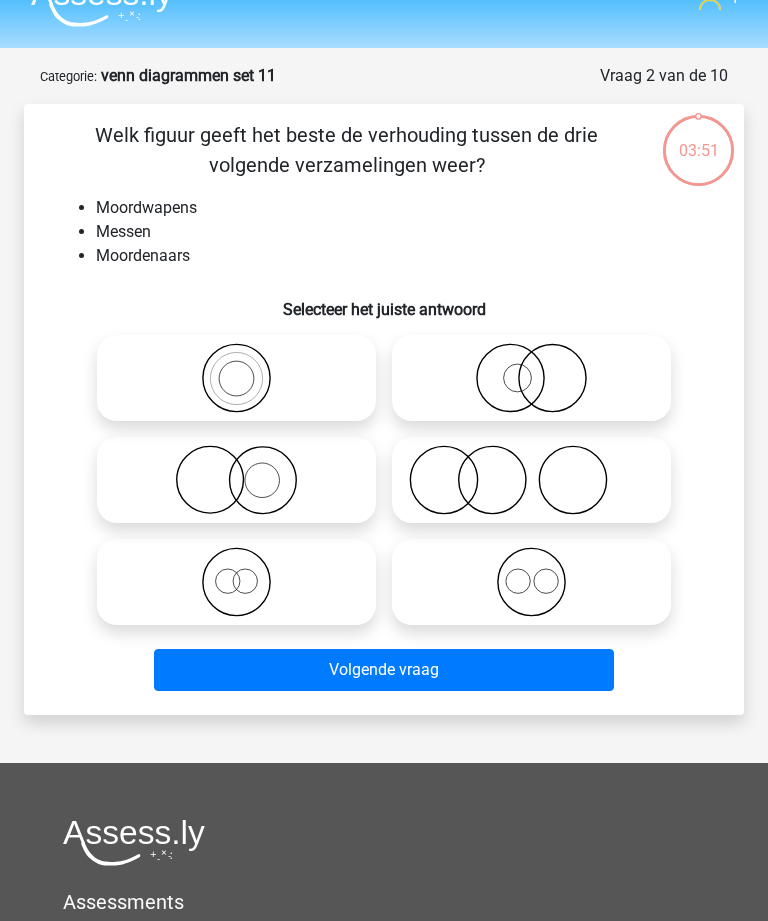 scroll, scrollTop: 100, scrollLeft: 0, axis: vertical 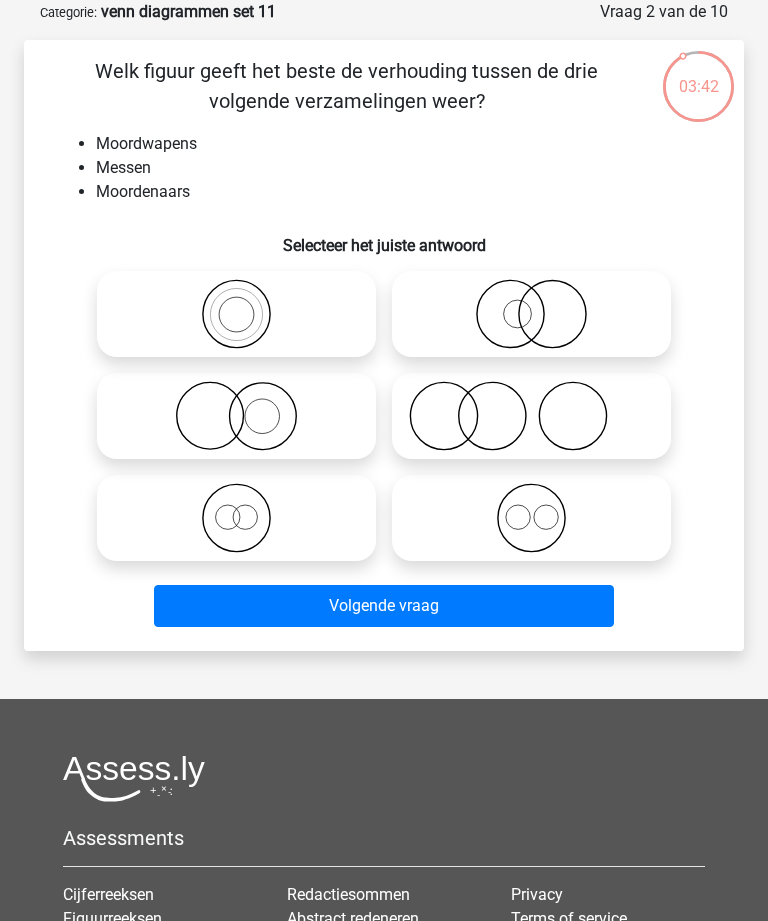 click 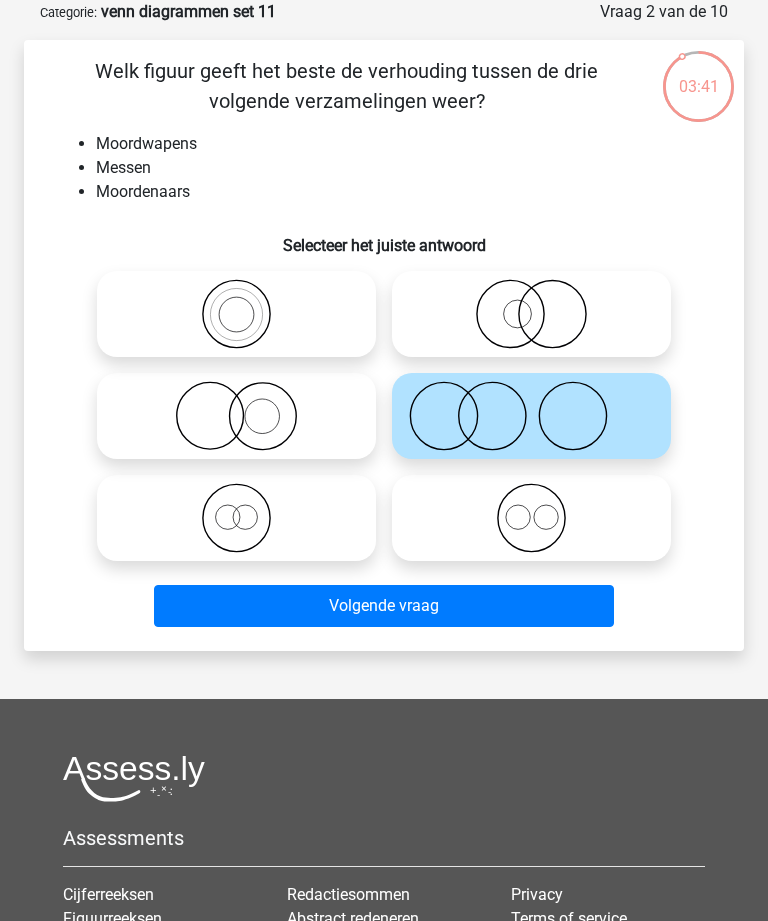 click on "Volgende vraag" at bounding box center [383, 606] 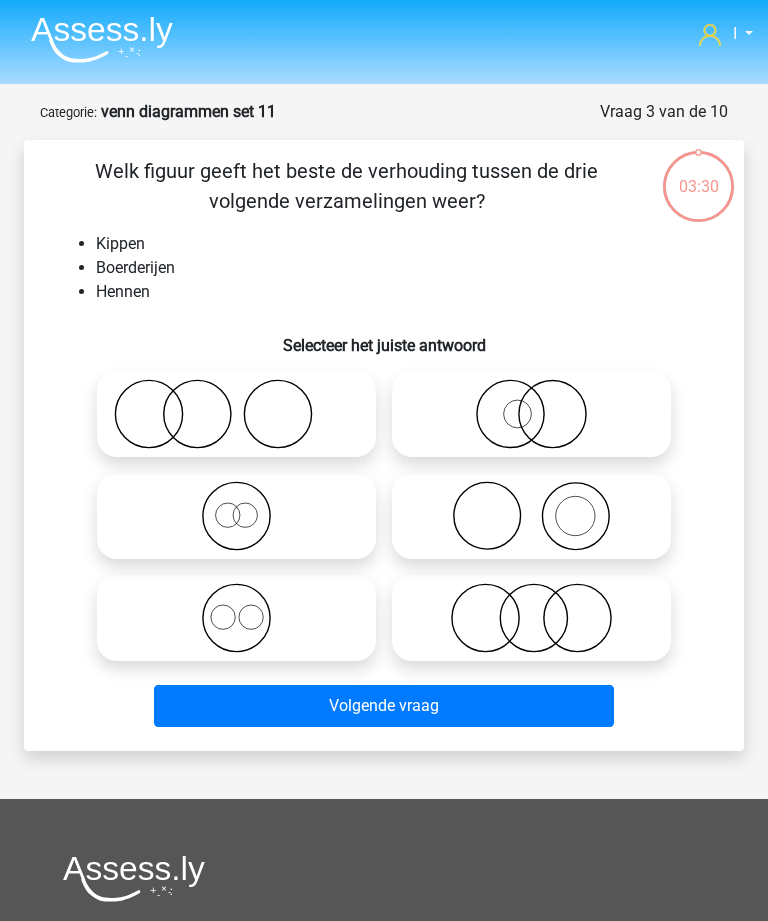 scroll, scrollTop: 0, scrollLeft: 0, axis: both 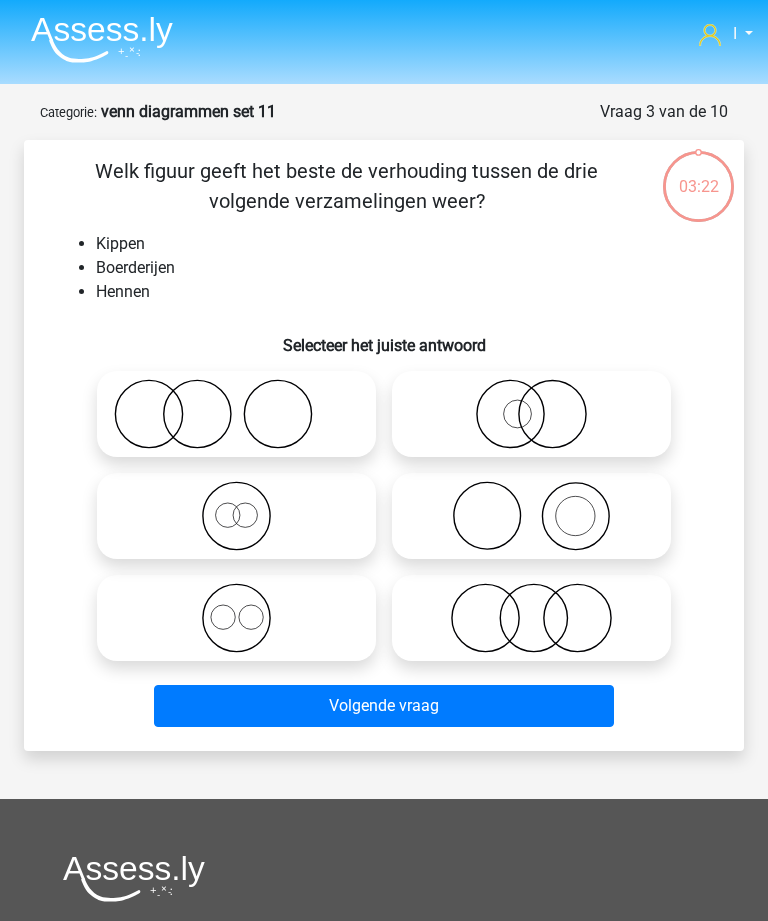 click 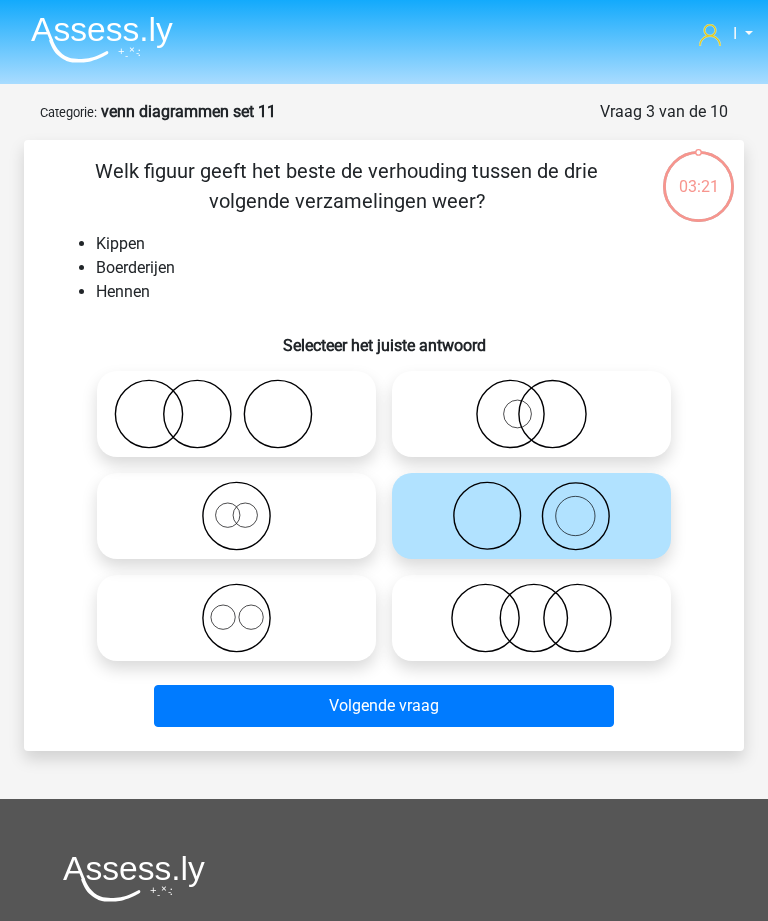 click on "Volgende vraag" at bounding box center (383, 706) 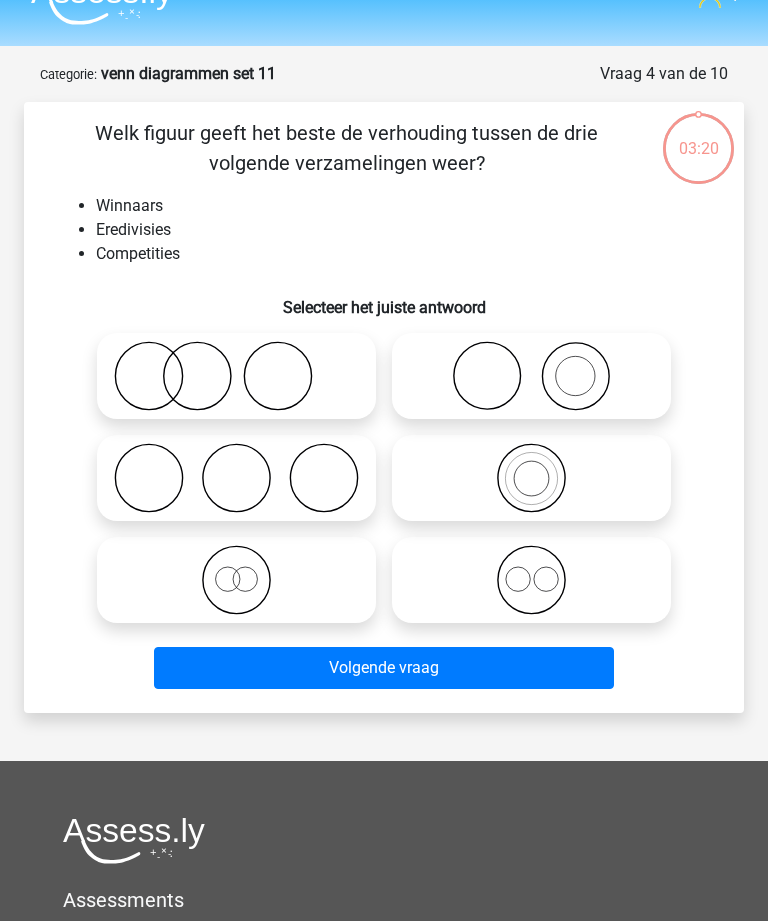 scroll, scrollTop: 100, scrollLeft: 0, axis: vertical 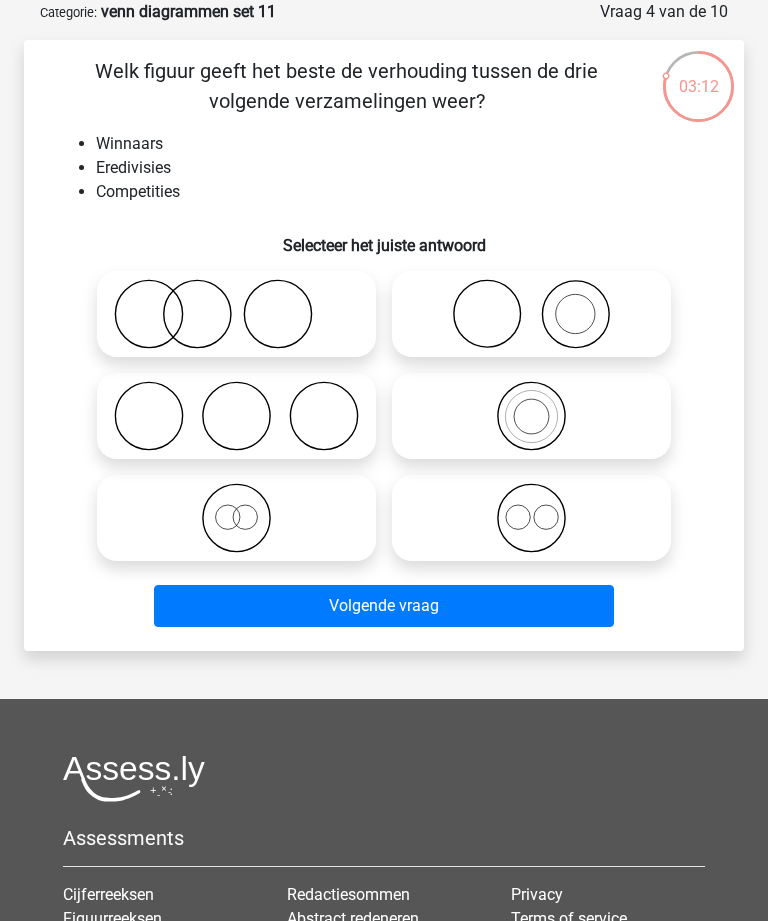 click 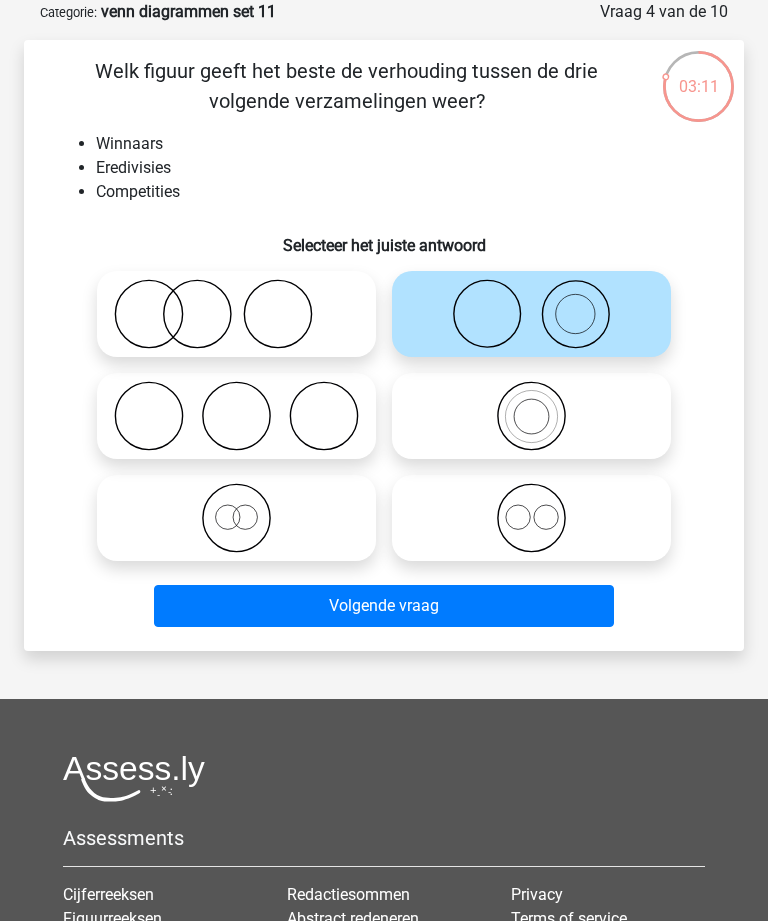 click on "Volgende vraag" at bounding box center (383, 606) 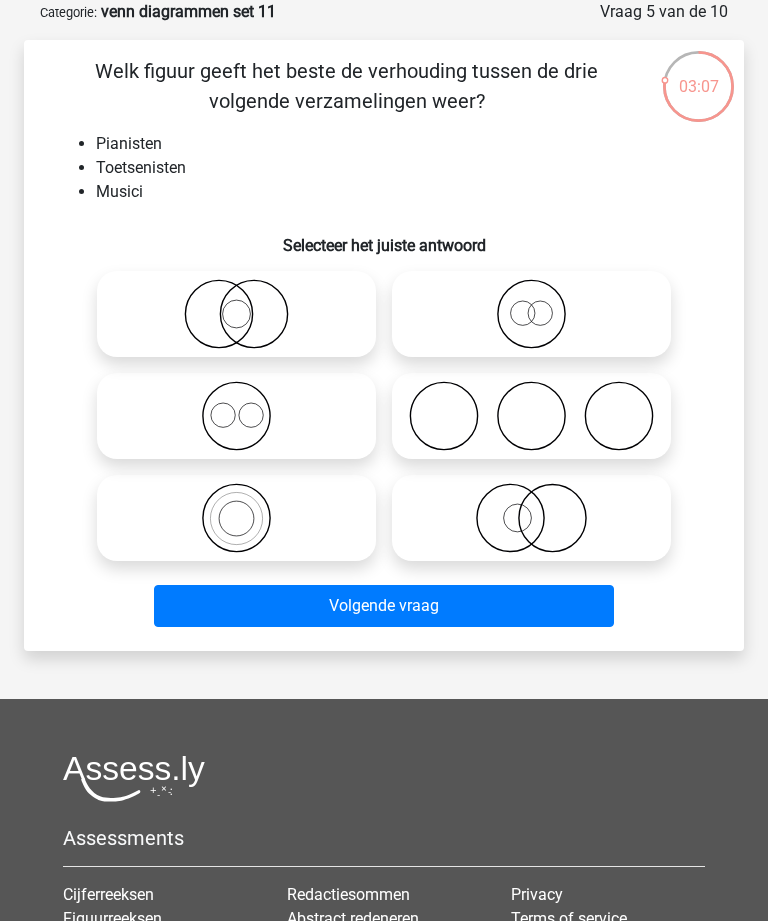 click 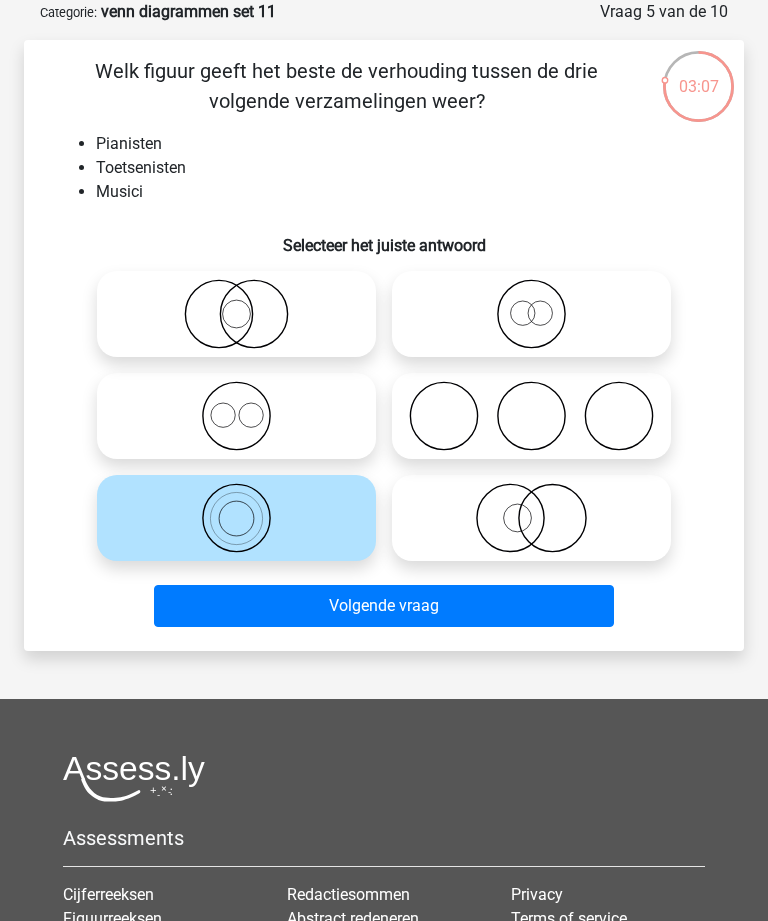 click on "Volgende vraag" at bounding box center (383, 606) 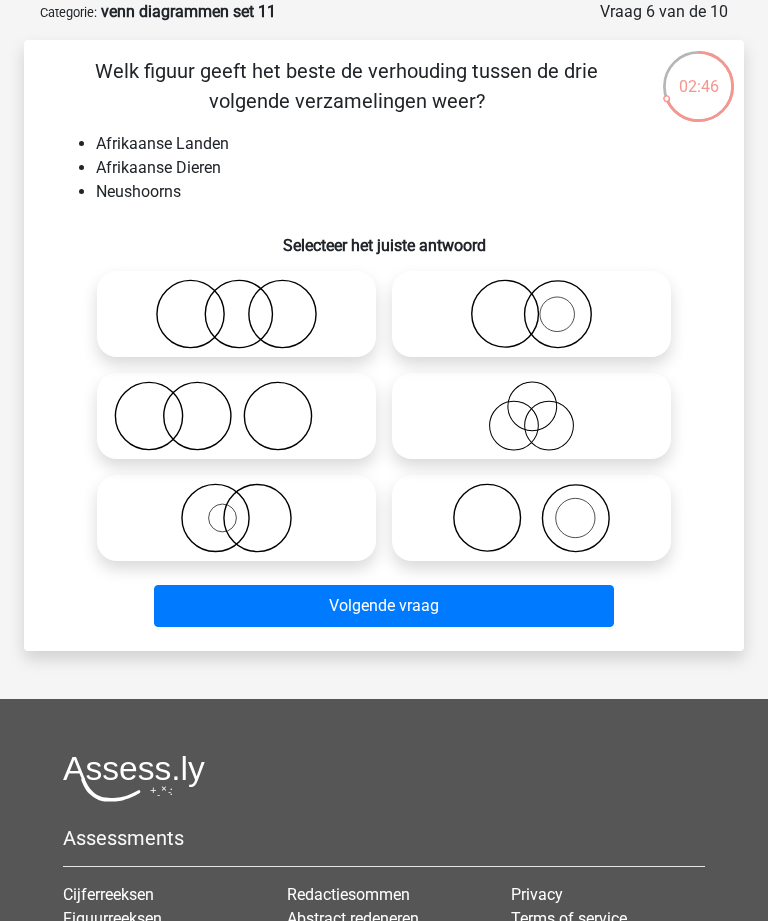 click 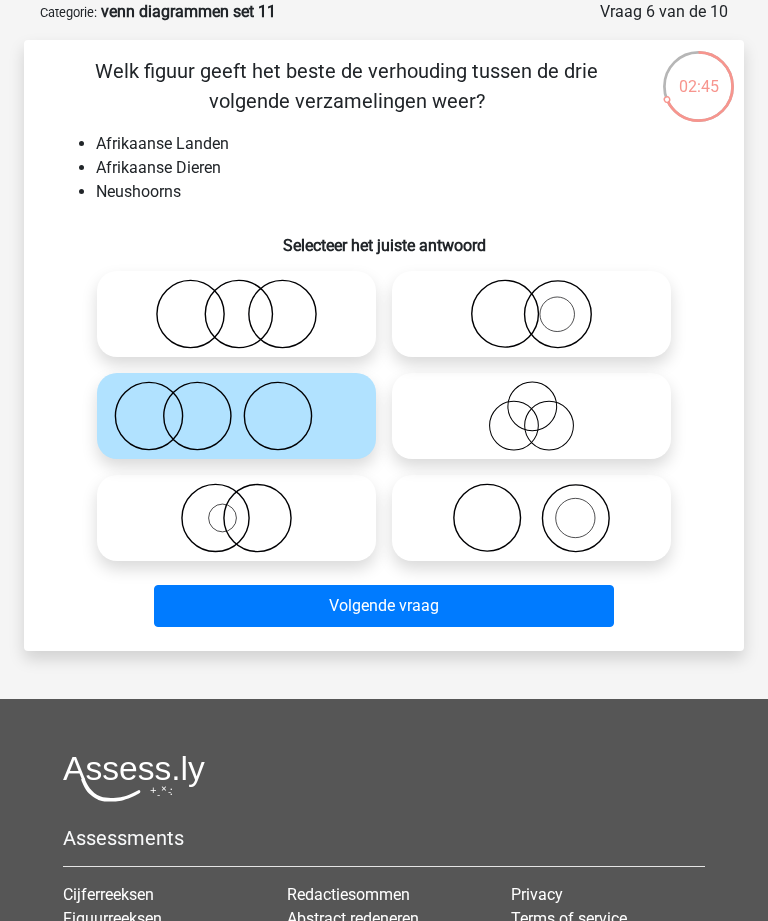 click on "Volgende vraag" at bounding box center (383, 606) 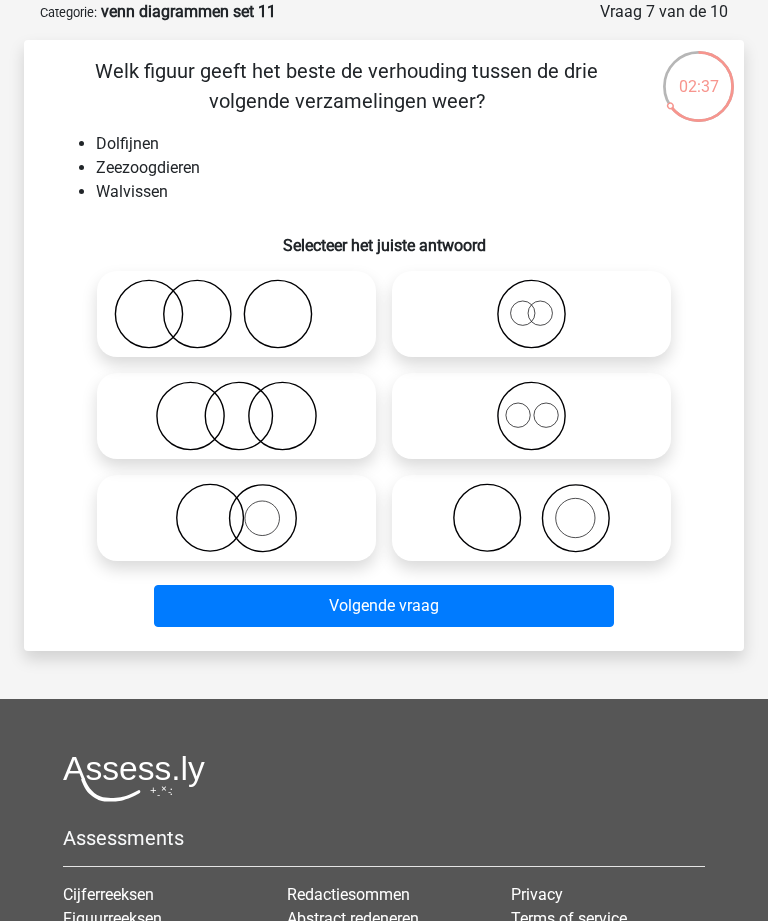 click 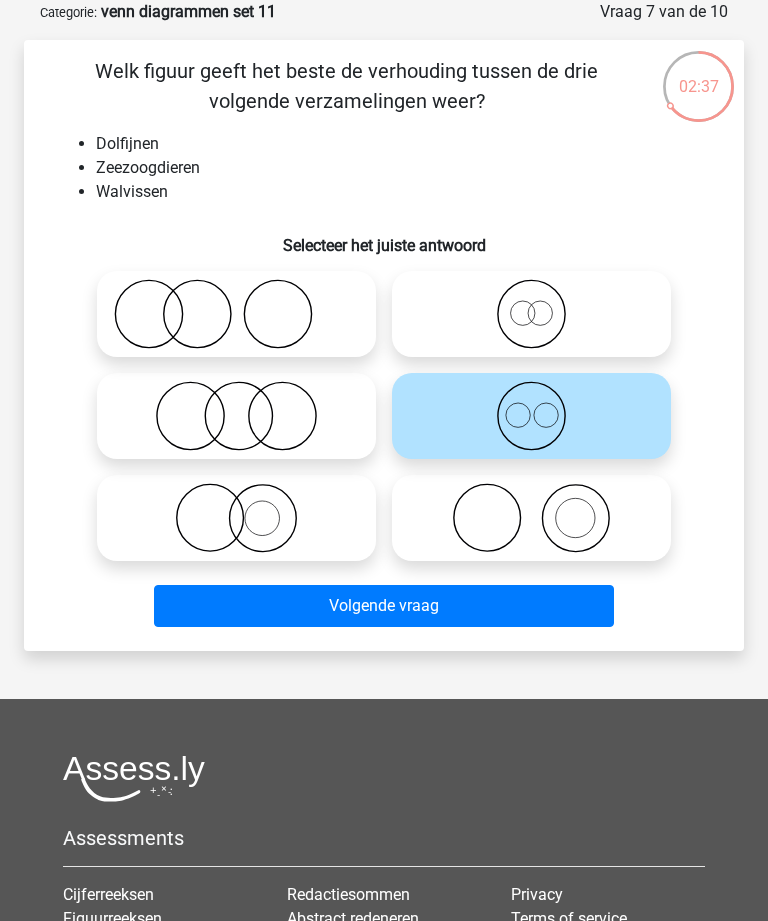 click on "Volgende vraag" at bounding box center (383, 606) 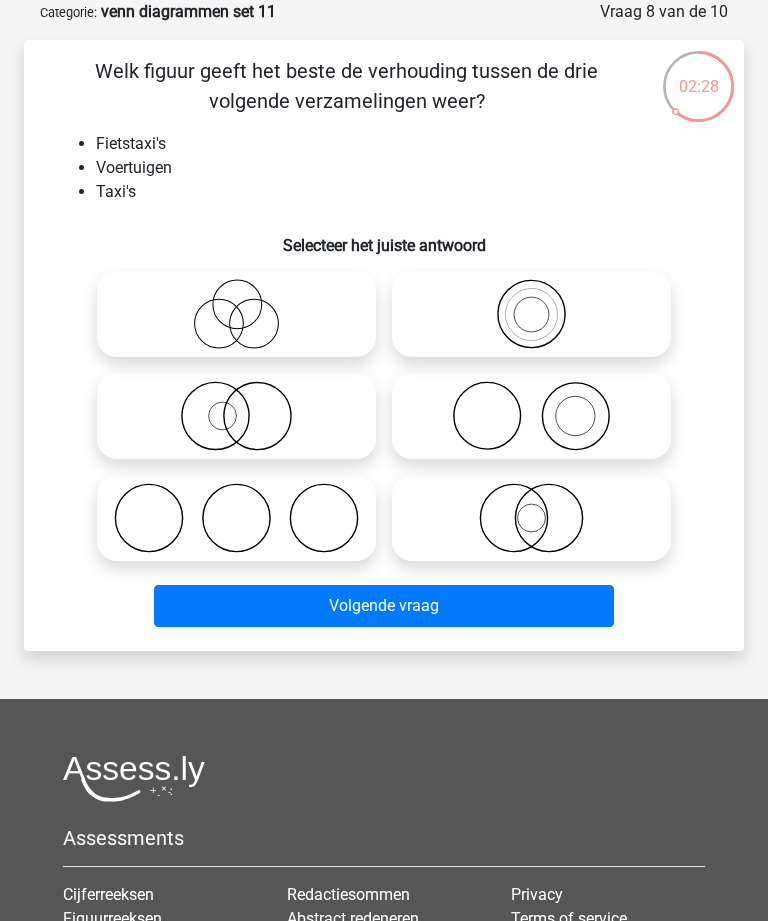 click at bounding box center [538, 297] 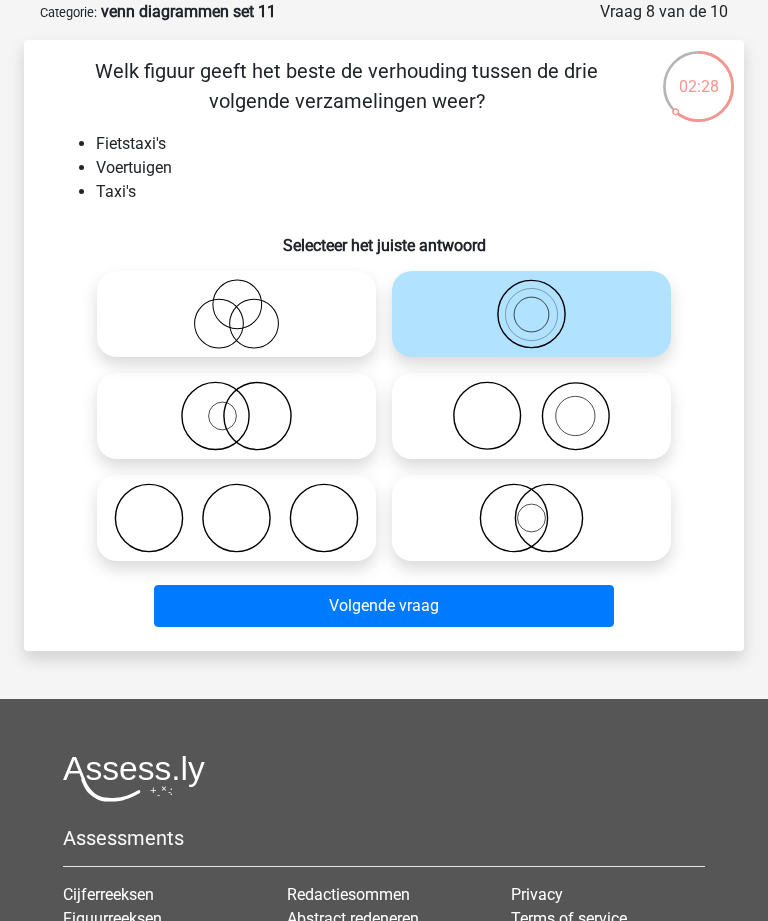 click on "Volgende vraag" at bounding box center (383, 606) 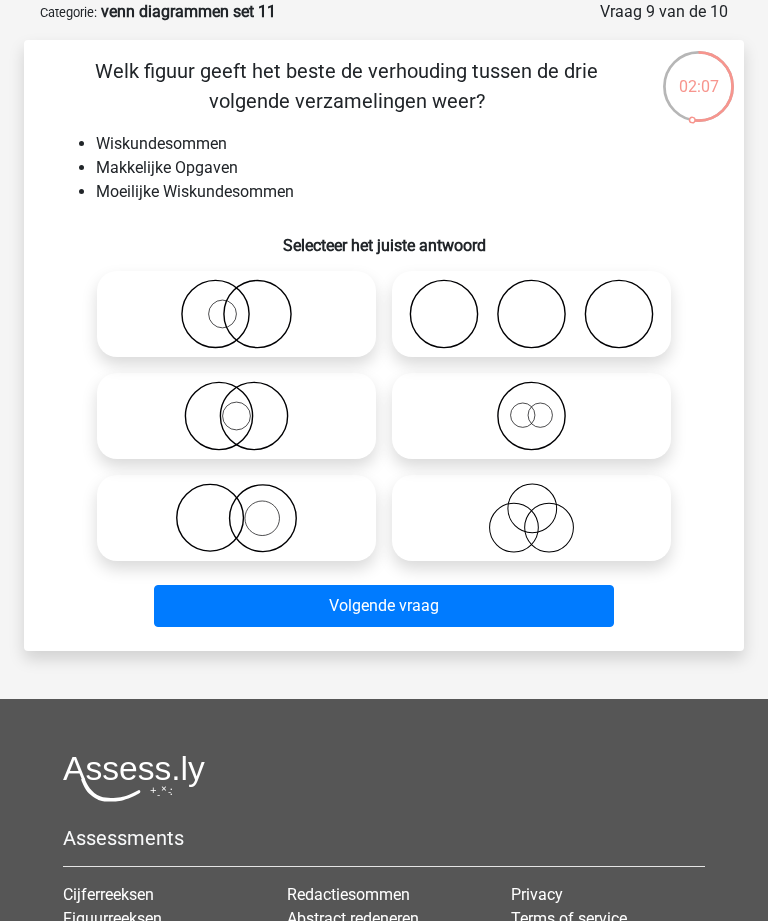 click 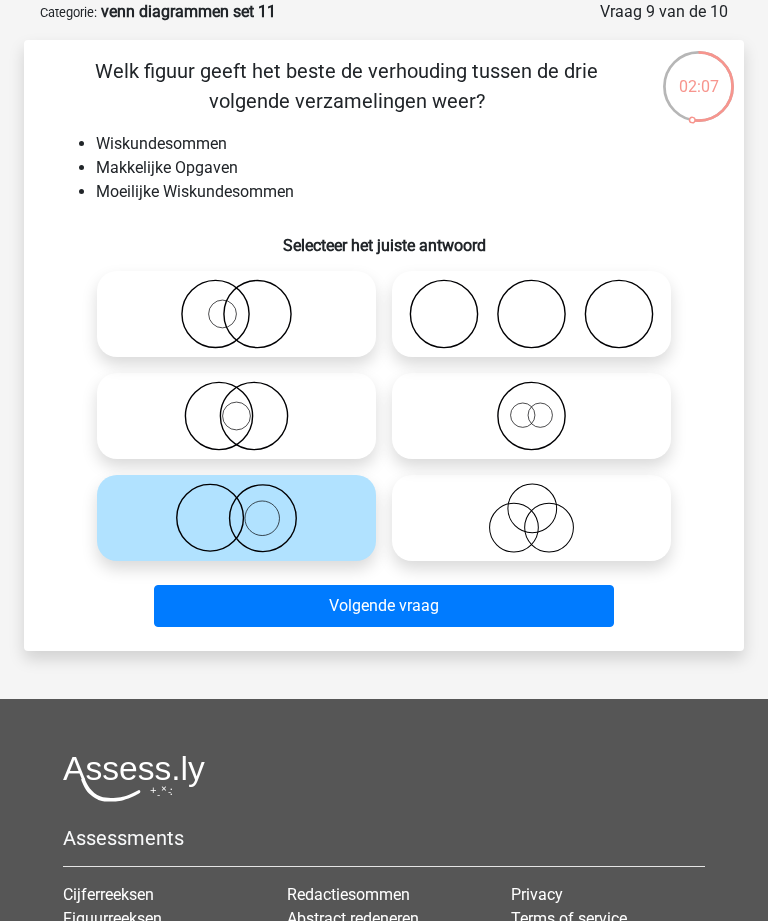 click on "Volgende vraag" at bounding box center (383, 606) 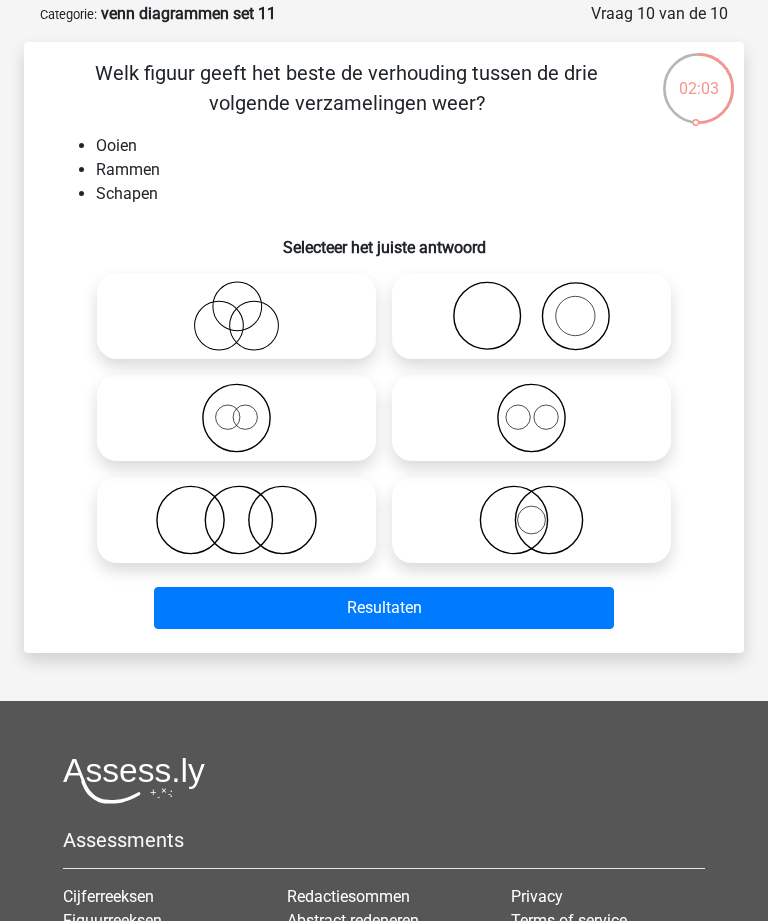scroll, scrollTop: 98, scrollLeft: 0, axis: vertical 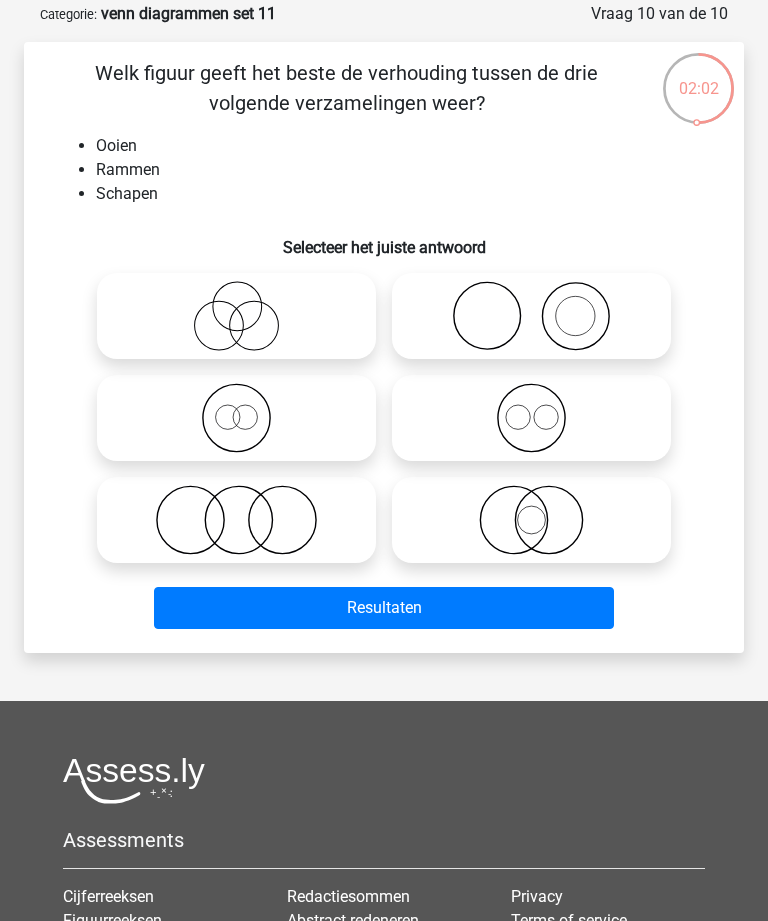 click 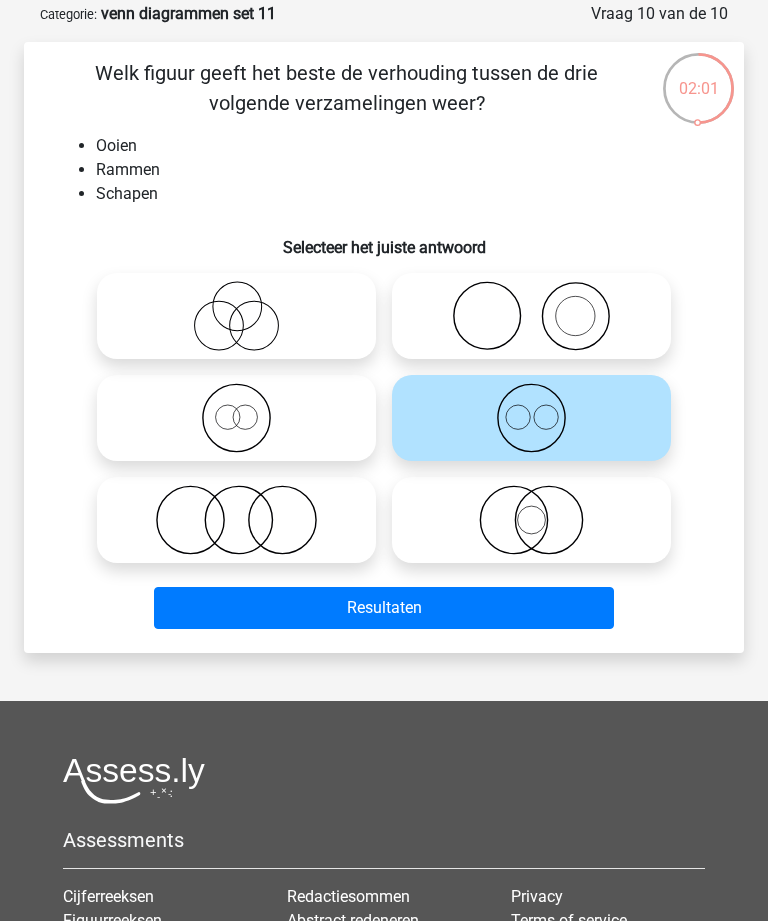 click on "Resultaten" at bounding box center [383, 608] 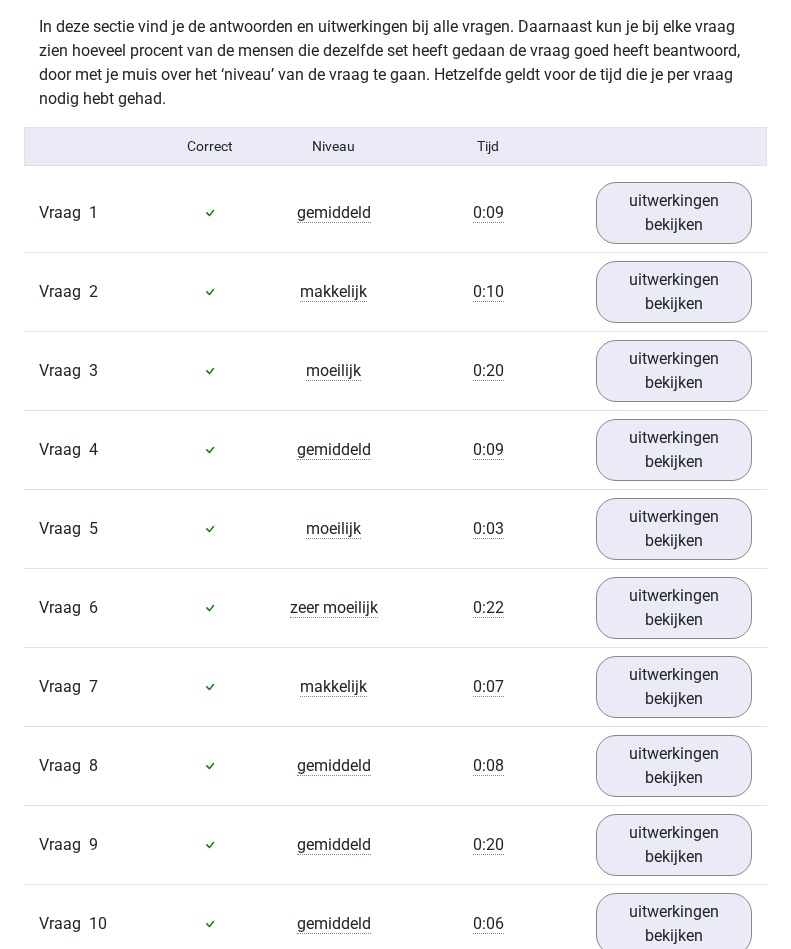 scroll, scrollTop: 1193, scrollLeft: 0, axis: vertical 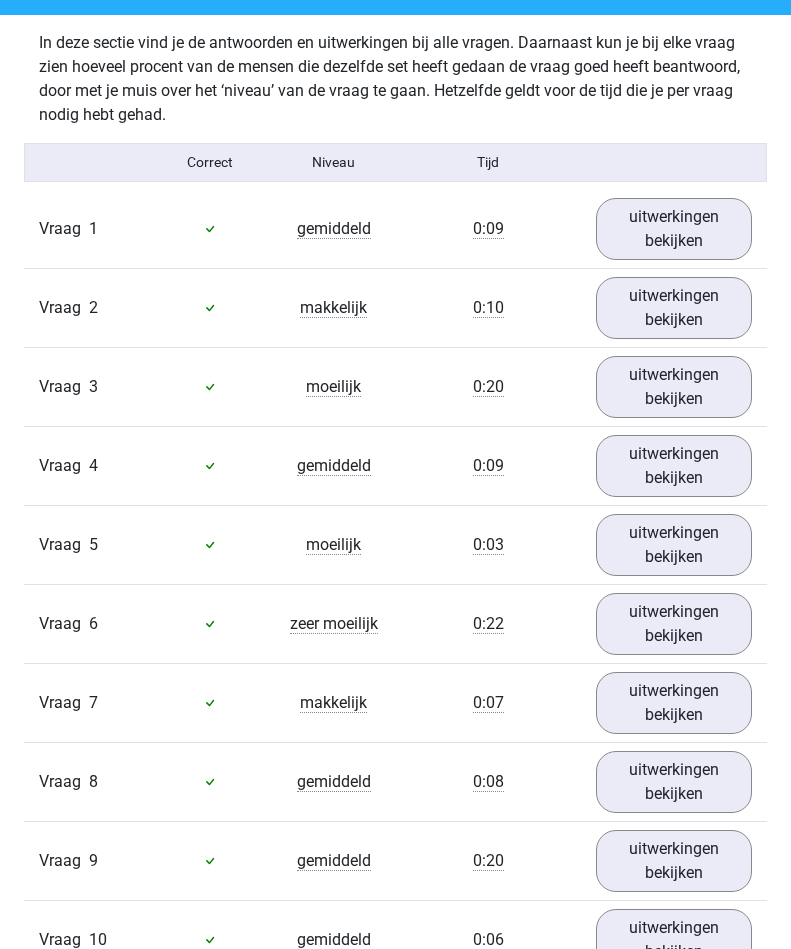 click on "uitwerkingen bekijken" at bounding box center [674, 624] 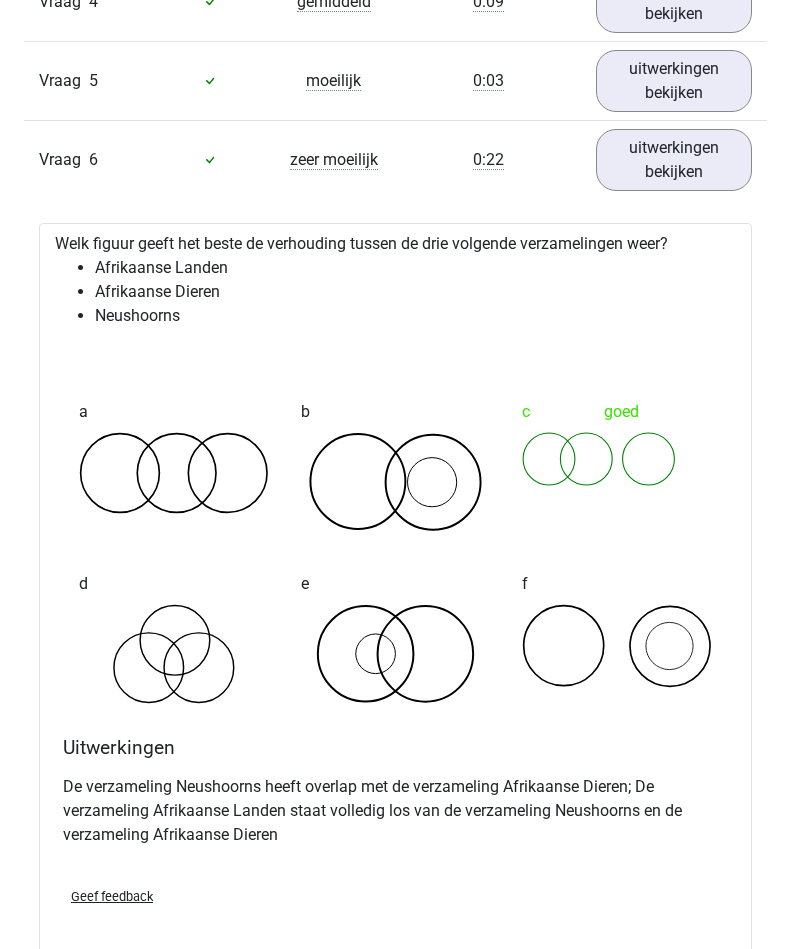 scroll, scrollTop: 1666, scrollLeft: 0, axis: vertical 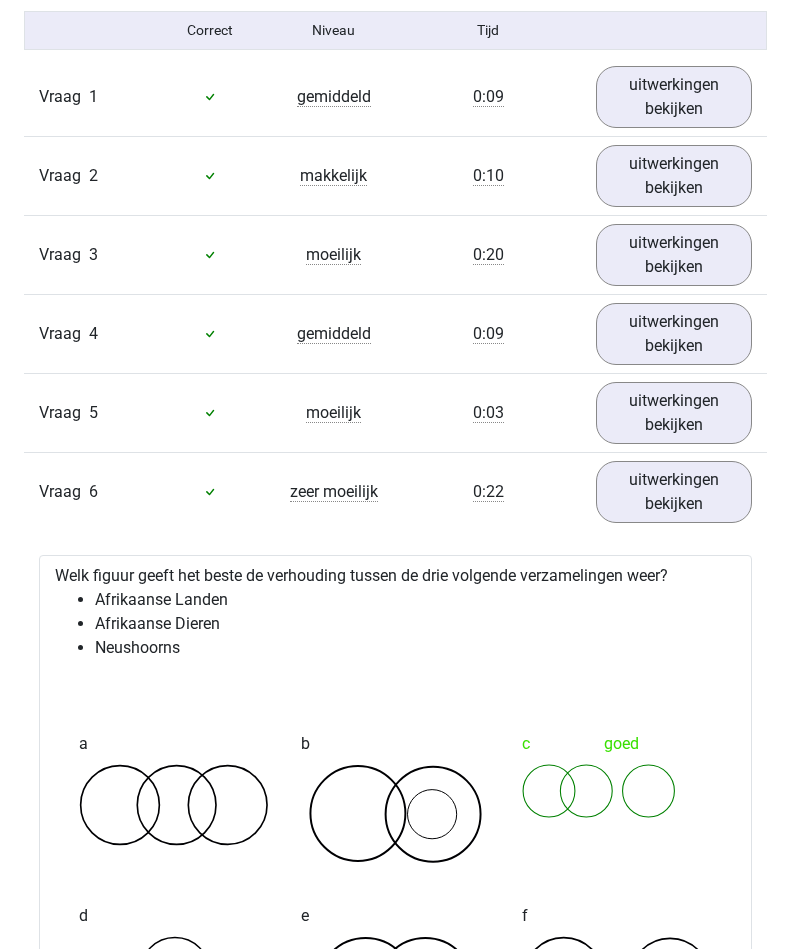 click on "uitwerkingen bekijken" at bounding box center (674, 493) 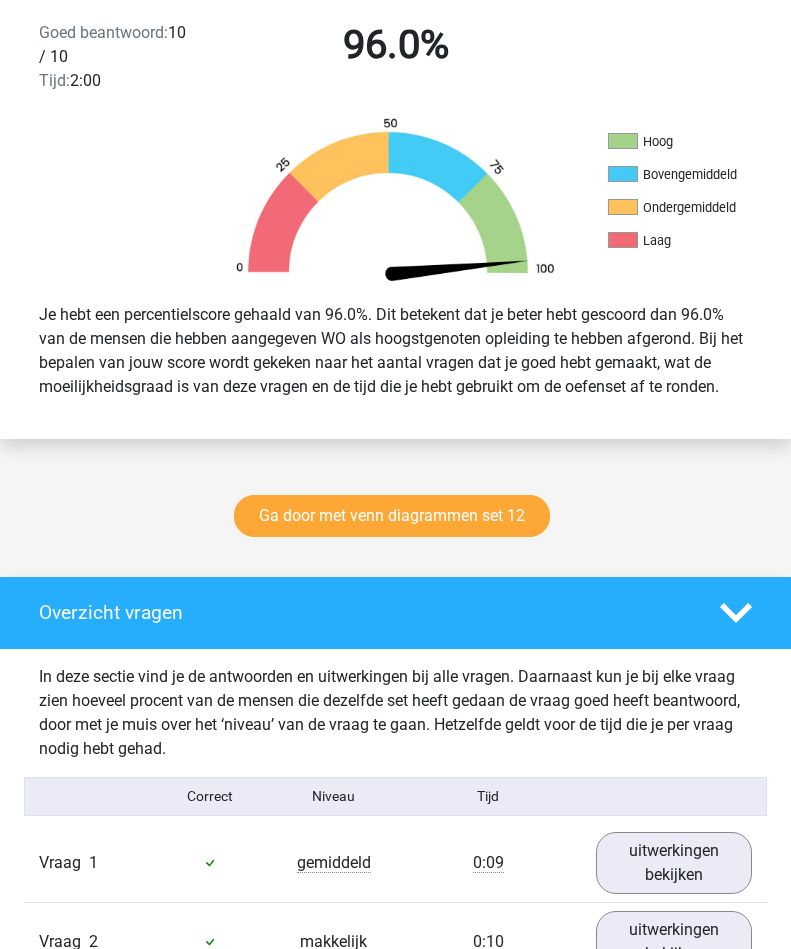 scroll, scrollTop: 561, scrollLeft: 0, axis: vertical 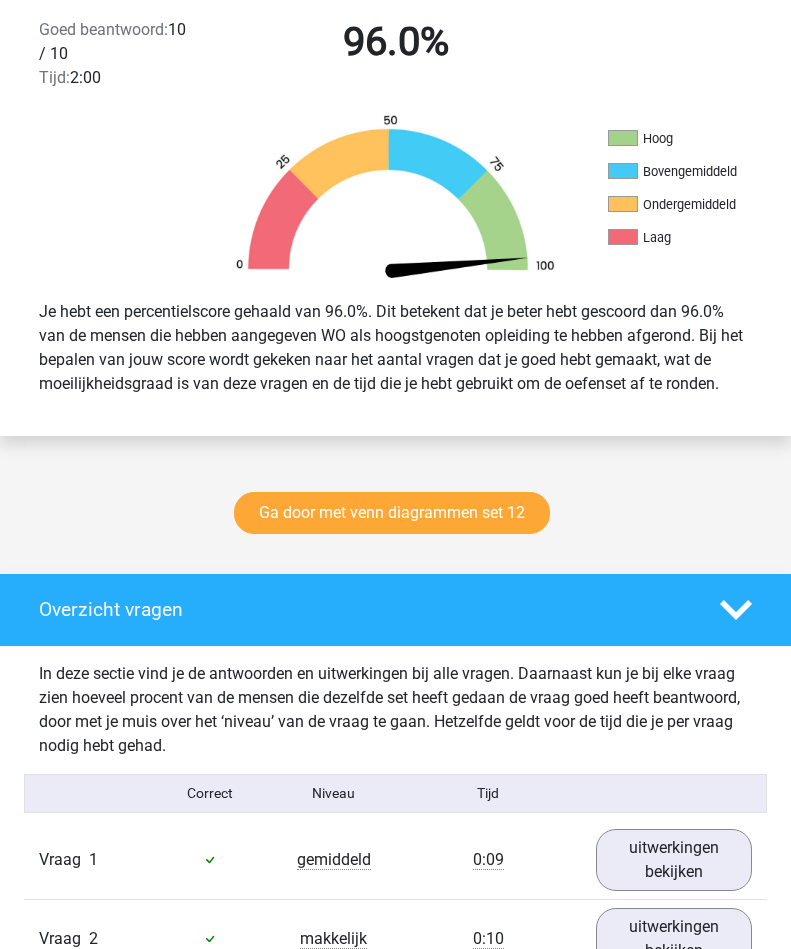 click on "Ga door met venn diagrammen set 12" at bounding box center [392, 514] 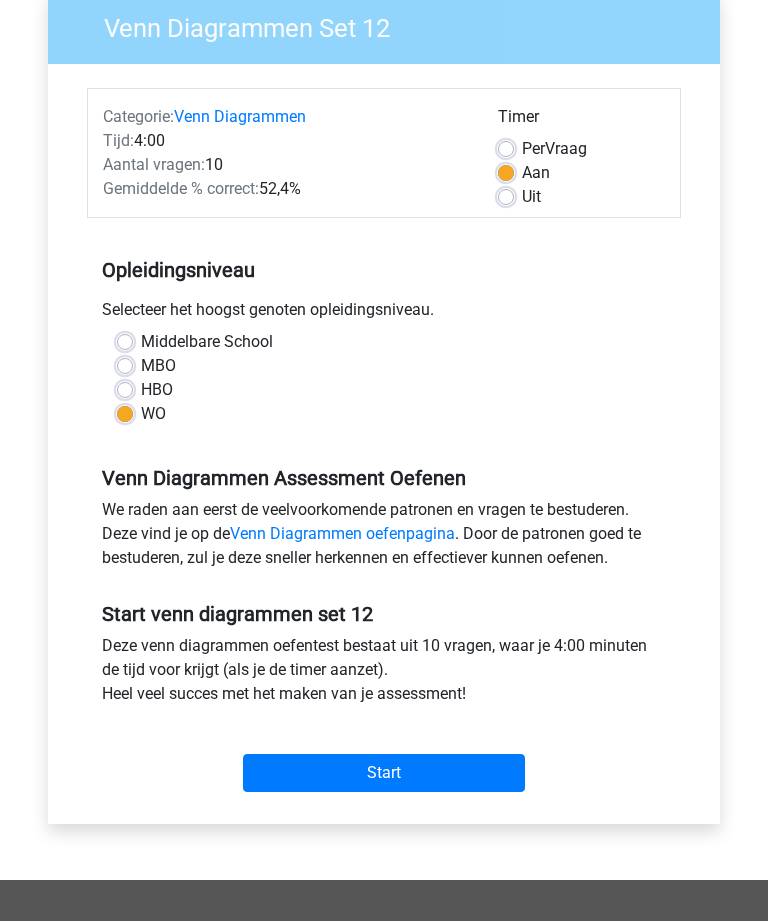 scroll, scrollTop: 191, scrollLeft: 0, axis: vertical 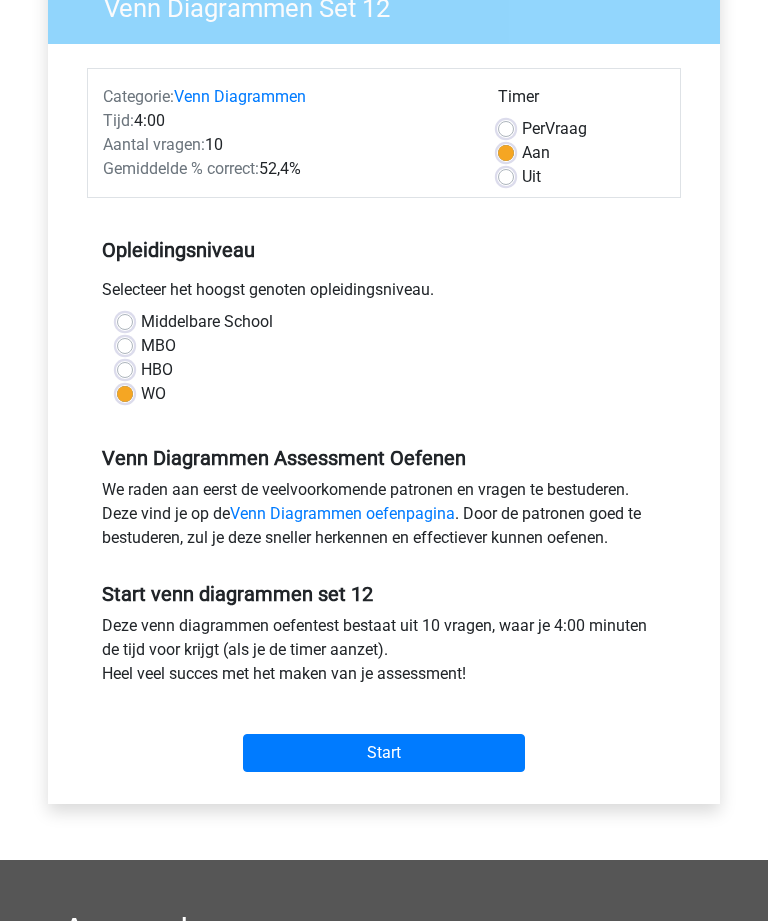 click on "Start" at bounding box center (384, 754) 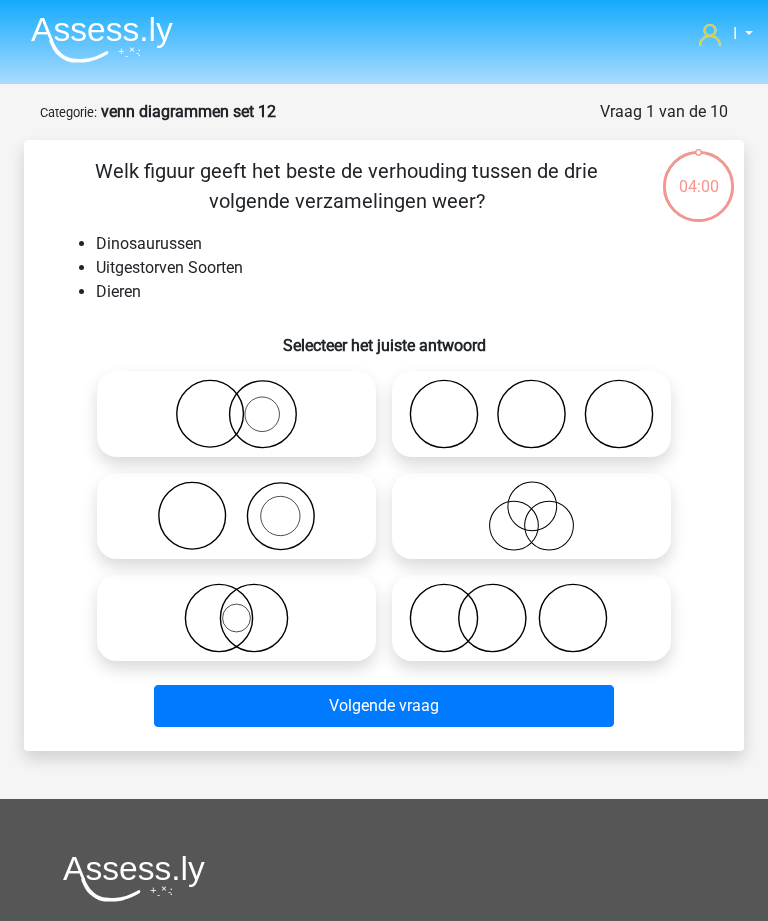 scroll, scrollTop: 0, scrollLeft: 0, axis: both 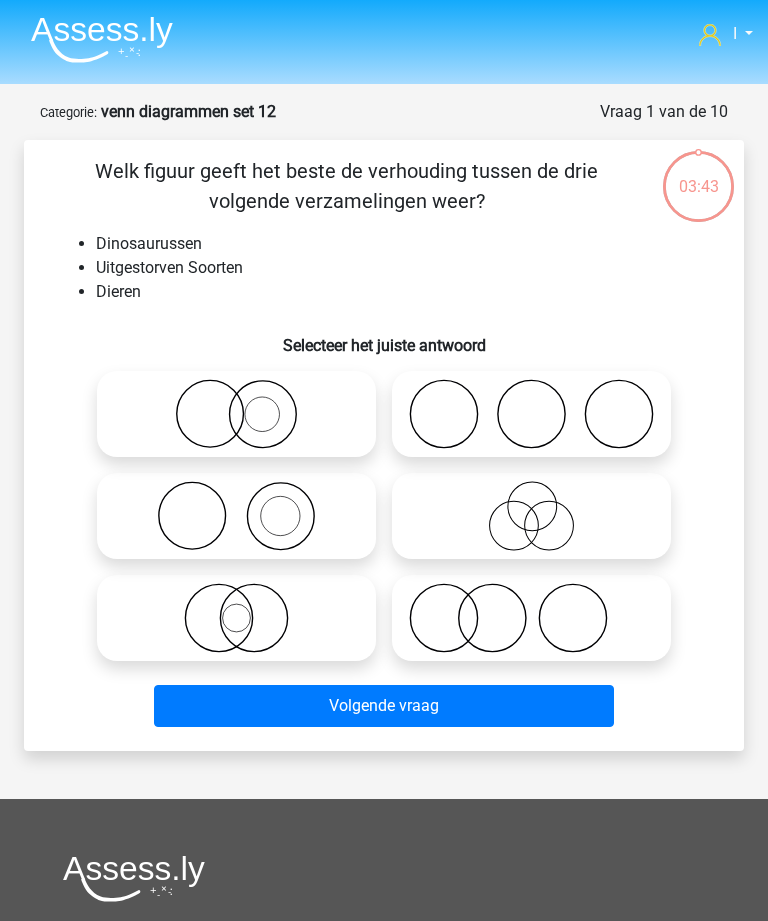 click 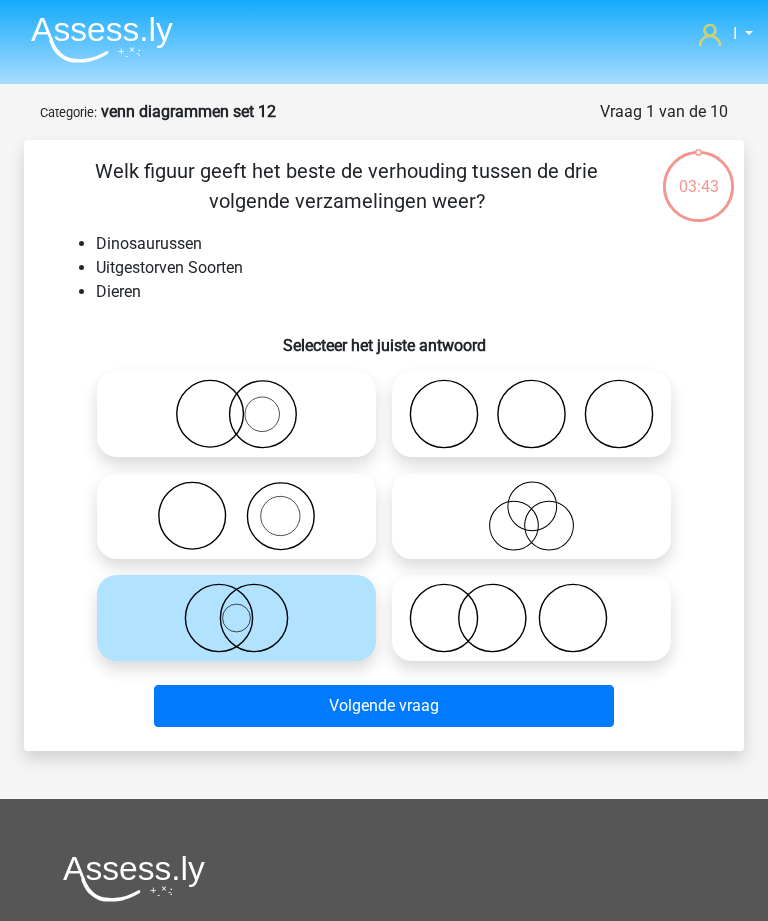 click on "Volgende vraag" at bounding box center (383, 706) 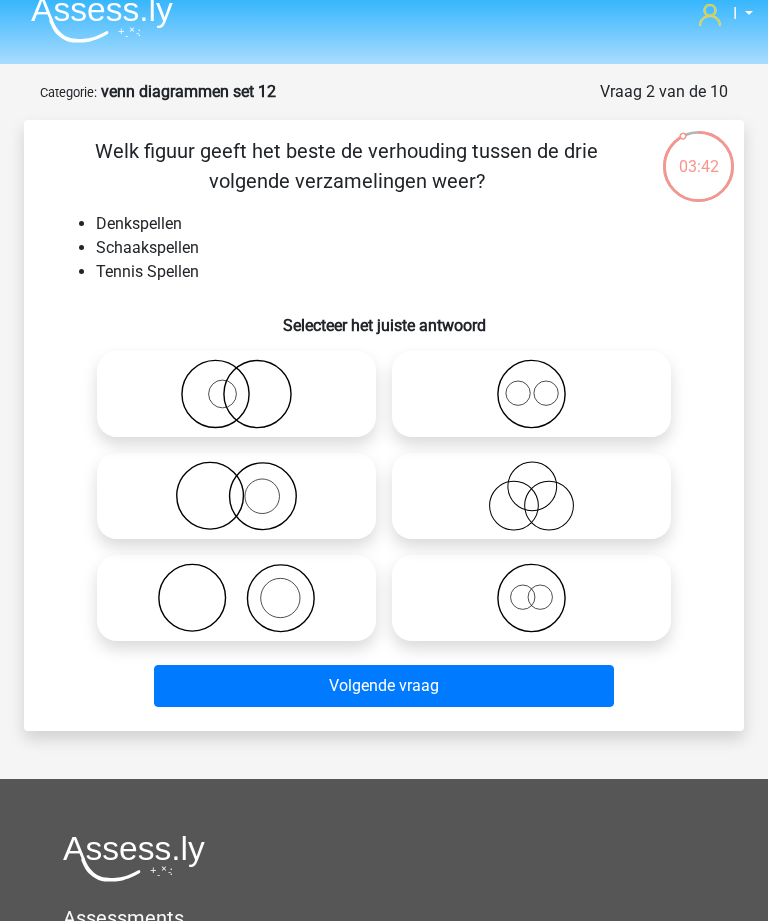 scroll, scrollTop: 0, scrollLeft: 0, axis: both 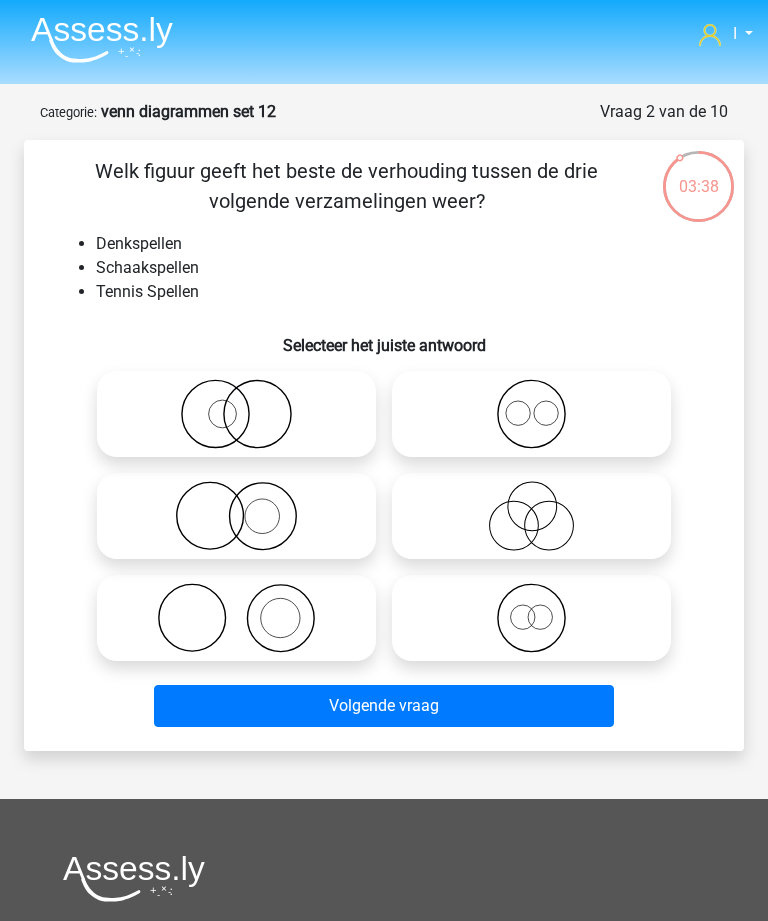 click 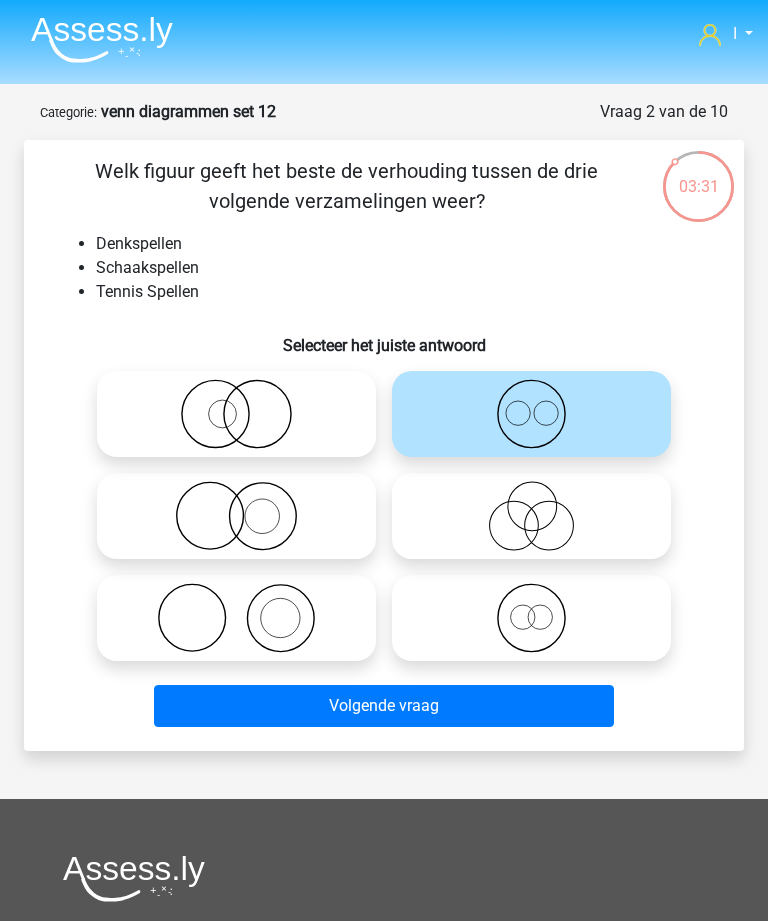 click 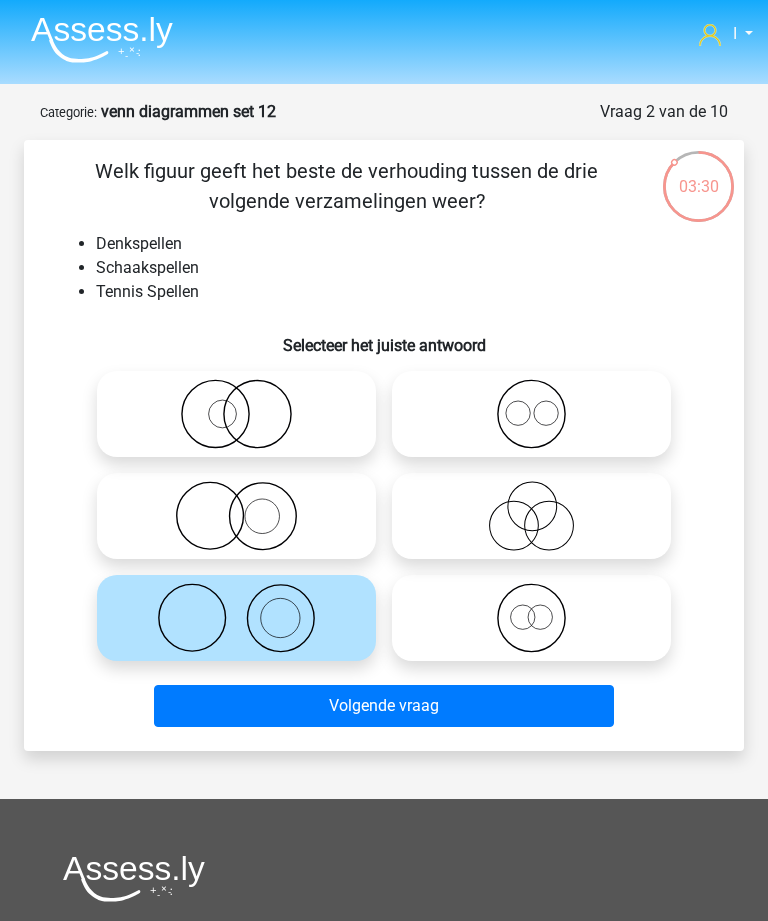 click on "Volgende vraag" at bounding box center [383, 706] 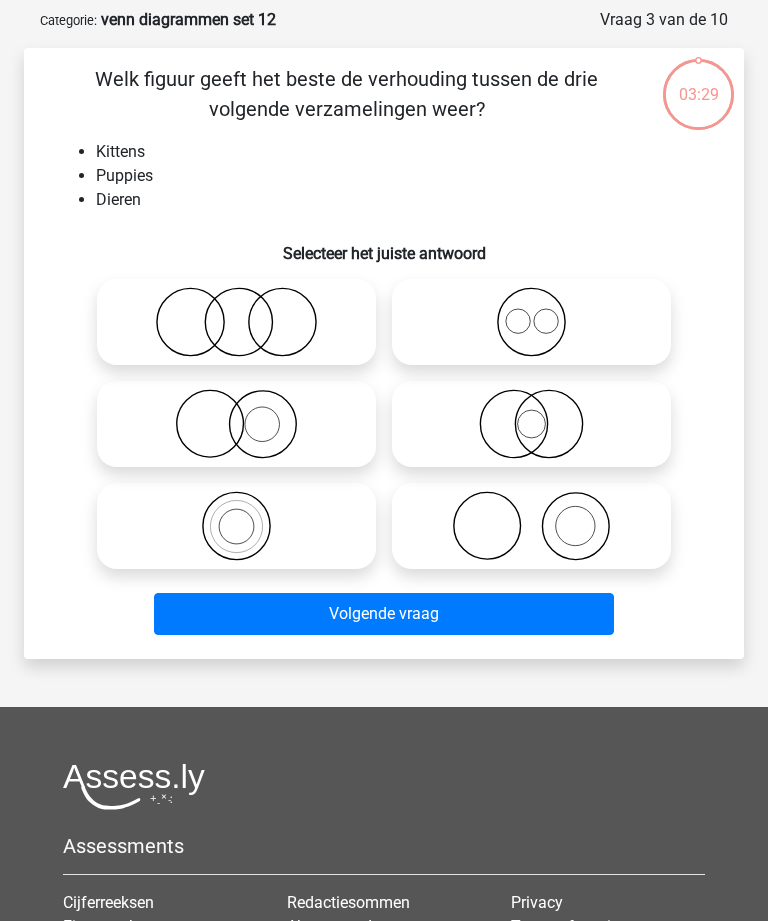 scroll, scrollTop: 100, scrollLeft: 0, axis: vertical 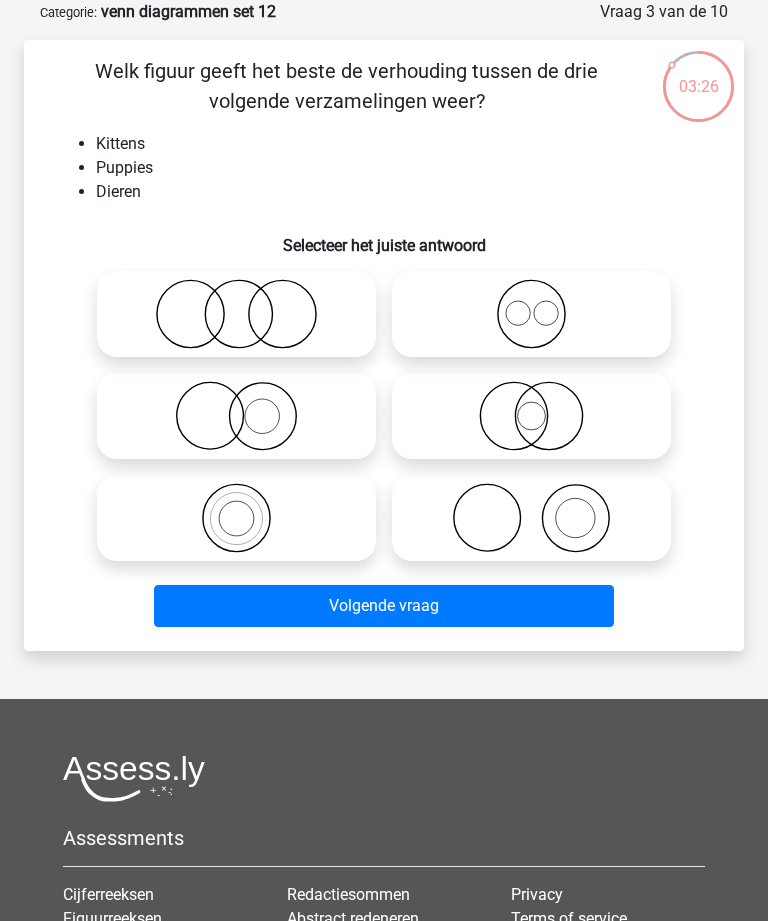 click at bounding box center [538, 297] 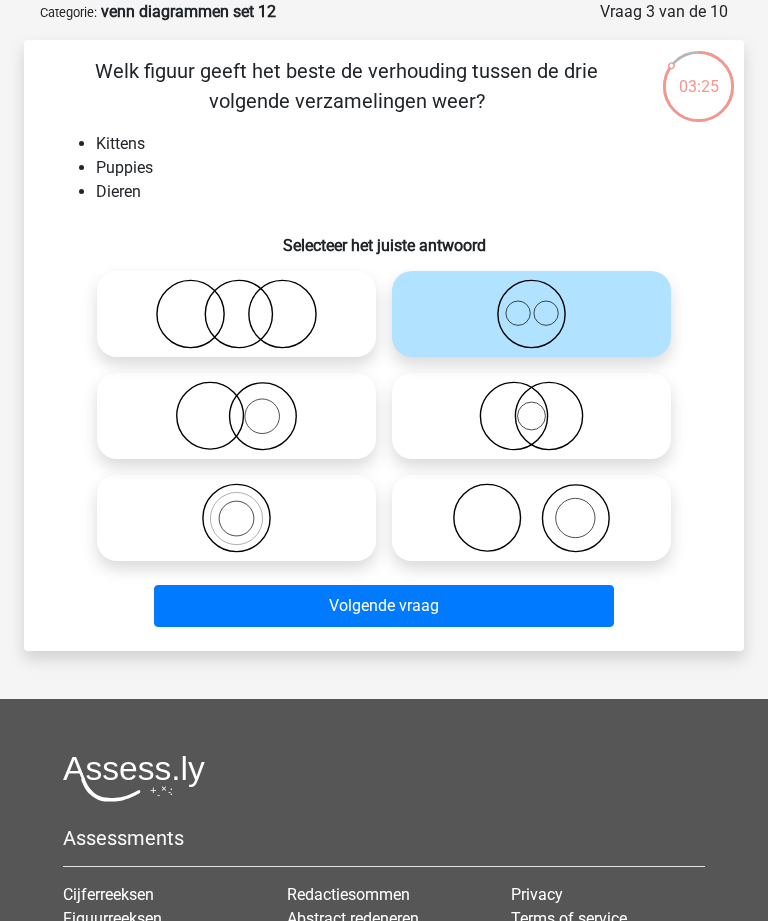 click on "Volgende vraag" at bounding box center (383, 606) 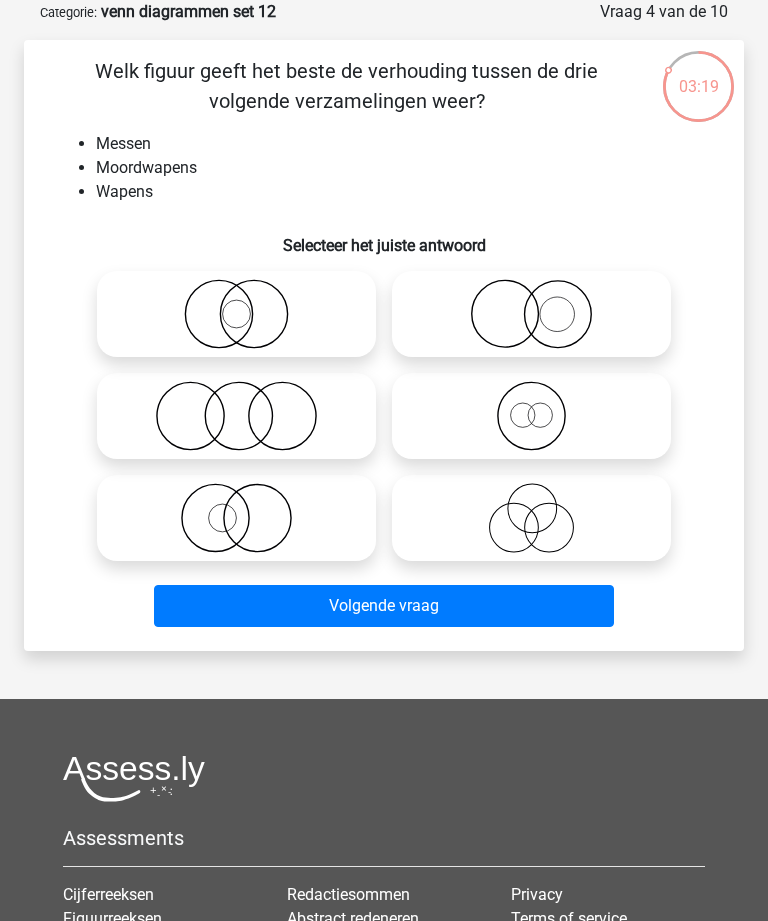 click 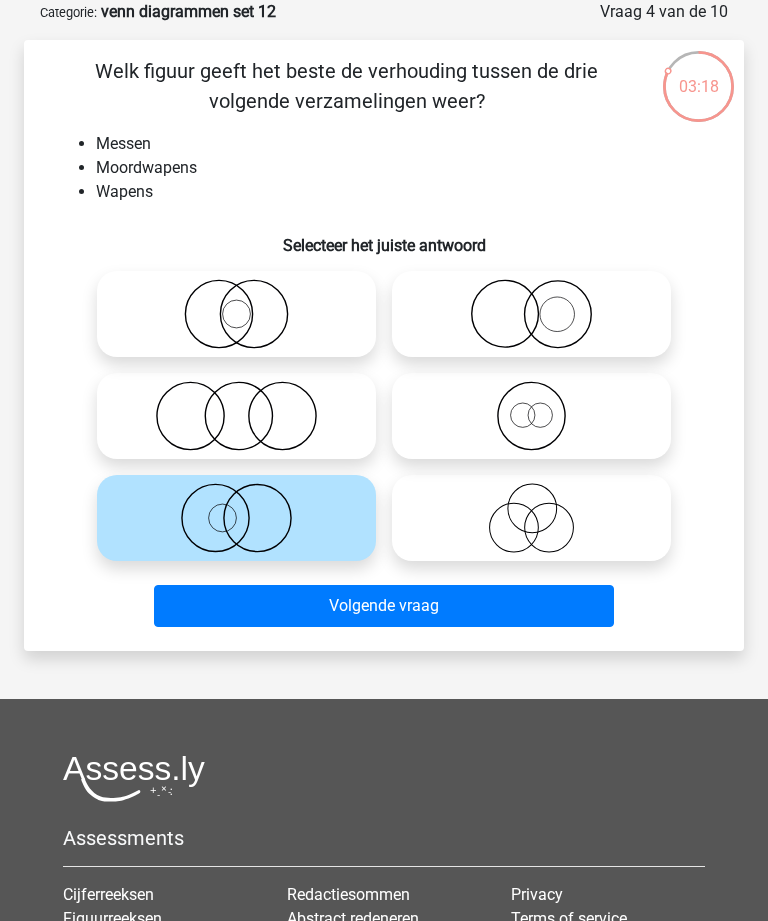 click on "Volgende vraag" at bounding box center [383, 606] 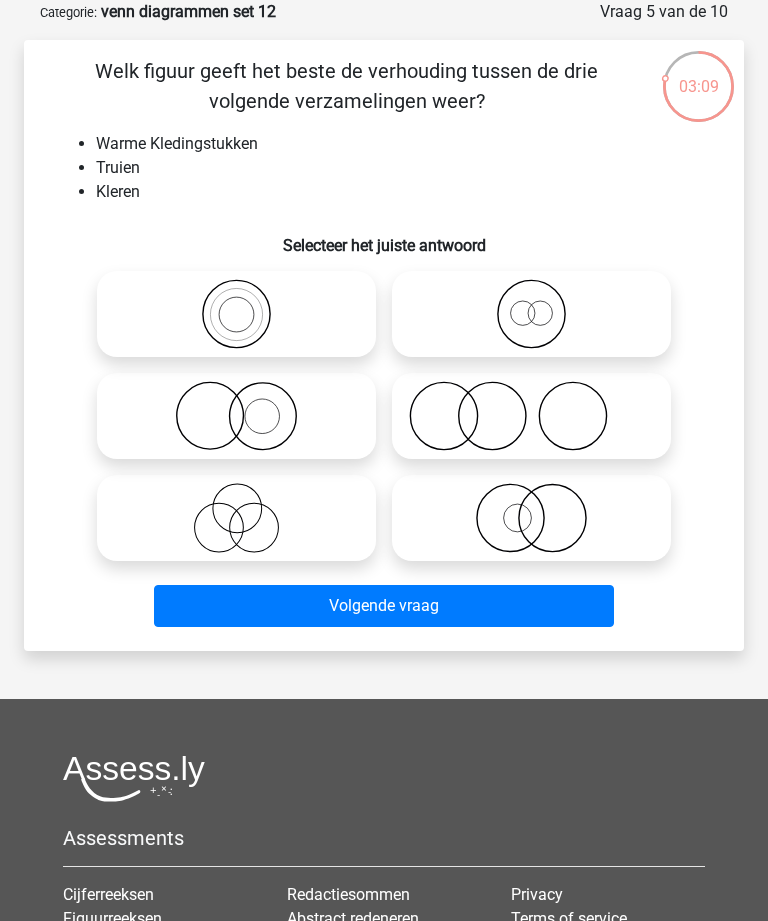 click 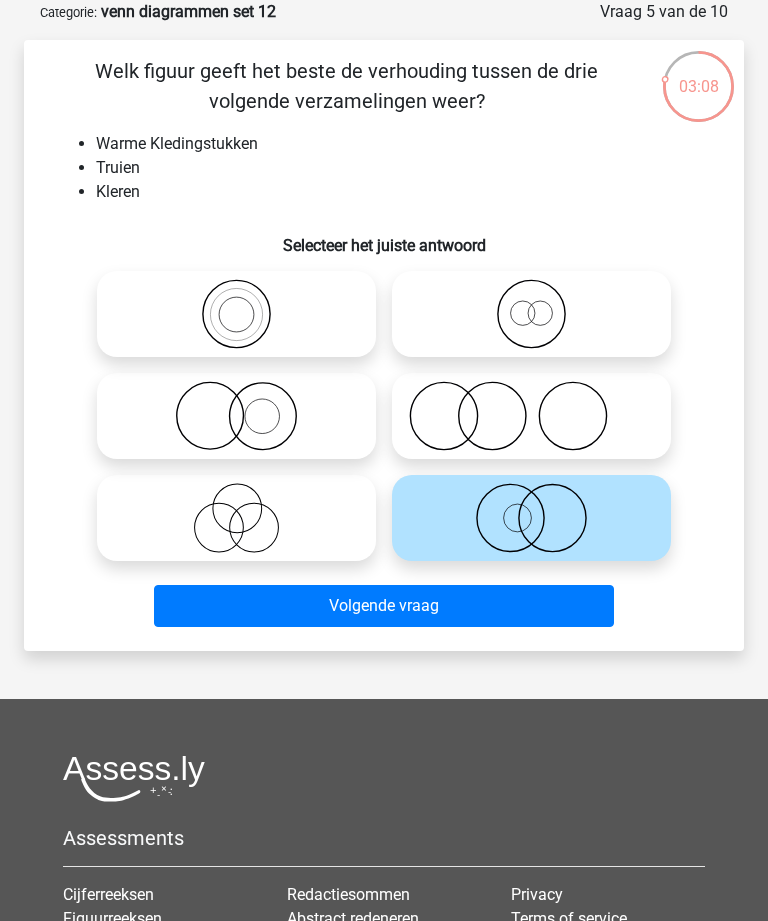 click on "Volgende vraag" at bounding box center [383, 606] 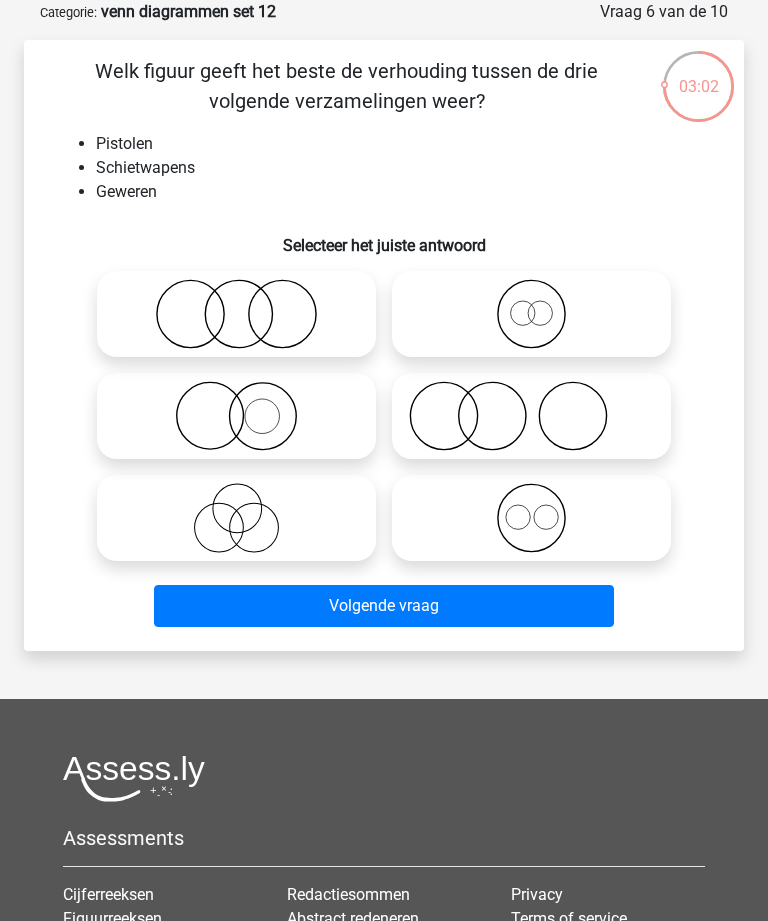 click 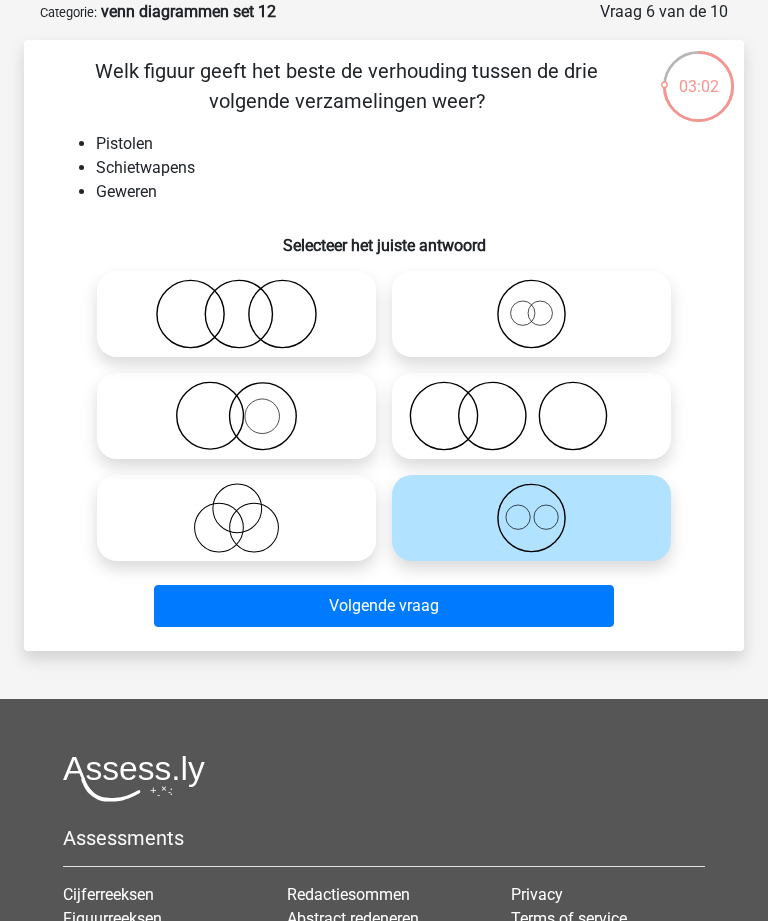 click on "Volgende vraag" at bounding box center (383, 606) 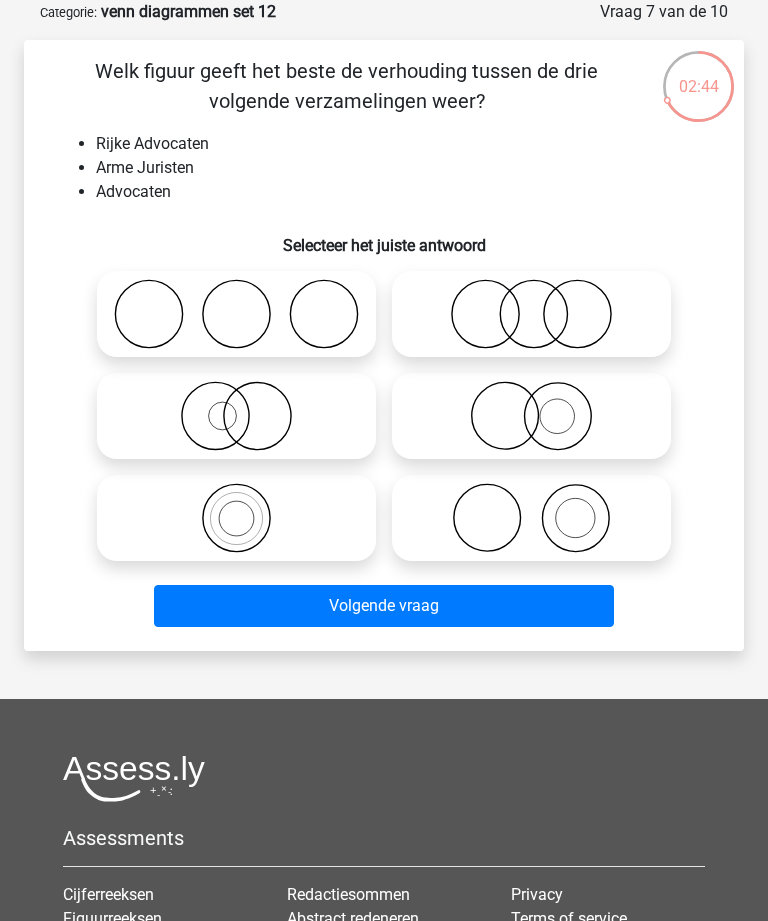 click 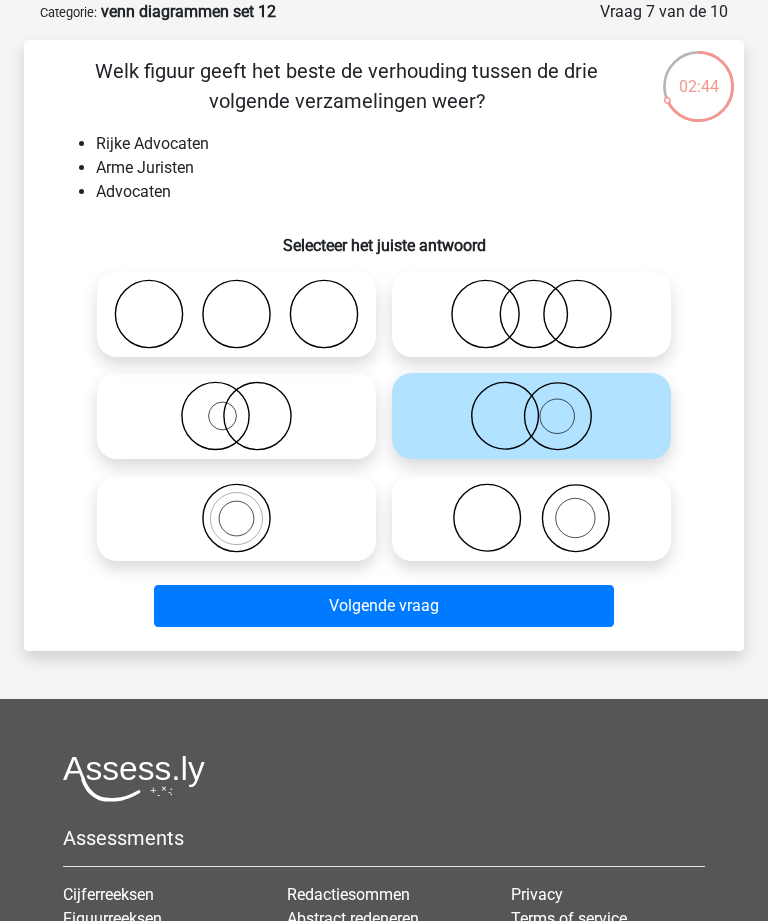 click on "Volgende vraag" at bounding box center (383, 606) 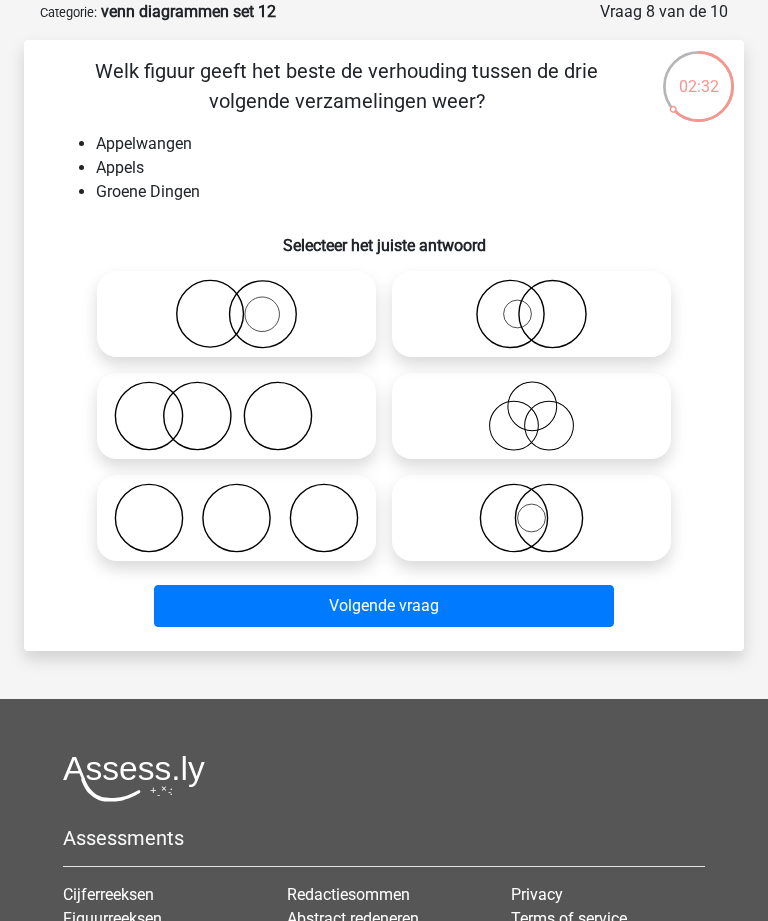 click 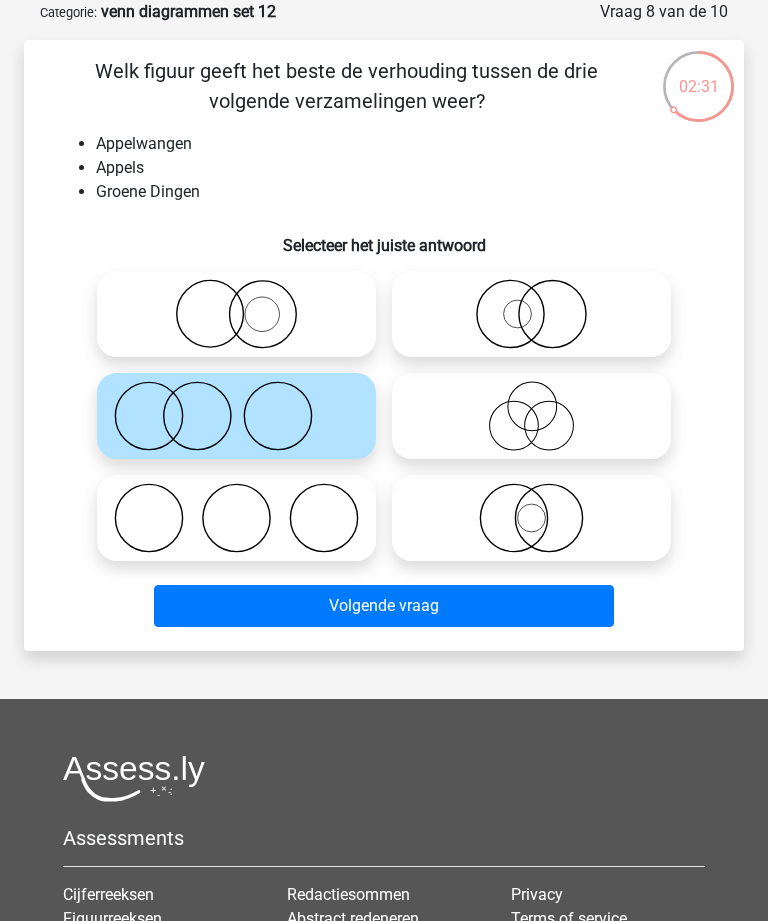 click on "Volgende vraag" at bounding box center [383, 606] 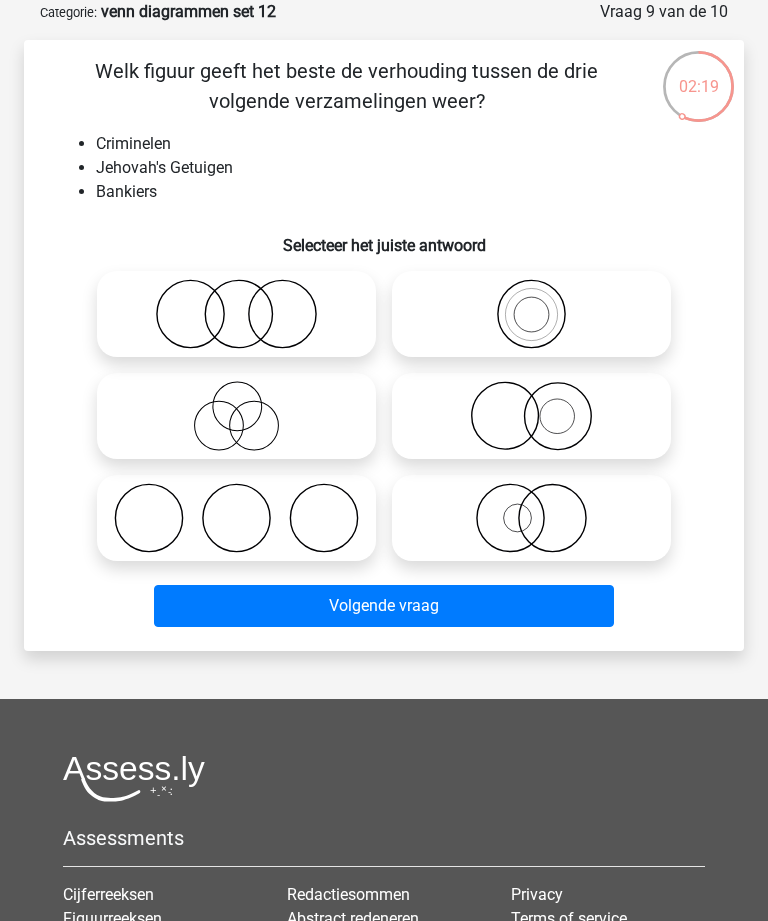 click 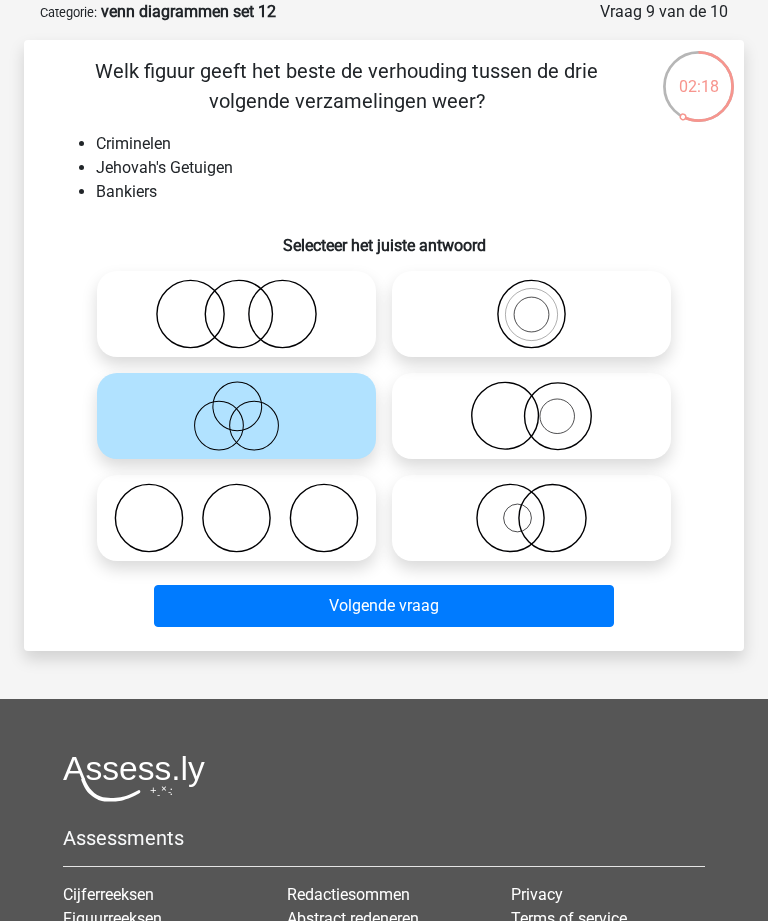 click on "Volgende vraag" at bounding box center (383, 606) 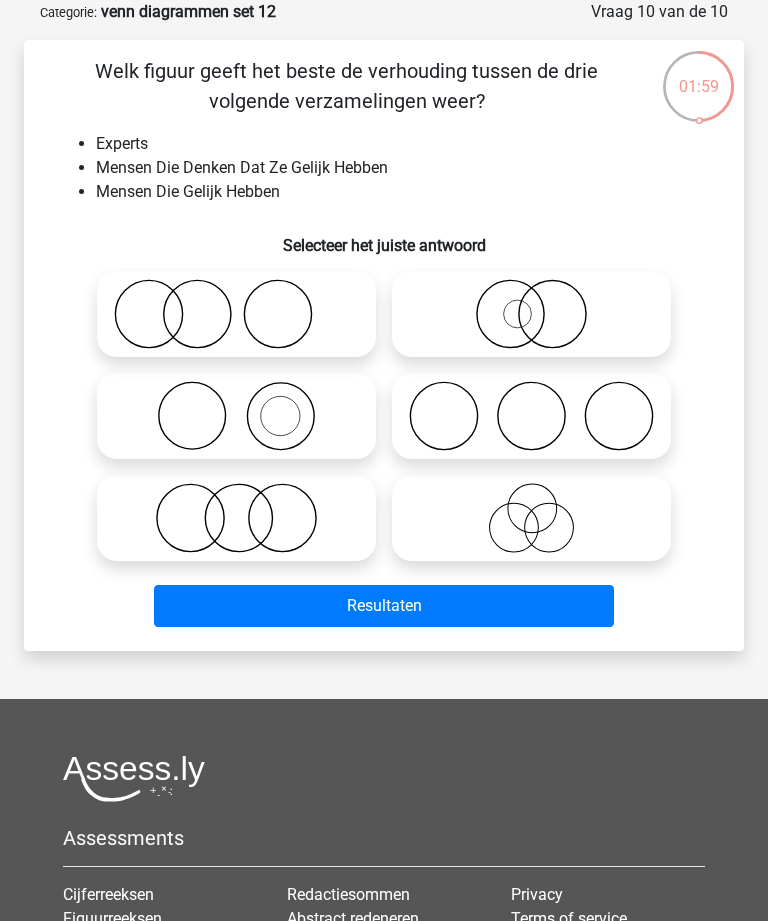 click 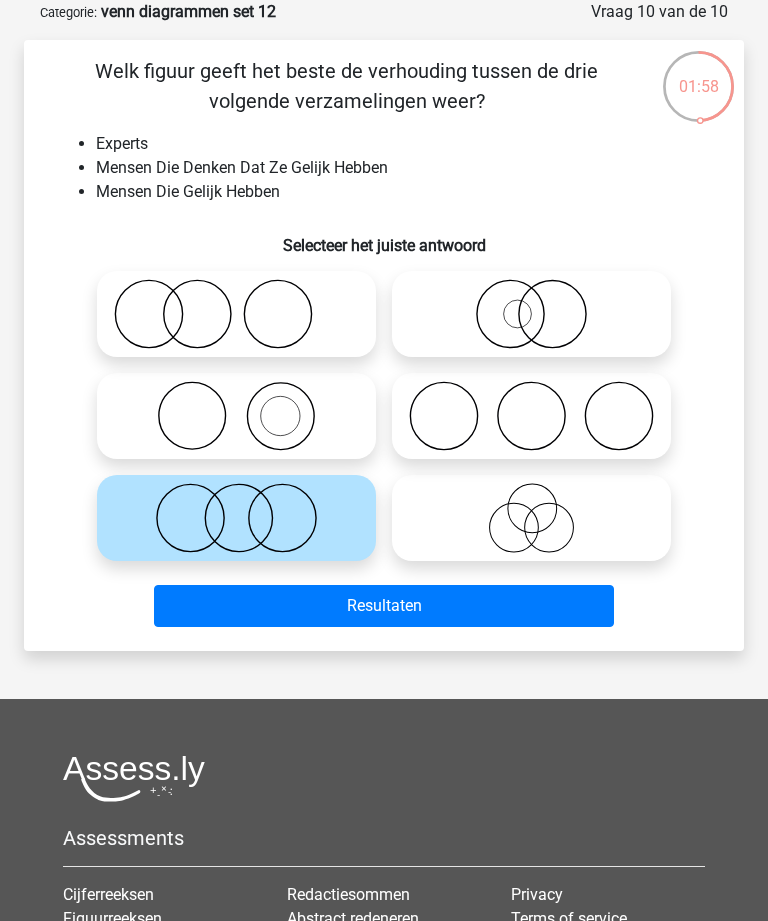 click on "Resultaten" at bounding box center (383, 606) 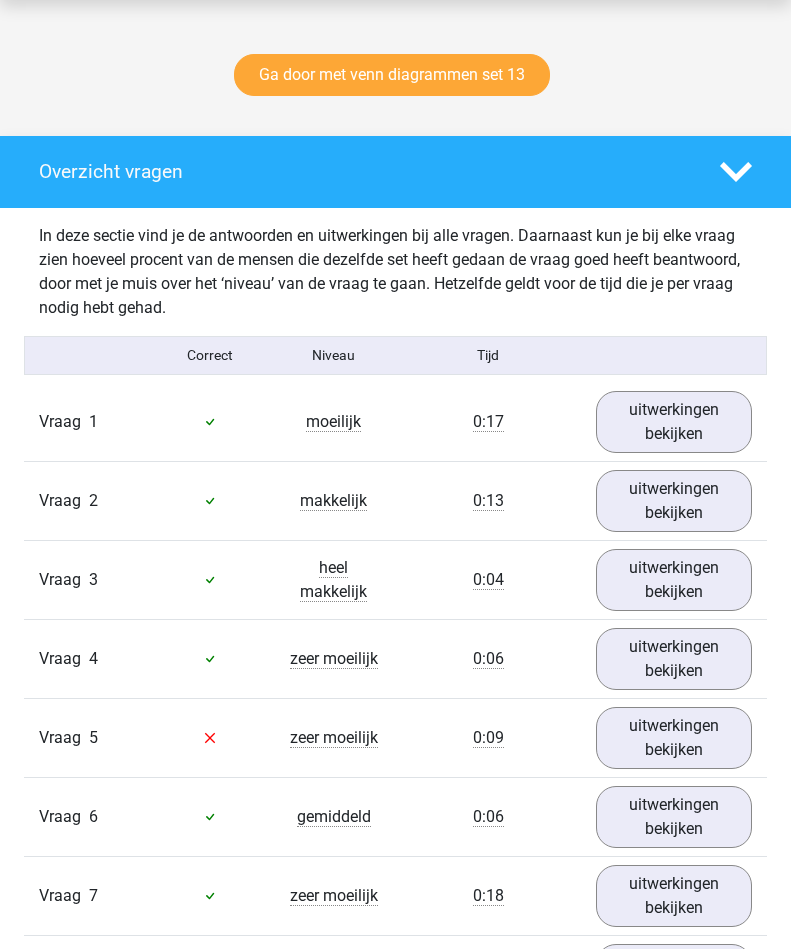 scroll, scrollTop: 1025, scrollLeft: 0, axis: vertical 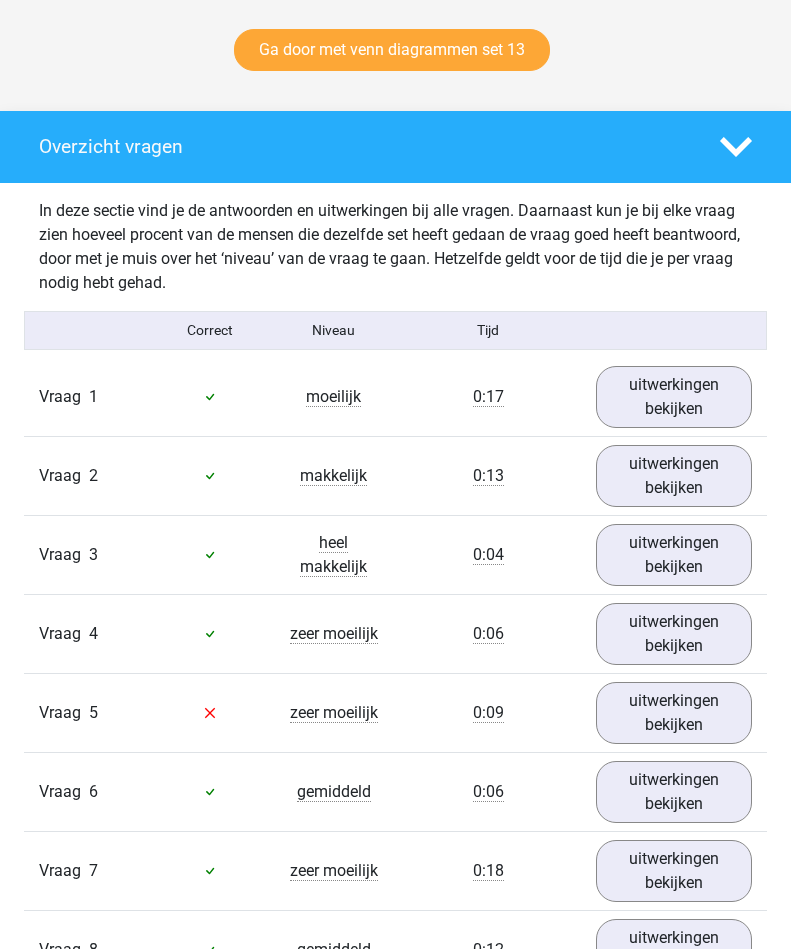 click on "uitwerkingen bekijken" at bounding box center (674, 713) 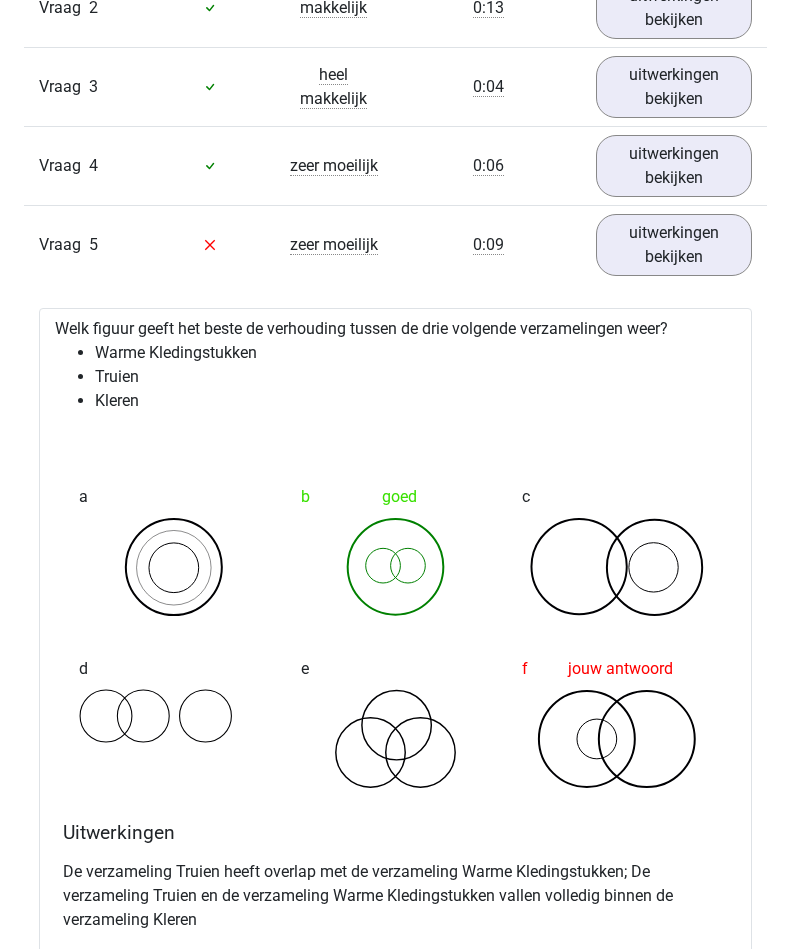 scroll, scrollTop: 1494, scrollLeft: 0, axis: vertical 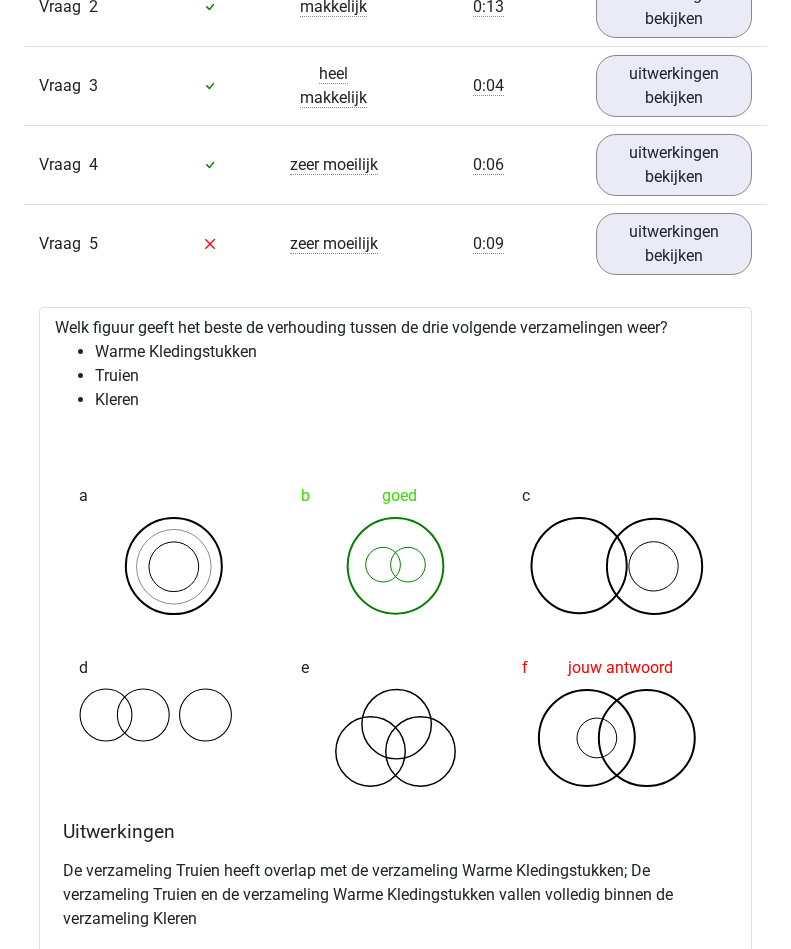 click on "uitwerkingen bekijken" at bounding box center [674, 244] 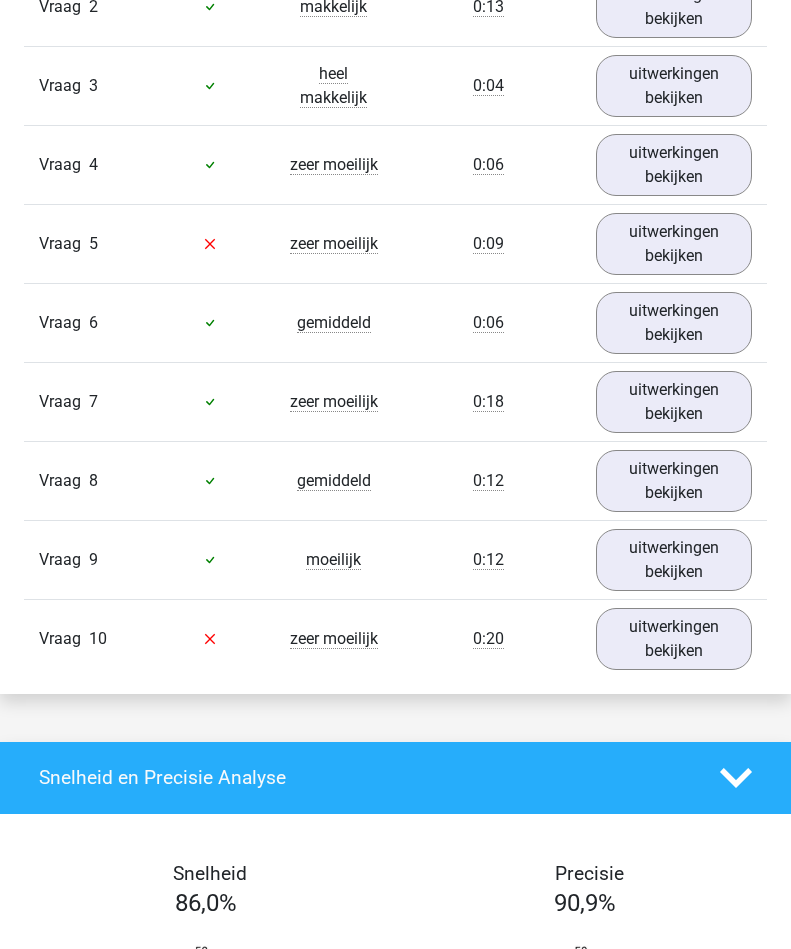 click on "uitwerkingen bekijken" at bounding box center (674, 402) 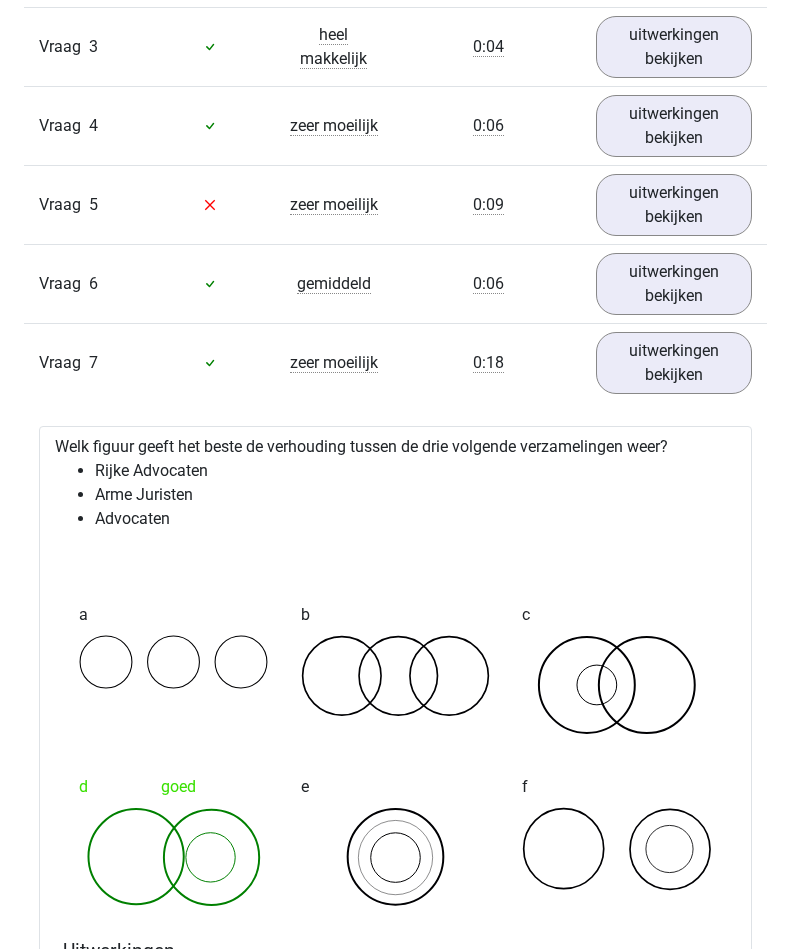 scroll, scrollTop: 1533, scrollLeft: 0, axis: vertical 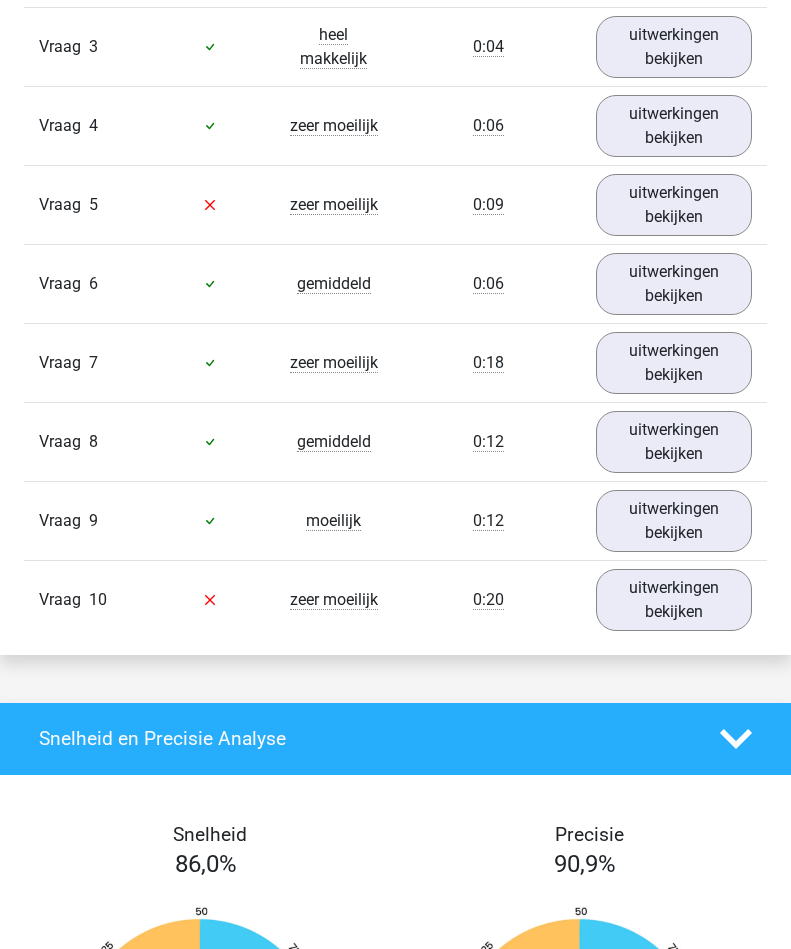 click on "uitwerkingen bekijken" at bounding box center (674, 600) 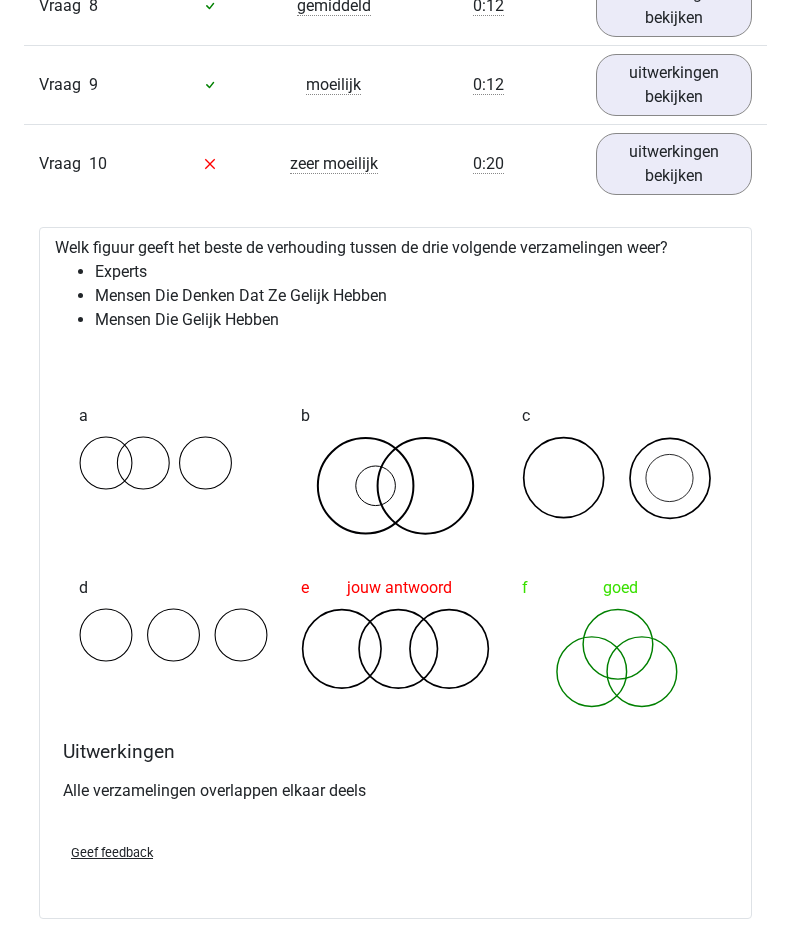 scroll, scrollTop: 1945, scrollLeft: 0, axis: vertical 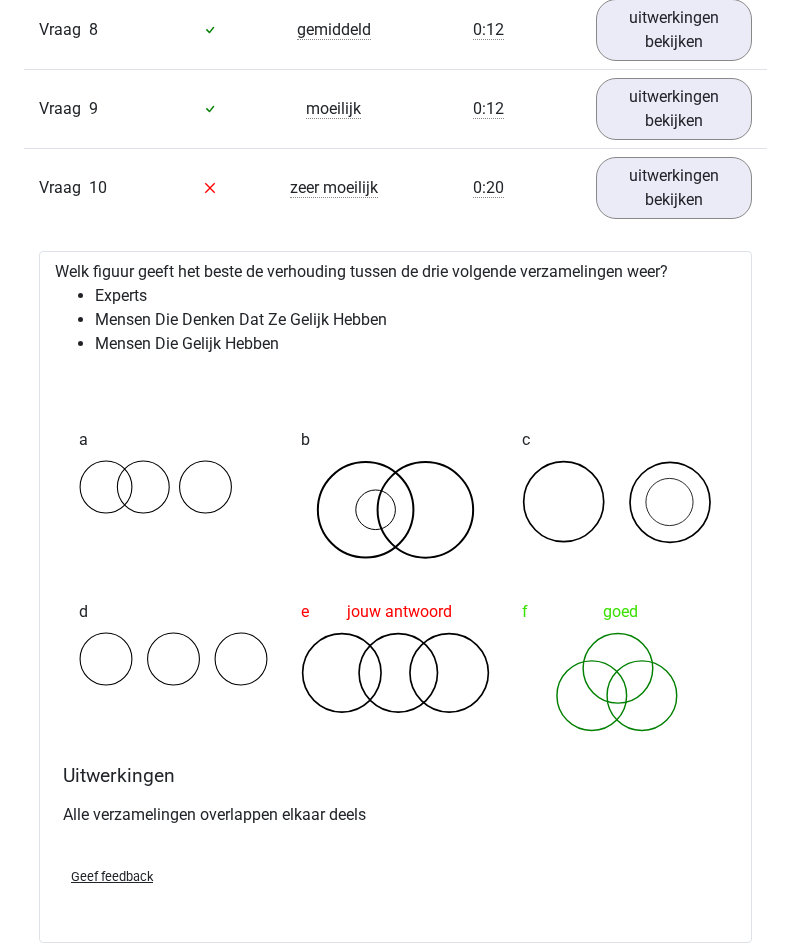 click on "uitwerkingen bekijken" at bounding box center [674, 188] 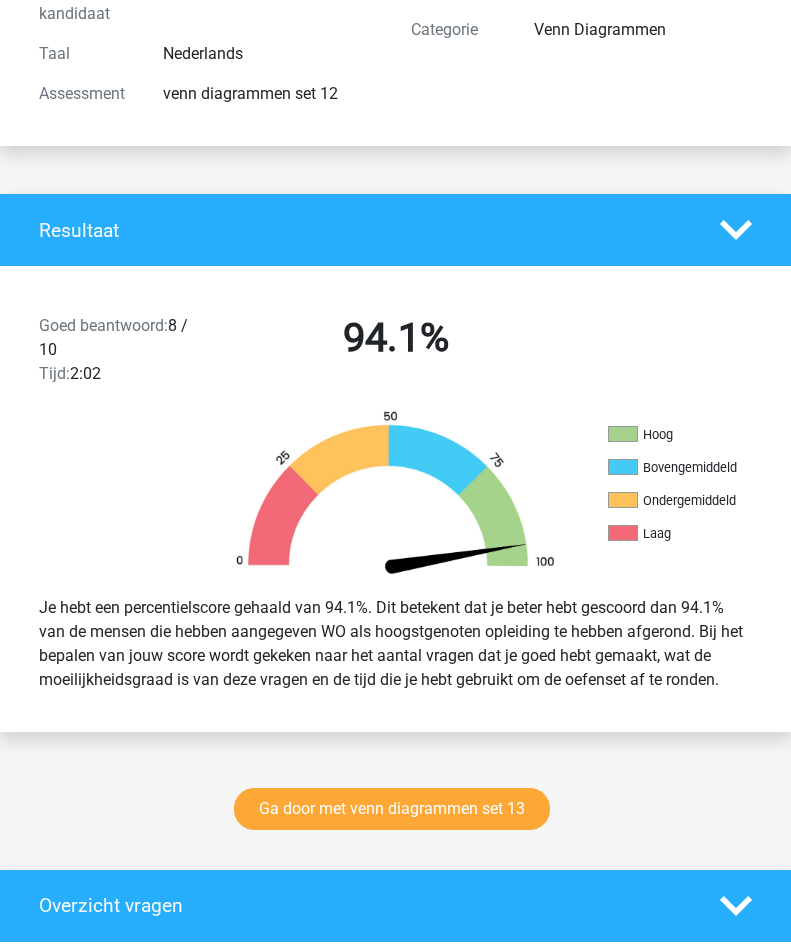 scroll, scrollTop: 267, scrollLeft: 0, axis: vertical 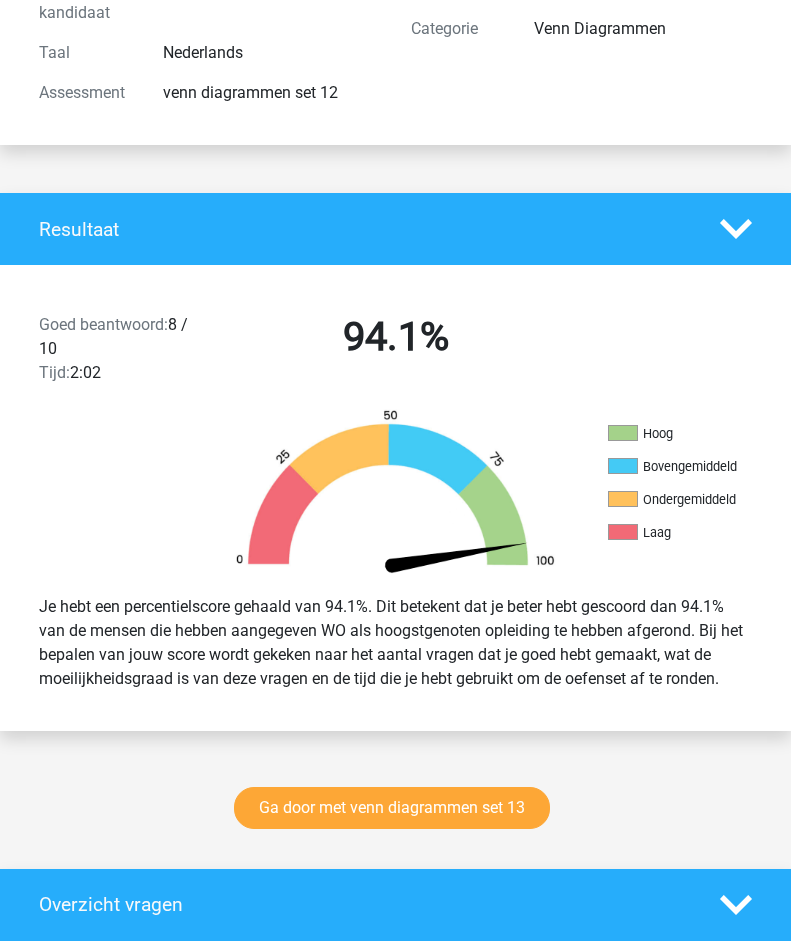 click on "Ga door met venn diagrammen set 13" at bounding box center [392, 808] 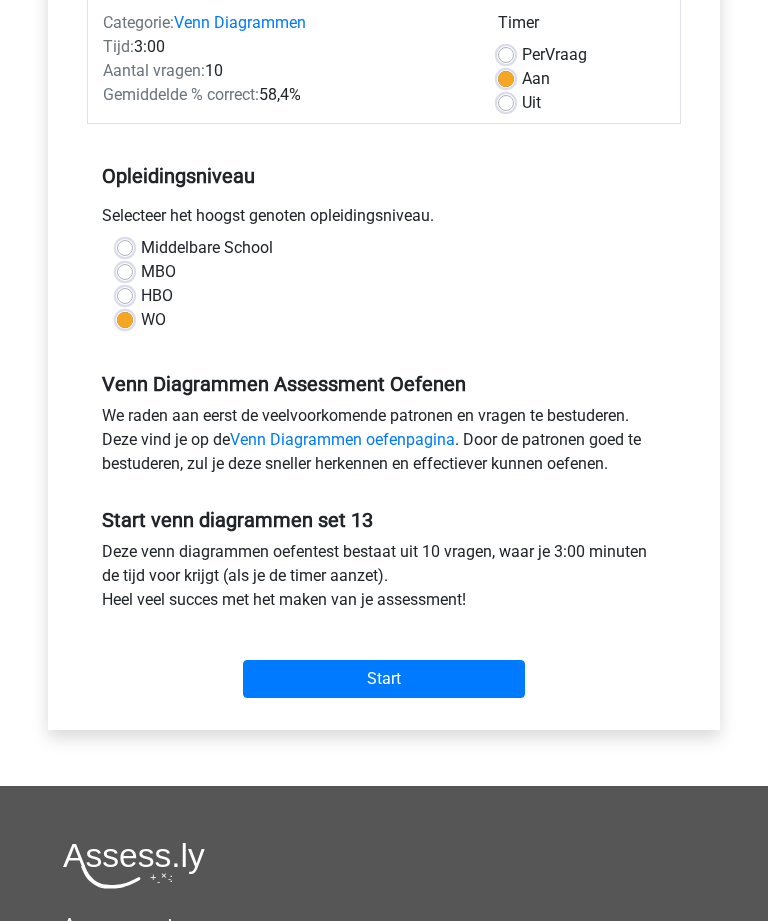 scroll, scrollTop: 266, scrollLeft: 0, axis: vertical 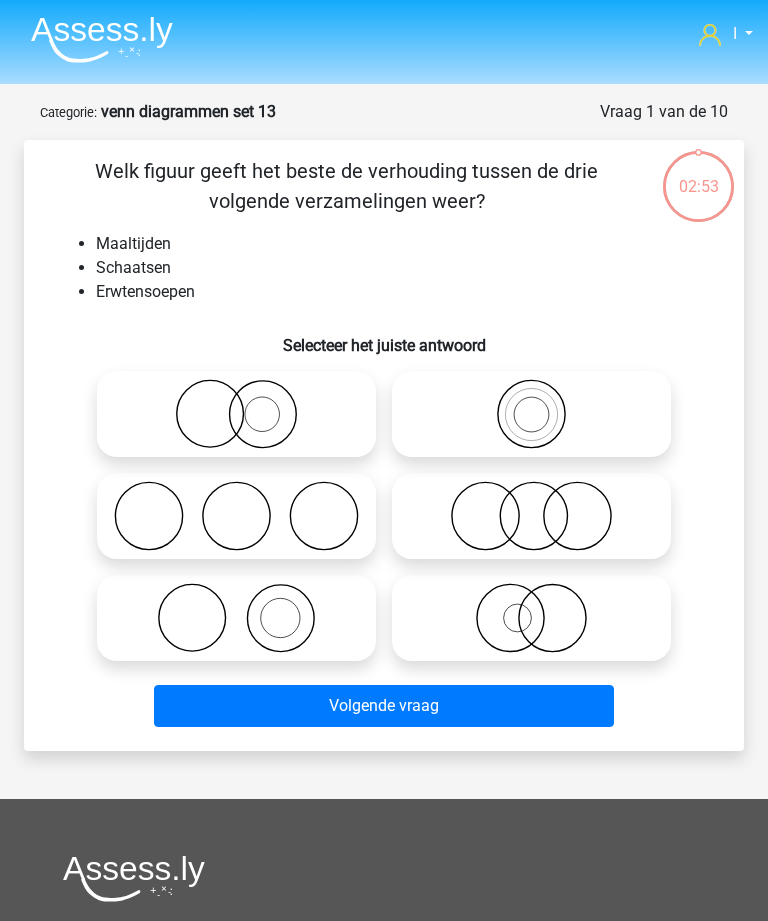 click 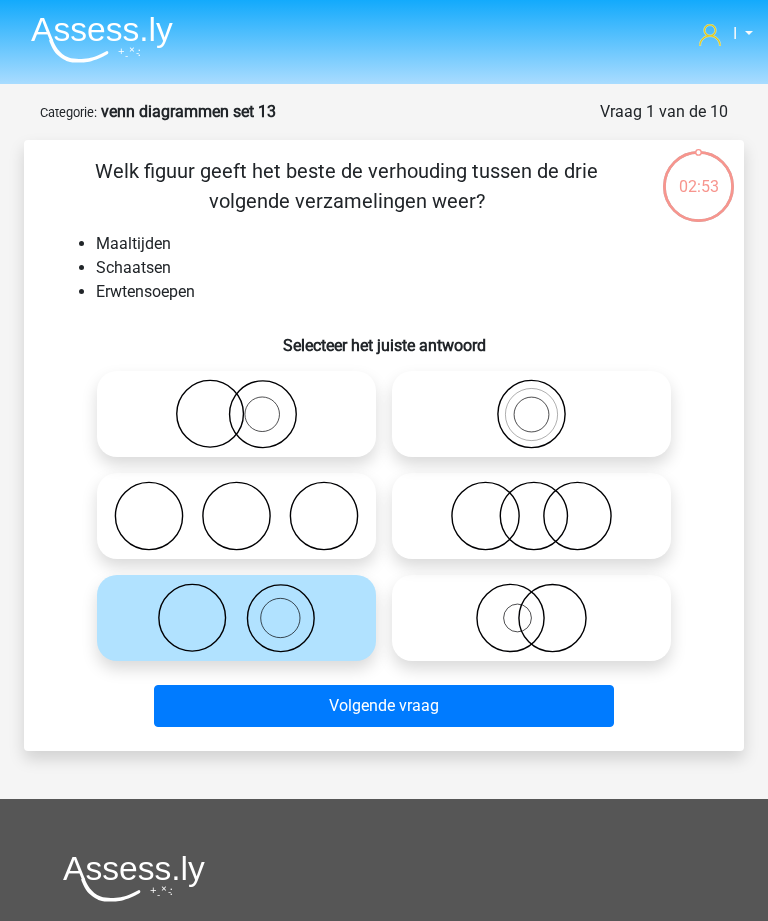 click on "Volgende vraag" at bounding box center (383, 706) 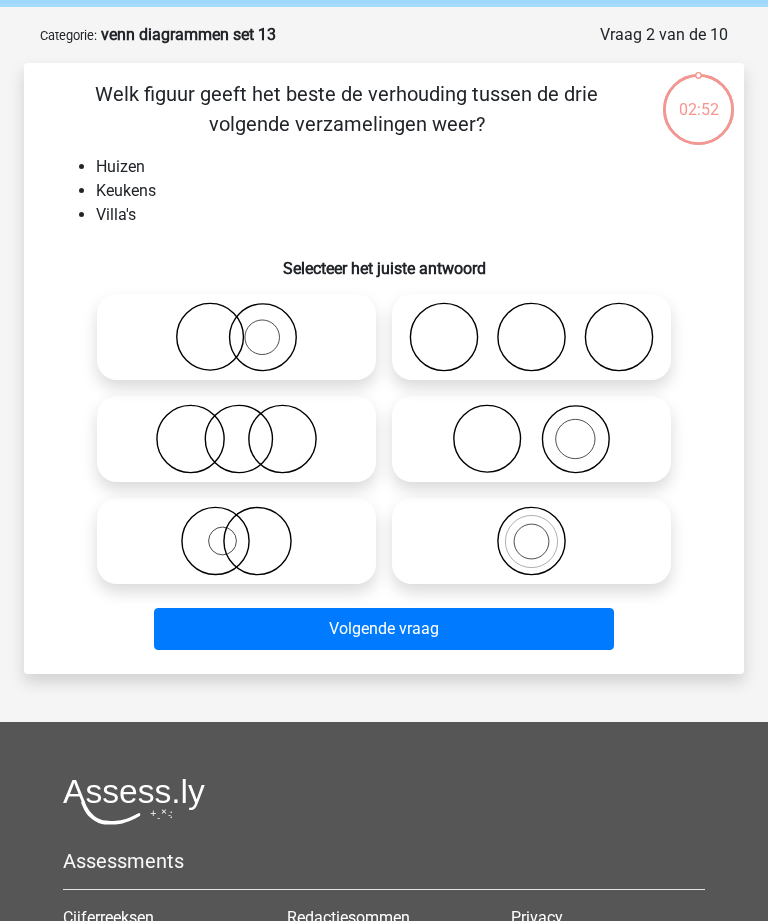 scroll, scrollTop: 100, scrollLeft: 0, axis: vertical 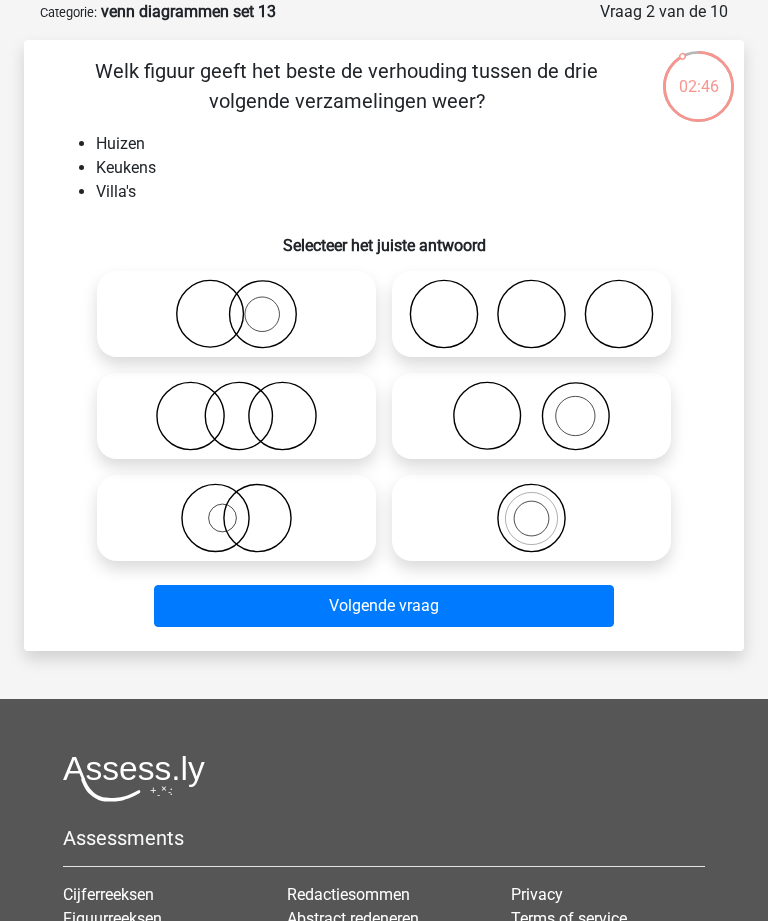 click at bounding box center [538, 399] 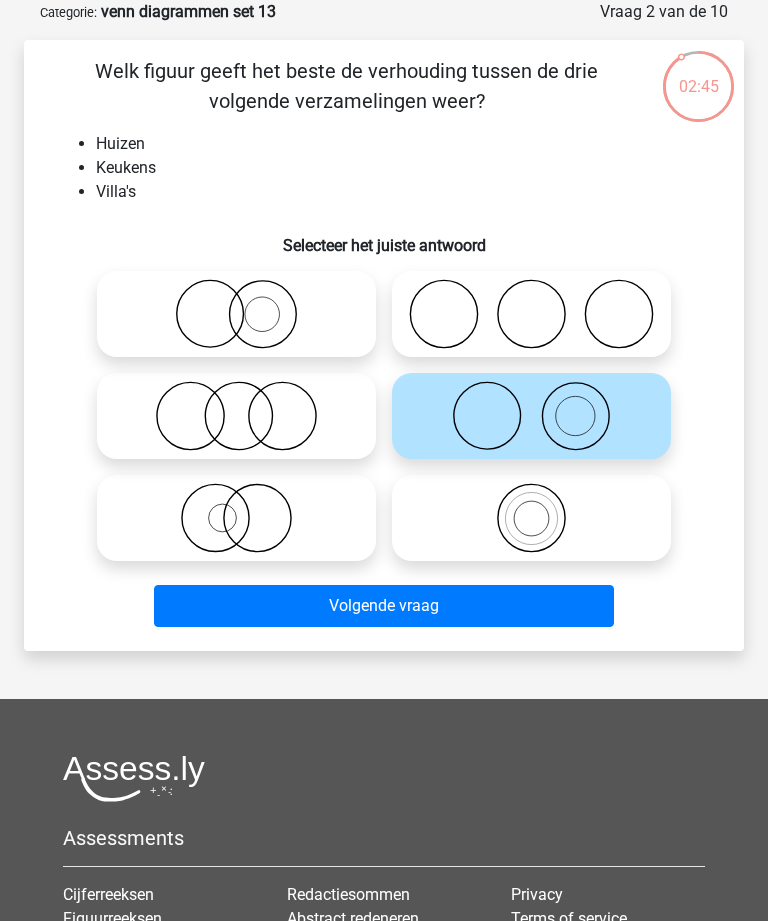 click on "Volgende vraag" at bounding box center [383, 606] 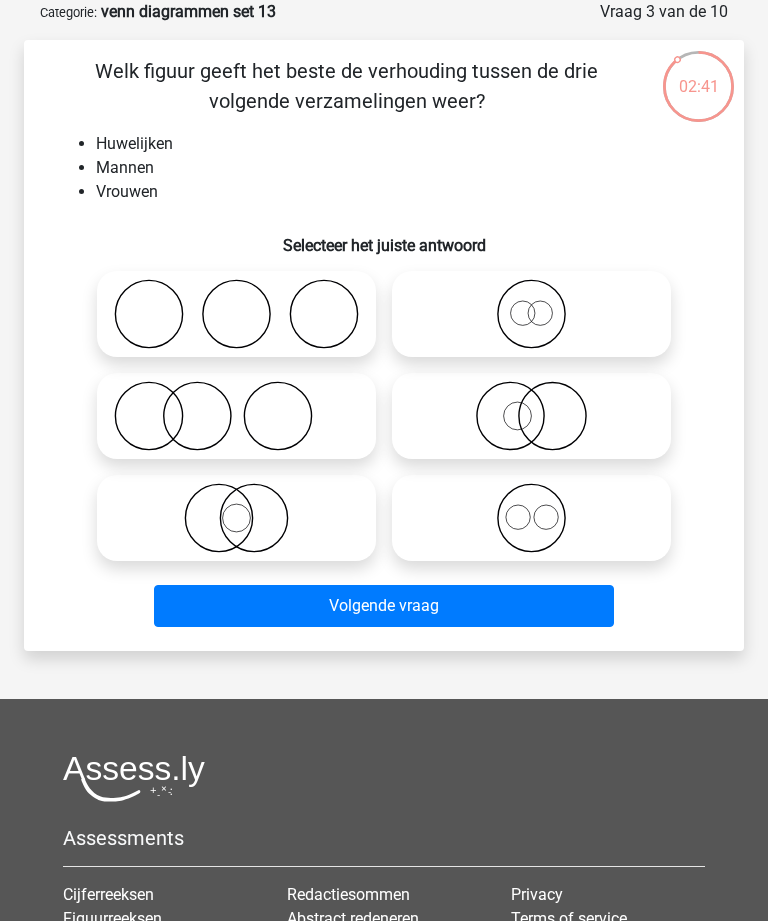 click 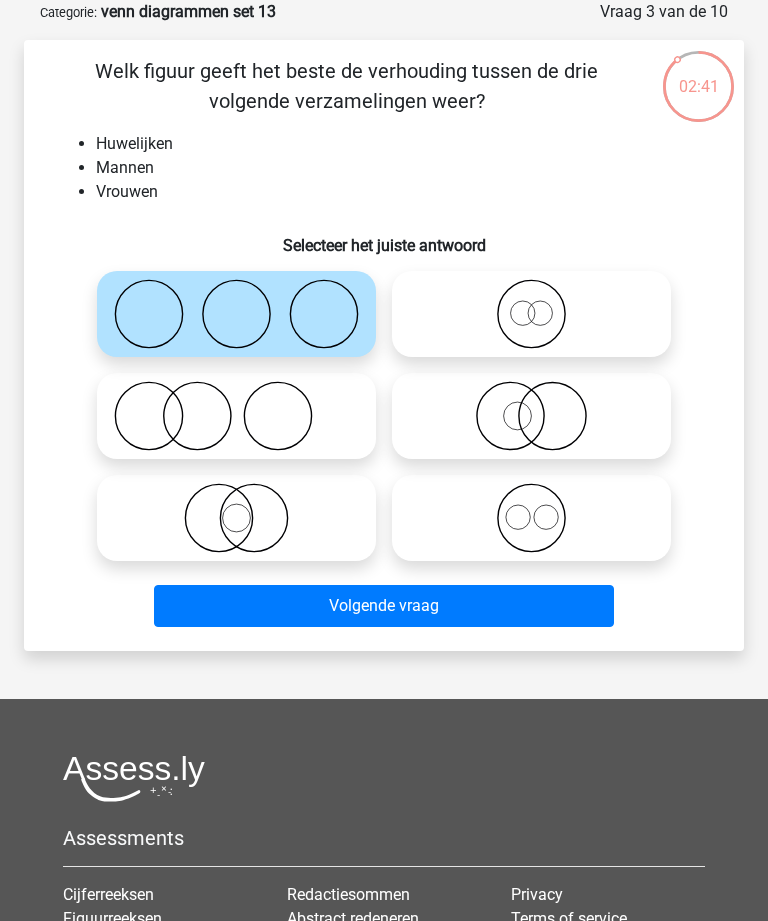 click on "Volgende vraag" at bounding box center [383, 606] 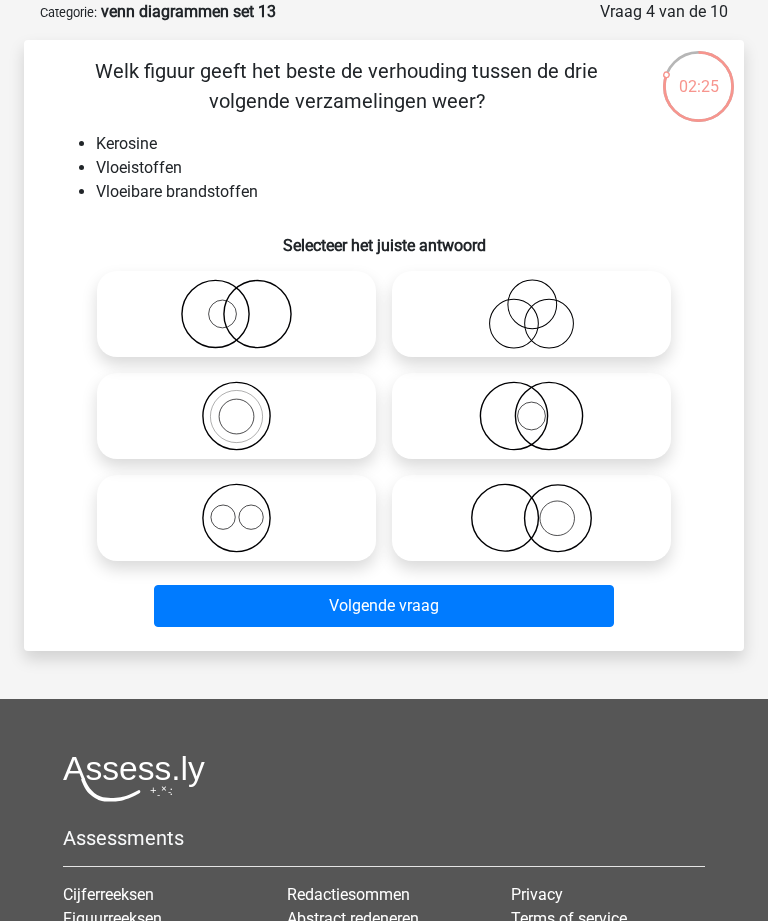 click 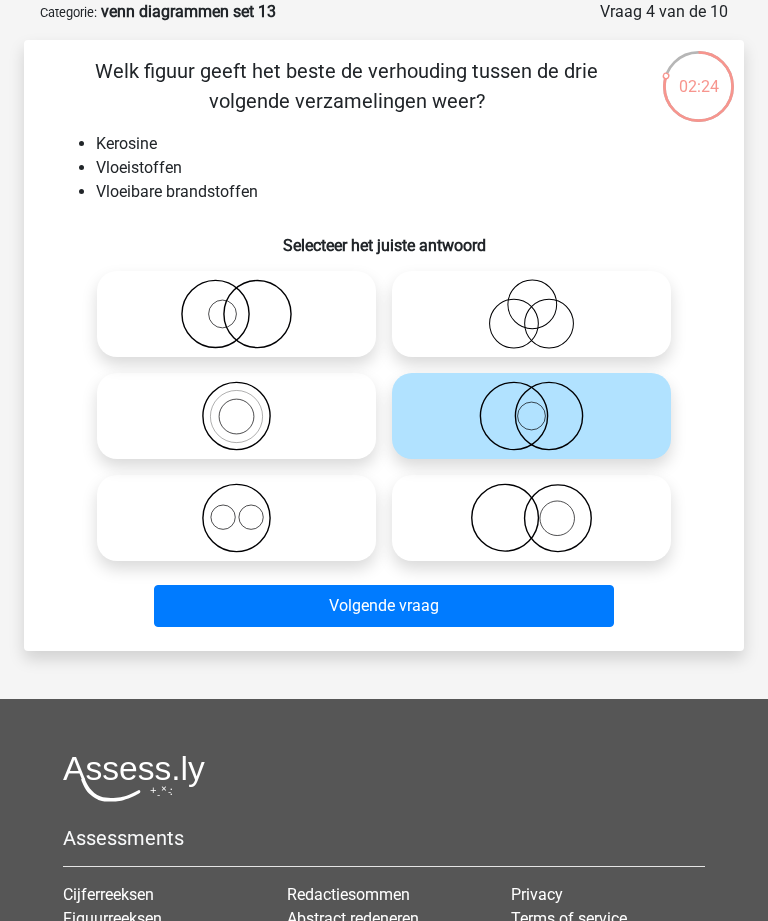click on "Volgende vraag" at bounding box center [383, 606] 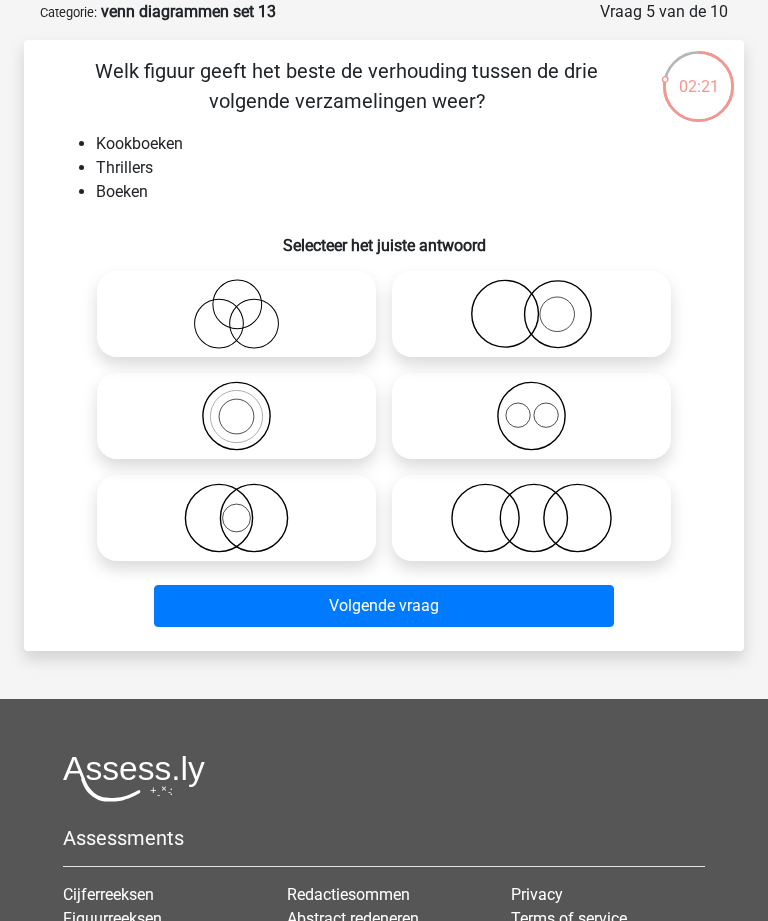click 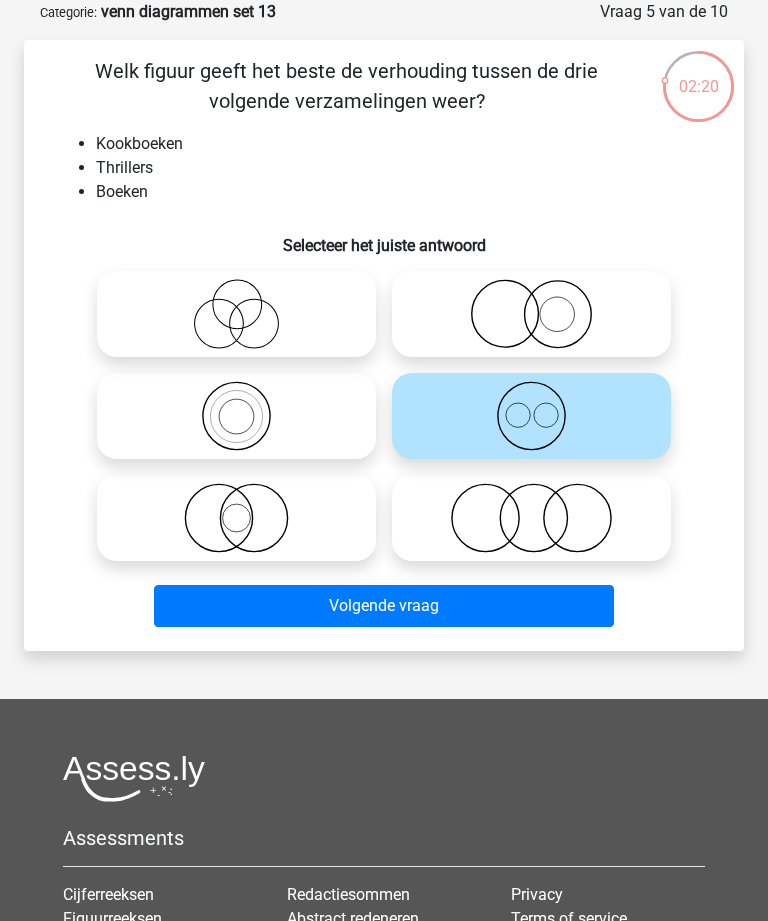 click on "Volgende vraag" at bounding box center [383, 606] 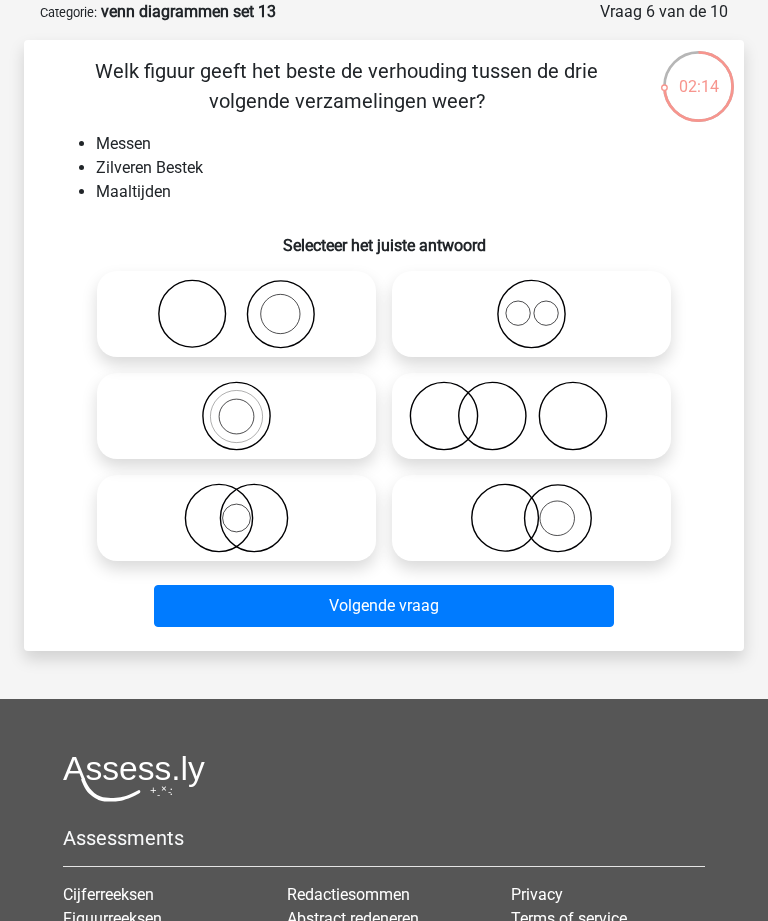 click 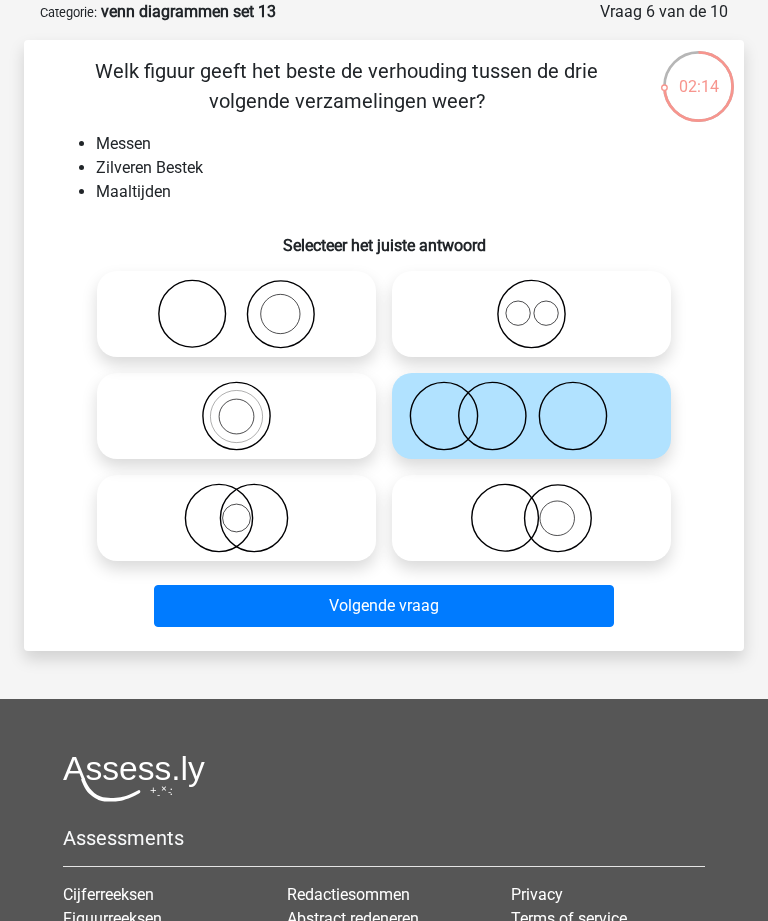 click on "Volgende vraag" at bounding box center [383, 606] 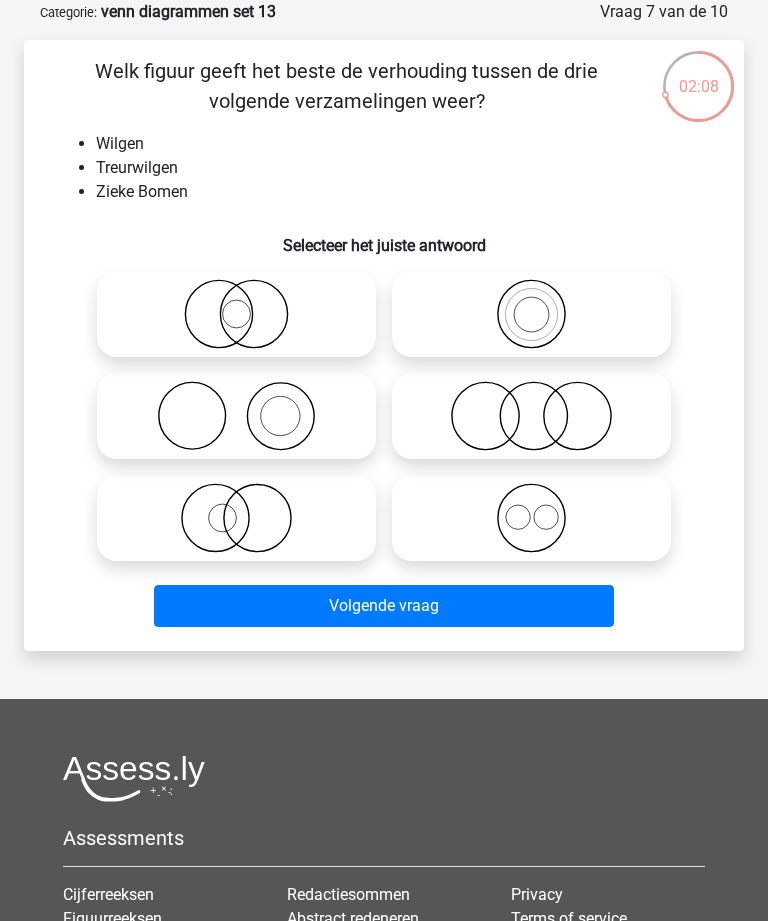 click 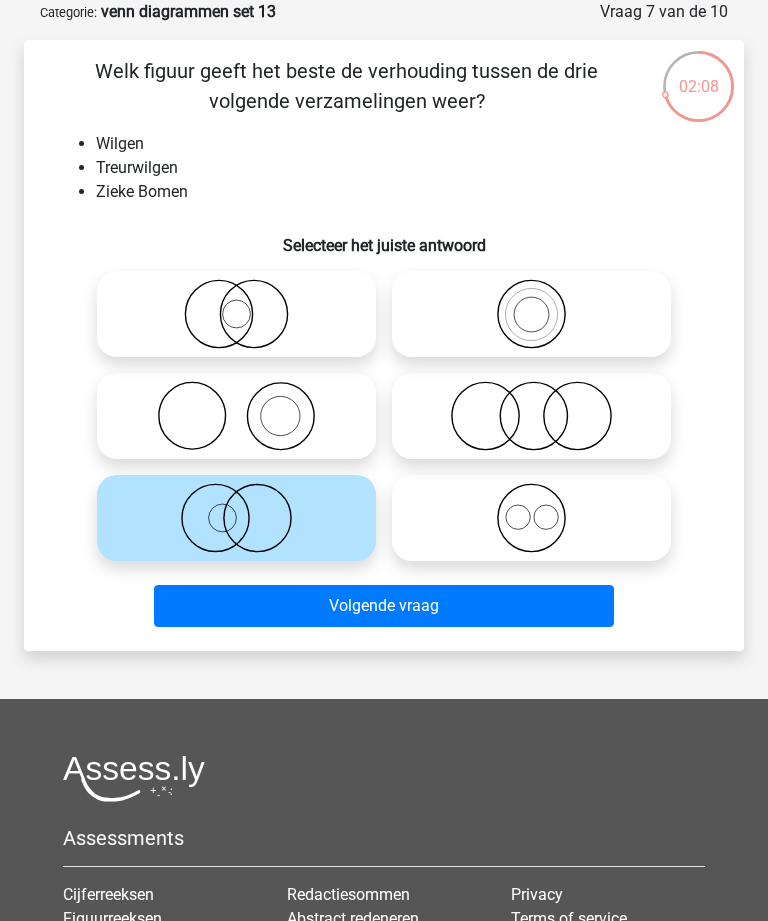 click on "Volgende vraag" at bounding box center [383, 606] 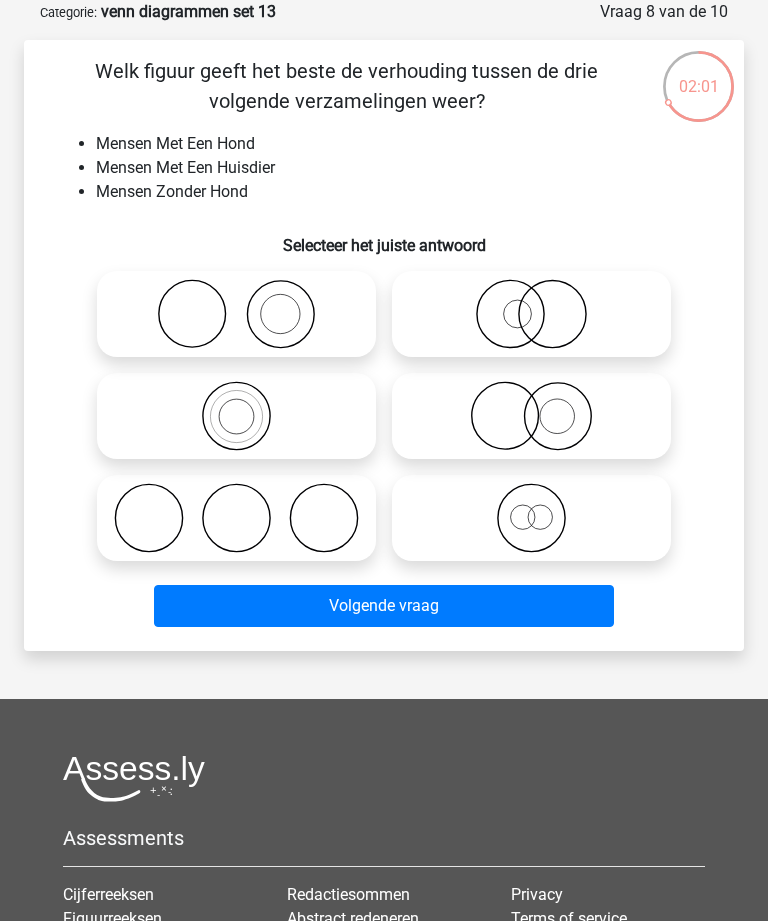 click 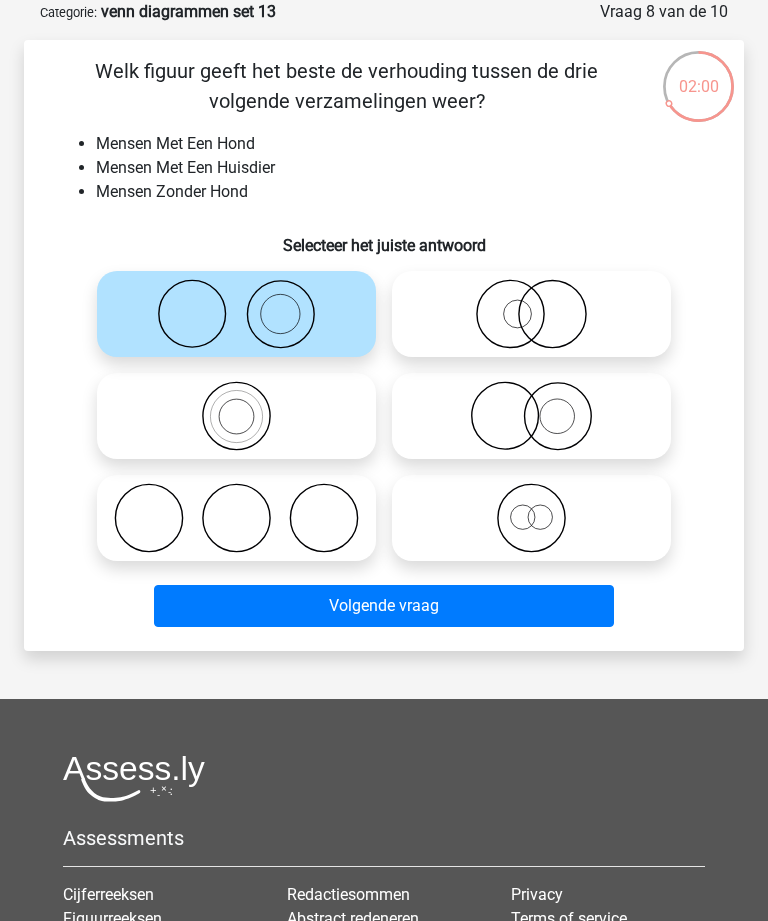click on "Volgende vraag" at bounding box center (383, 606) 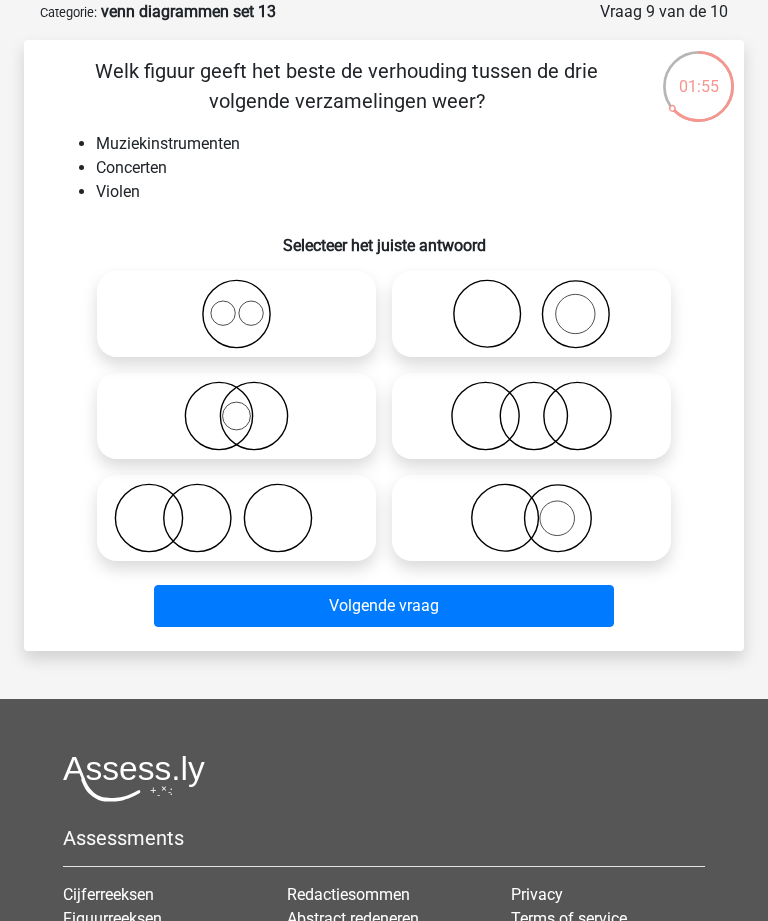 click 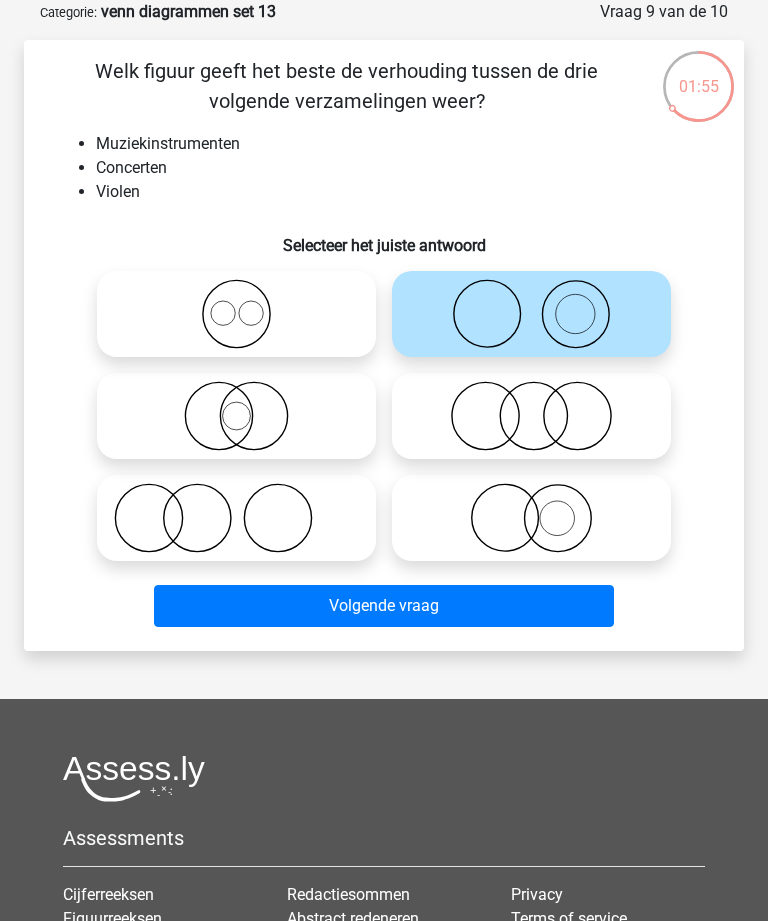 click on "Volgende vraag" at bounding box center (383, 606) 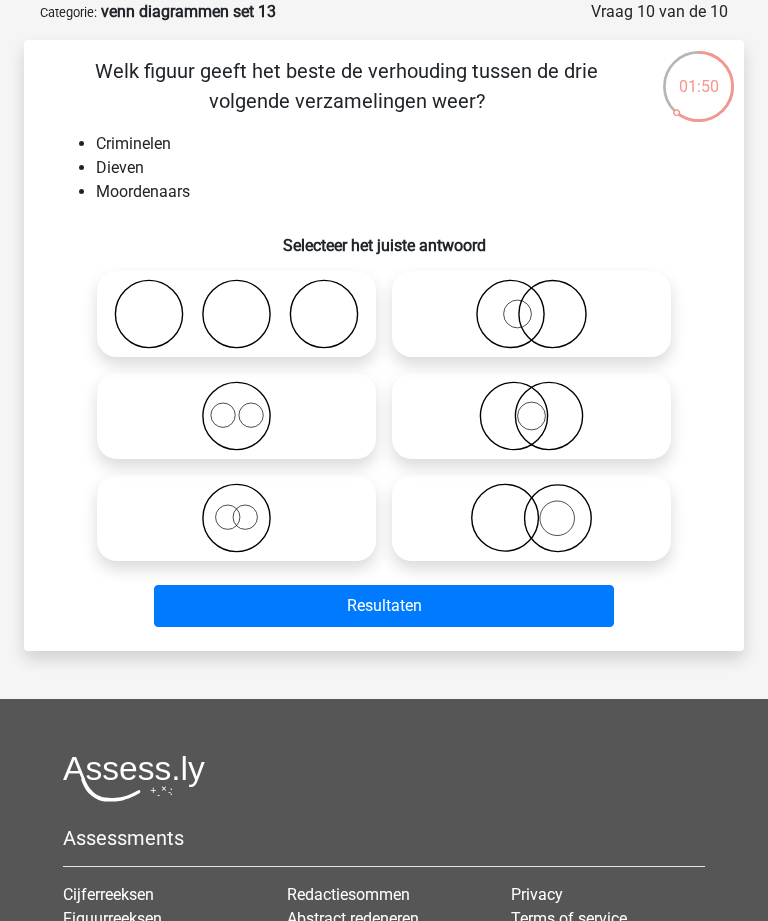 click 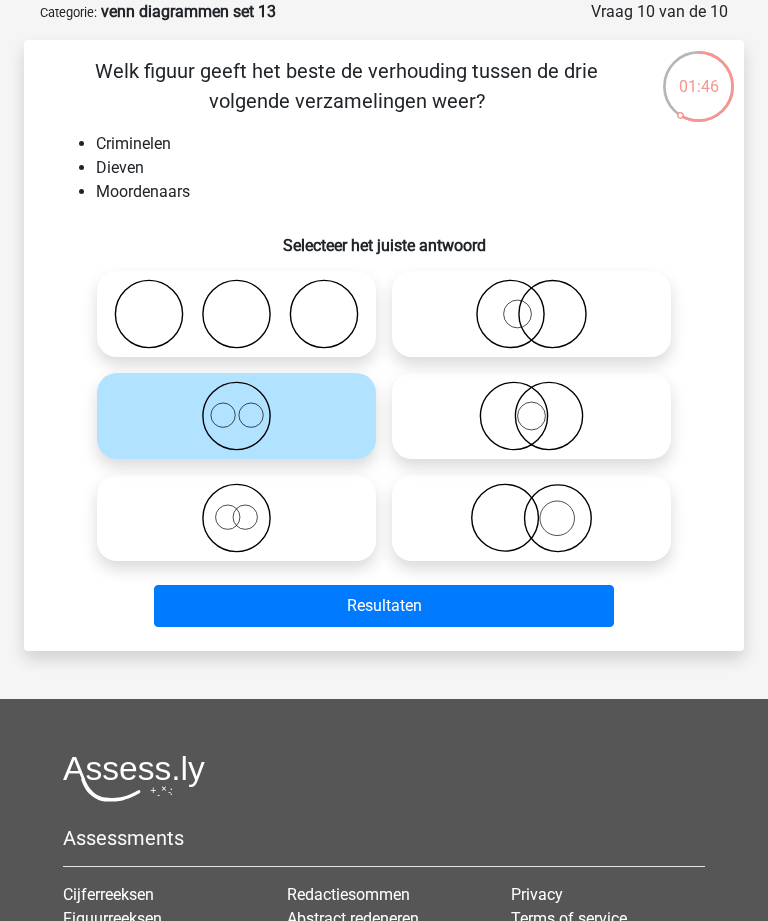 click at bounding box center (243, 501) 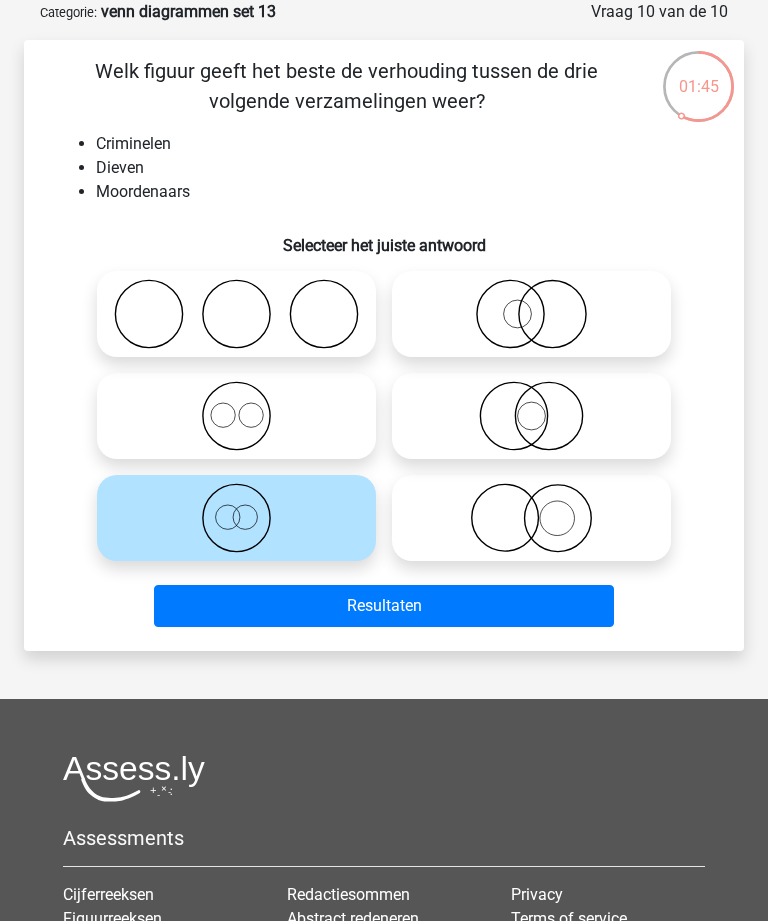 click on "Resultaten" at bounding box center [383, 606] 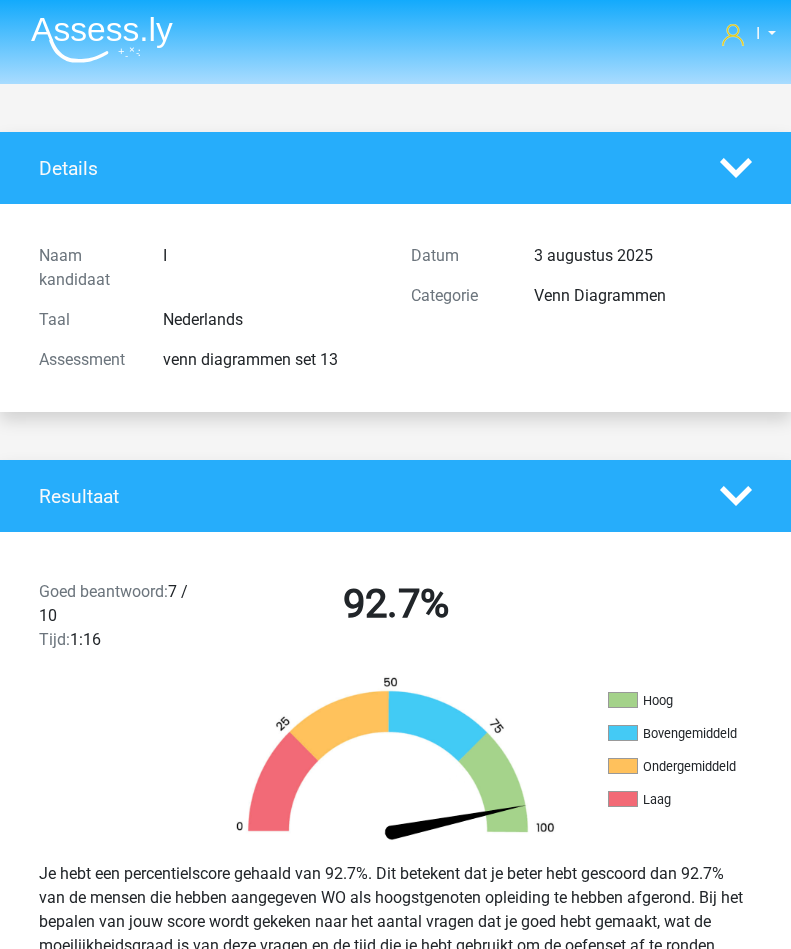 scroll, scrollTop: 0, scrollLeft: 0, axis: both 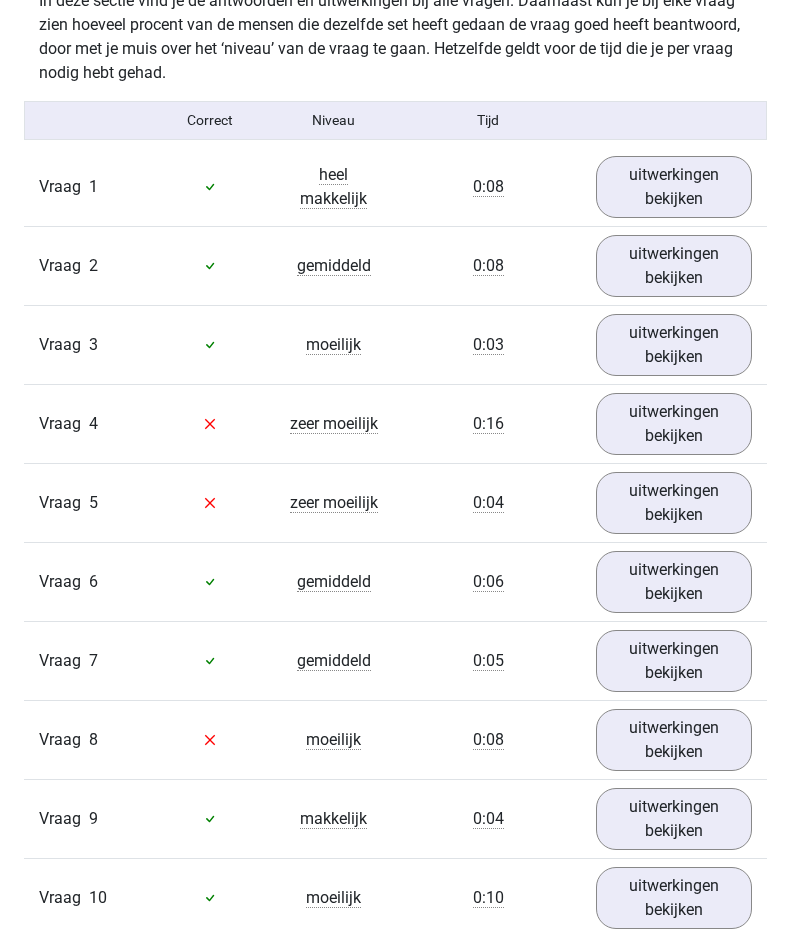 click on "uitwerkingen bekijken" at bounding box center (674, 740) 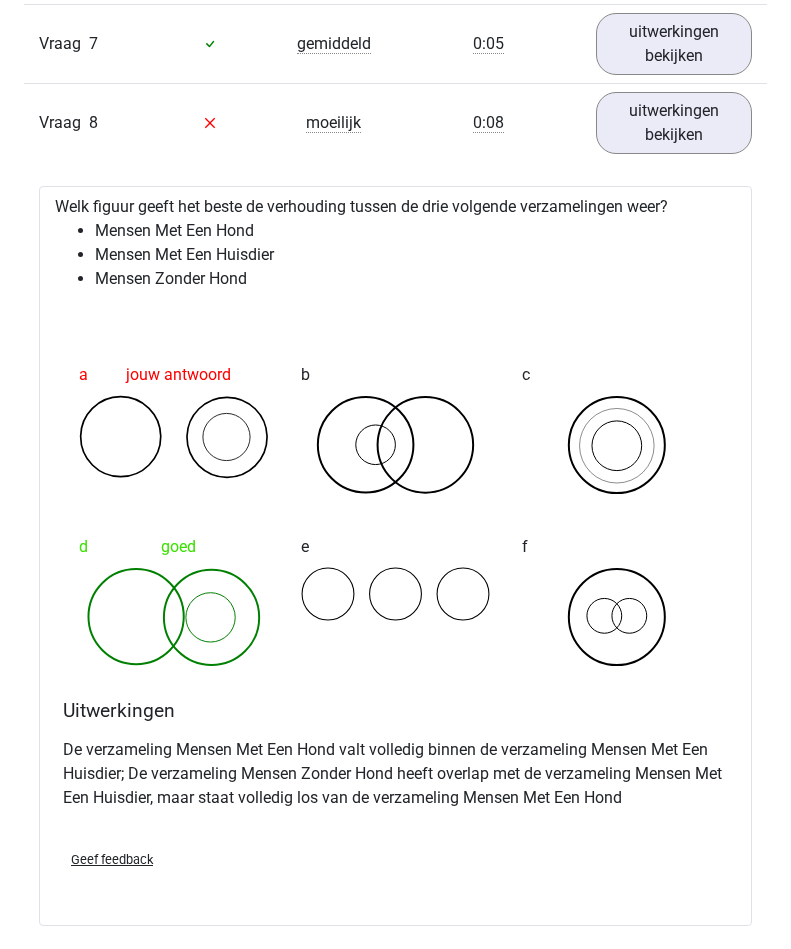 scroll, scrollTop: 1854, scrollLeft: 0, axis: vertical 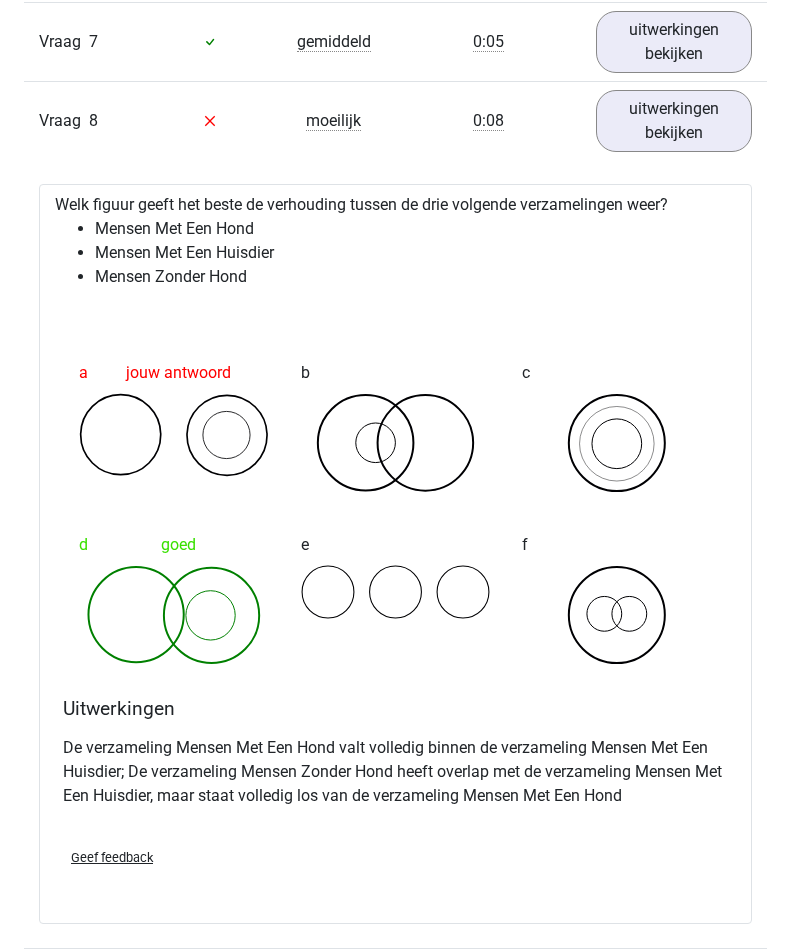 click on "uitwerkingen bekijken" at bounding box center [674, 121] 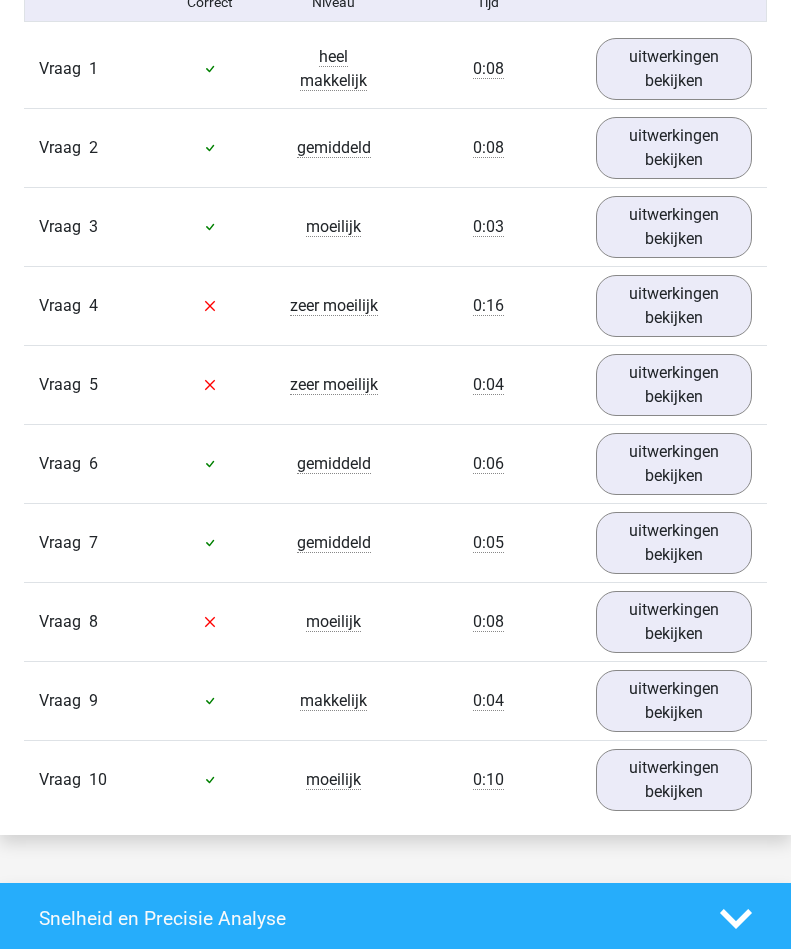 click on "uitwerkingen bekijken" at bounding box center [674, 385] 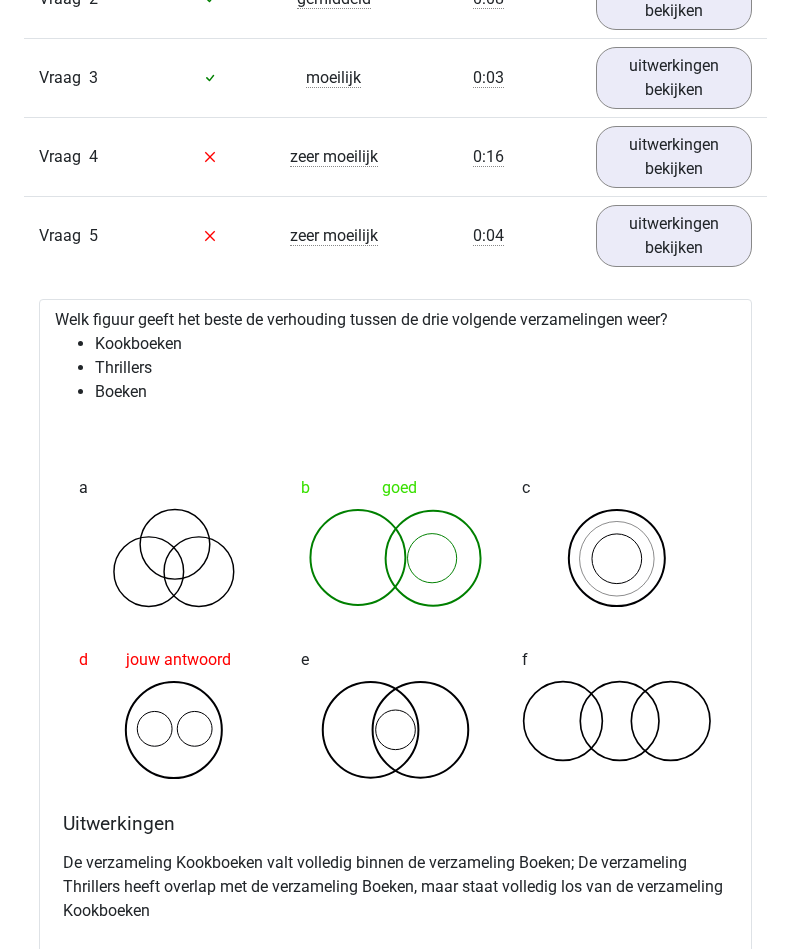 scroll, scrollTop: 1503, scrollLeft: 0, axis: vertical 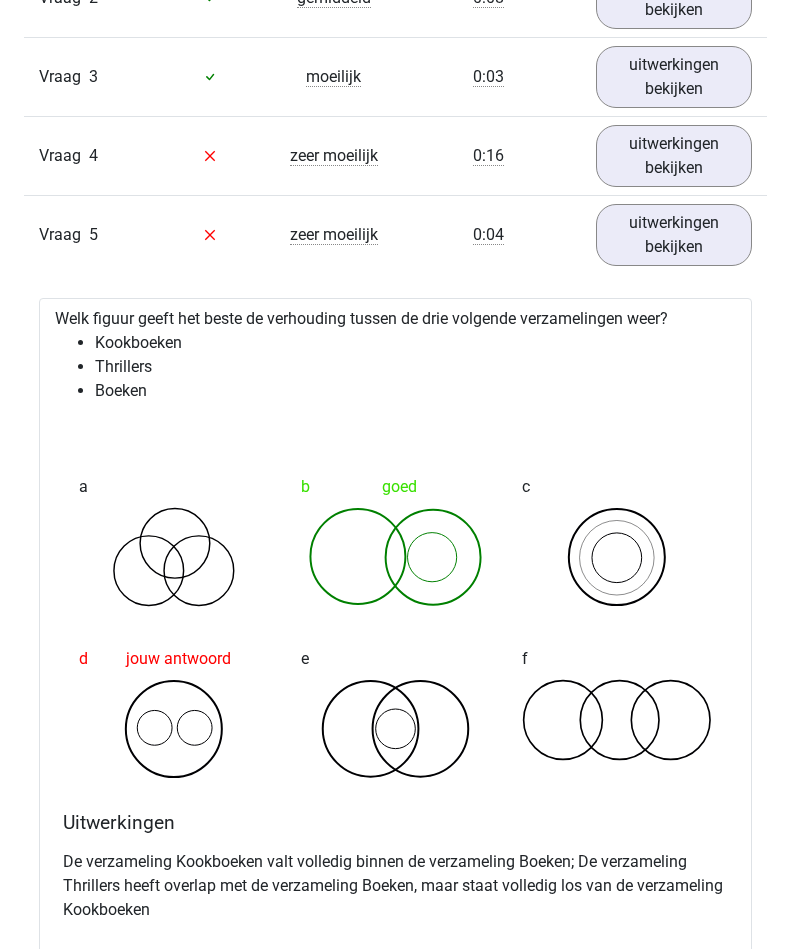 click on "uitwerkingen bekijken" at bounding box center [674, 235] 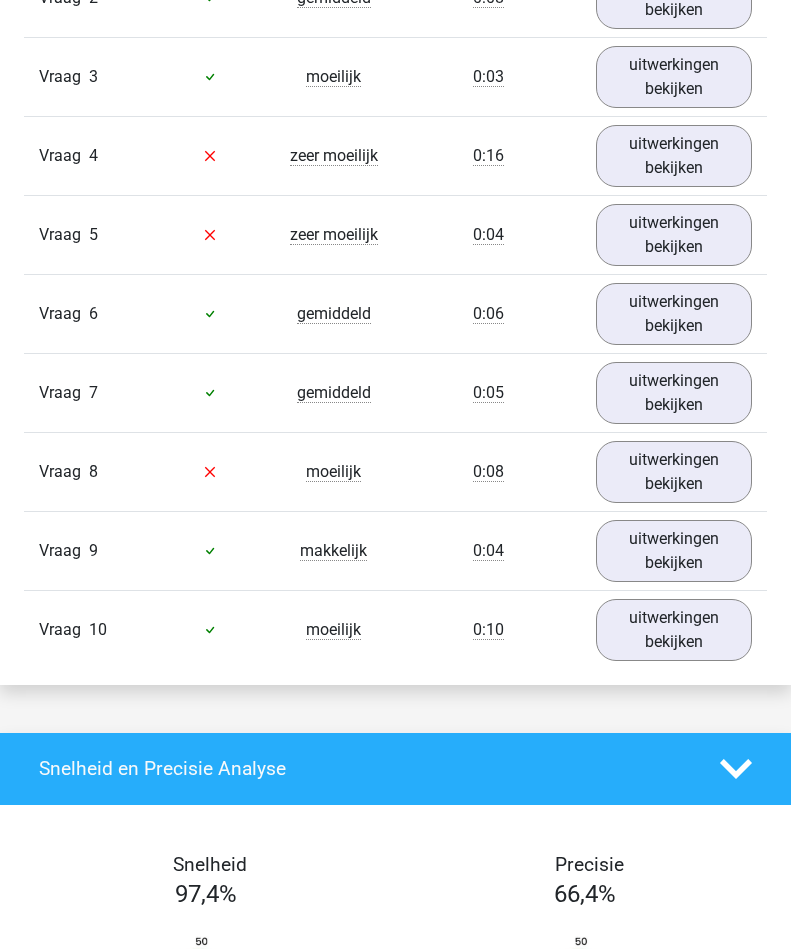 click on "uitwerkingen bekijken" at bounding box center [674, 156] 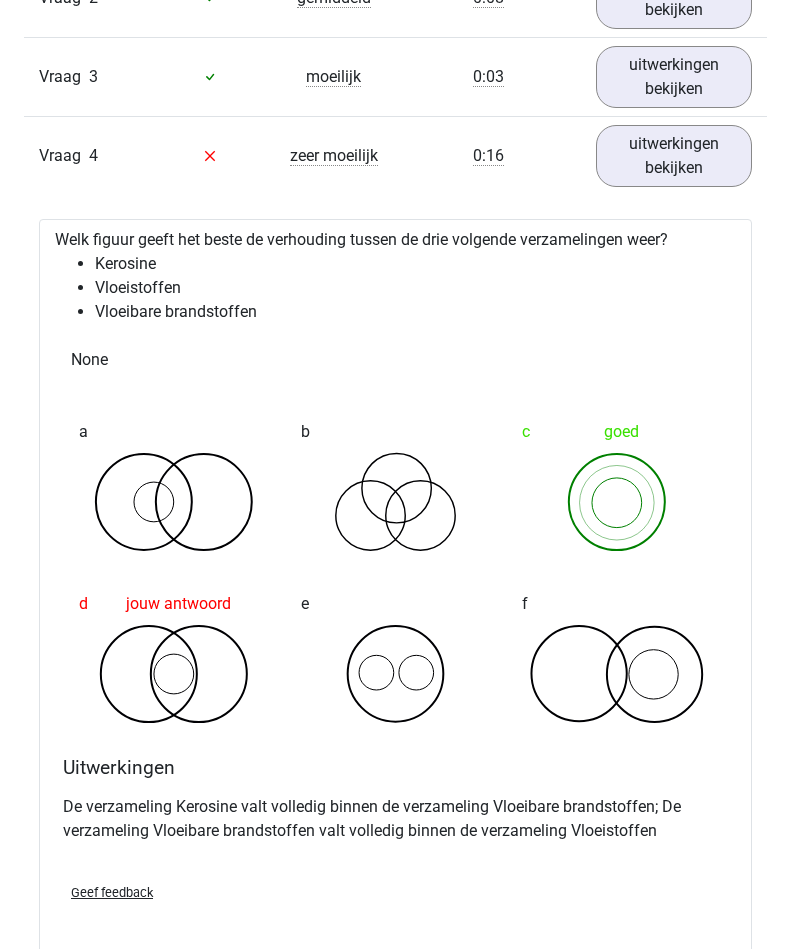 click on "uitwerkingen bekijken" at bounding box center [674, 156] 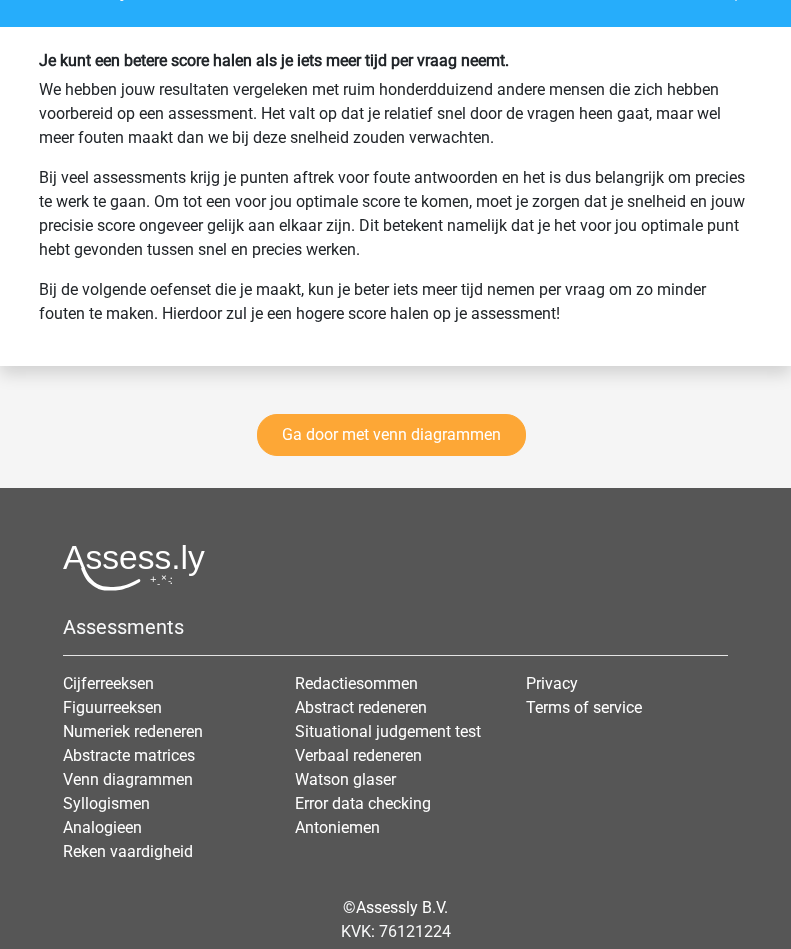 scroll, scrollTop: 2944, scrollLeft: 0, axis: vertical 